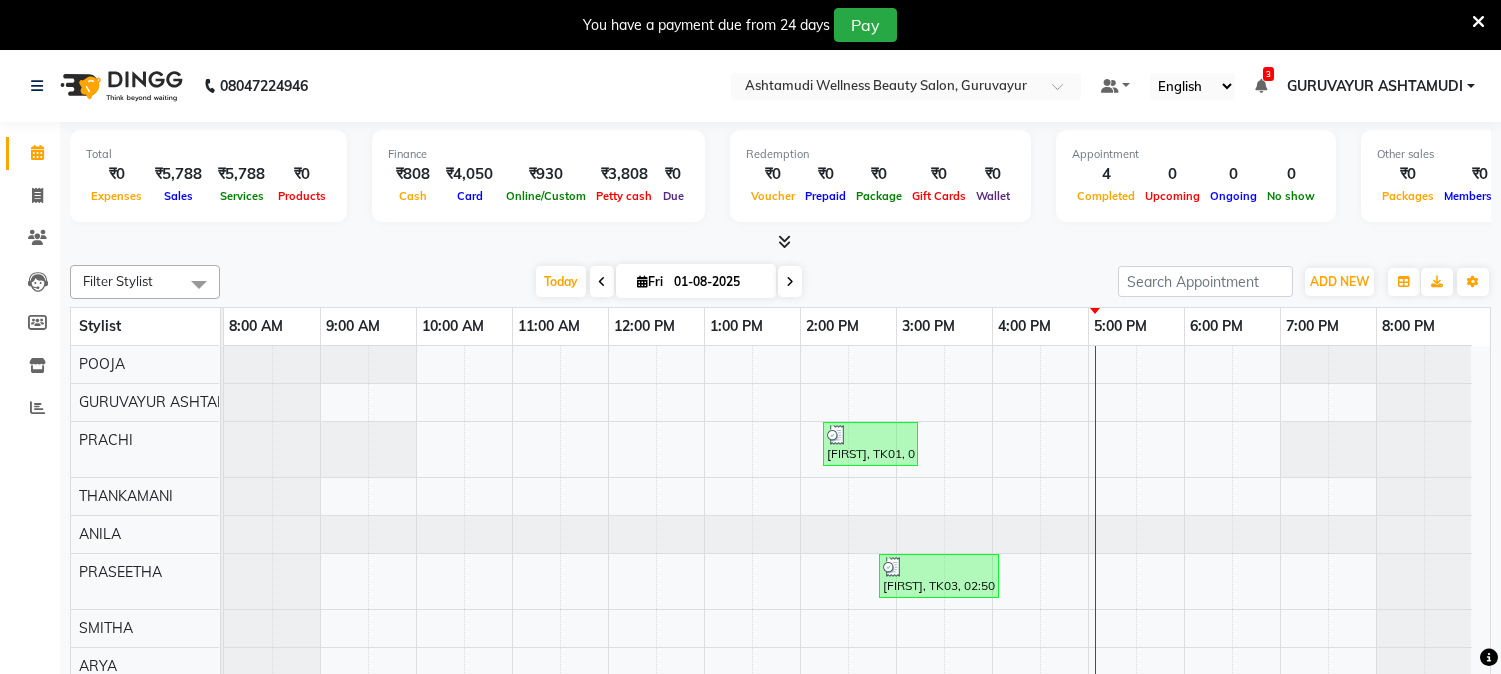 scroll, scrollTop: 50, scrollLeft: 0, axis: vertical 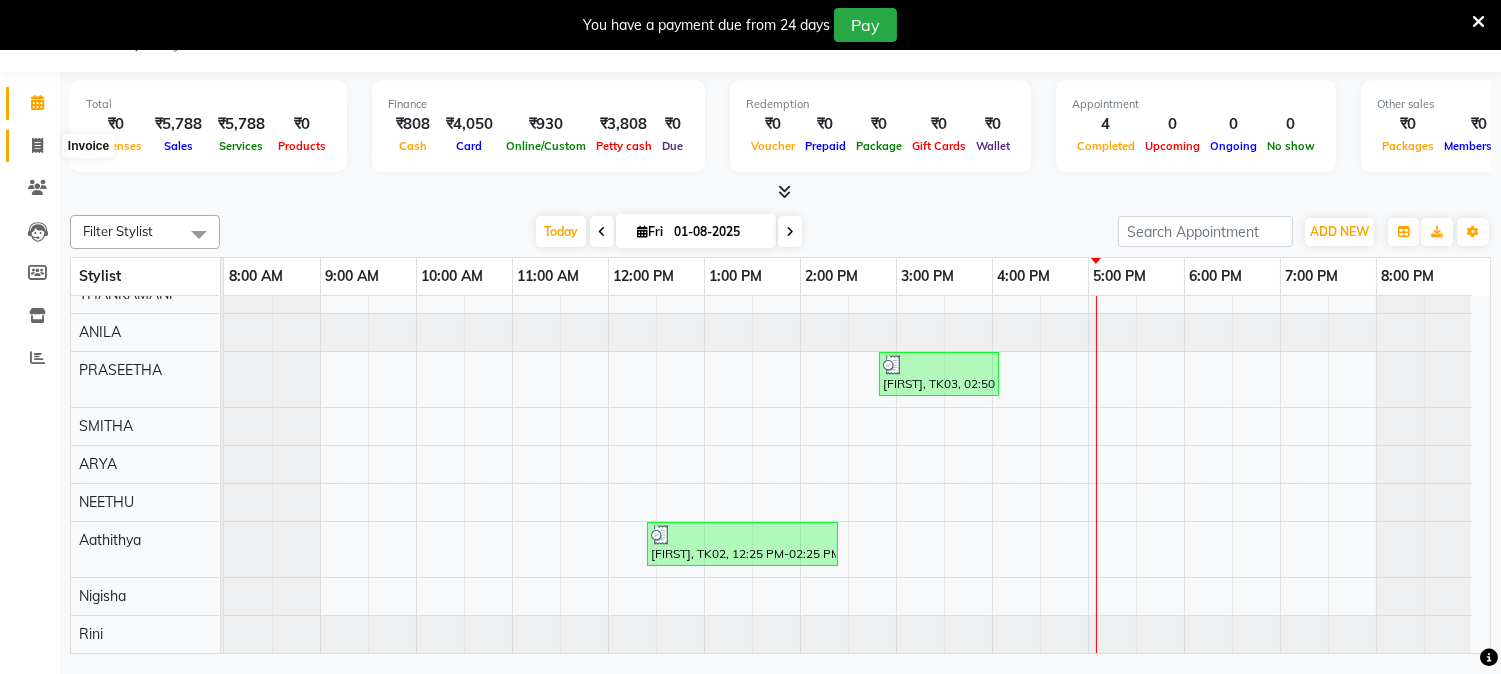 click 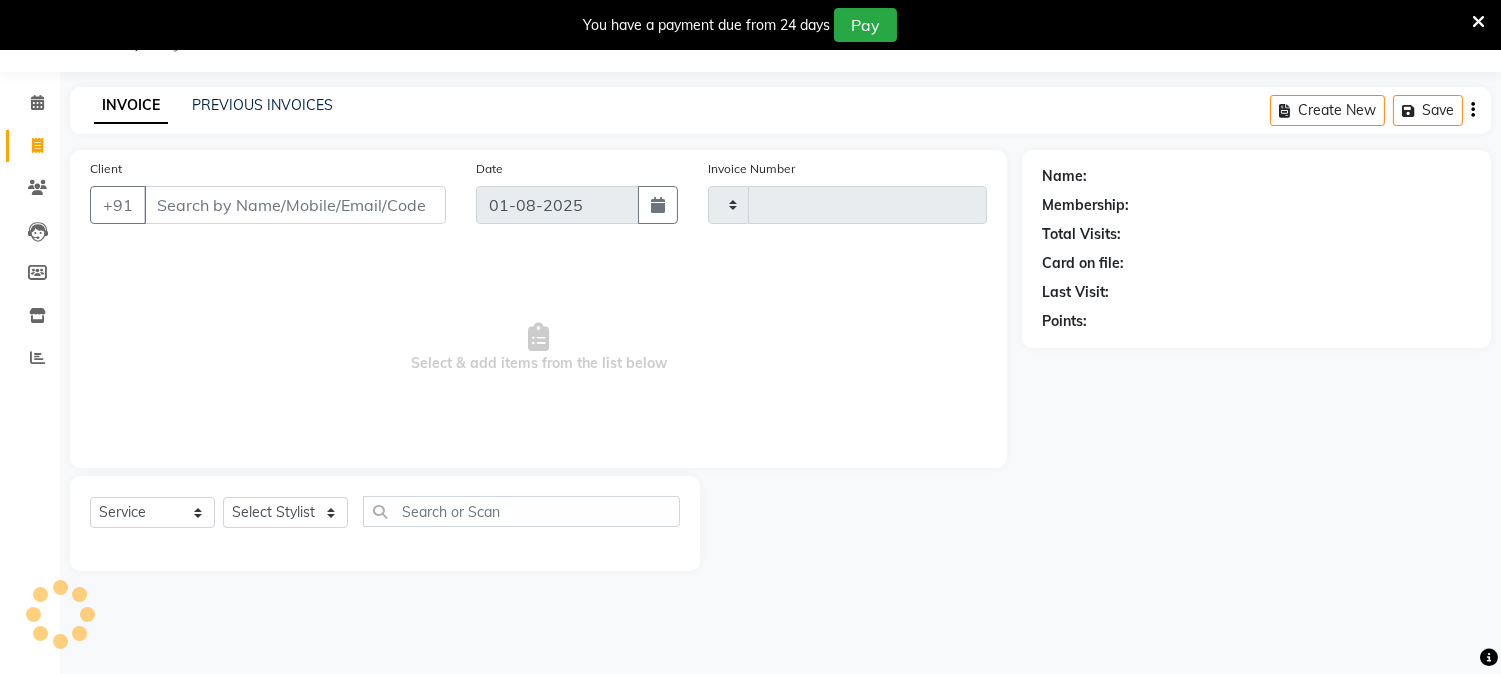 type on "1582" 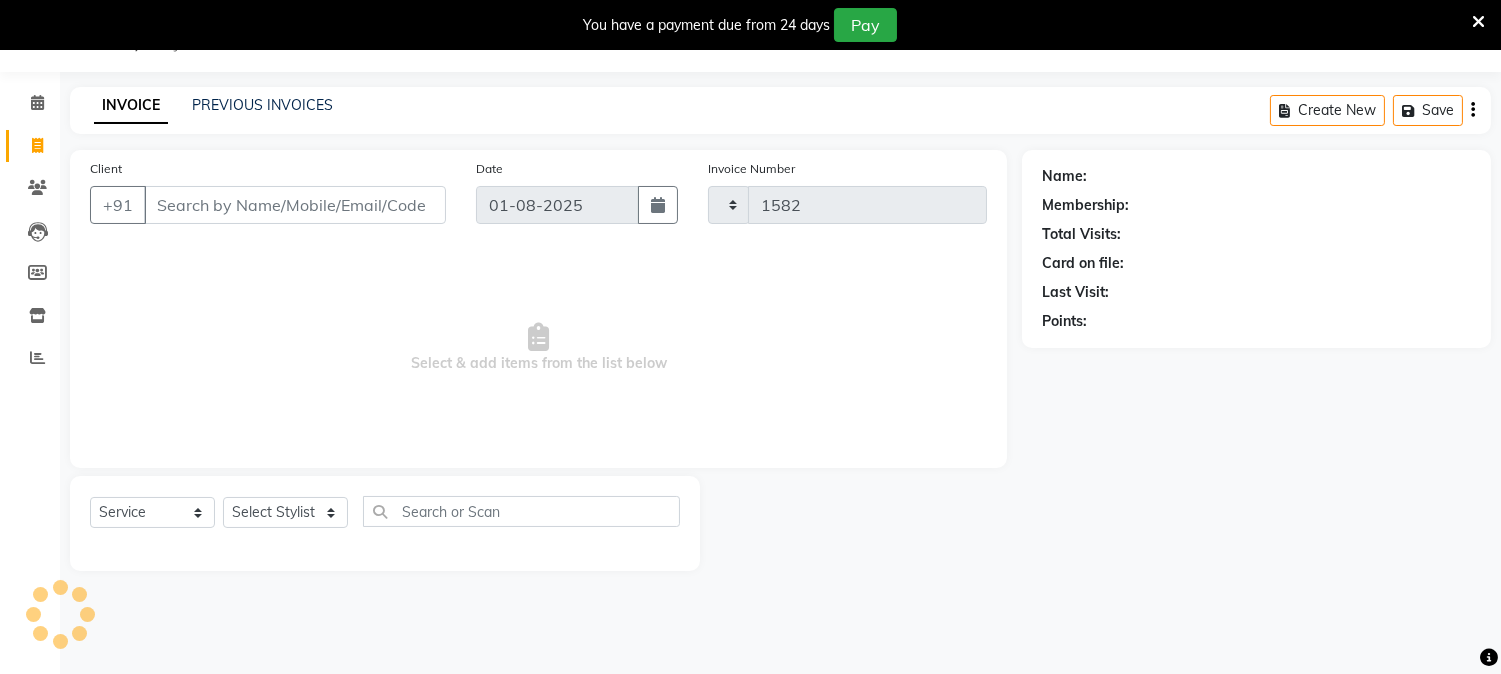 select on "4660" 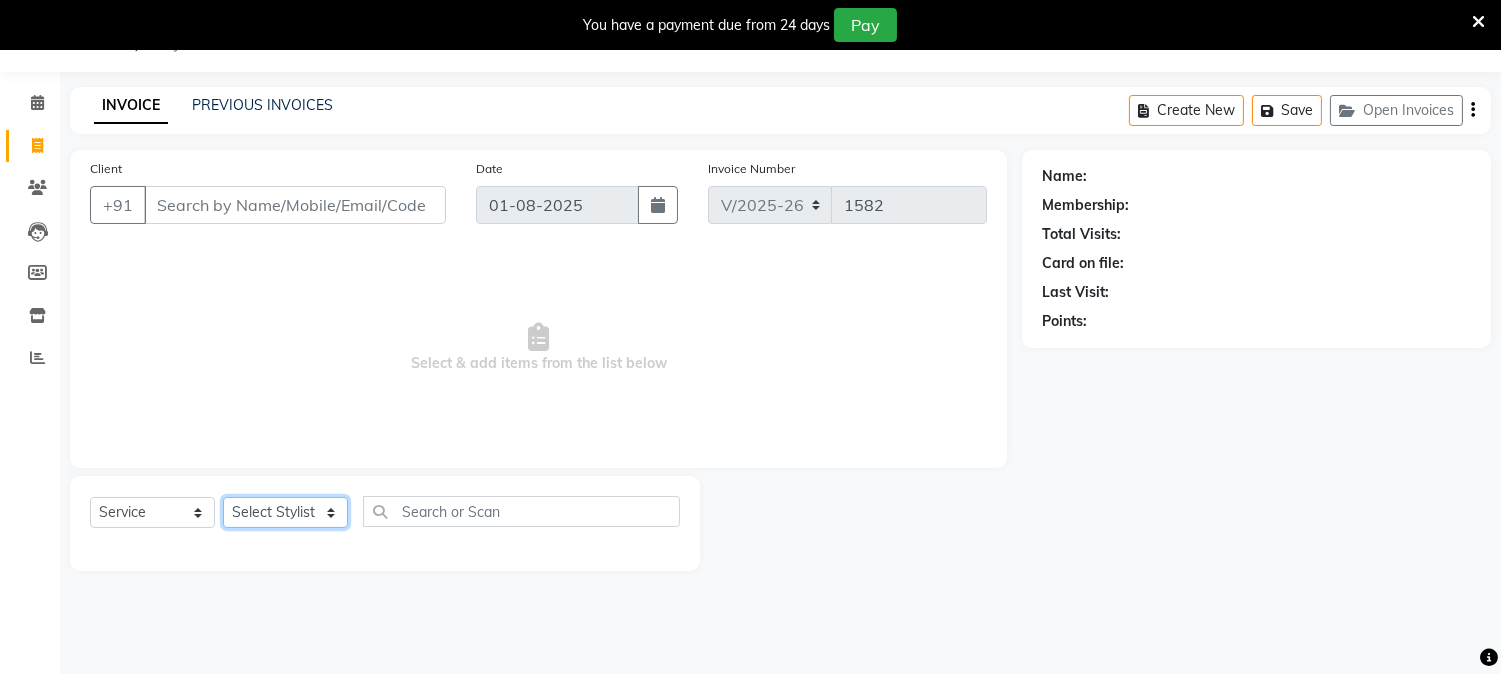 click on "Select Stylist [FIRST] [LAST] [FIRST] [CITY] [FIRST] [FIRST] [FIRST] [FIRST] [FIRST] [FIRST] [FIRST] [FIRST]" 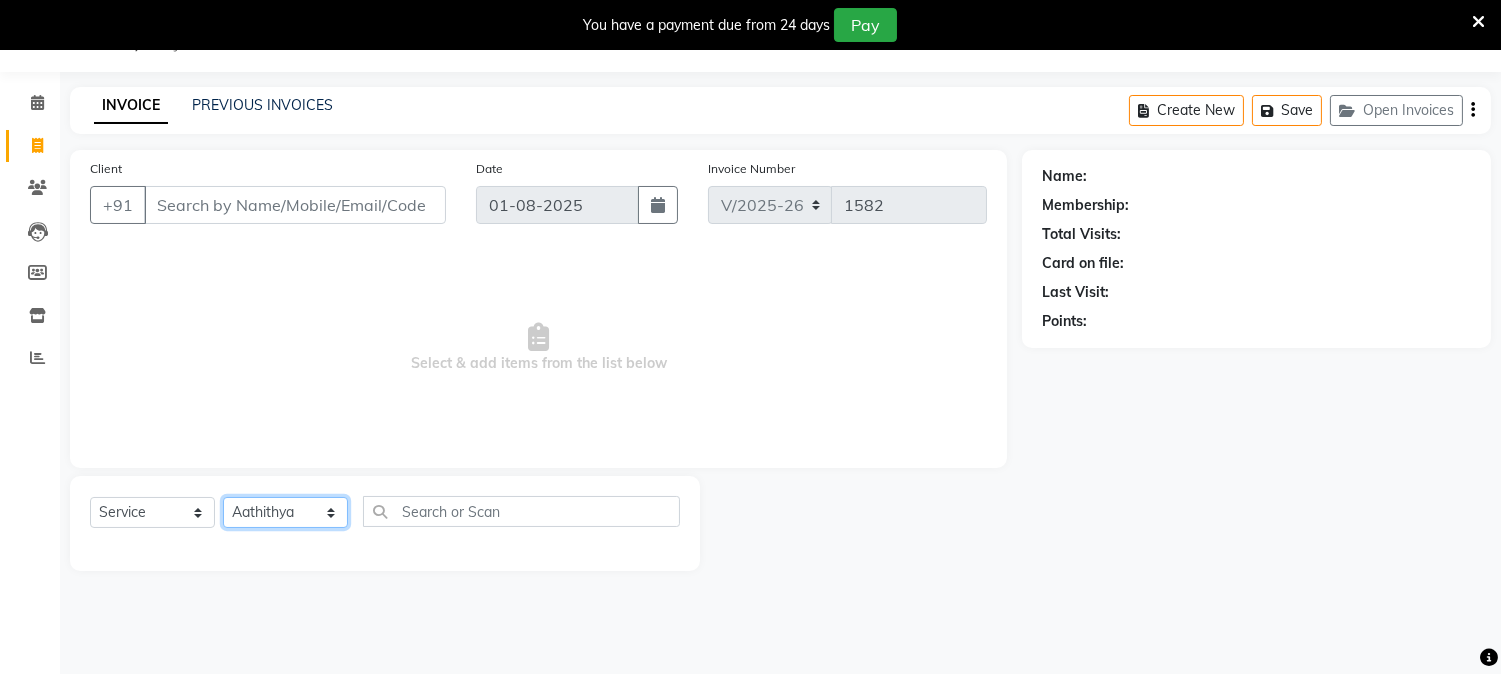 click on "Select Stylist [FIRST] [LAST] [FIRST] [CITY] [FIRST] [FIRST] [FIRST] [FIRST] [FIRST] [FIRST] [FIRST] [FIRST]" 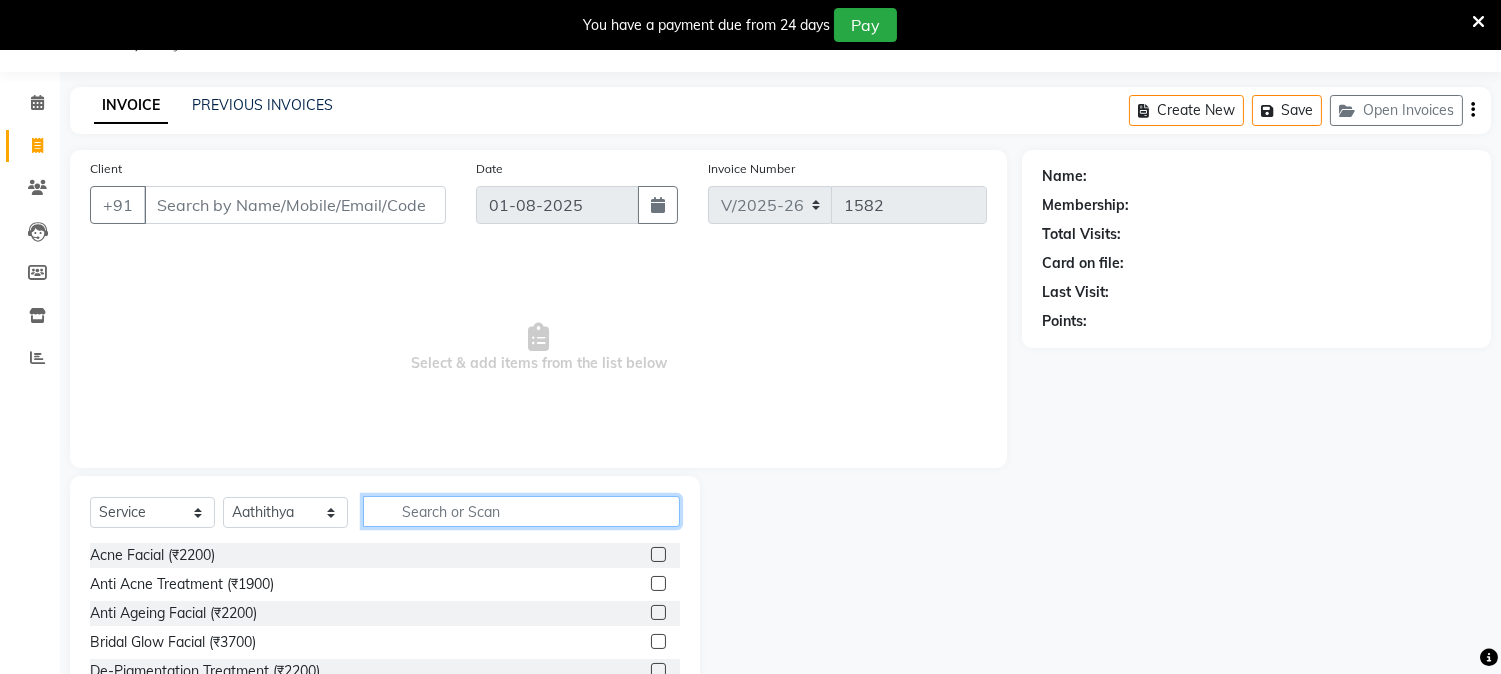 click 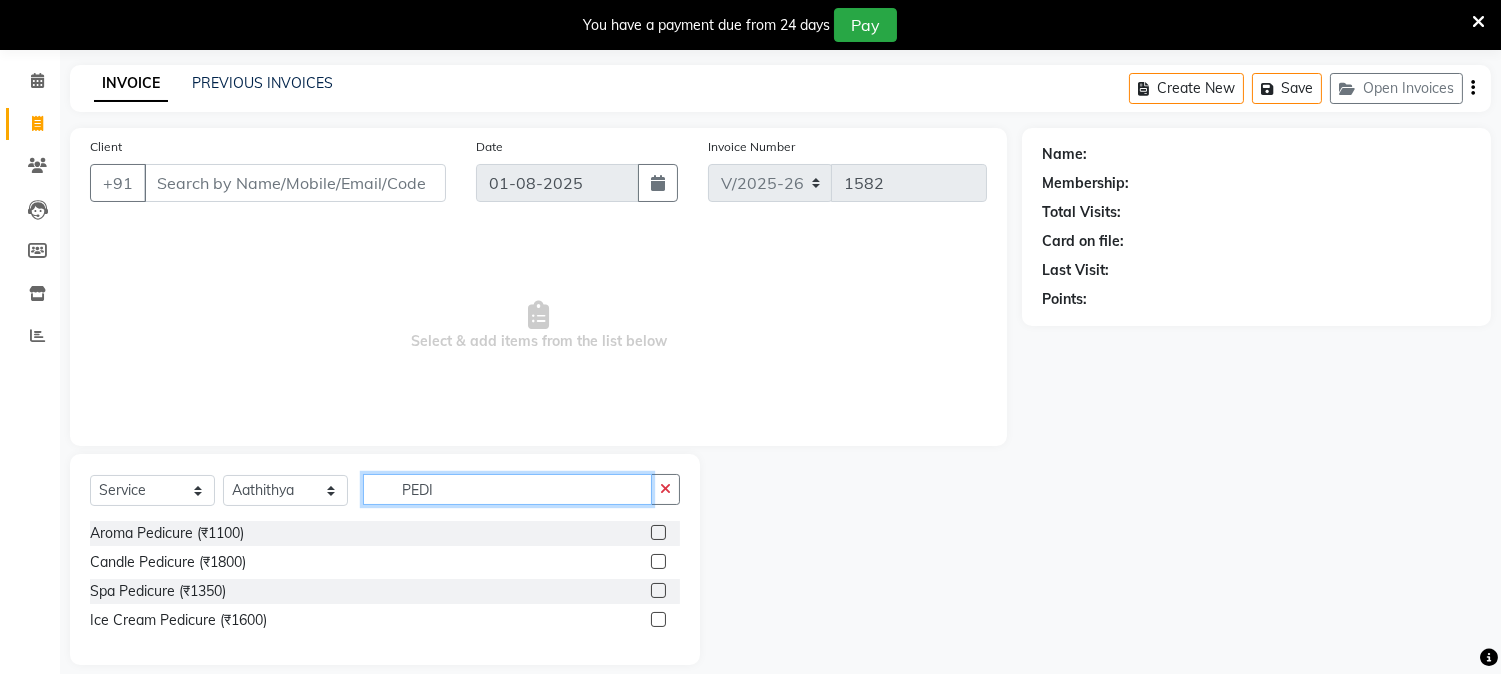 scroll, scrollTop: 93, scrollLeft: 0, axis: vertical 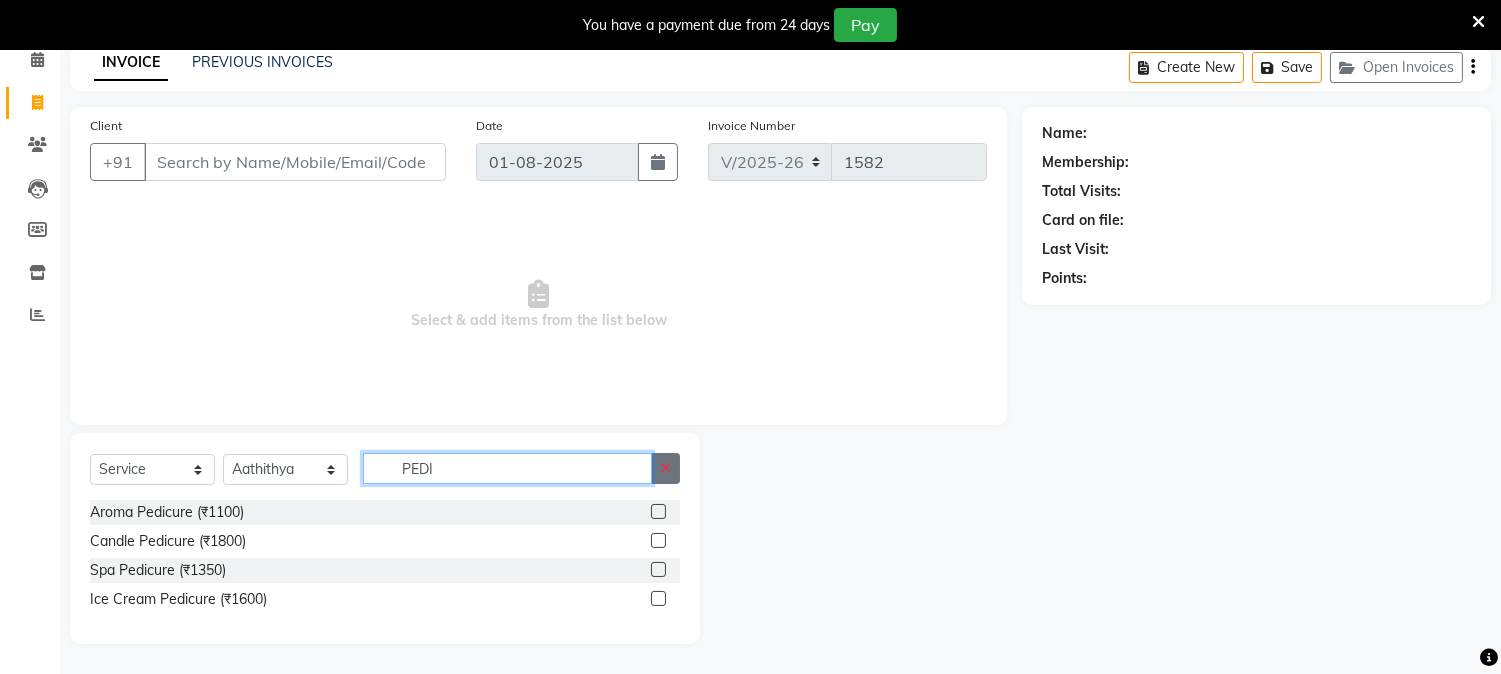 type on "PEDI" 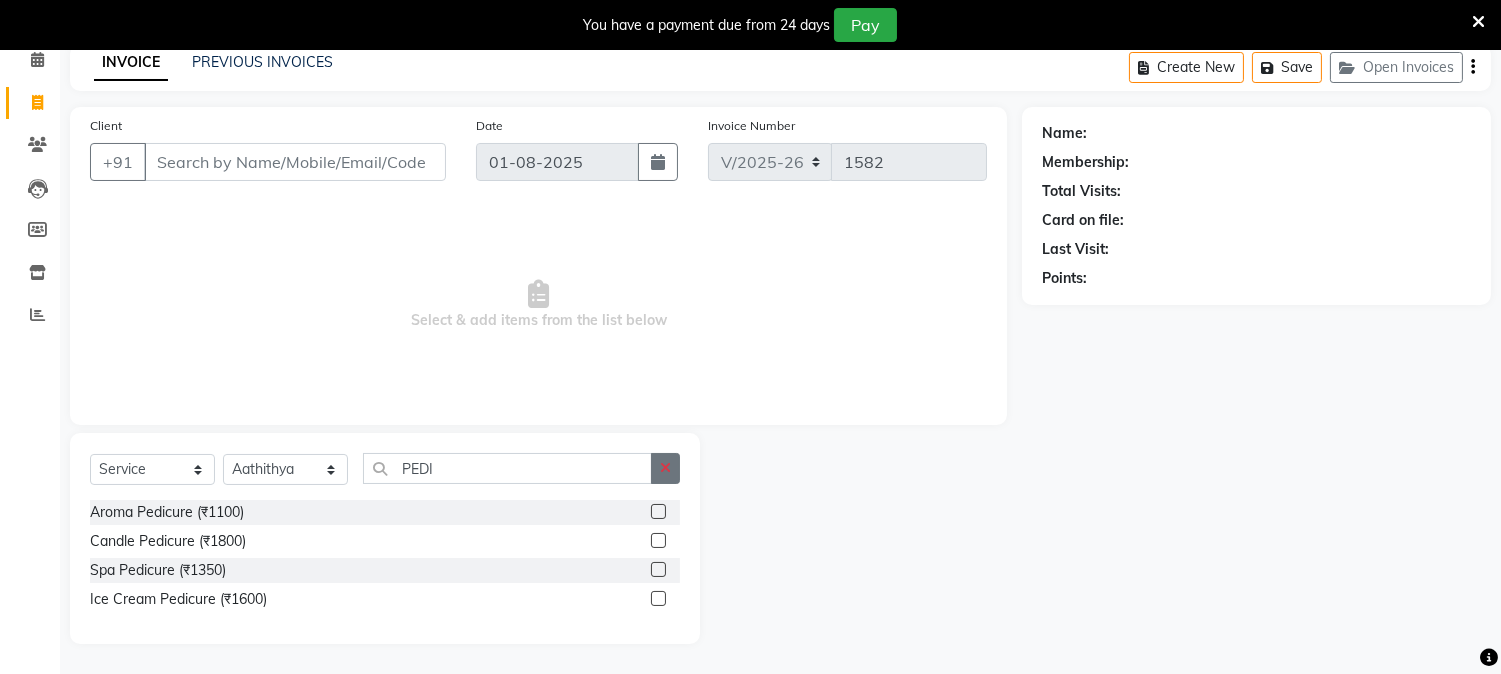 click 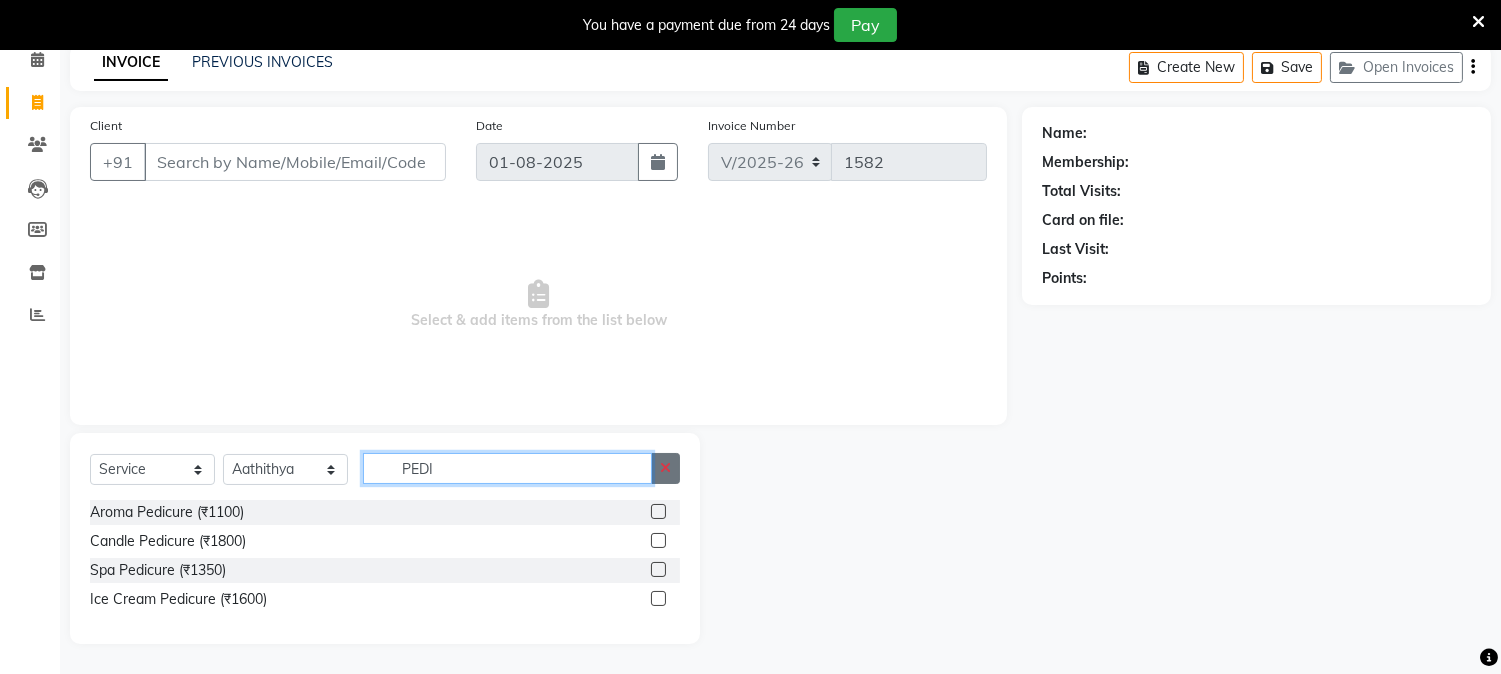 type 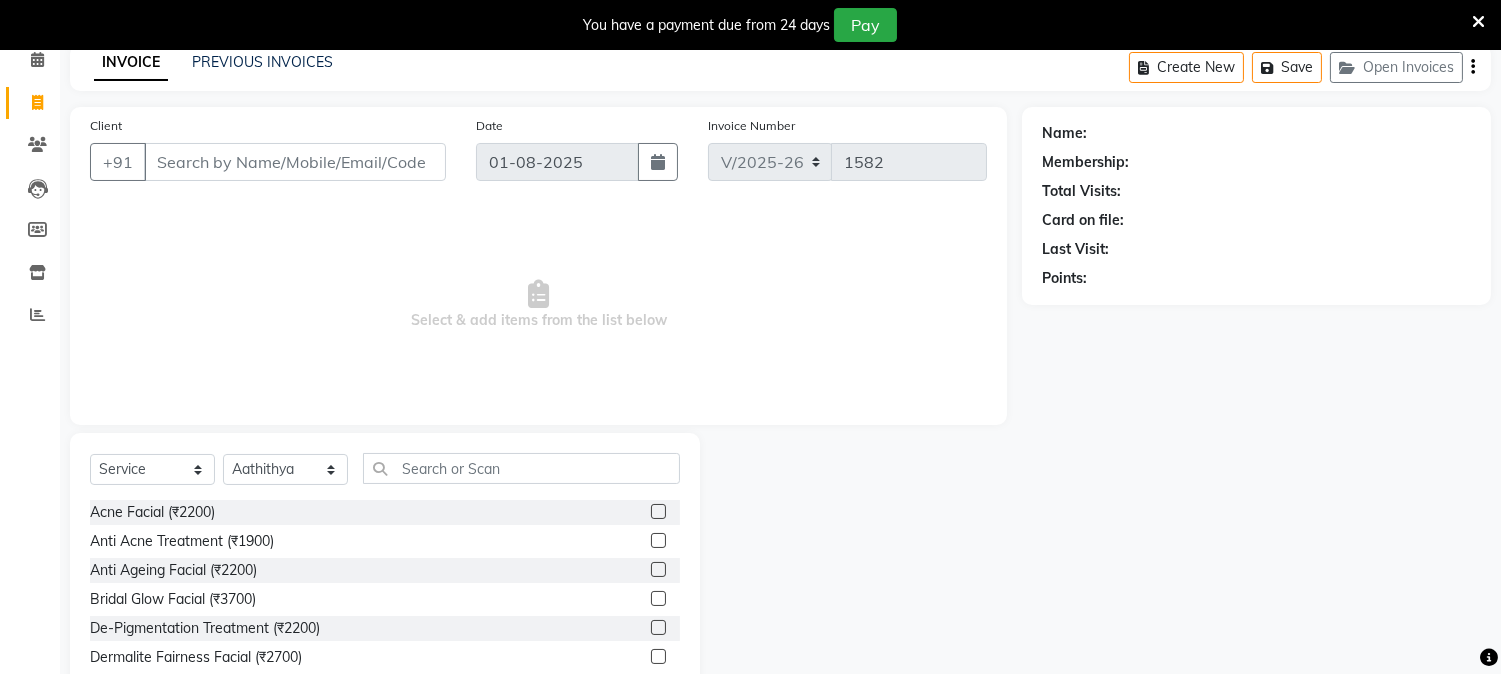click on "Name: Membership: Total Visits: Card on file: Last Visit:  Points:" 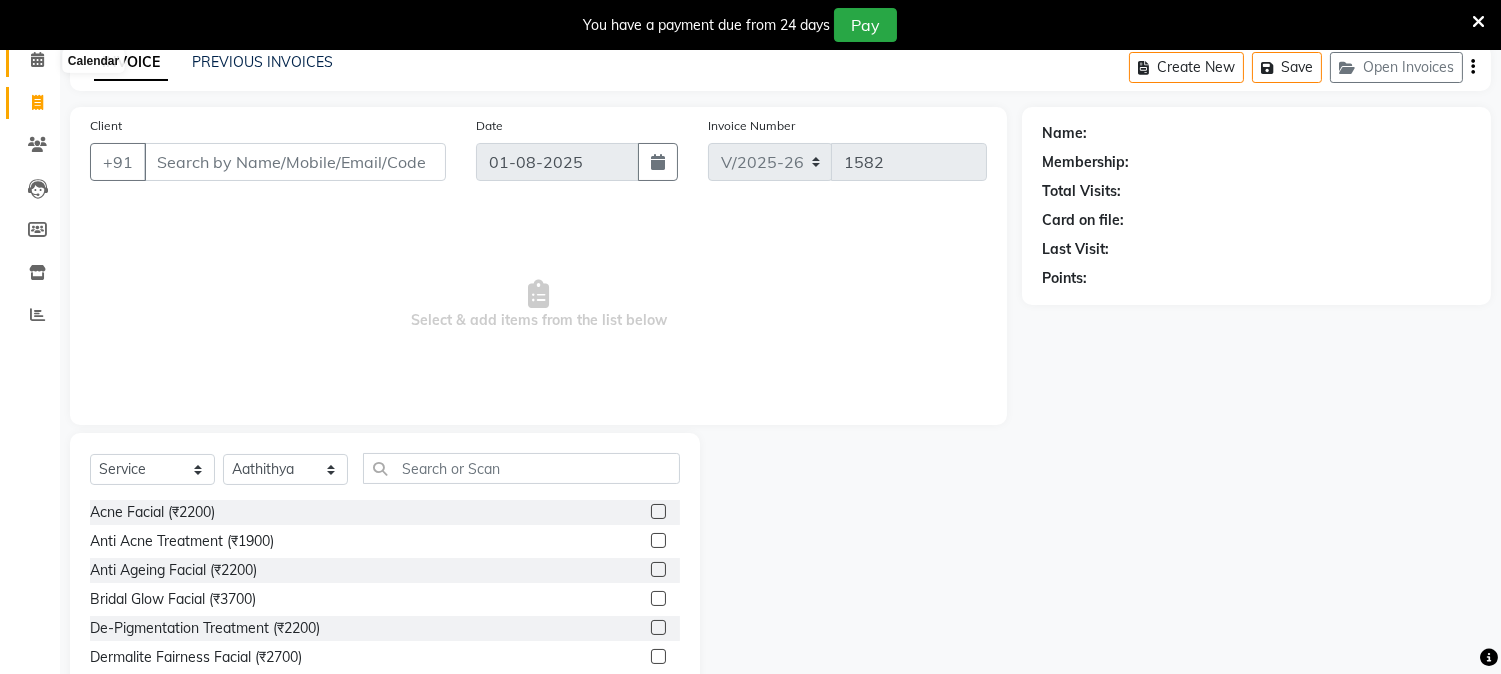 click 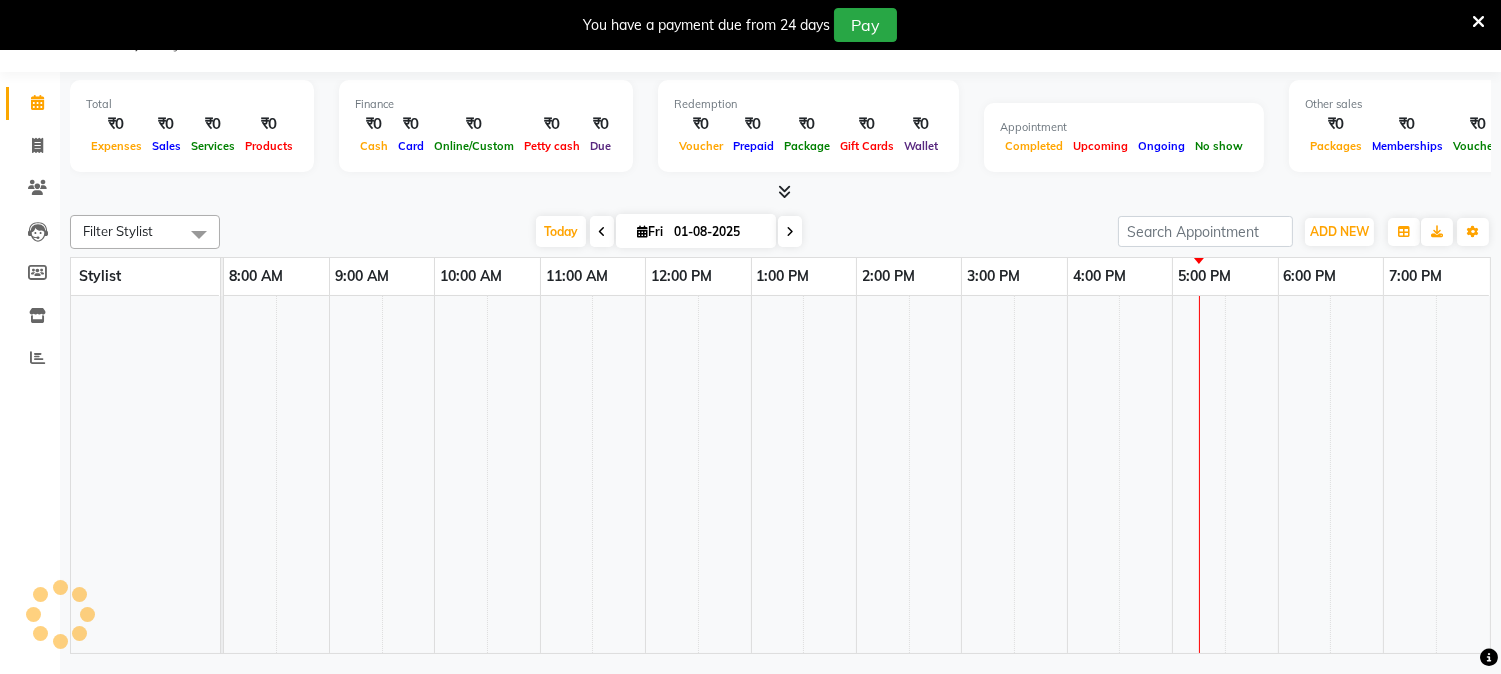 scroll, scrollTop: 50, scrollLeft: 0, axis: vertical 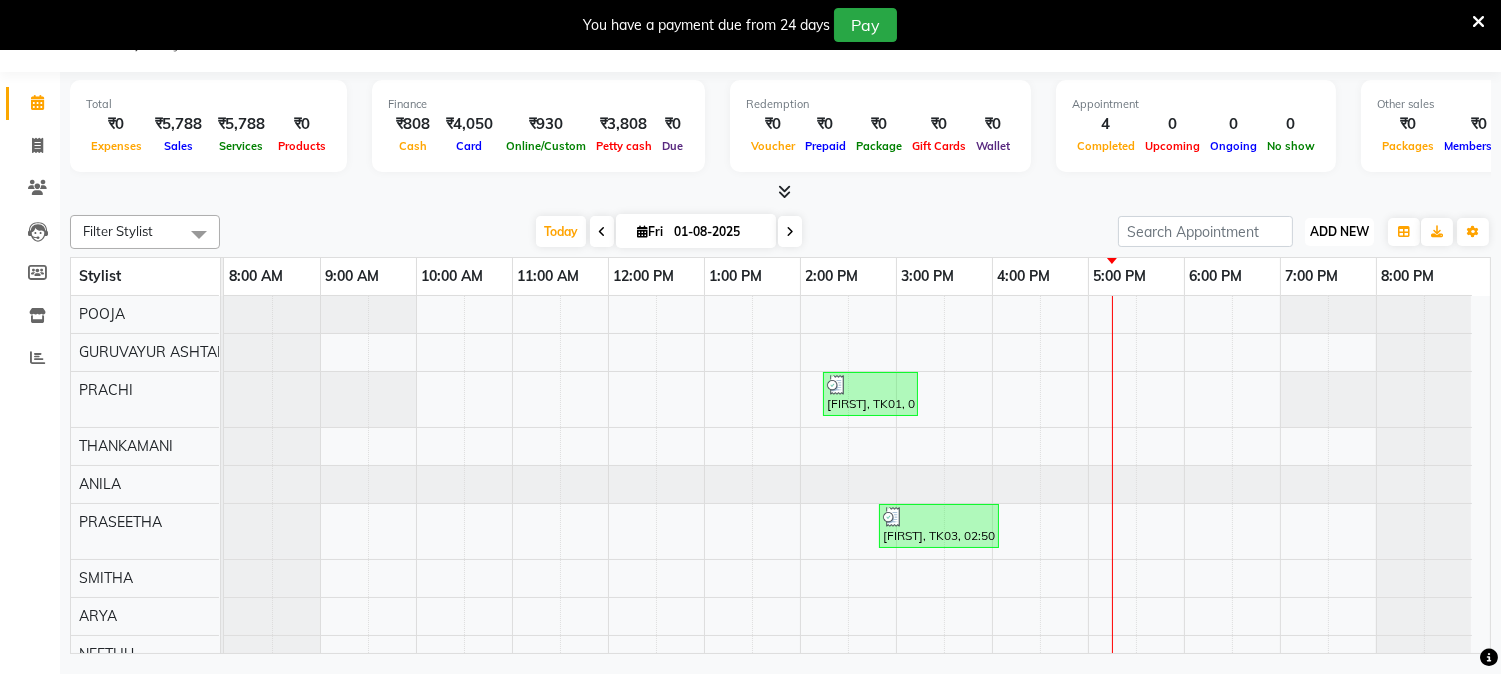 click on "ADD NEW" at bounding box center [1339, 231] 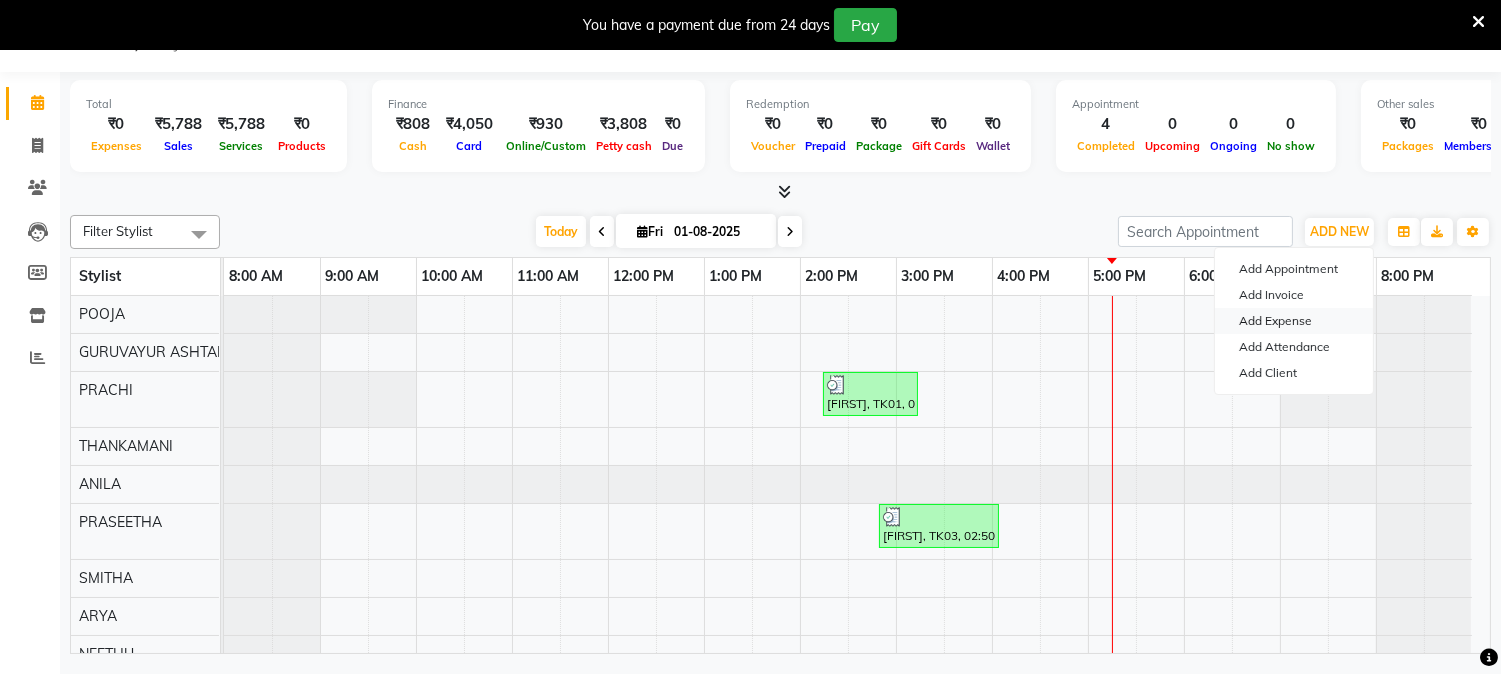 click on "Add Expense" at bounding box center (1294, 321) 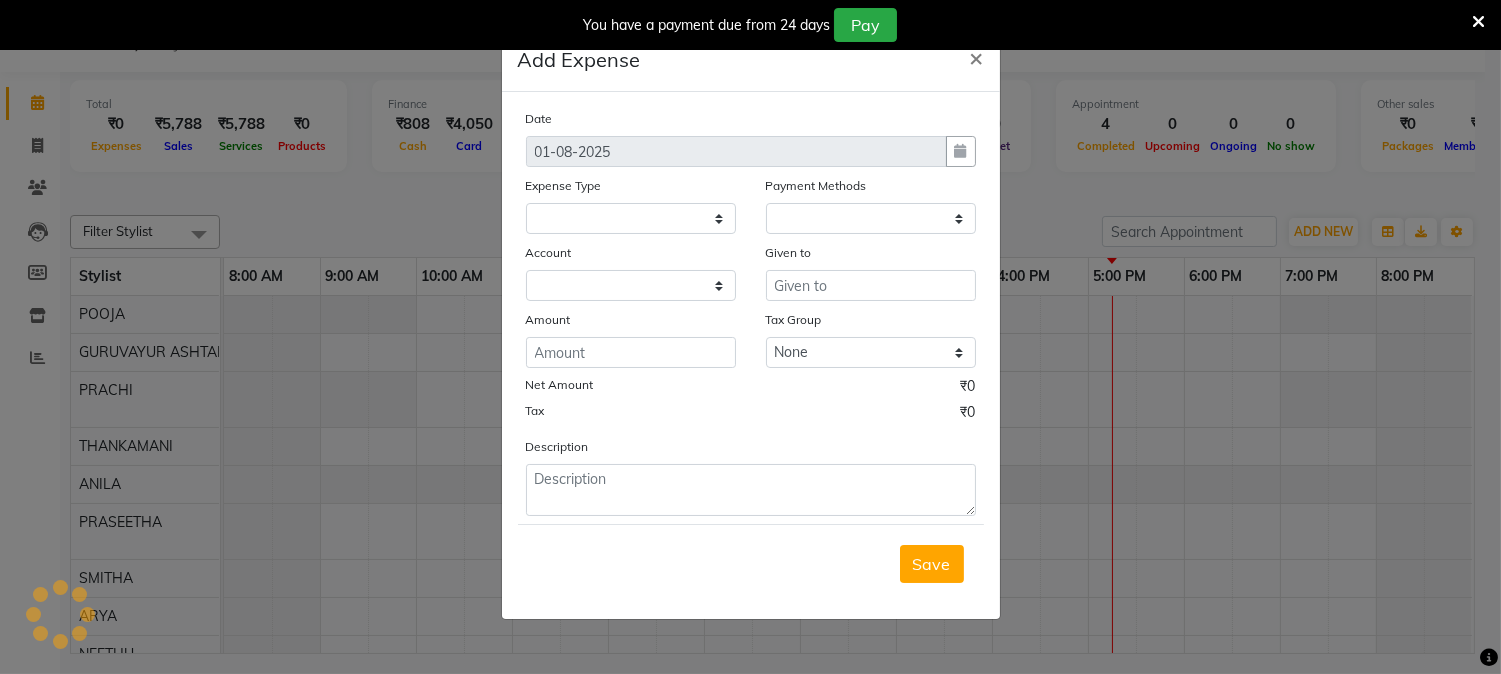 select 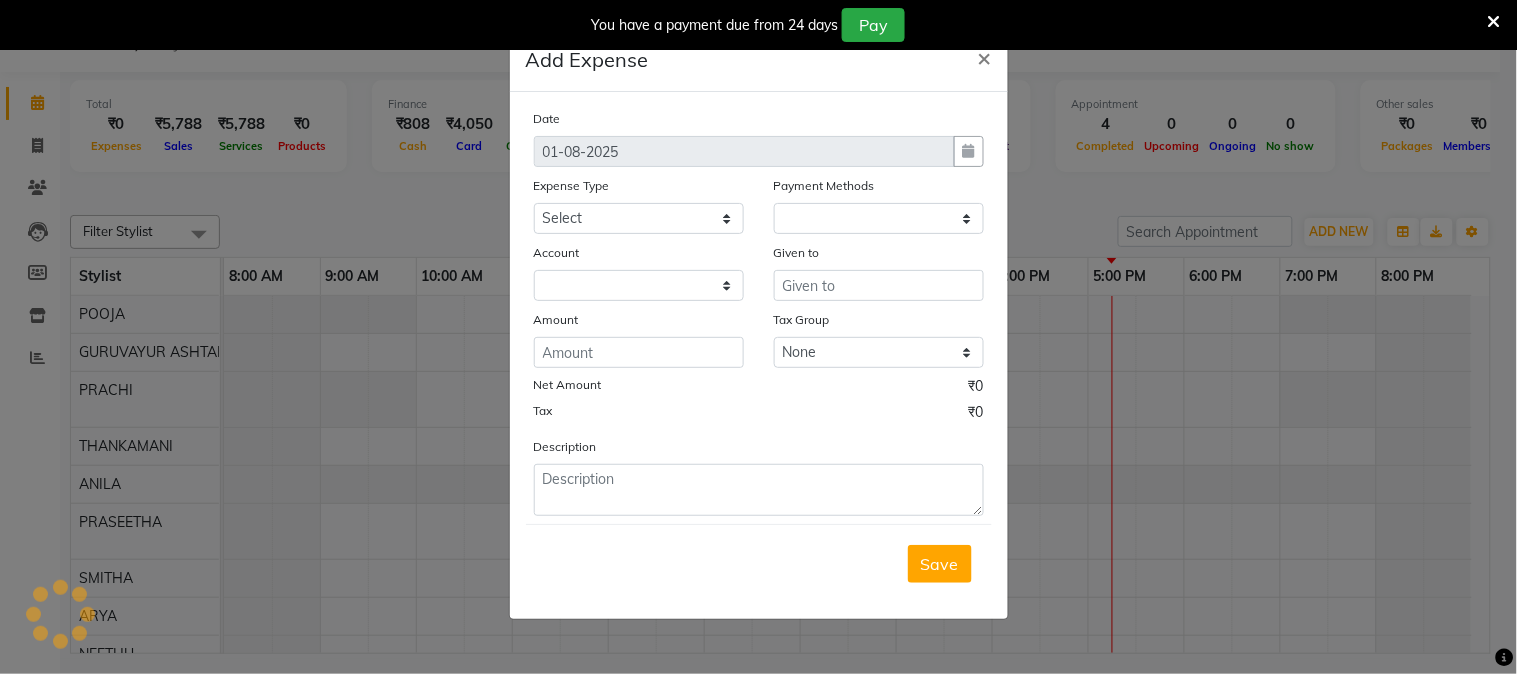 select on "1" 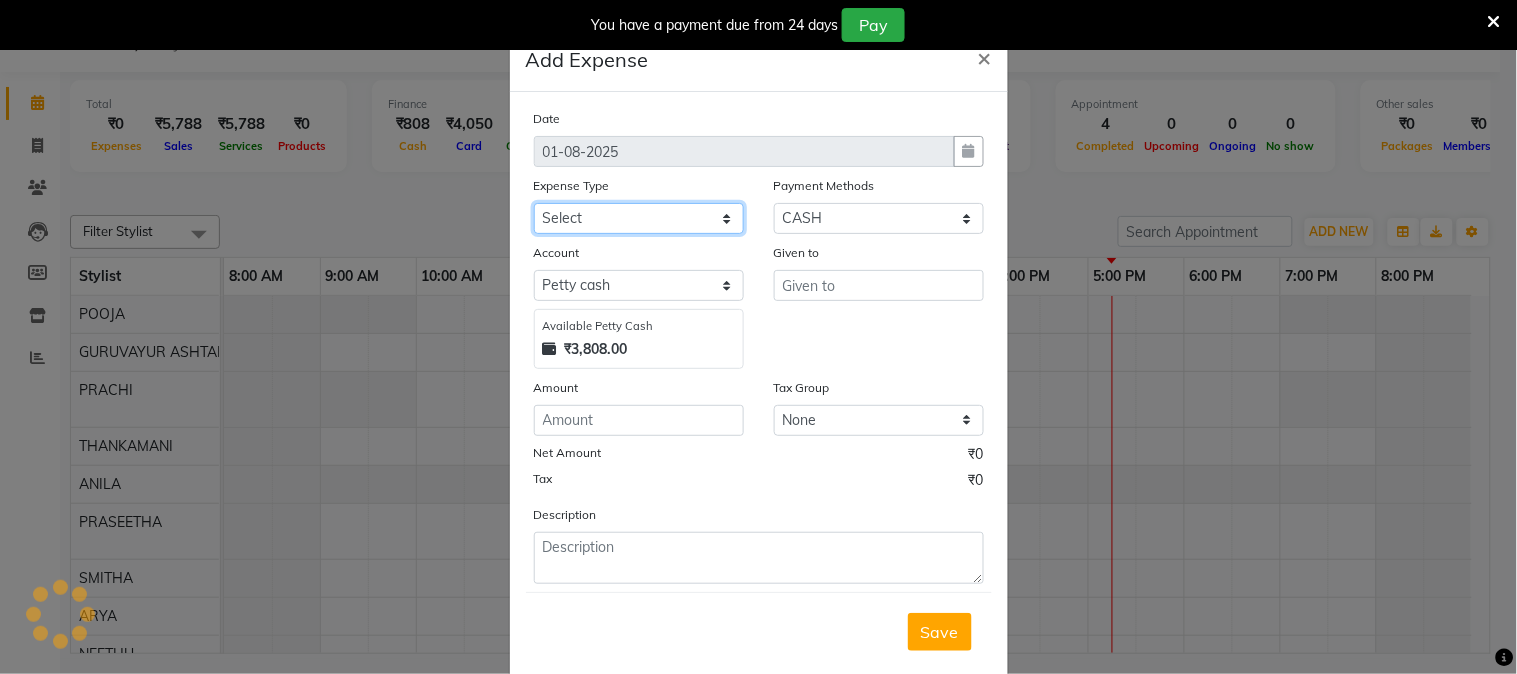 click on "Select ACCOMODATION EXPENSES ADVERTISEMENT SALES PROMOTIONAL EXPENSES Bonus BRIDAL ACCESSORIES REFUND BRIDAL COMMISSION BRIDAL FOOD BRIDAL INCENTIVES BRIDAL ORNAMENTS REFUND BRIDAL TA CASH DEPOSIT RAK BANK COMPUTER ACCESSORIES MOBILE PHONE Donation and Charity Expenses ELECTRICITY CHARGES ELECTRONICS FITTINGS Event Expense FISH FOOD EXPENSES FOOD REFRESHMENT FOR CLIENTS FOOD REFRESHMENT FOR STAFFS Freight And Forwarding Charges FUEL FOR GENERATOR FURNITURE AND EQUIPMENTS Gifts for Clients GIFTS FOR STAFFS GOKULAM CHITS HOSTEL RENT LAUNDRY EXPENSES LICENSE OTHER FEES LOADING UNLOADING CHARGES Medical Expenses MEHNDI PAYMENTS MISCELLANEOUS EXPENSES NEWSPAPER PERIODICALS Ornaments Maintenance Expense OVERTIME ALLOWANCES Payment For Pest Control Perfomance based incentives POSTAGE COURIER CHARGES Printing PRINTING STATIONERY EXPENSES PROFESSIONAL TAX REPAIRS MAINTENANCE ROUND OFF Salary SALARY ADVANCE Sales Incentives Membership Card SALES INCENTIVES PRODUCT SALES INCENTIVES SERVICES SALON ESSENTIALS SALON RENT" 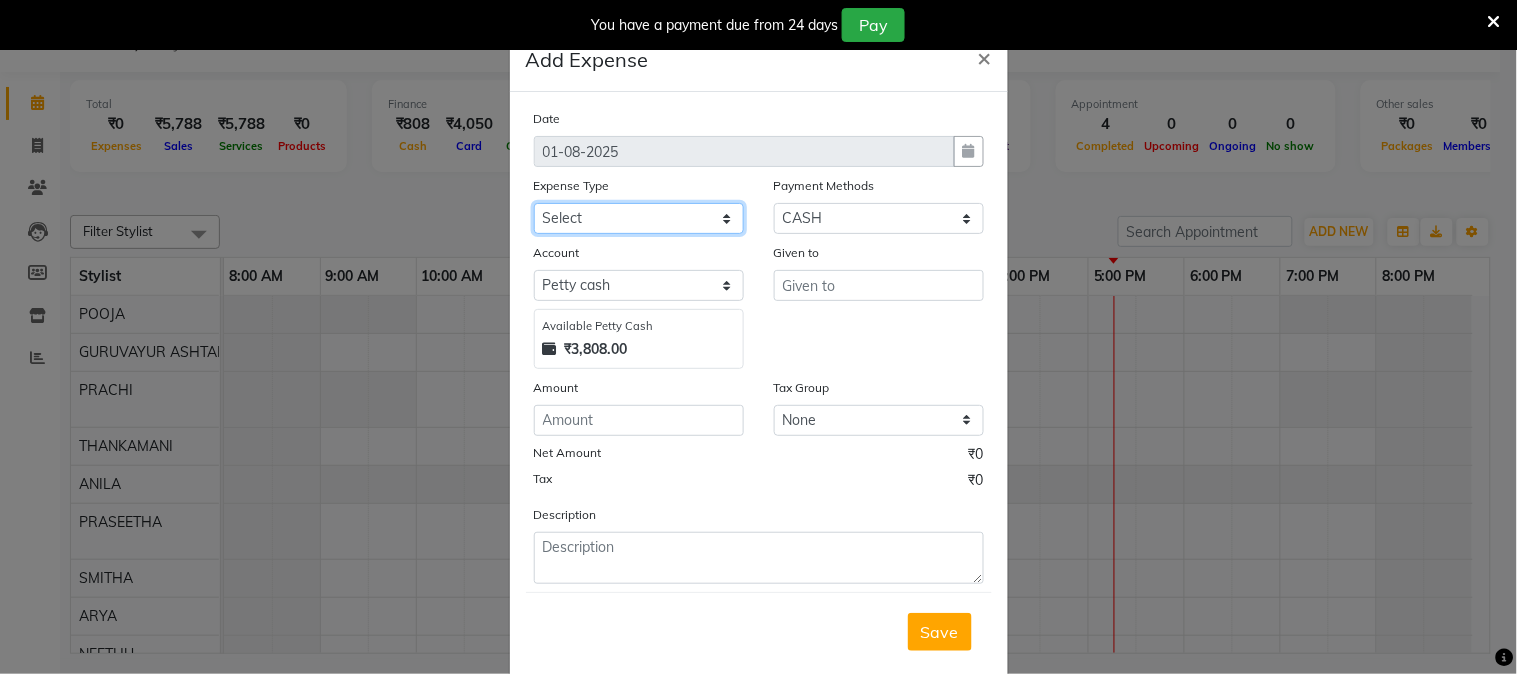 select on "6175" 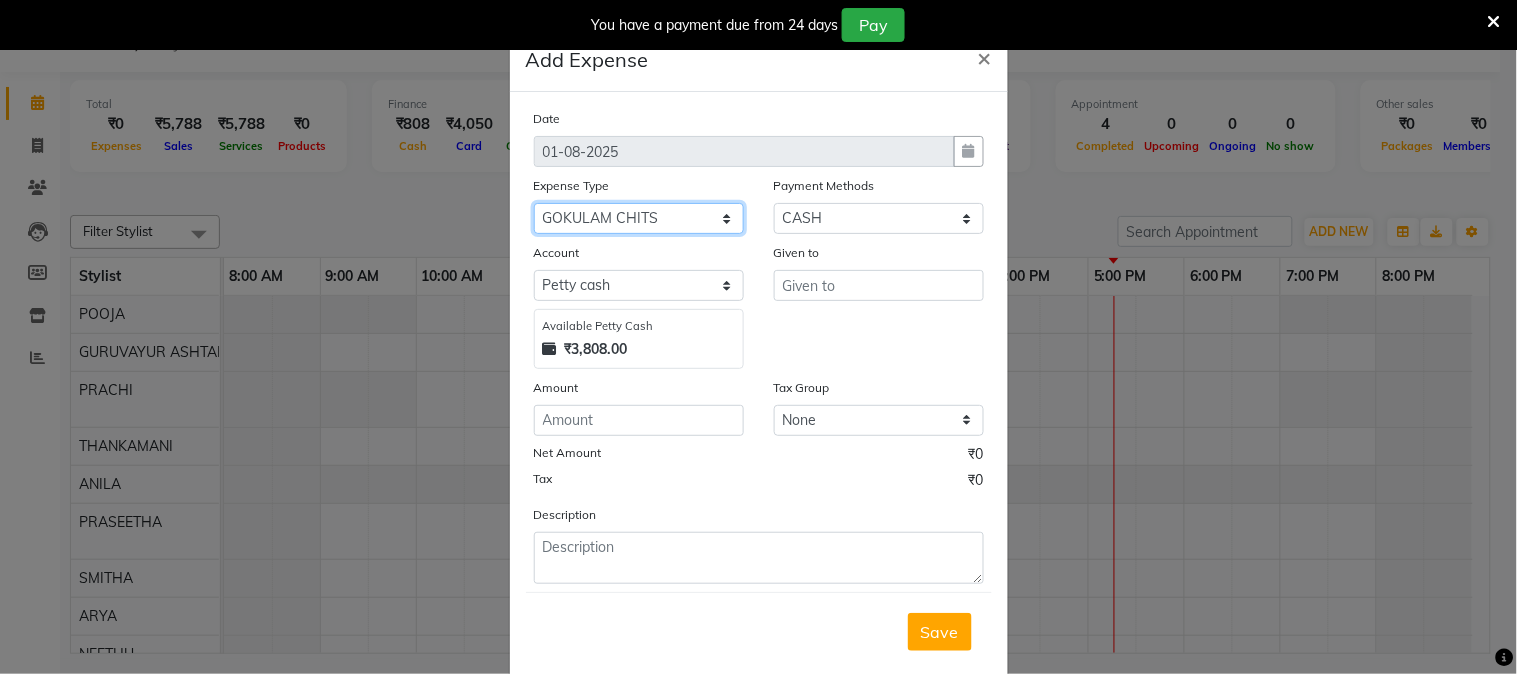 click on "Select ACCOMODATION EXPENSES ADVERTISEMENT SALES PROMOTIONAL EXPENSES Bonus BRIDAL ACCESSORIES REFUND BRIDAL COMMISSION BRIDAL FOOD BRIDAL INCENTIVES BRIDAL ORNAMENTS REFUND BRIDAL TA CASH DEPOSIT RAK BANK COMPUTER ACCESSORIES MOBILE PHONE Donation and Charity Expenses ELECTRICITY CHARGES ELECTRONICS FITTINGS Event Expense FISH FOOD EXPENSES FOOD REFRESHMENT FOR CLIENTS FOOD REFRESHMENT FOR STAFFS Freight And Forwarding Charges FUEL FOR GENERATOR FURNITURE AND EQUIPMENTS Gifts for Clients GIFTS FOR STAFFS GOKULAM CHITS HOSTEL RENT LAUNDRY EXPENSES LICENSE OTHER FEES LOADING UNLOADING CHARGES Medical Expenses MEHNDI PAYMENTS MISCELLANEOUS EXPENSES NEWSPAPER PERIODICALS Ornaments Maintenance Expense OVERTIME ALLOWANCES Payment For Pest Control Perfomance based incentives POSTAGE COURIER CHARGES Printing PRINTING STATIONERY EXPENSES PROFESSIONAL TAX REPAIRS MAINTENANCE ROUND OFF Salary SALARY ADVANCE Sales Incentives Membership Card SALES INCENTIVES PRODUCT SALES INCENTIVES SERVICES SALON ESSENTIALS SALON RENT" 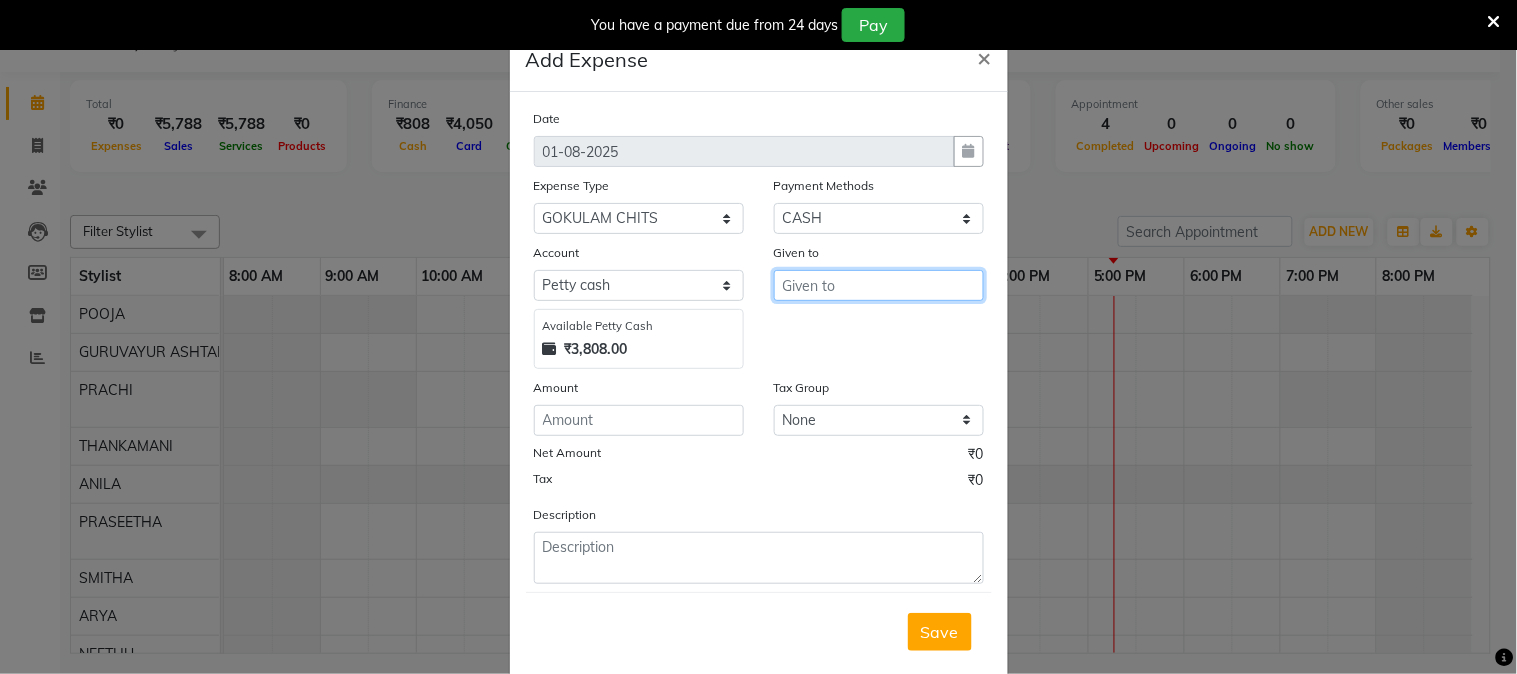 click at bounding box center (879, 285) 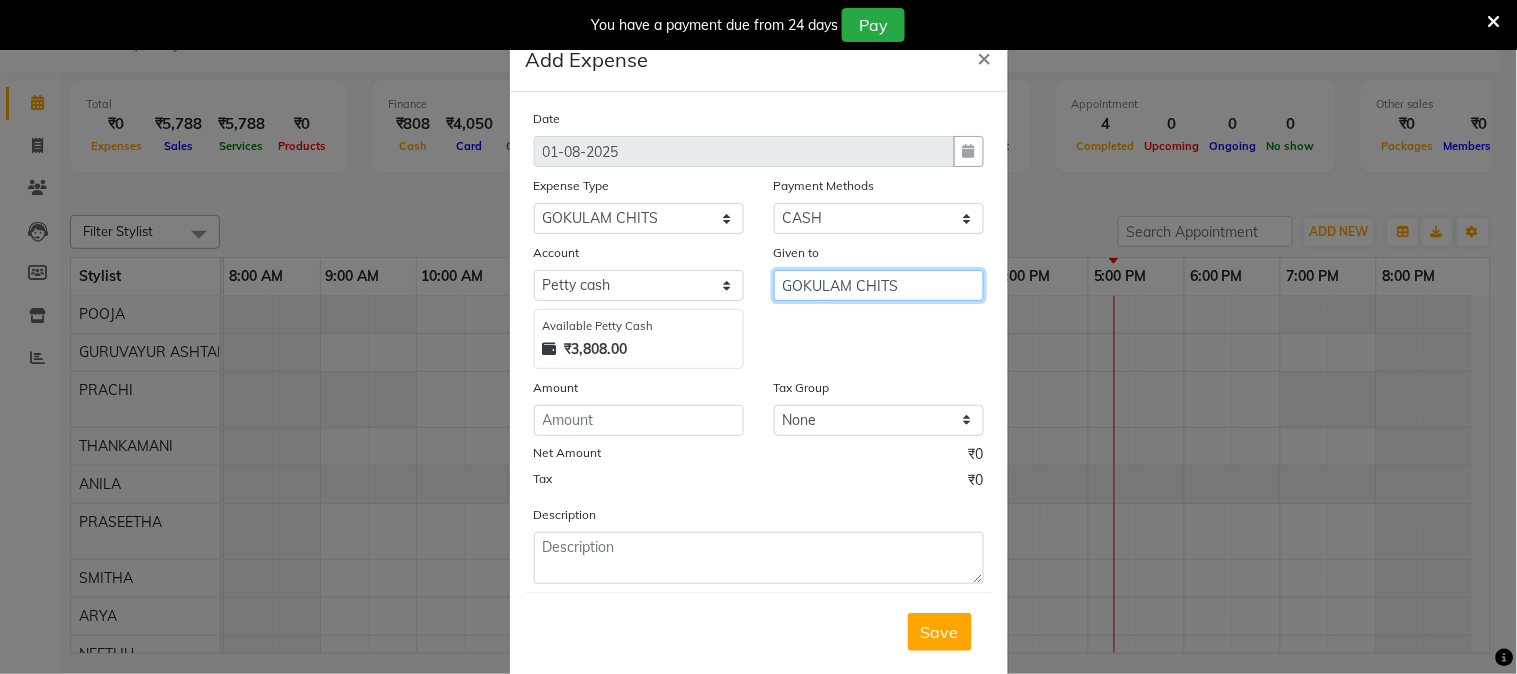 type on "GOKULAM CHITS" 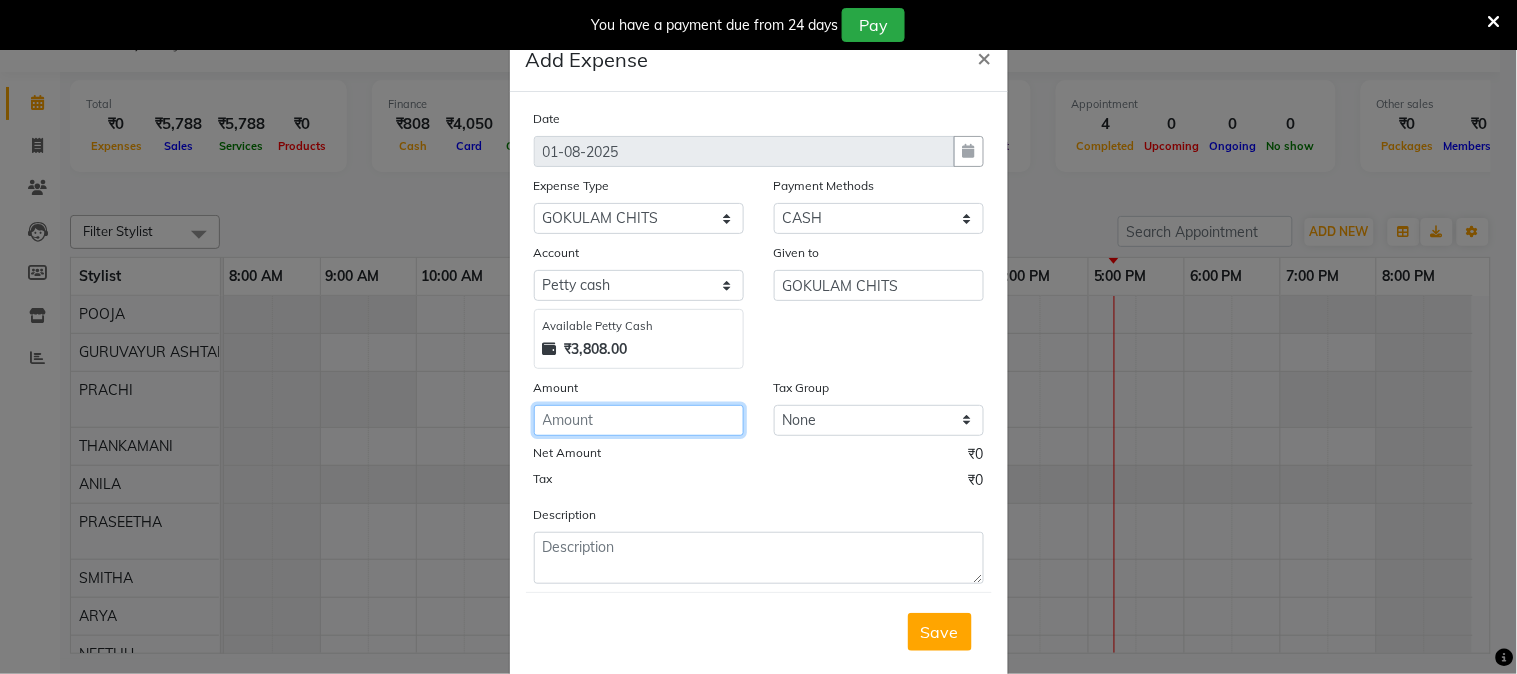 click 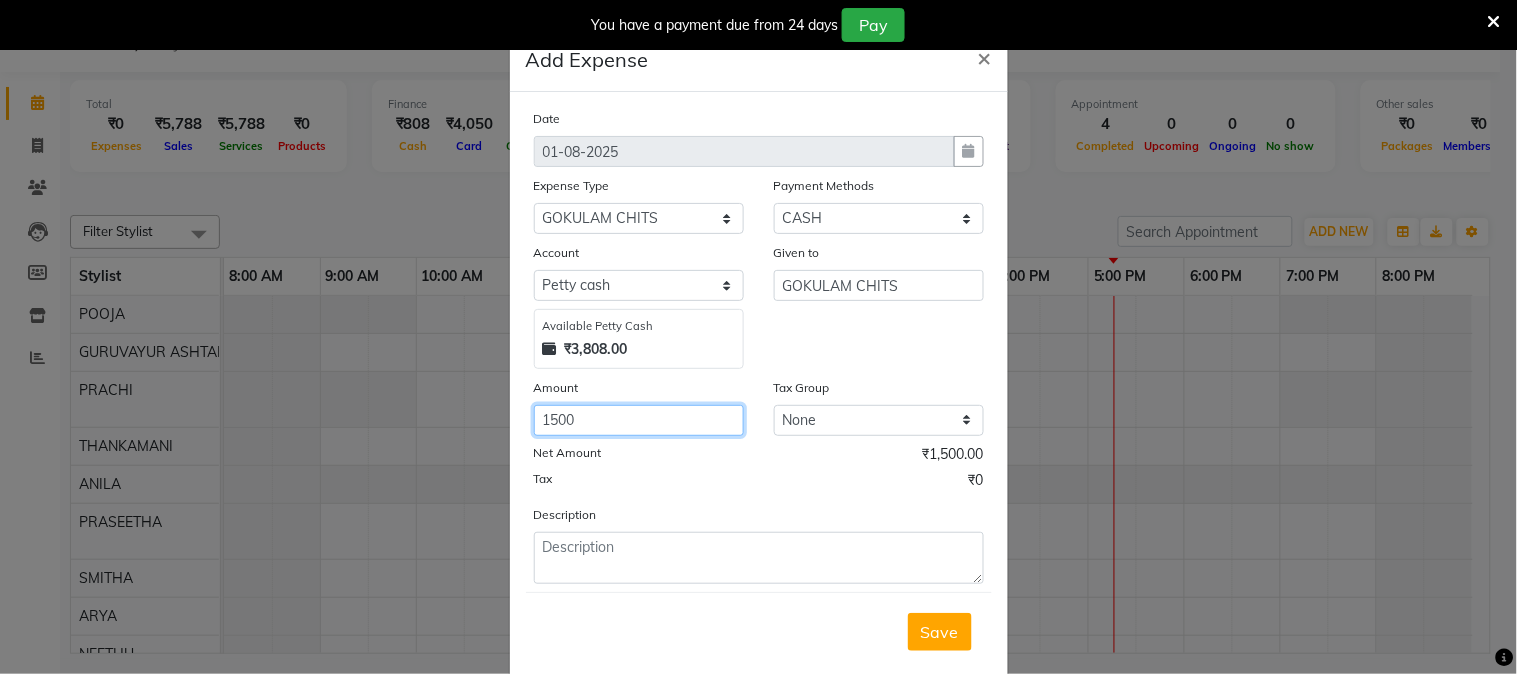 type on "1500" 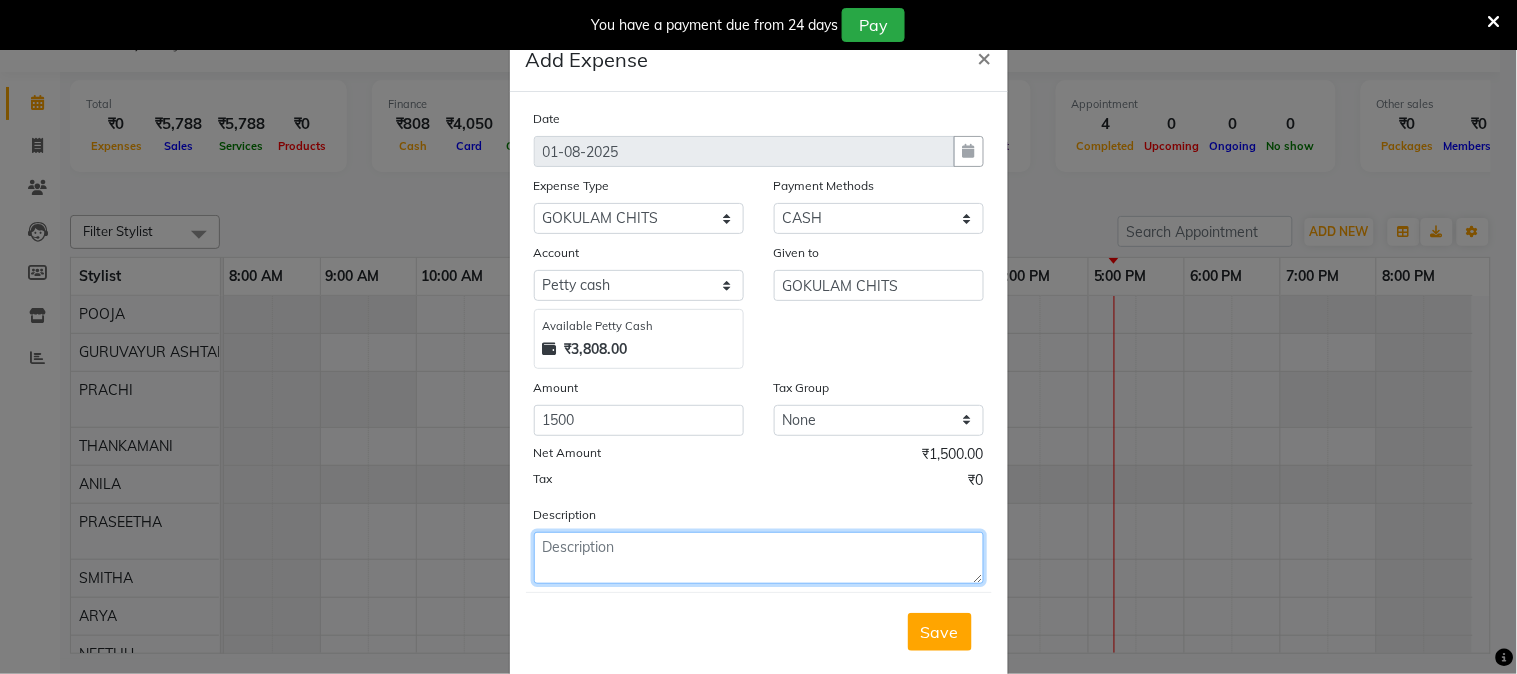 click 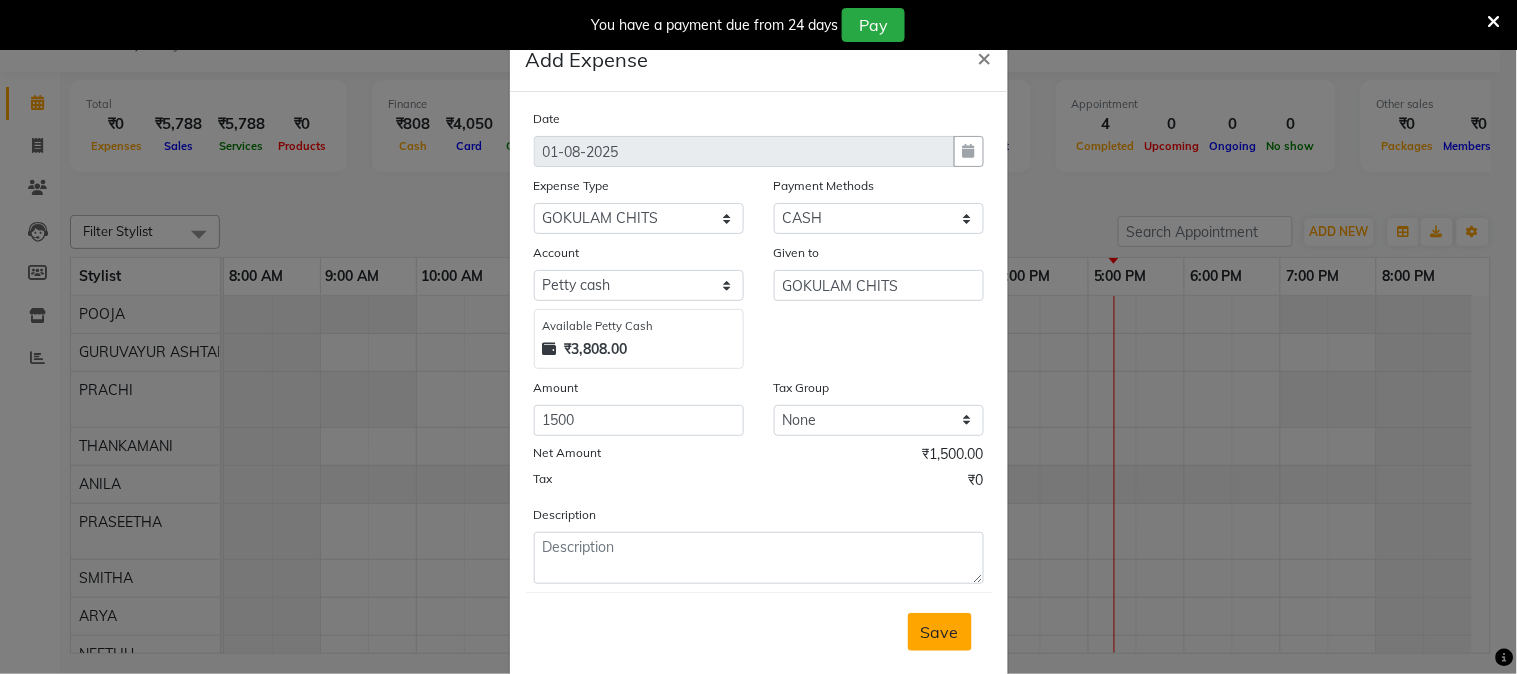 click on "Save" at bounding box center (940, 632) 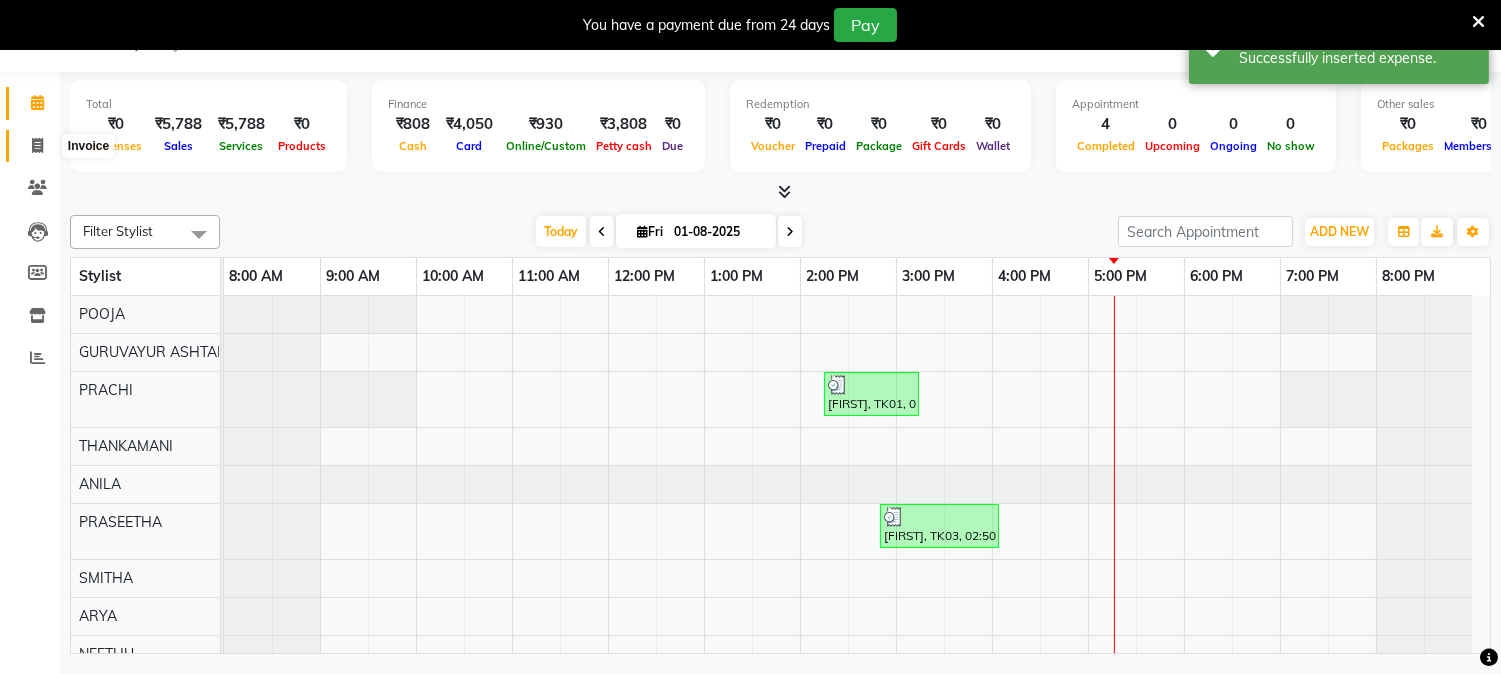 click 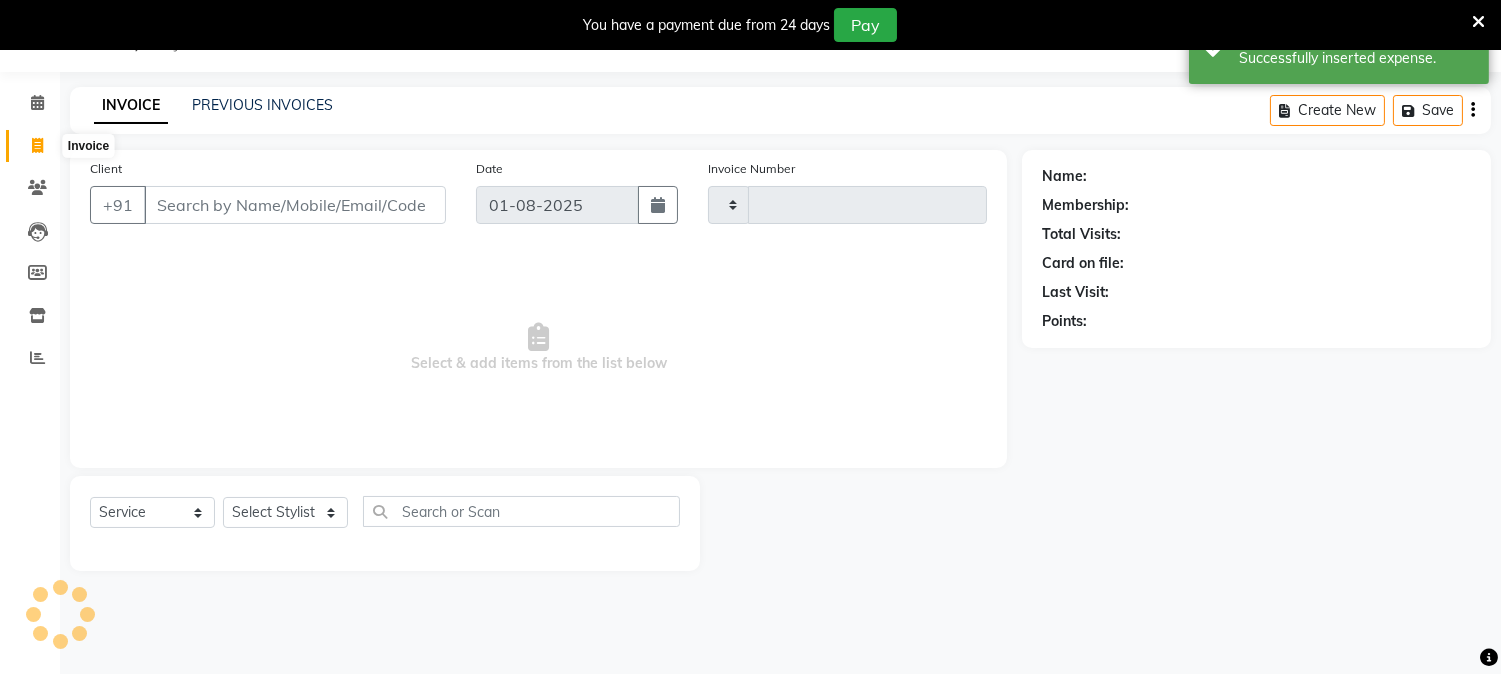 type on "1582" 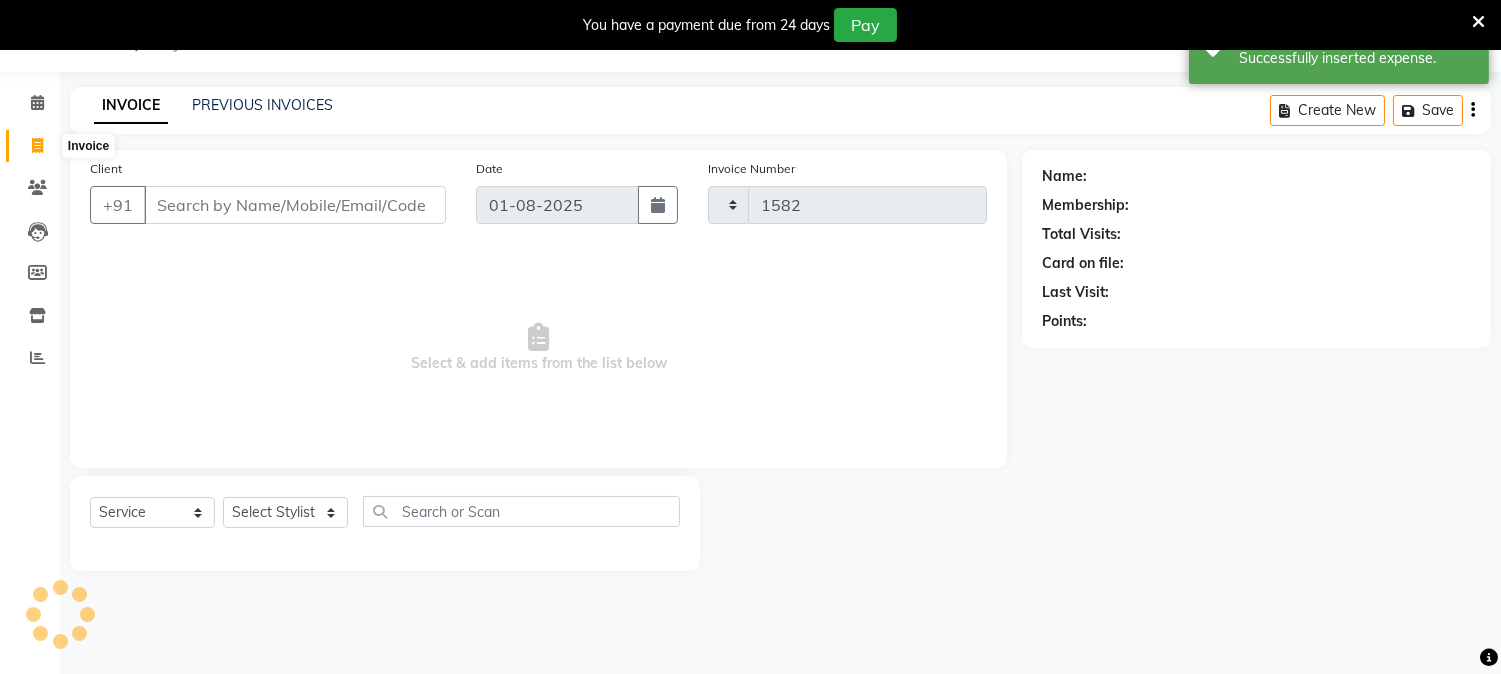 select on "4660" 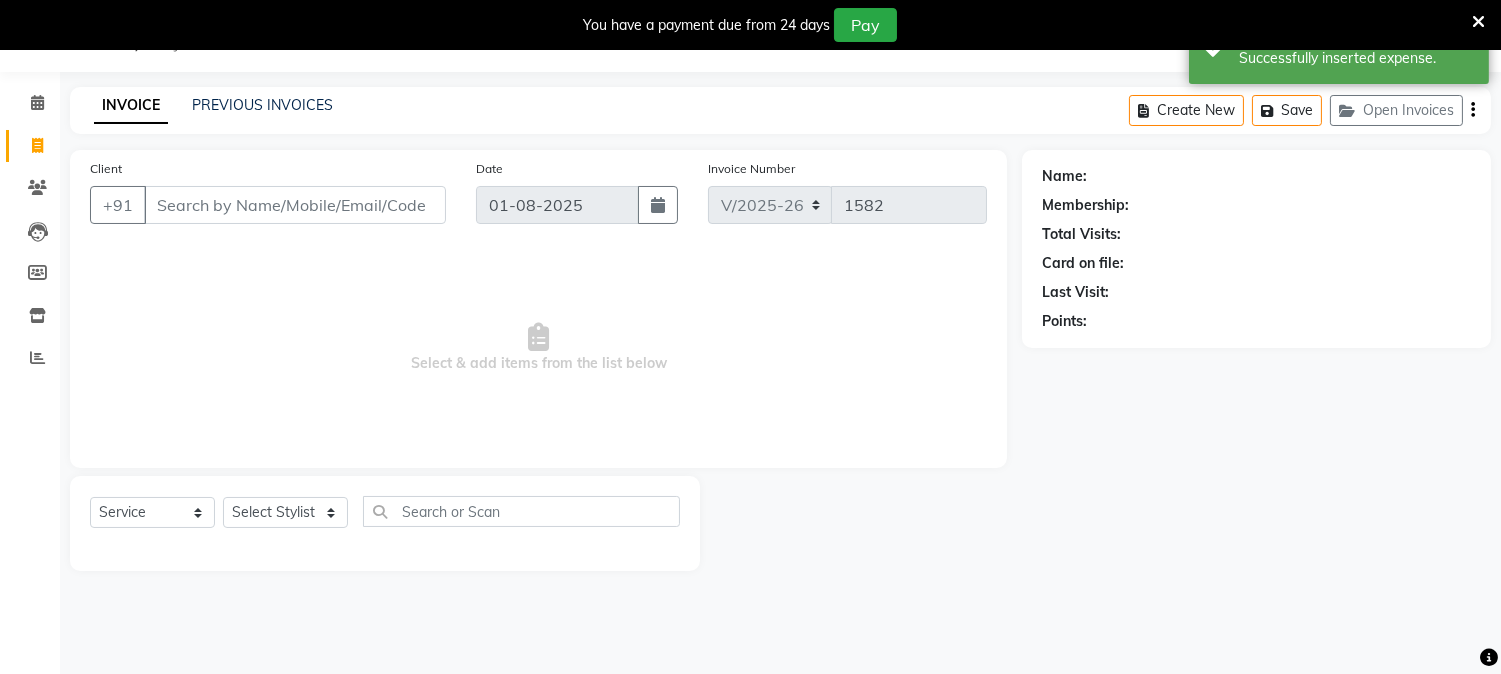 click on "Client" at bounding box center [295, 205] 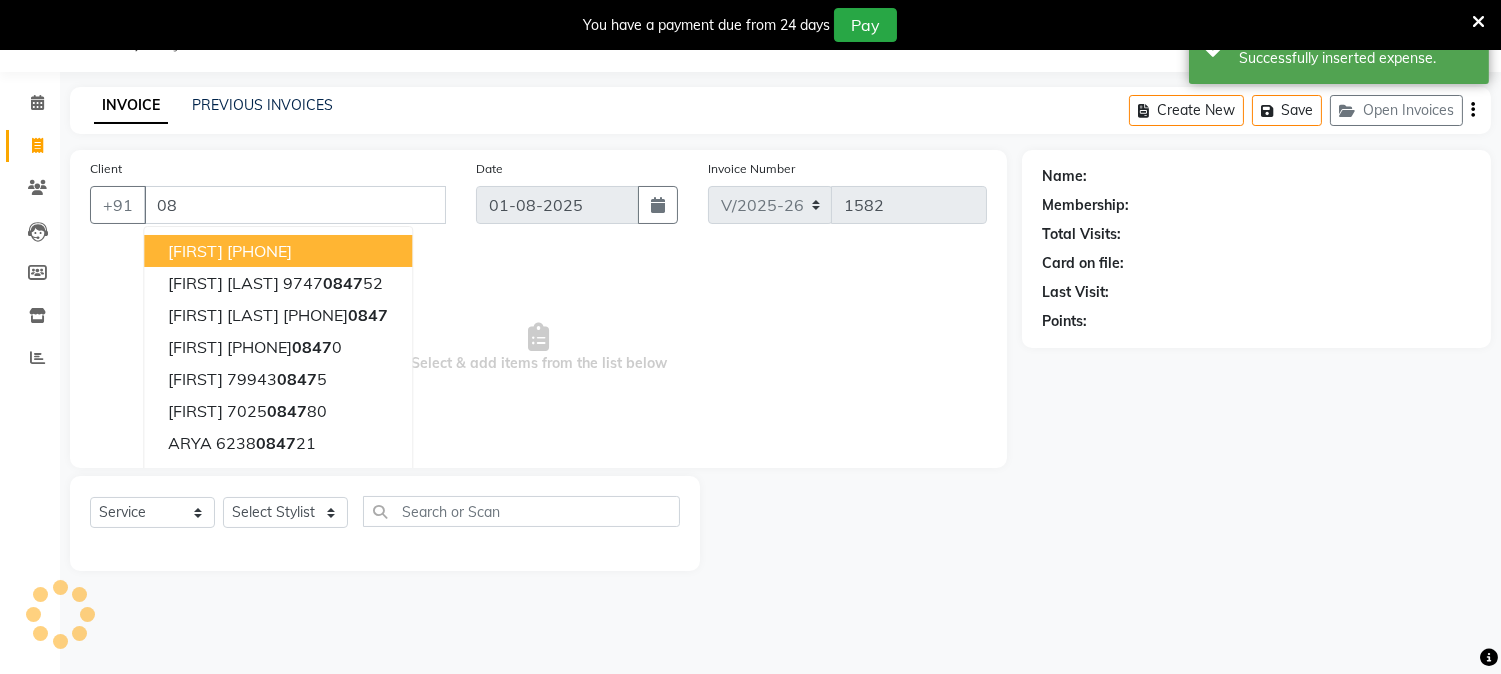 type on "0" 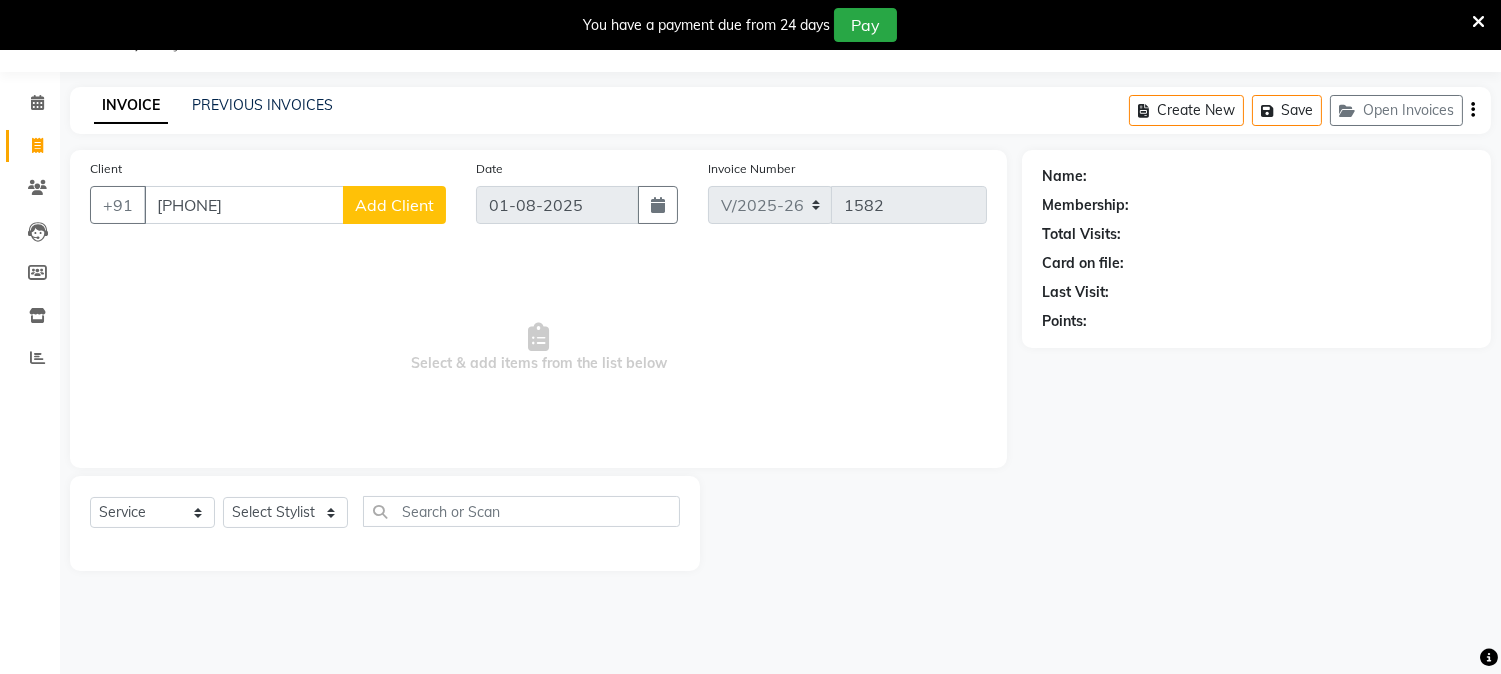 click on "[PHONE]" at bounding box center (244, 205) 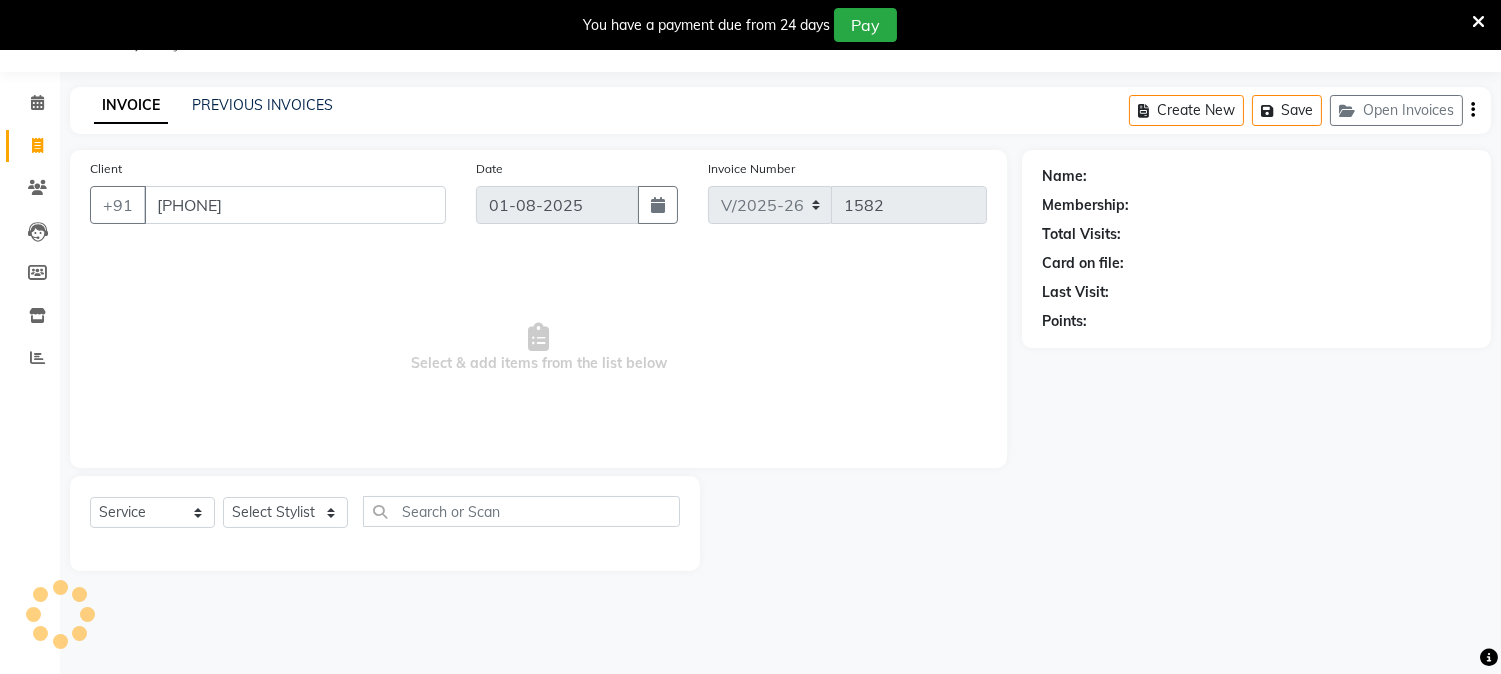 type on "[PHONE]" 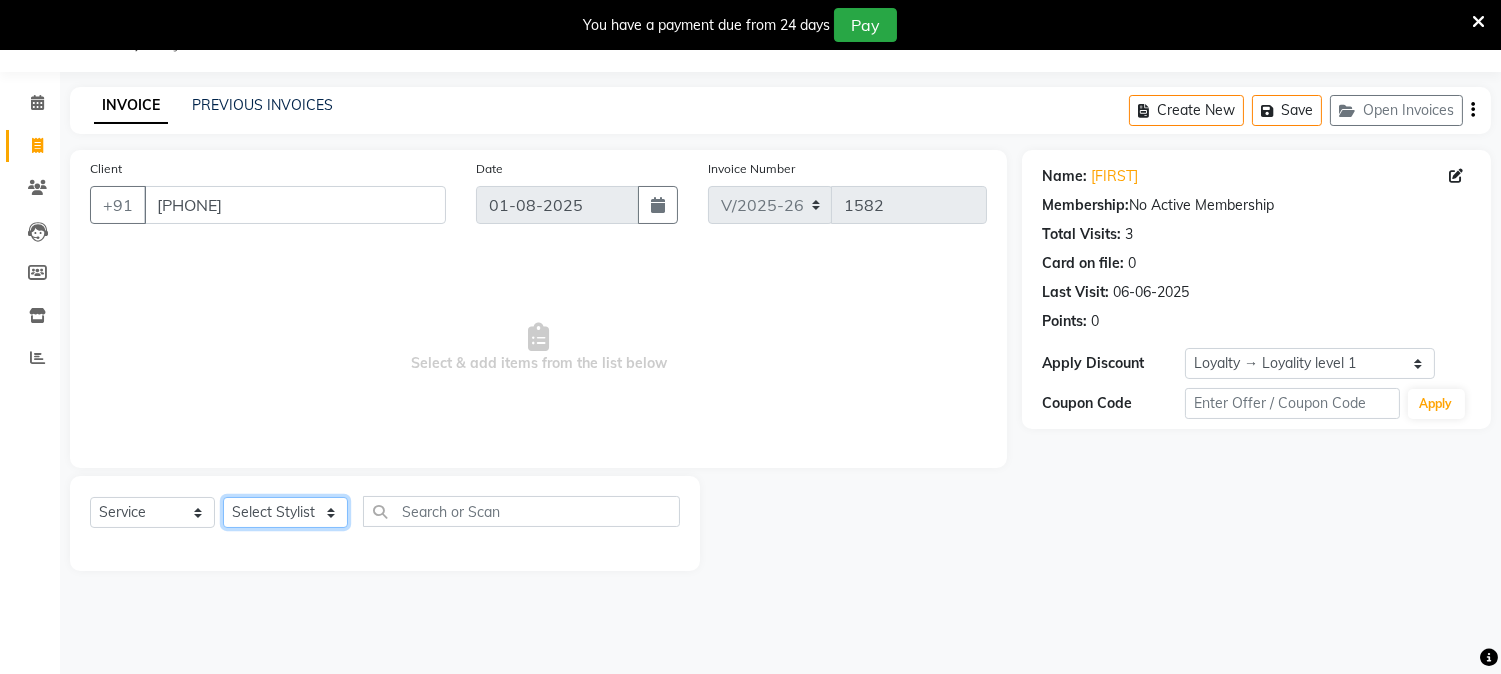 drag, startPoint x: 332, startPoint y: 510, endPoint x: 331, endPoint y: 500, distance: 10.049875 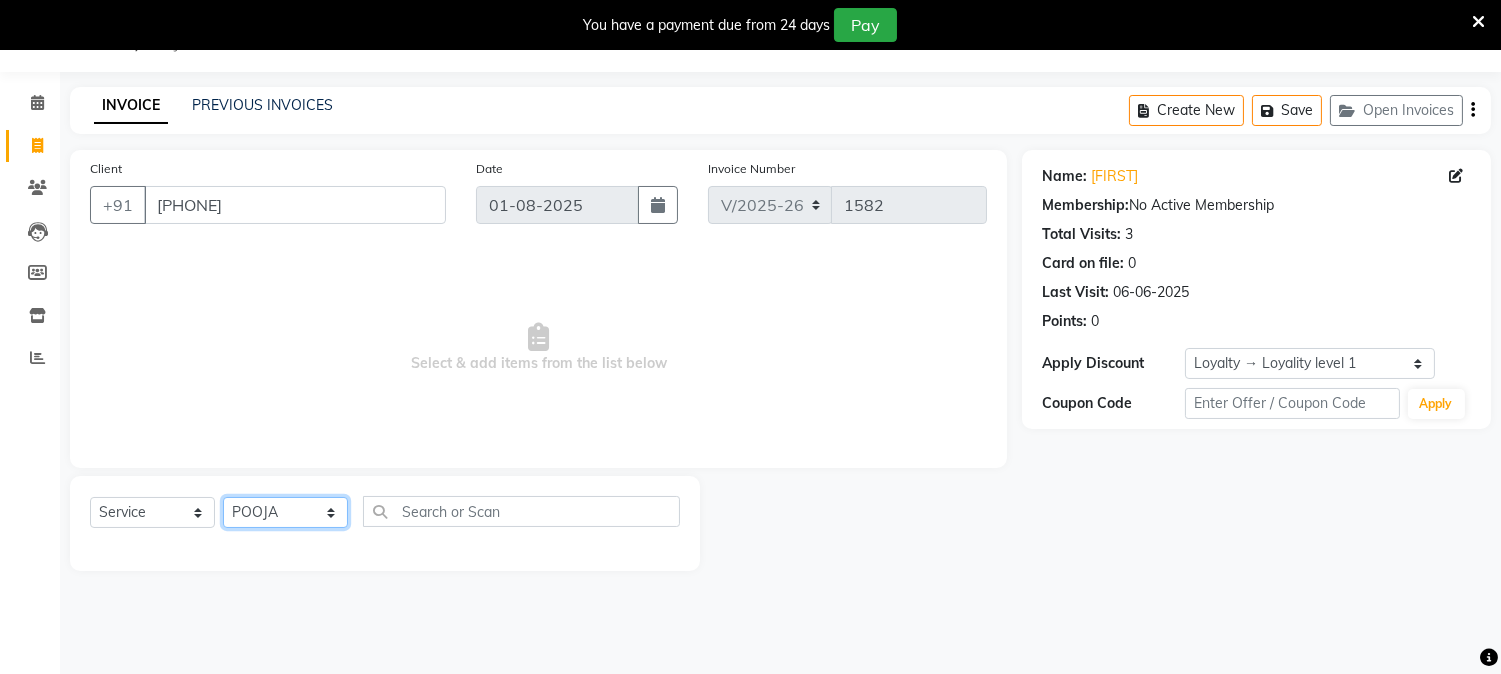 click on "Select Stylist Aathithya ANILA Anjana Das ARYA GURUVAYUR ASHTAMUDI NEETHU Nigisha POOJA PRACHI PRASEETHA REESHMA  Rini SMITHA THANKAMANI" 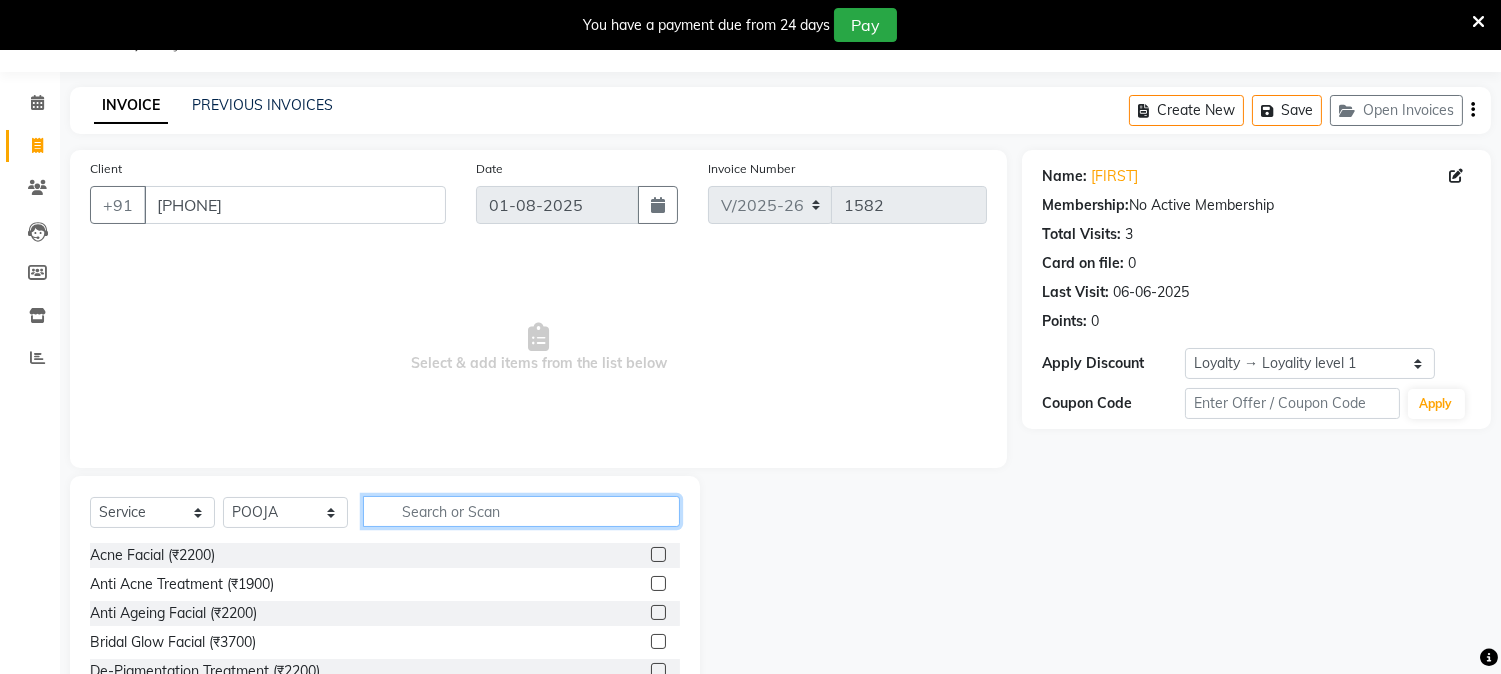 click 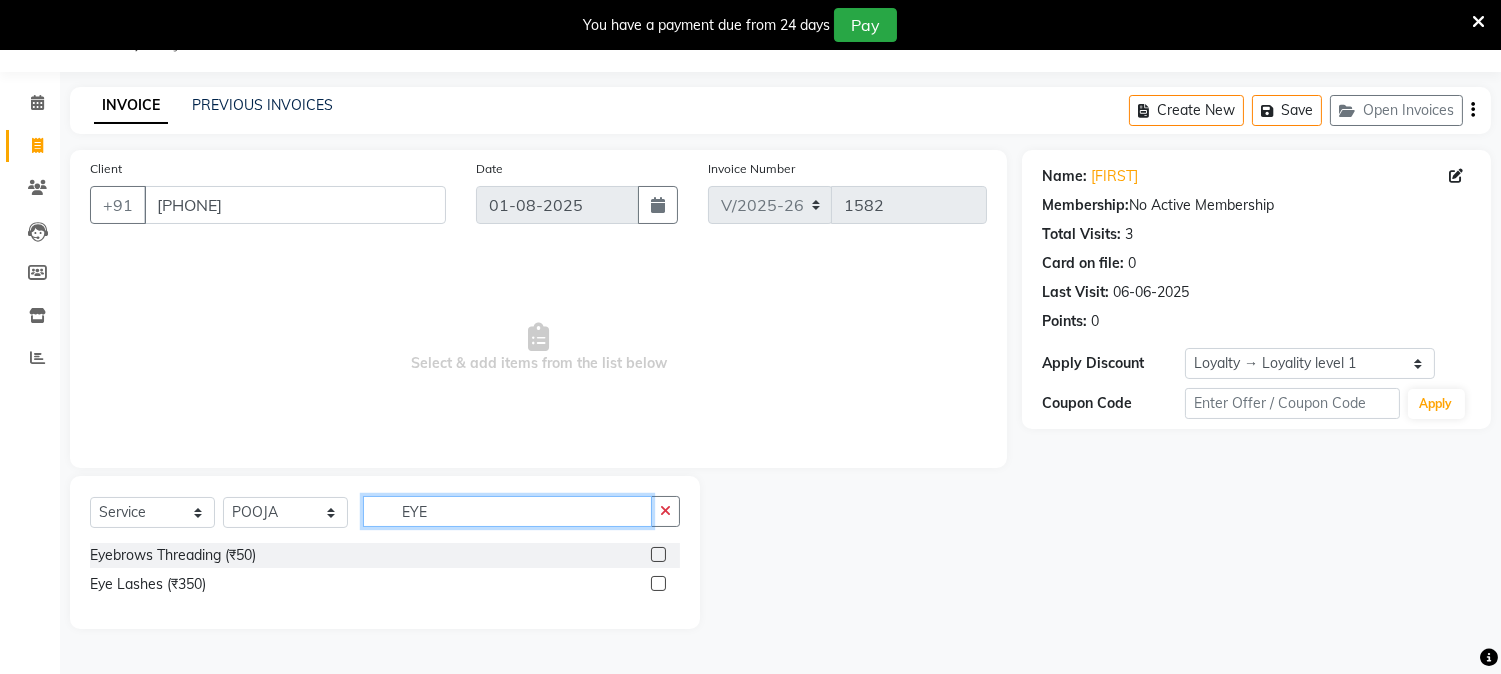 type on "EYE" 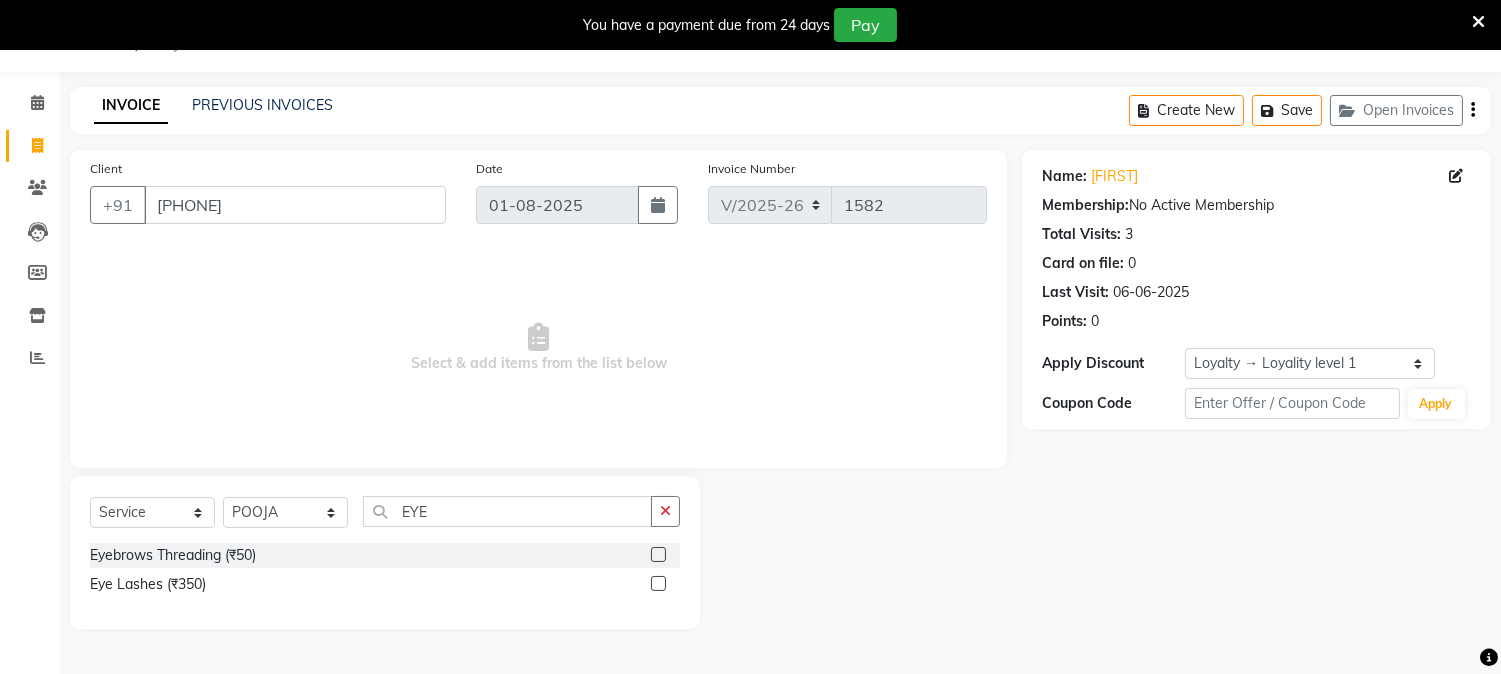 click 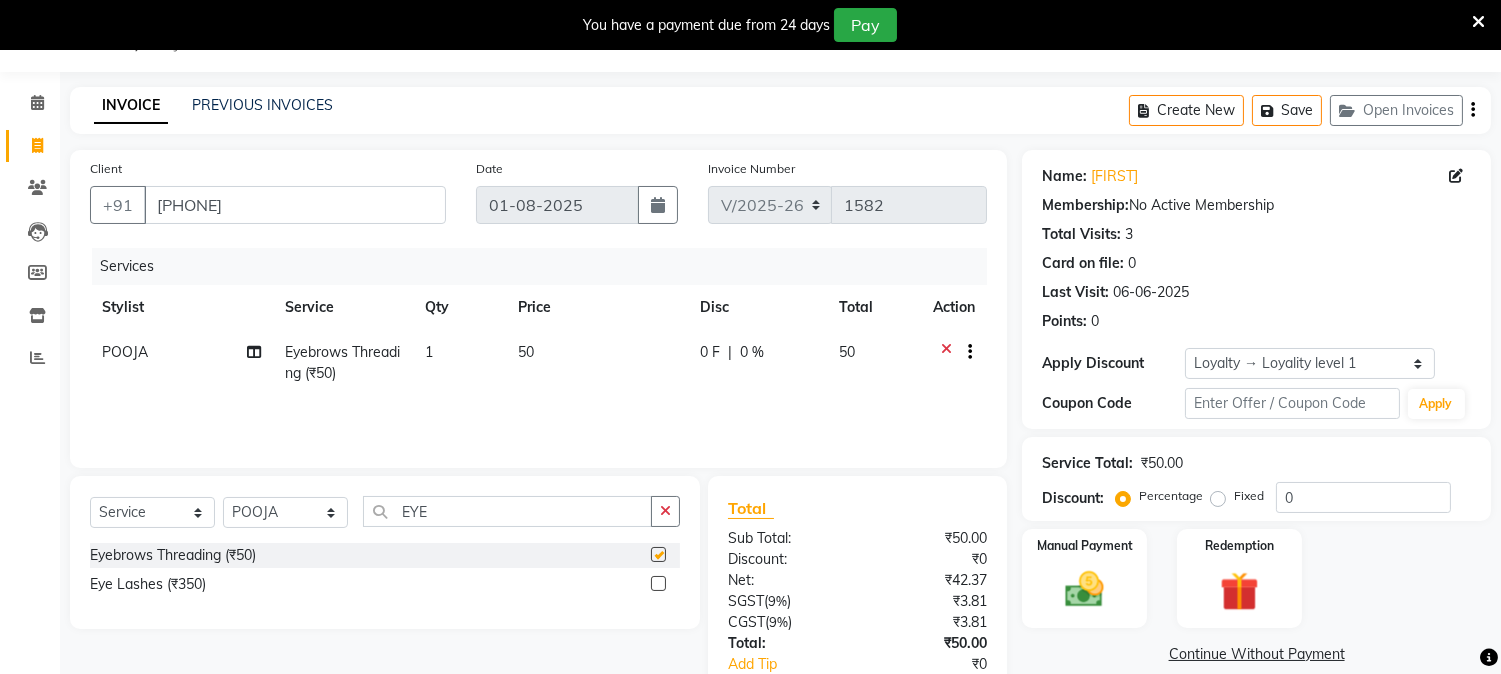 checkbox on "false" 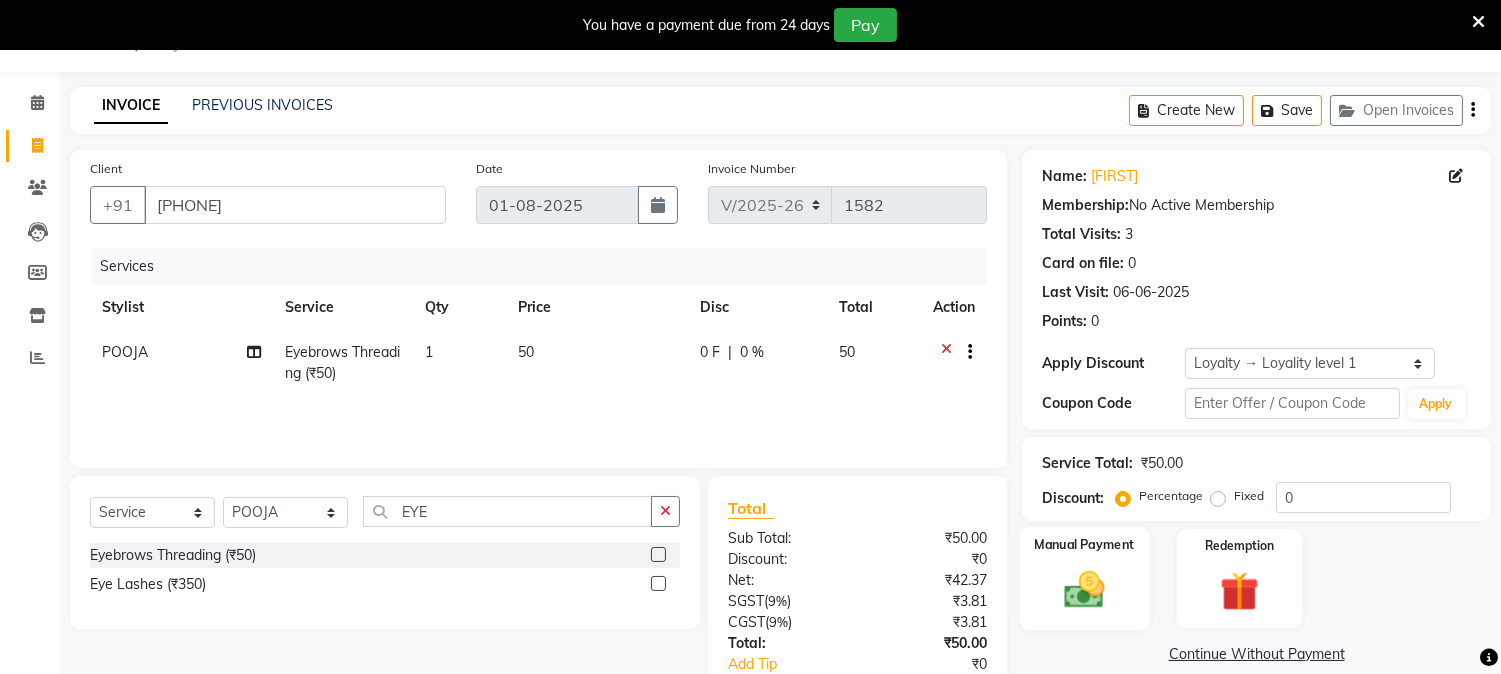 click 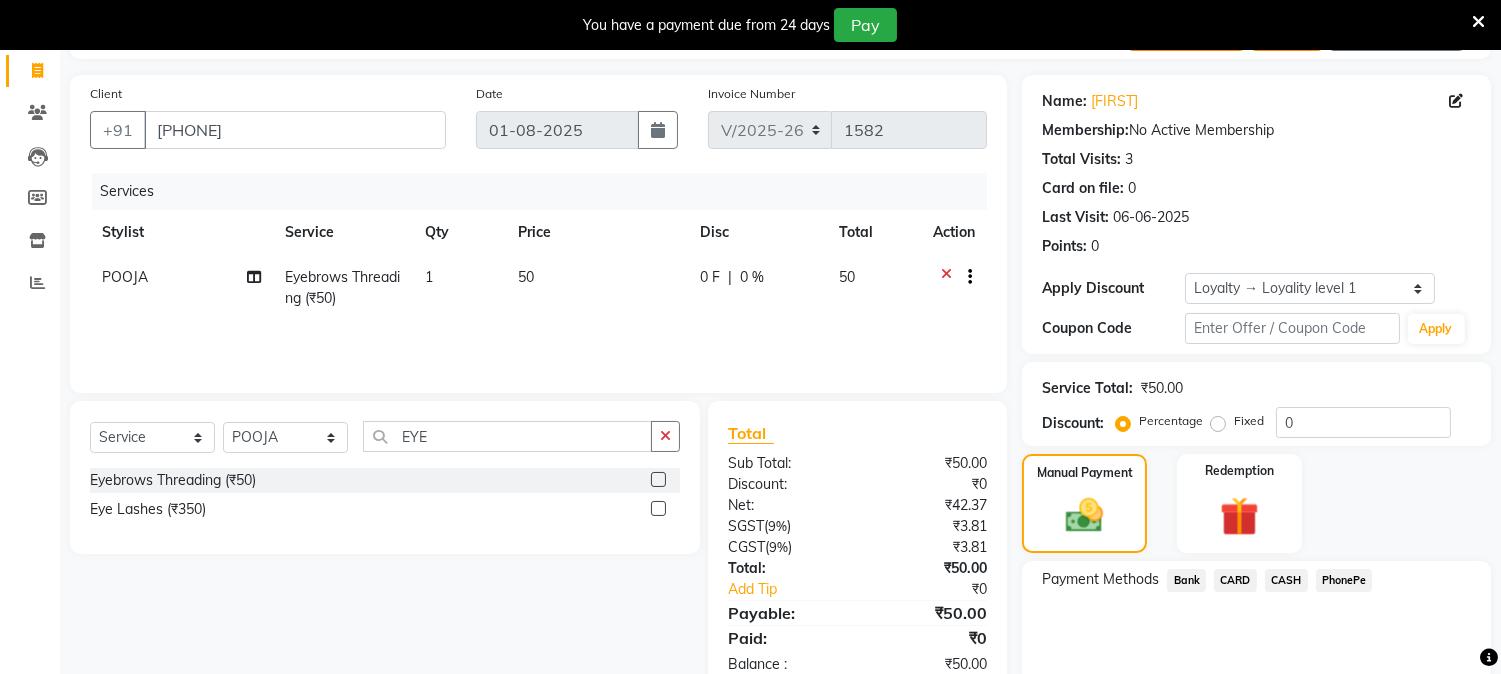 scroll, scrollTop: 202, scrollLeft: 0, axis: vertical 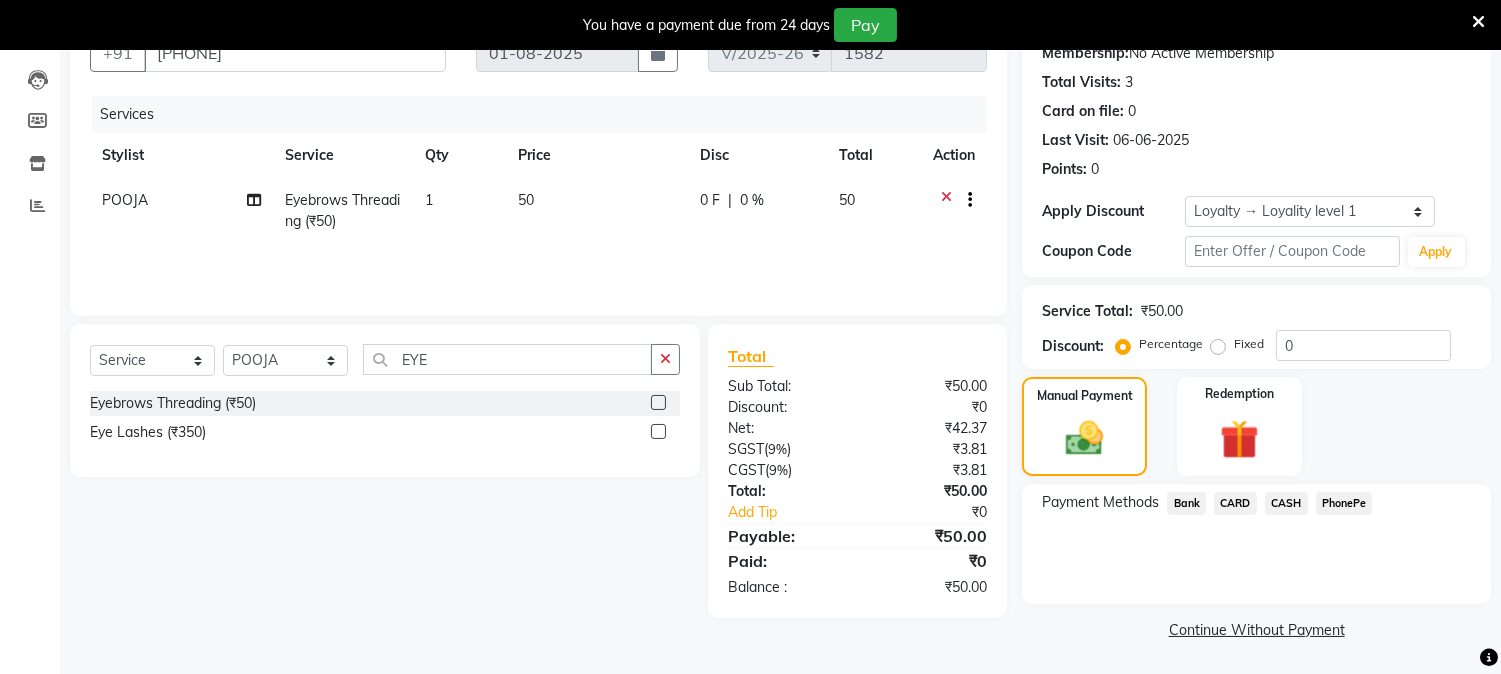 click on "PhonePe" 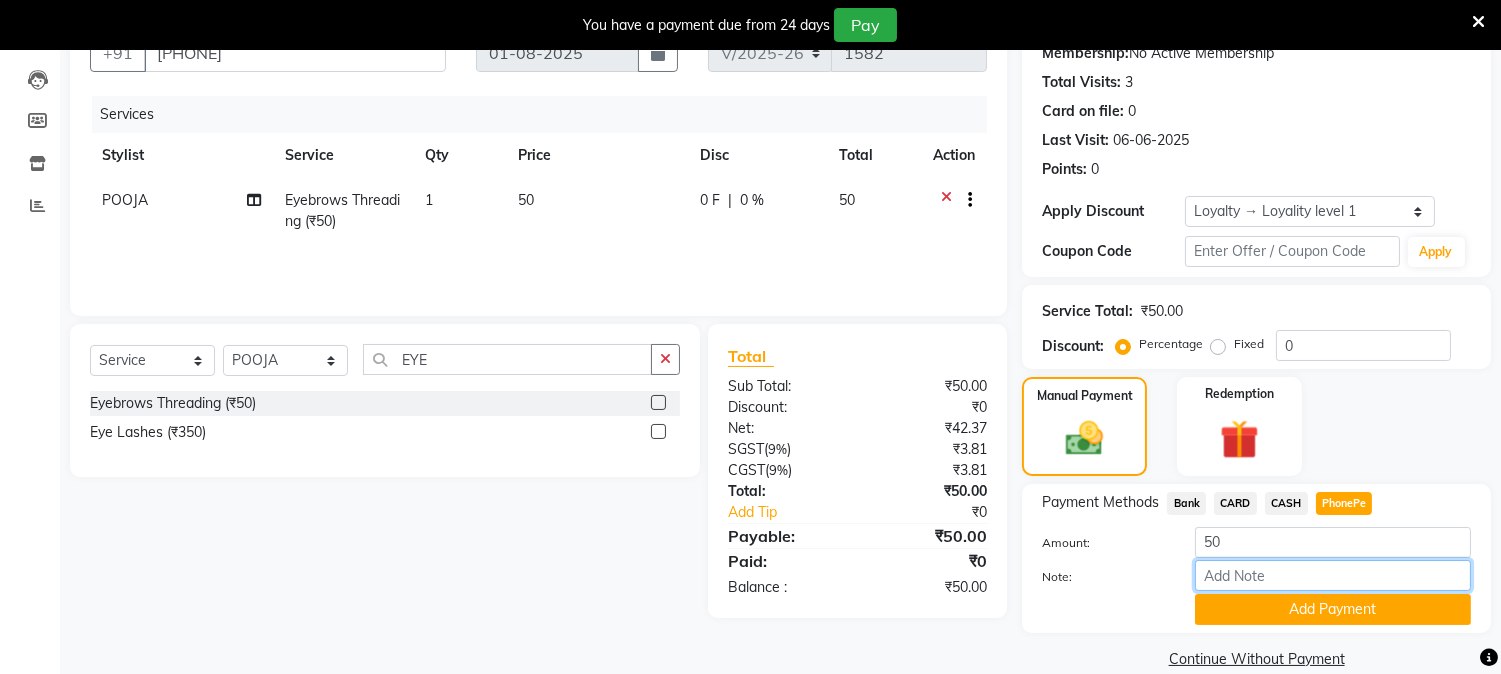 click on "Note:" at bounding box center [1333, 575] 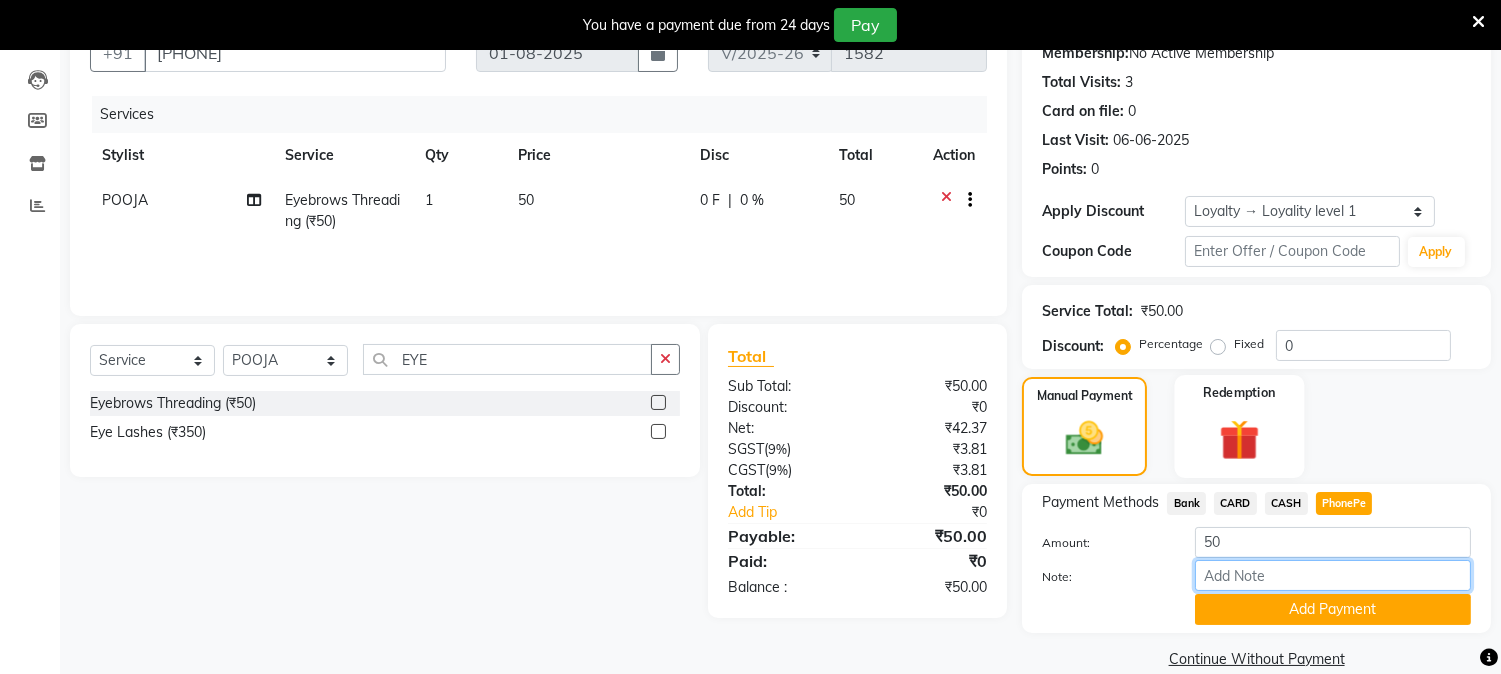 type on "NIGISHA" 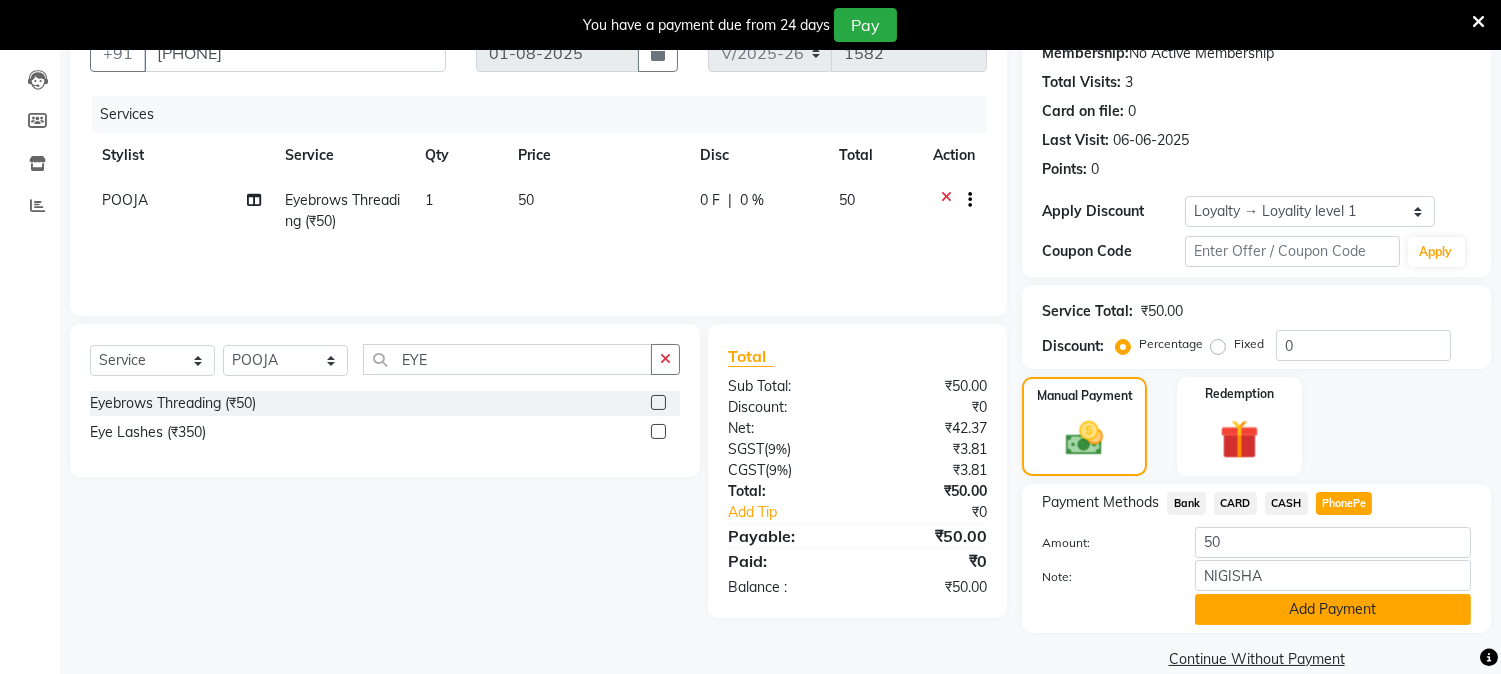 click on "Add Payment" 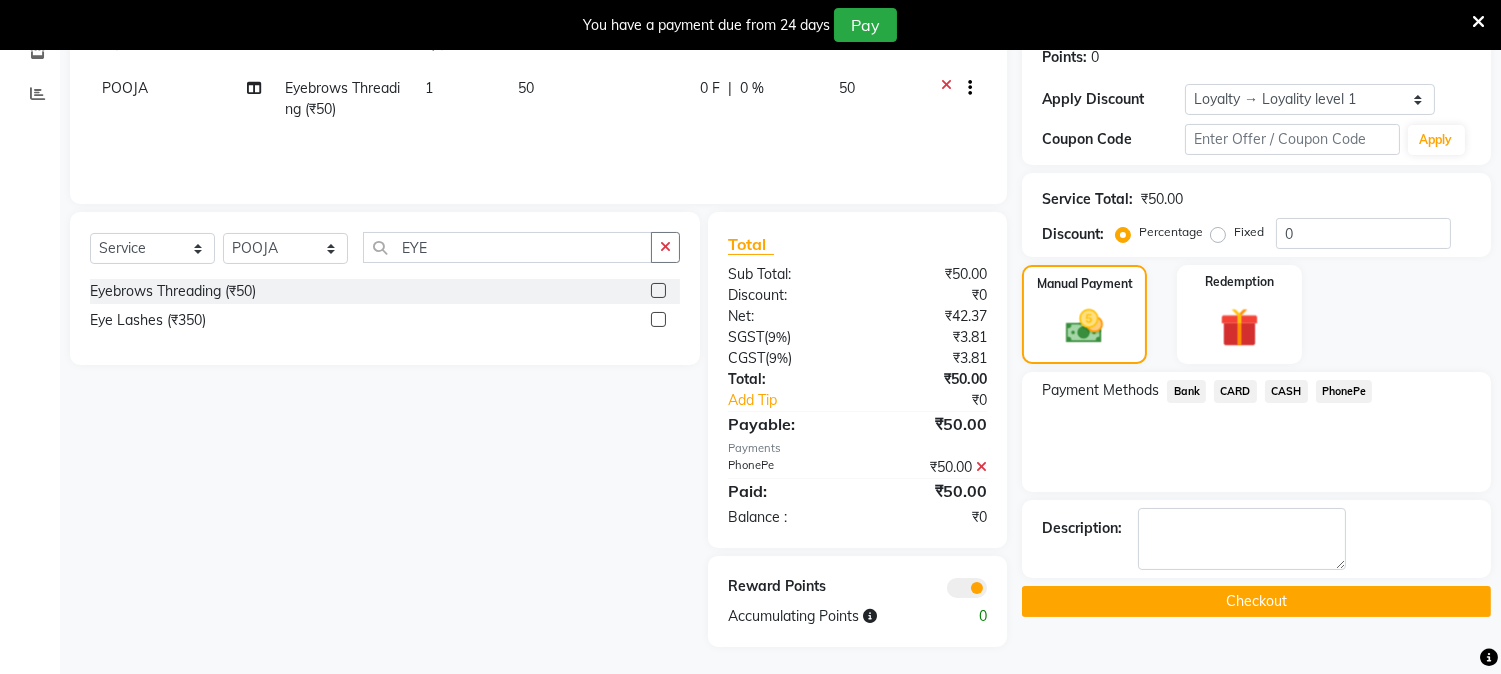 scroll, scrollTop: 316, scrollLeft: 0, axis: vertical 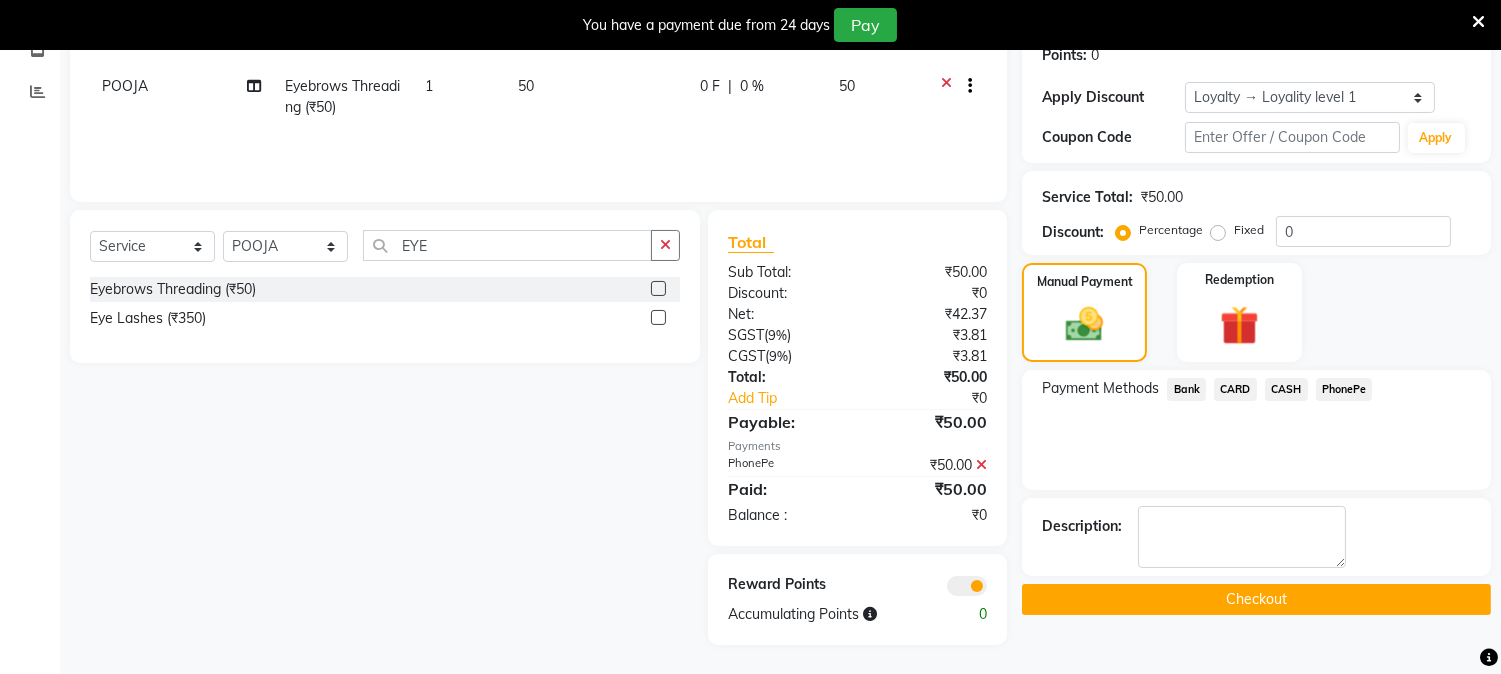 click on "Checkout" 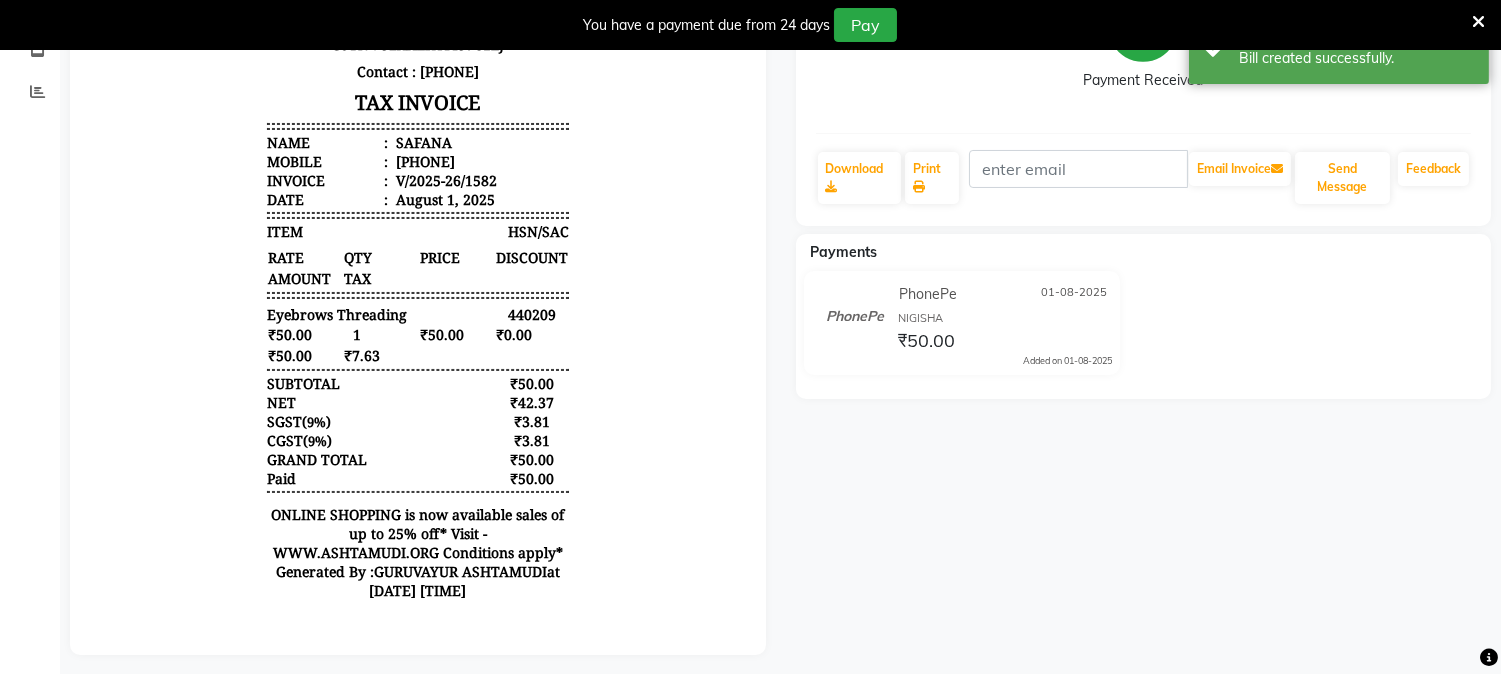scroll, scrollTop: 0, scrollLeft: 0, axis: both 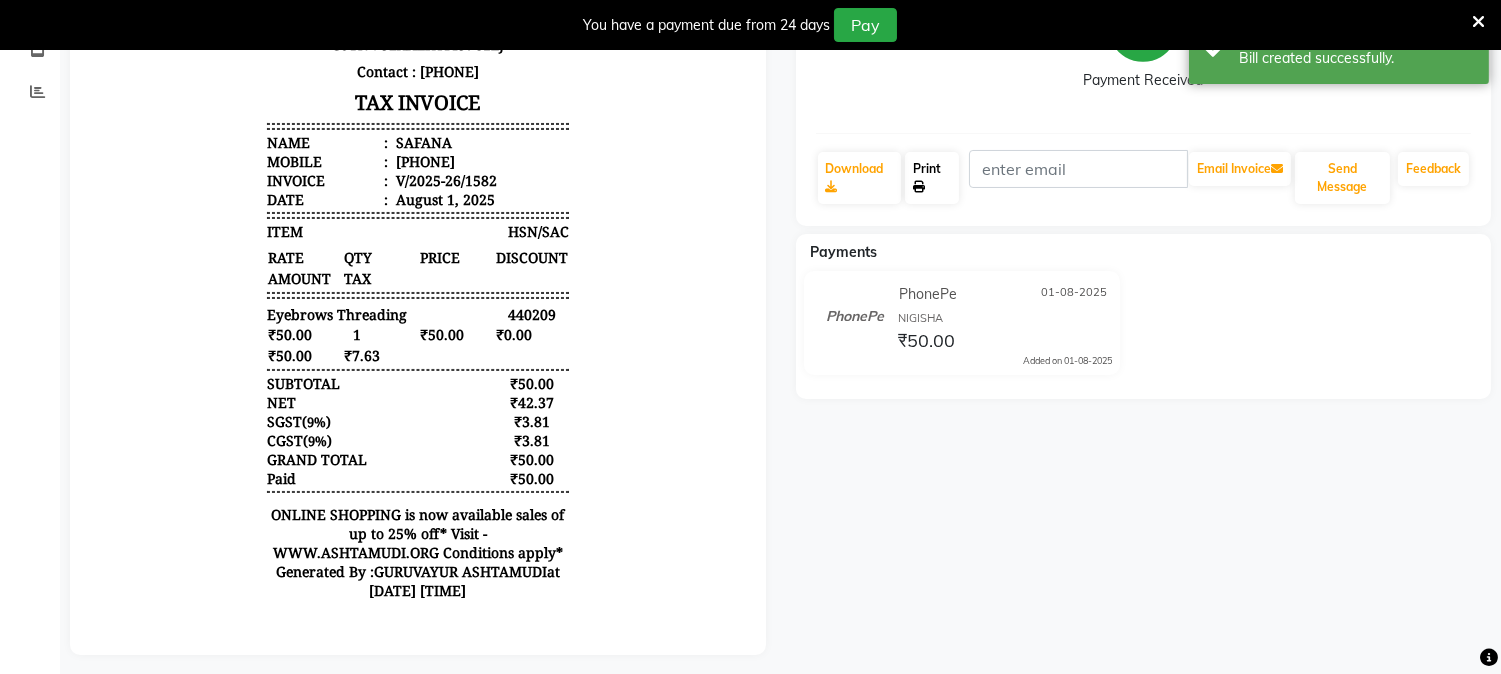 click 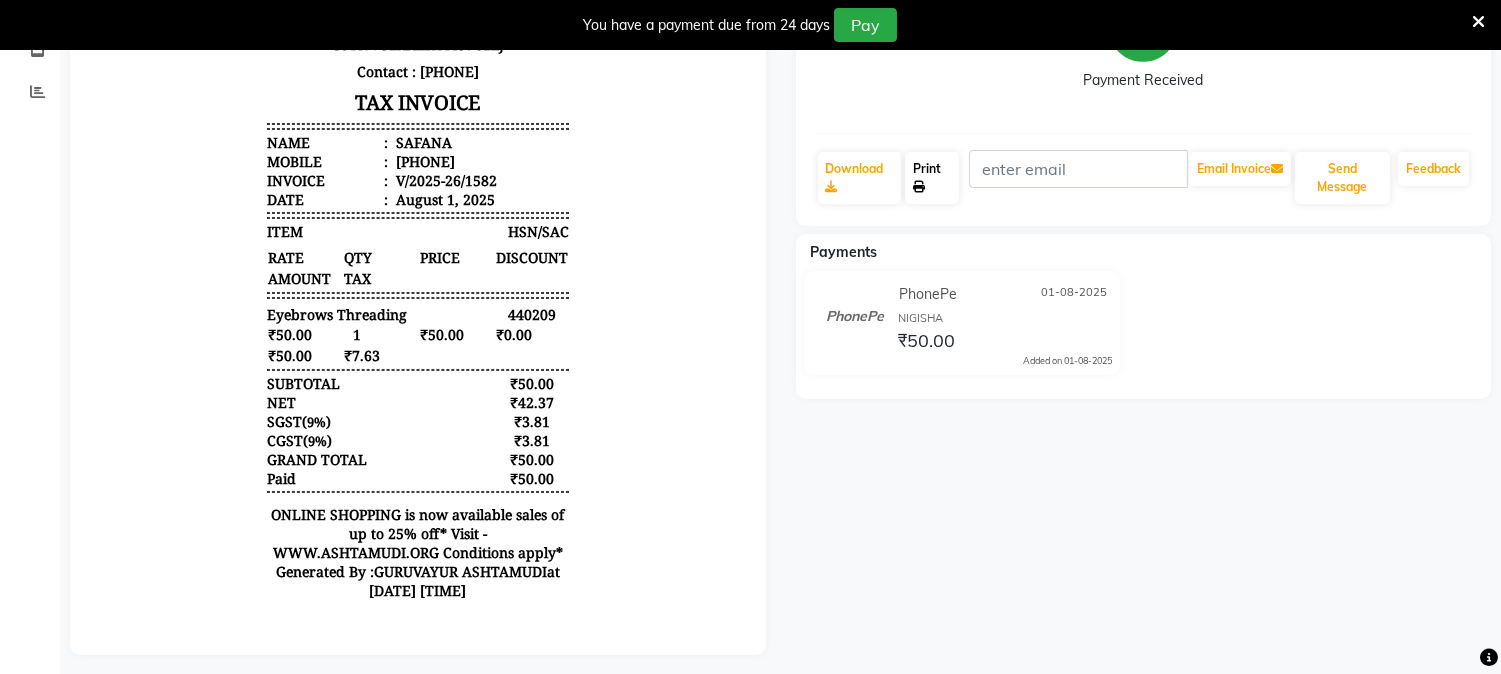 scroll, scrollTop: 0, scrollLeft: 0, axis: both 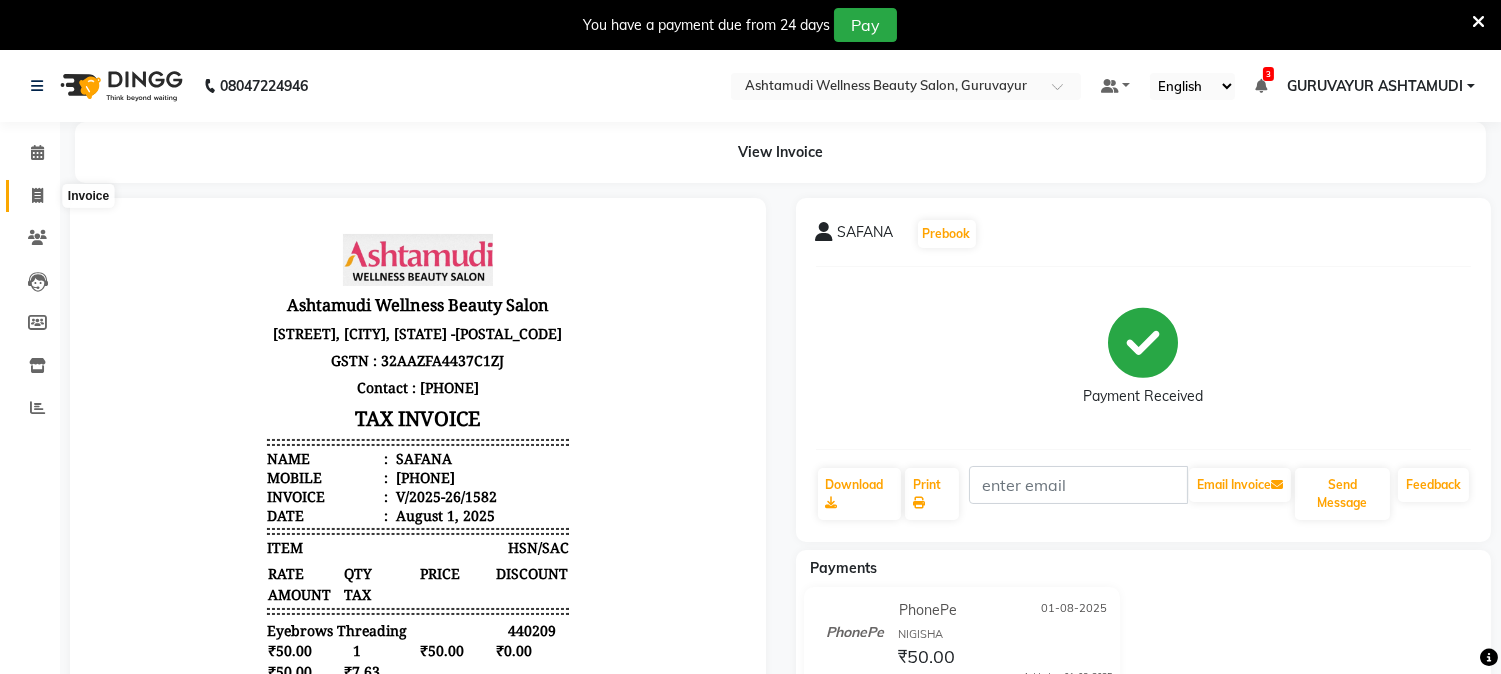 click 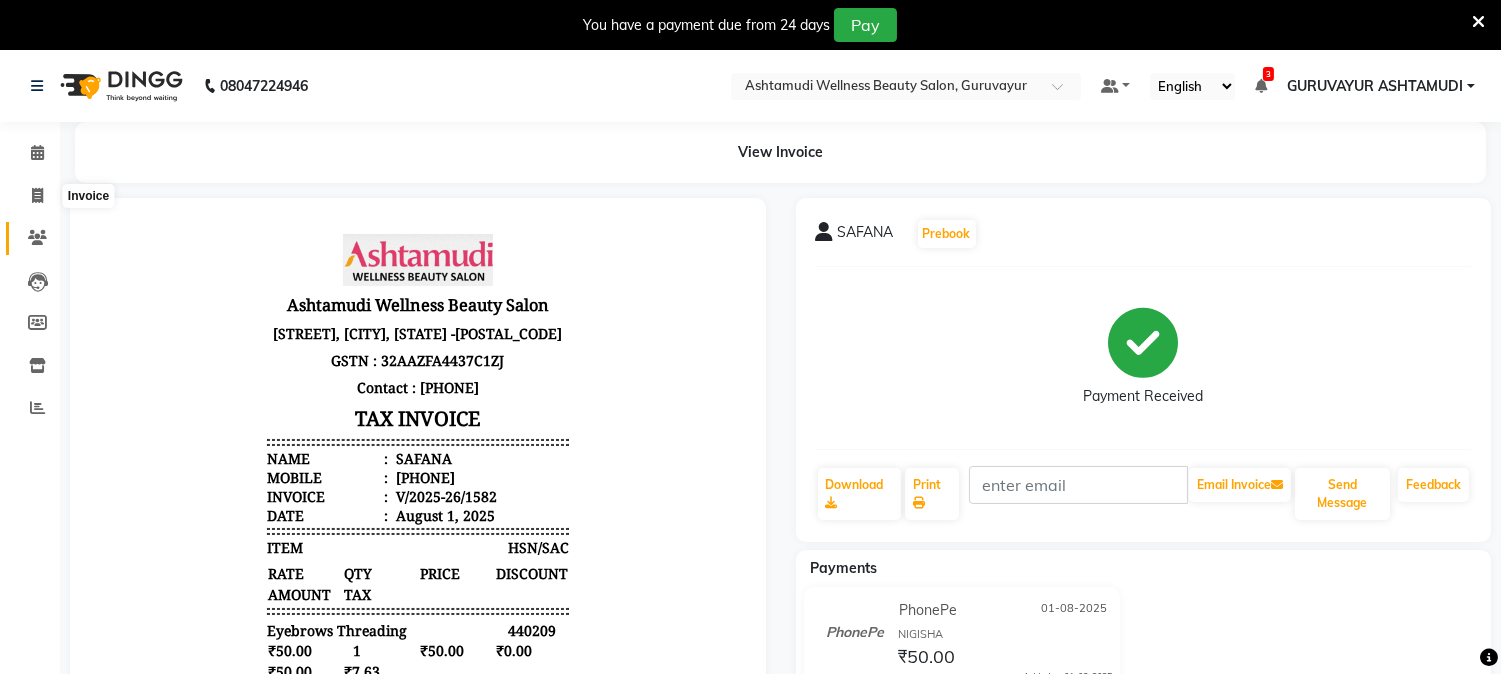 select on "4660" 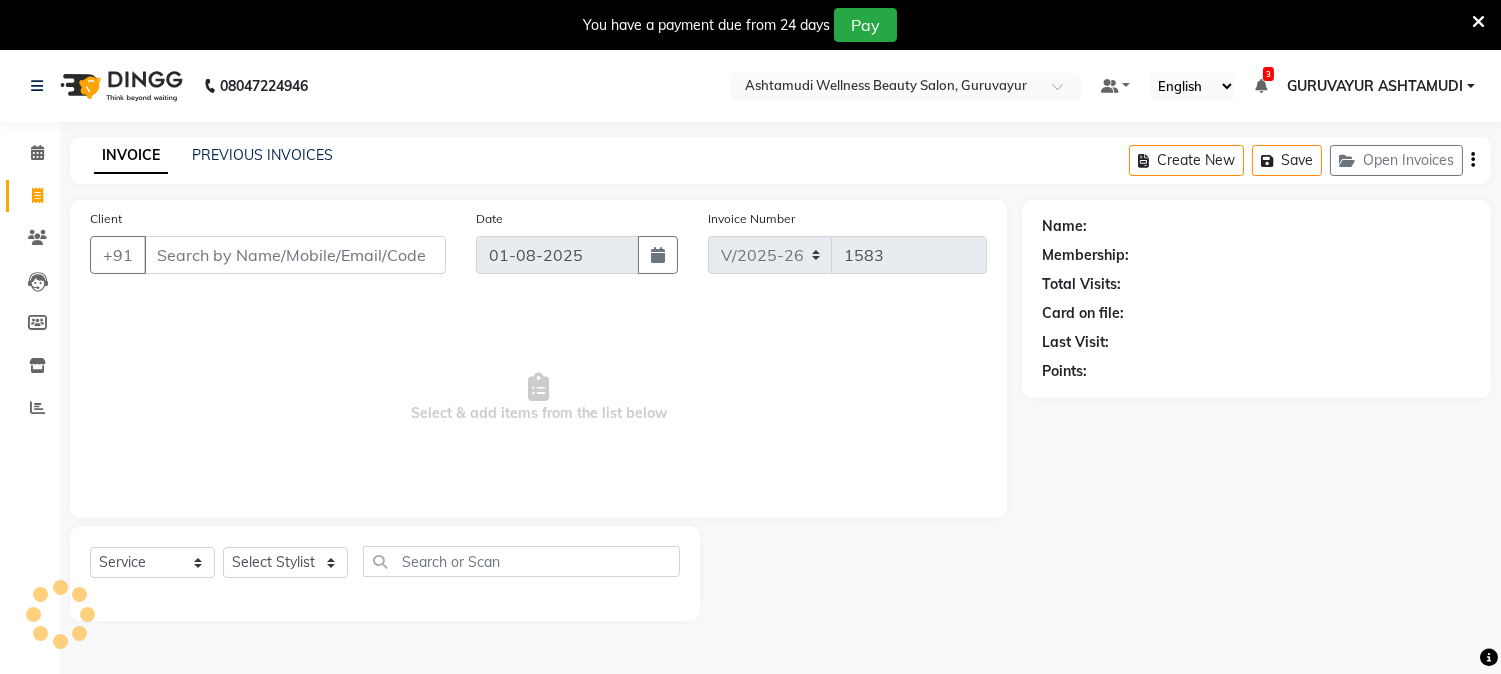 scroll, scrollTop: 50, scrollLeft: 0, axis: vertical 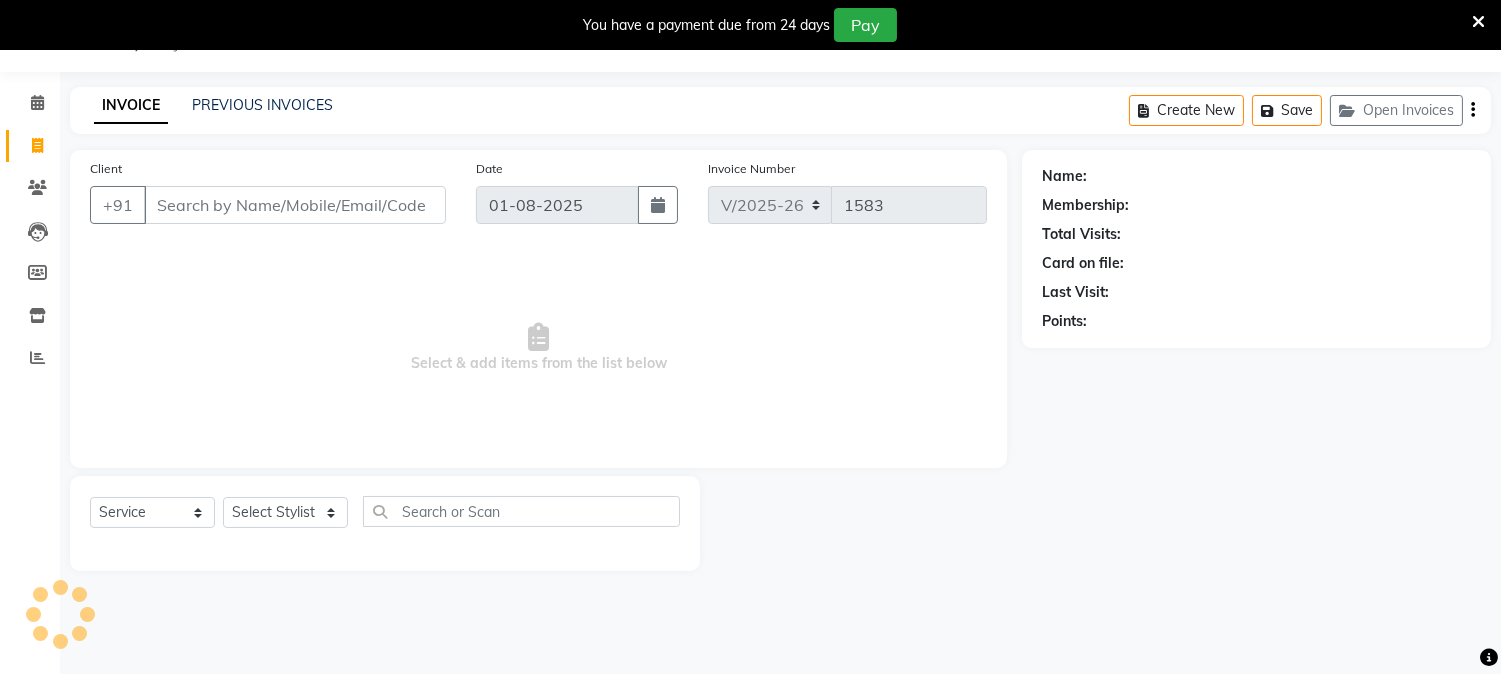 click on "Client" at bounding box center [295, 205] 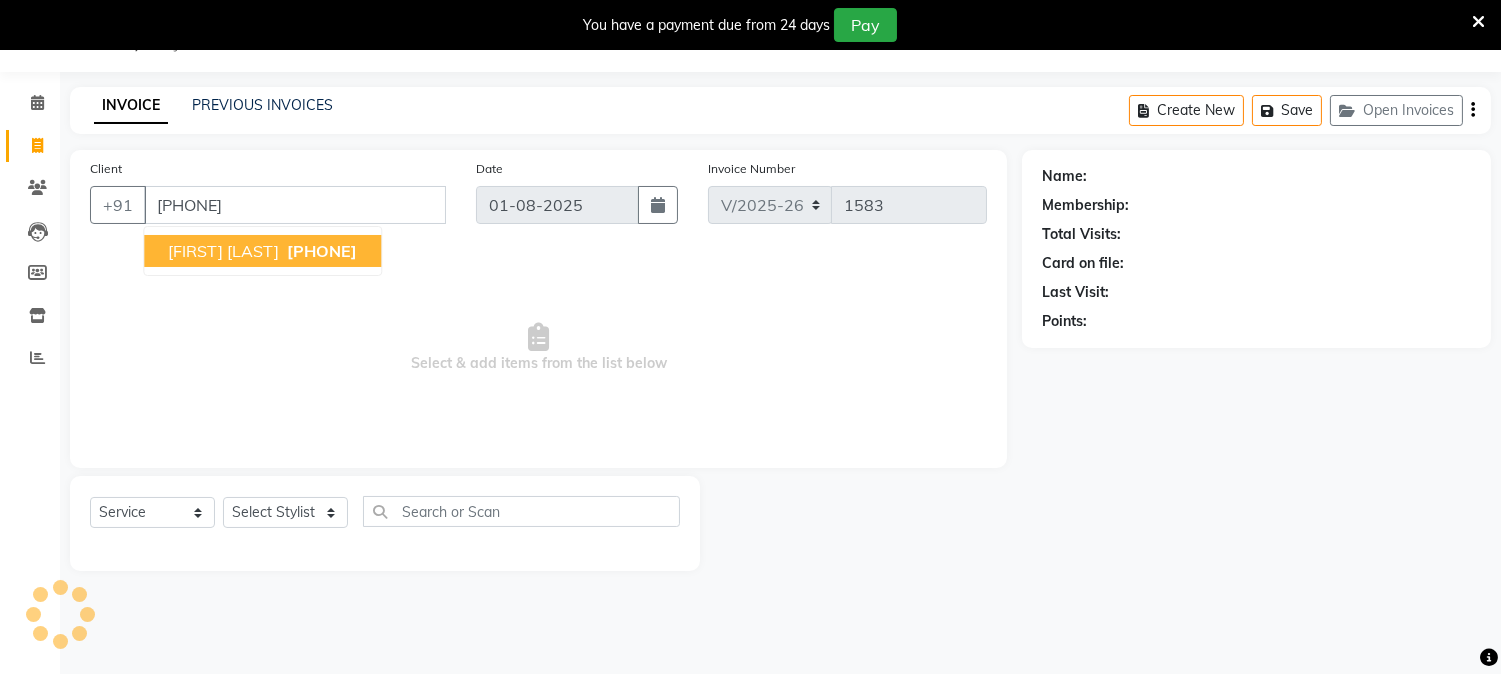 type on "9995837773" 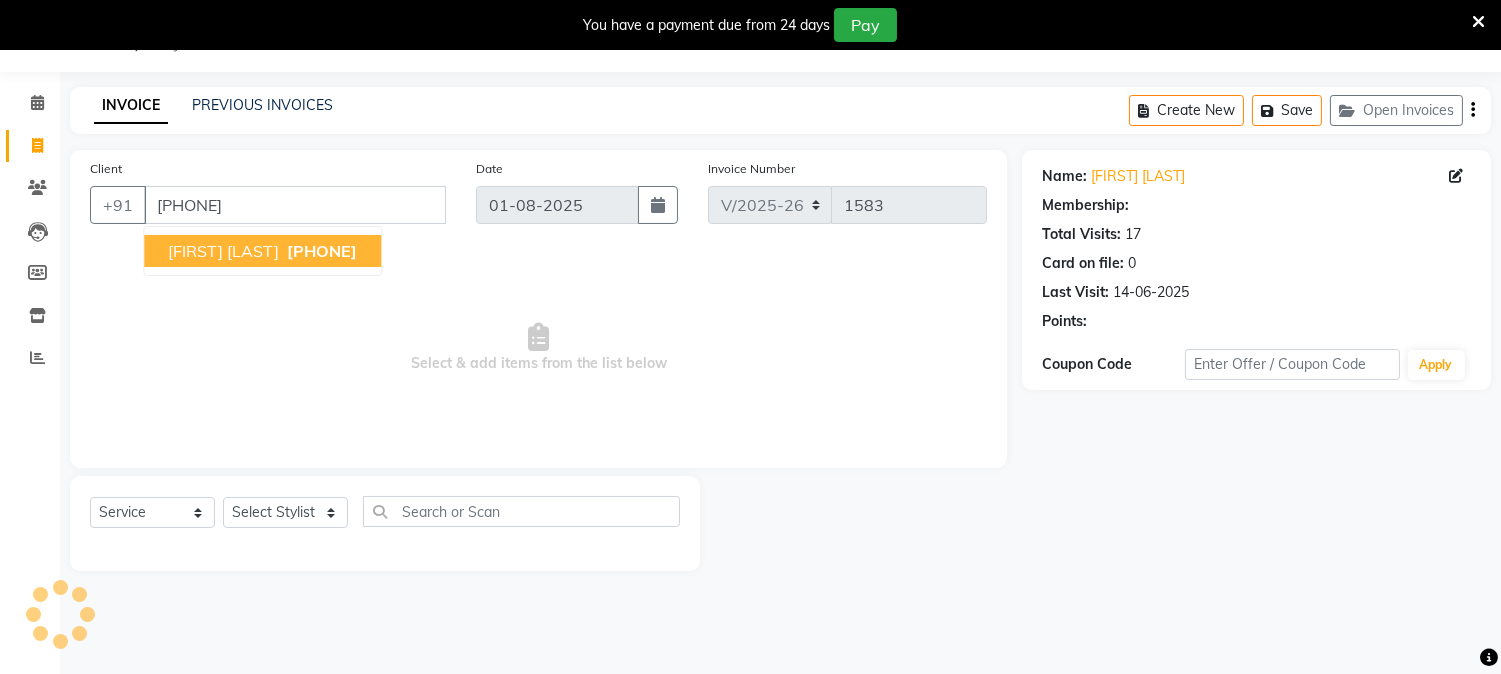 select on "2: Object" 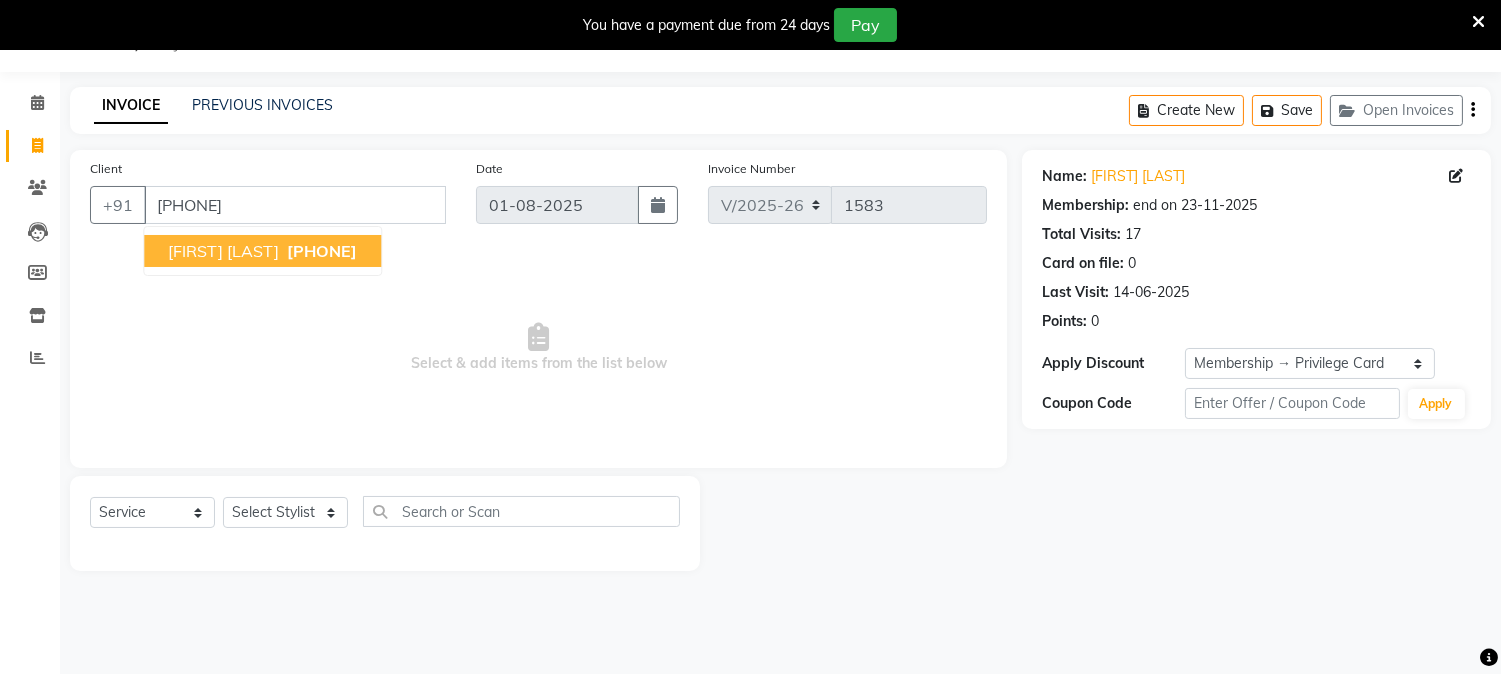 click on "Veena Sujith" at bounding box center (223, 251) 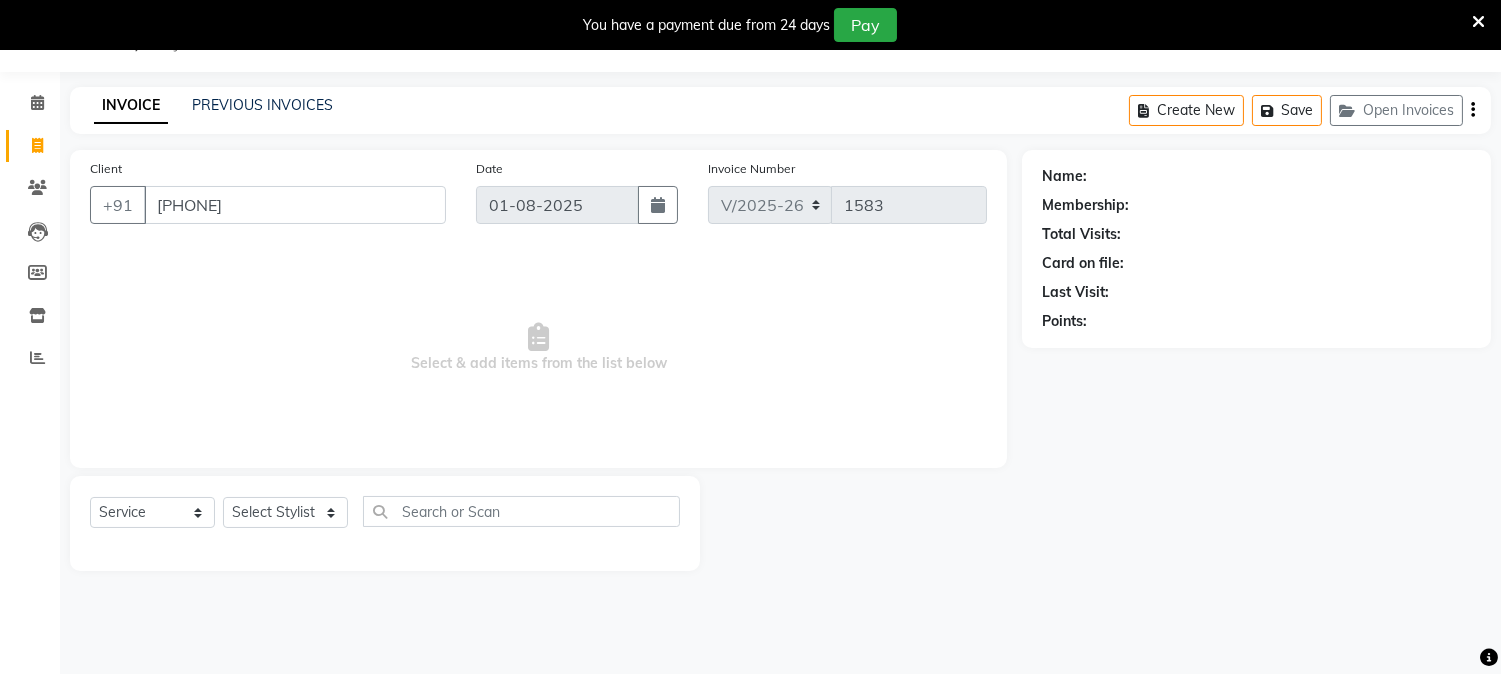 select on "2: Object" 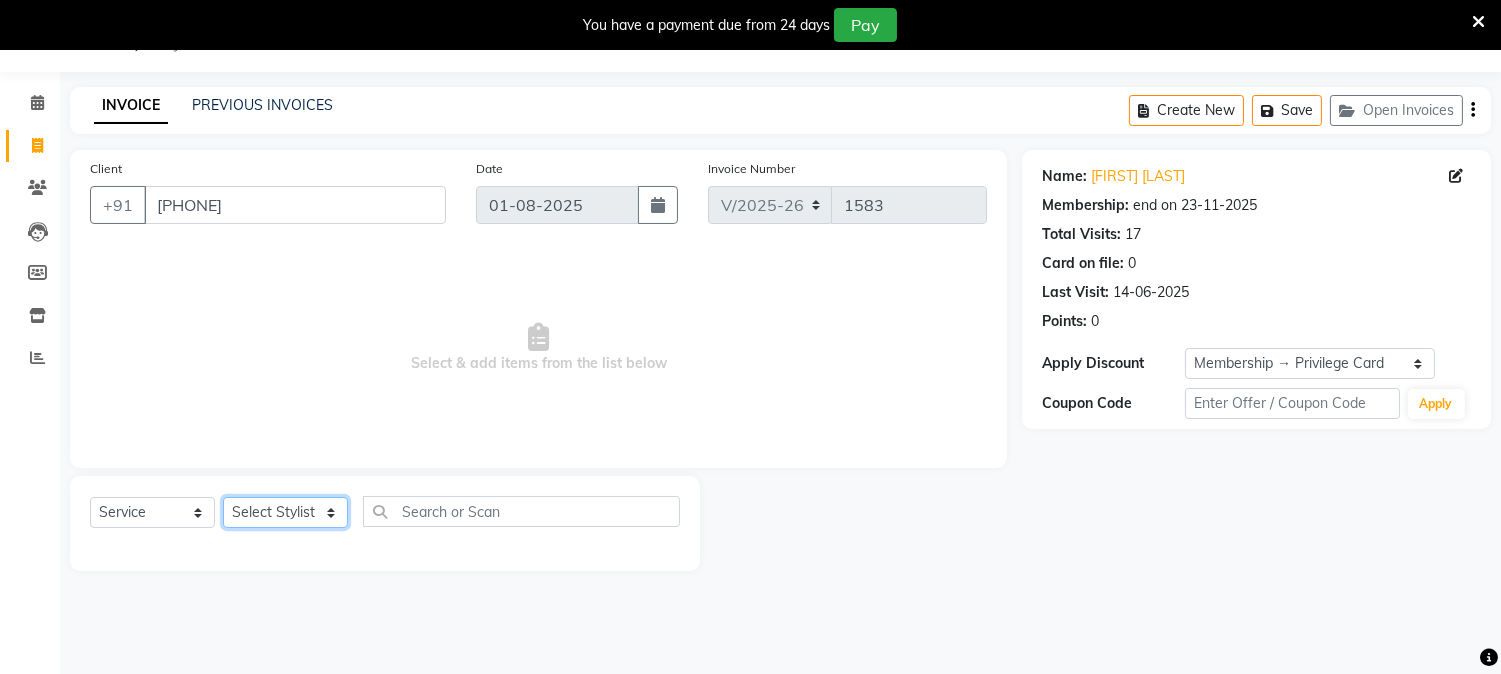 click on "Select Stylist [FIRST] [FIRST] [FIRST] [FIRST] [FIRST] [FIRST] [FIRST] [FIRST] [FIRST] [FIRST] [FIRST] [FIRST]" 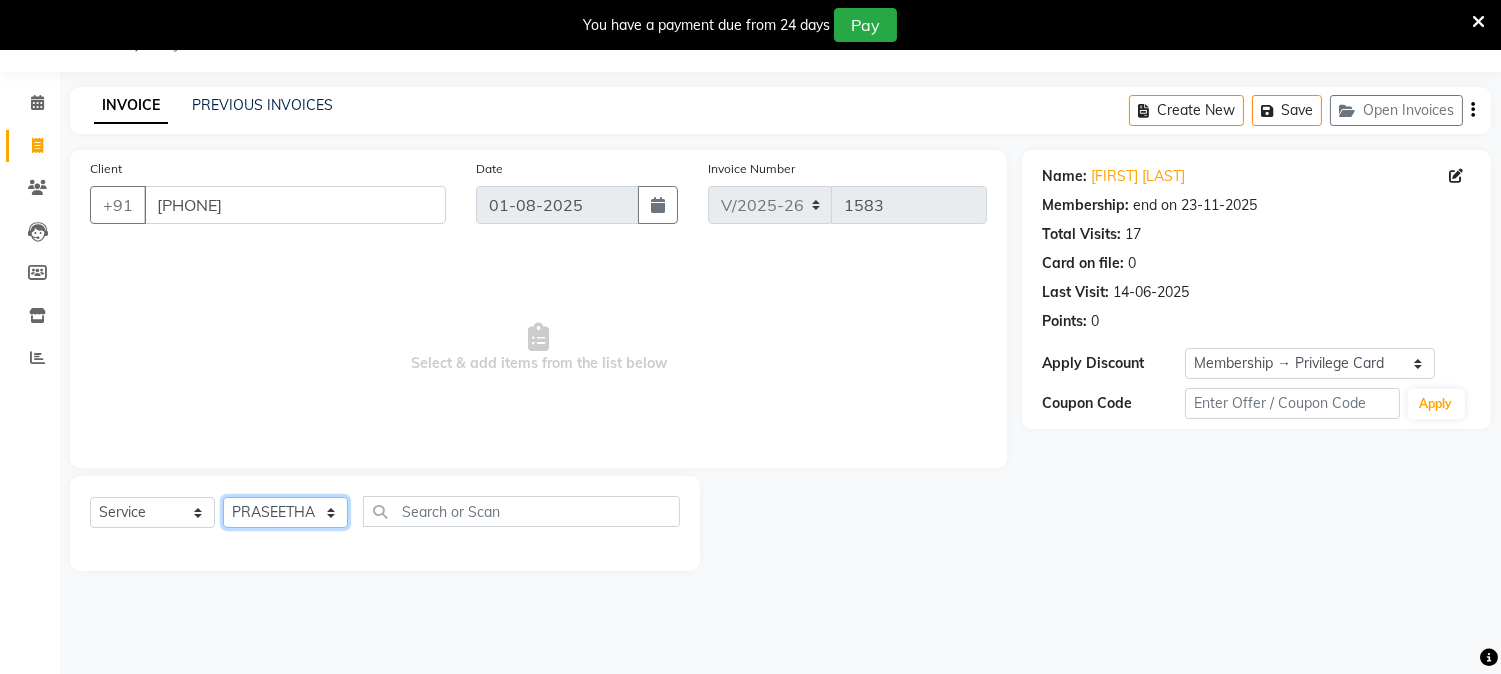 click on "Select Stylist [FIRST] [FIRST] [FIRST] [FIRST] [FIRST] [FIRST] [FIRST] [FIRST] [FIRST] [FIRST] [FIRST] [FIRST]" 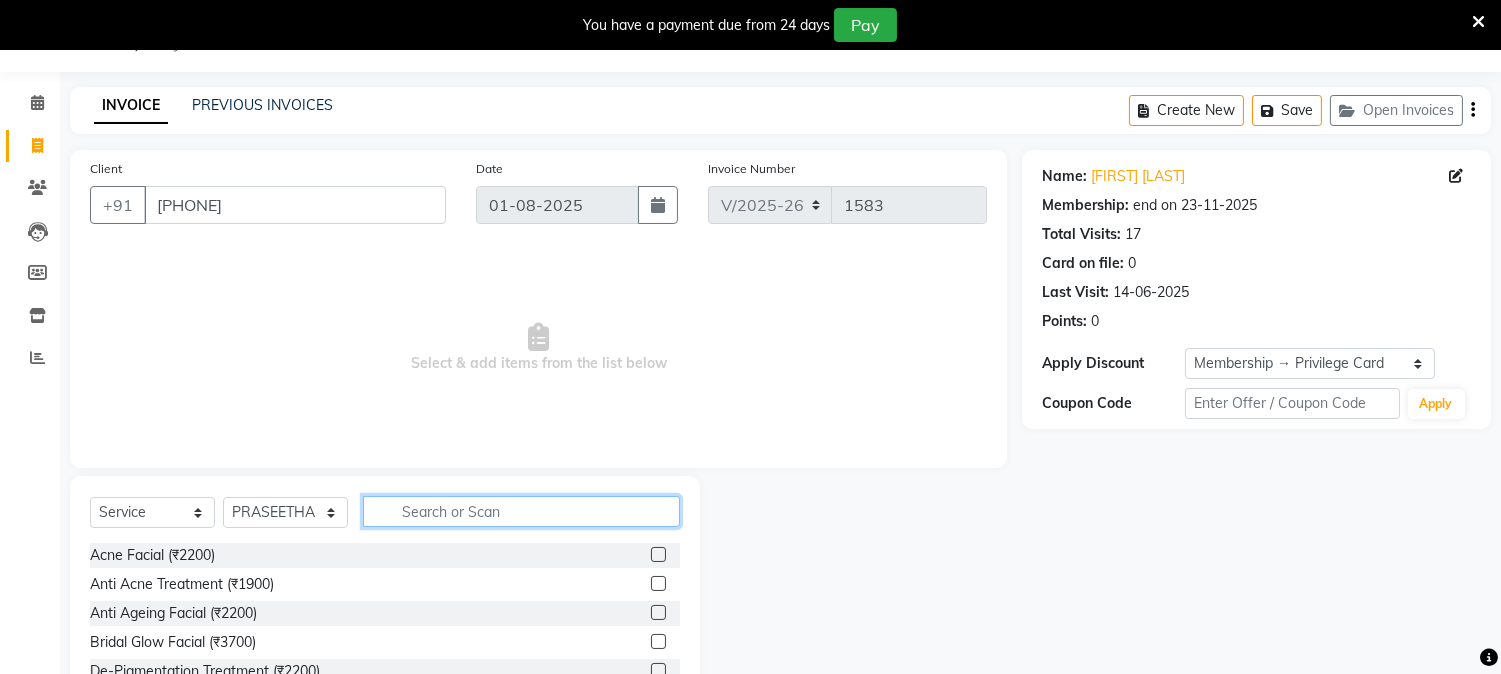 click 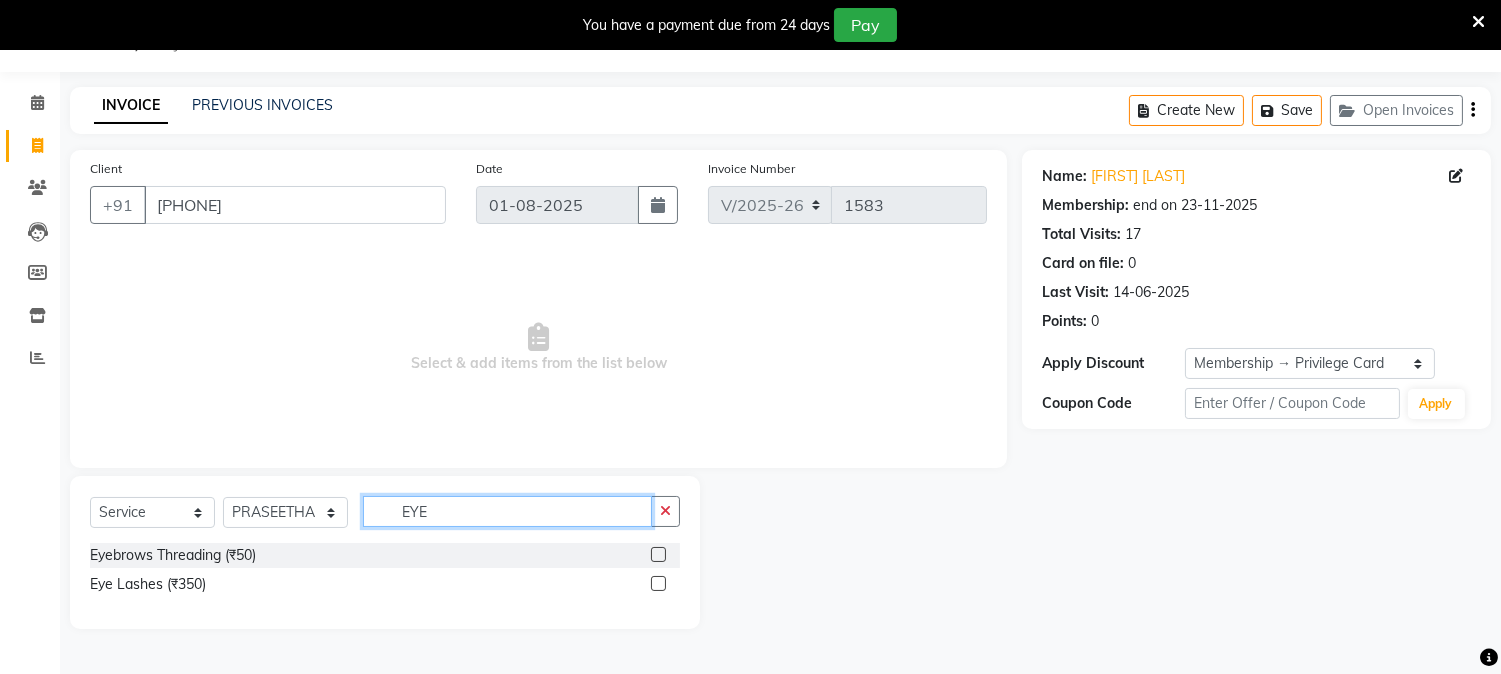 type on "EYE" 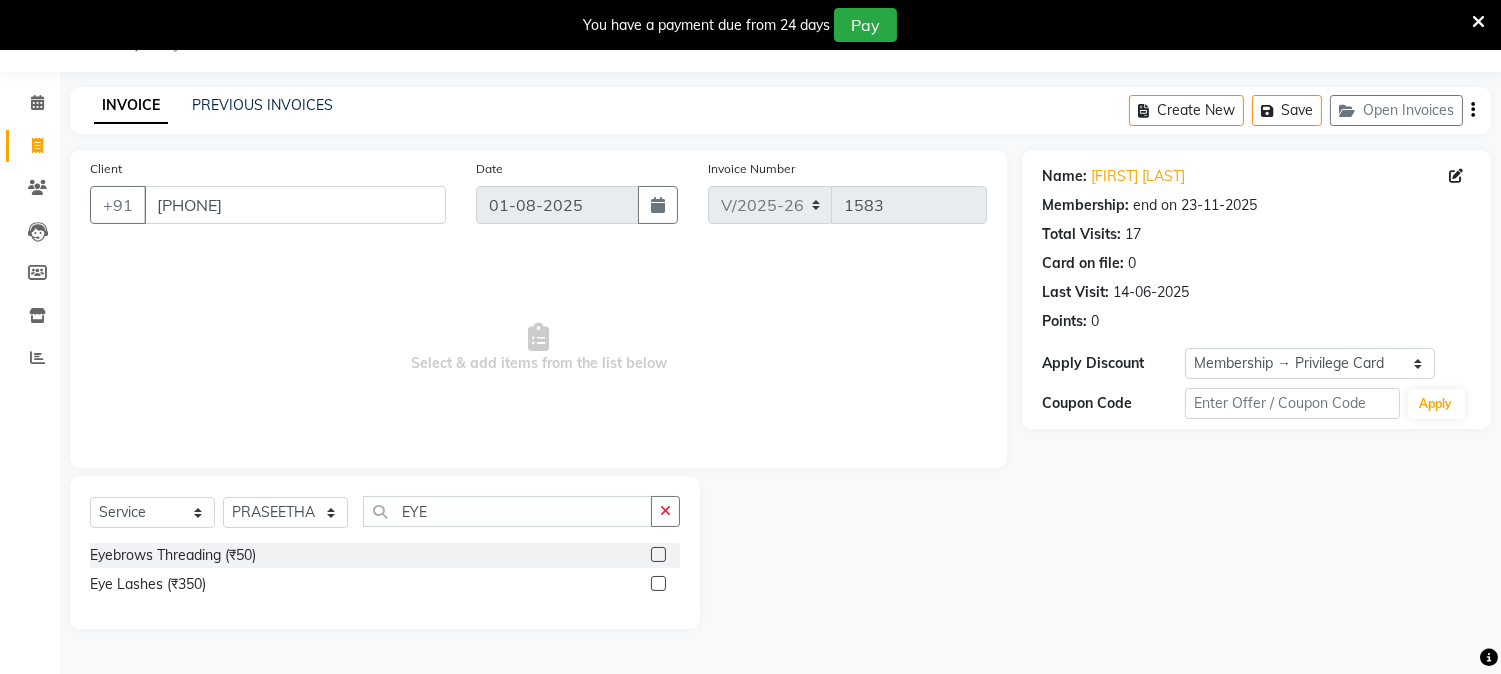 click 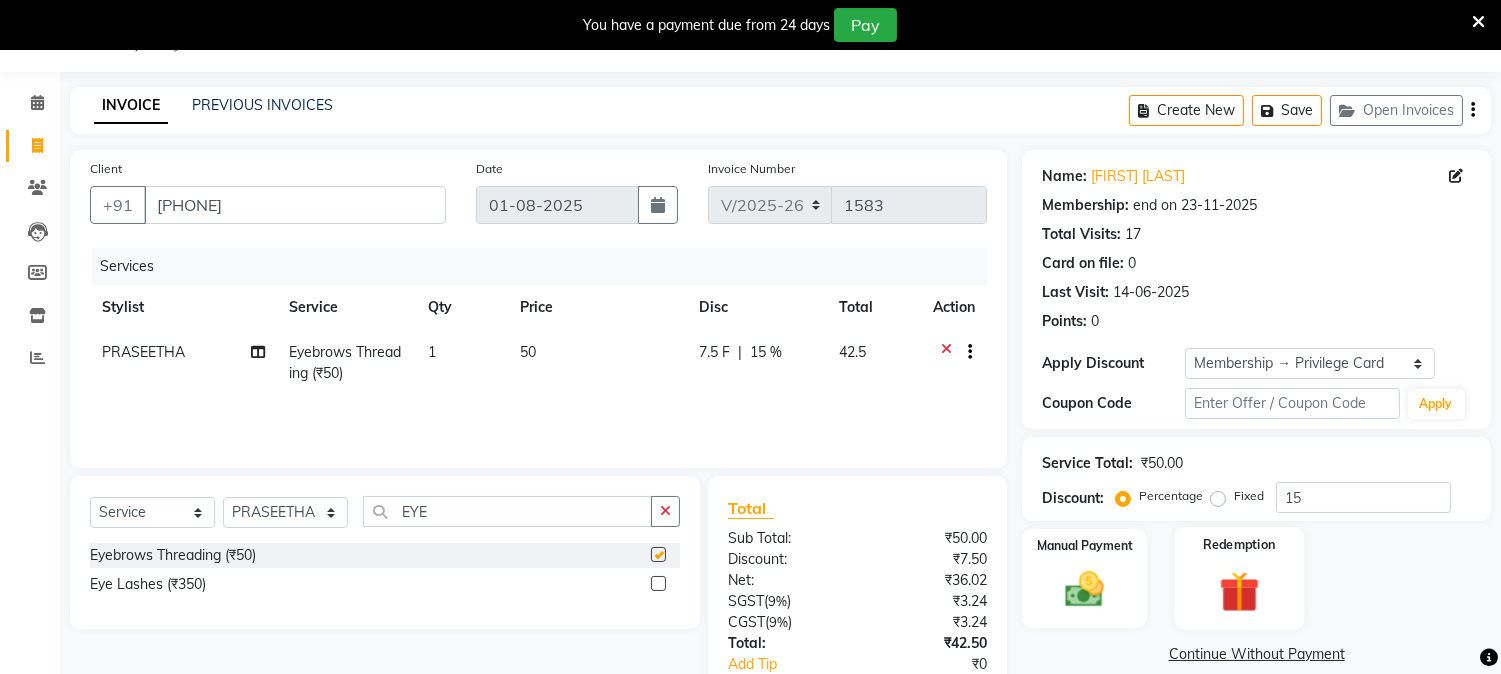 checkbox on "false" 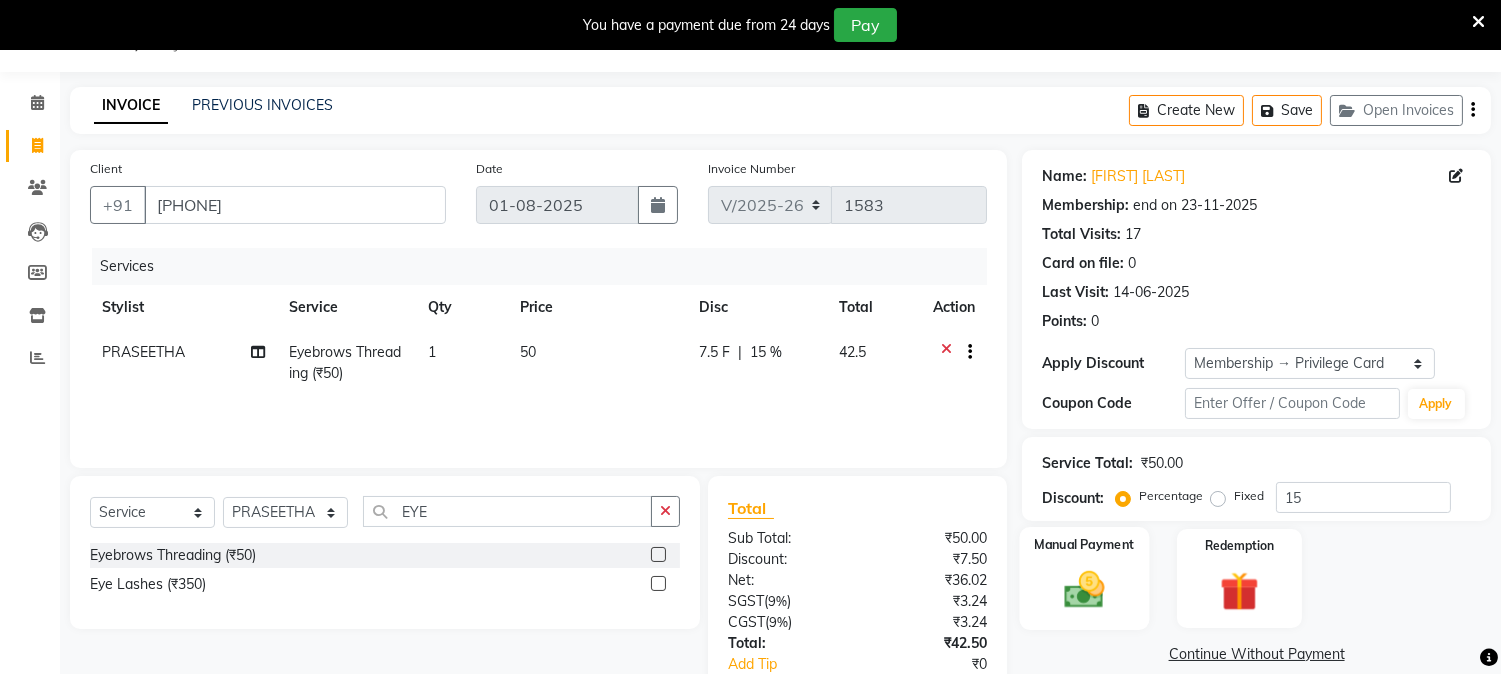 click 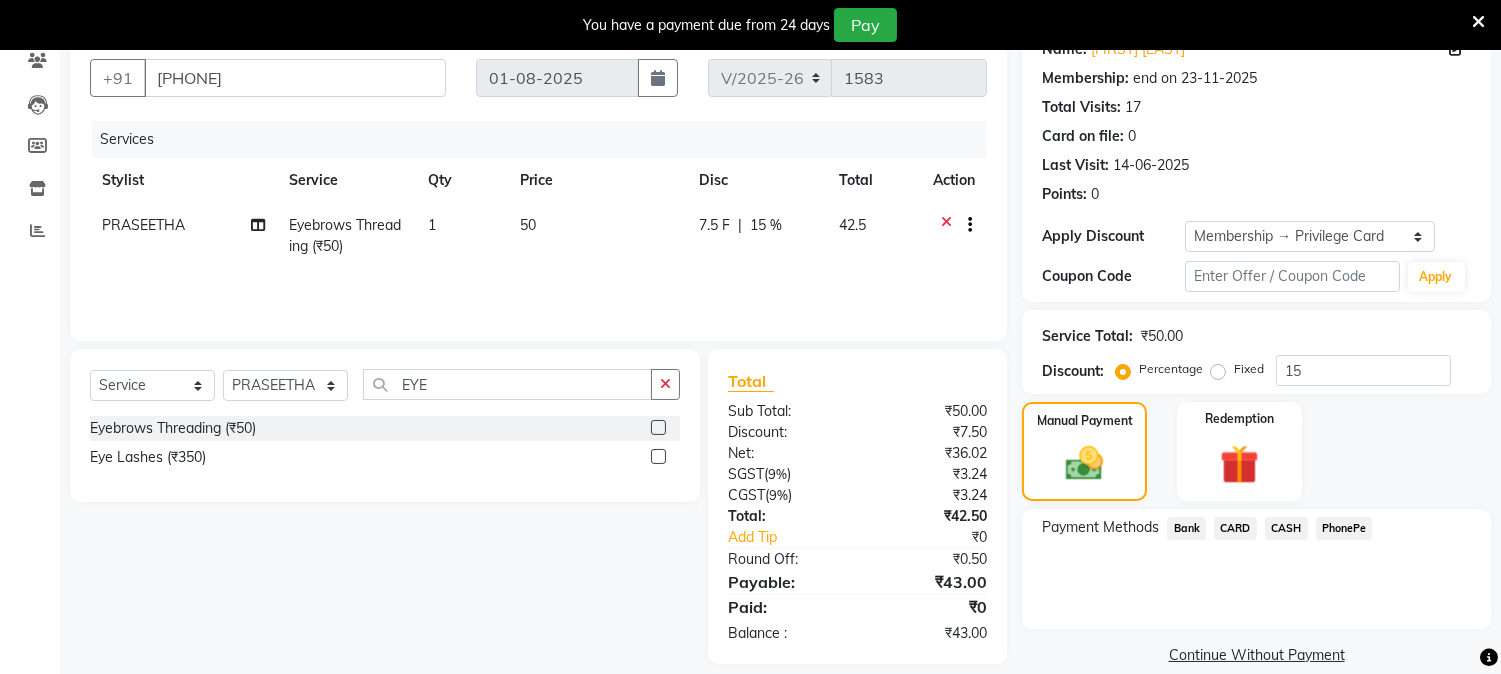 scroll, scrollTop: 202, scrollLeft: 0, axis: vertical 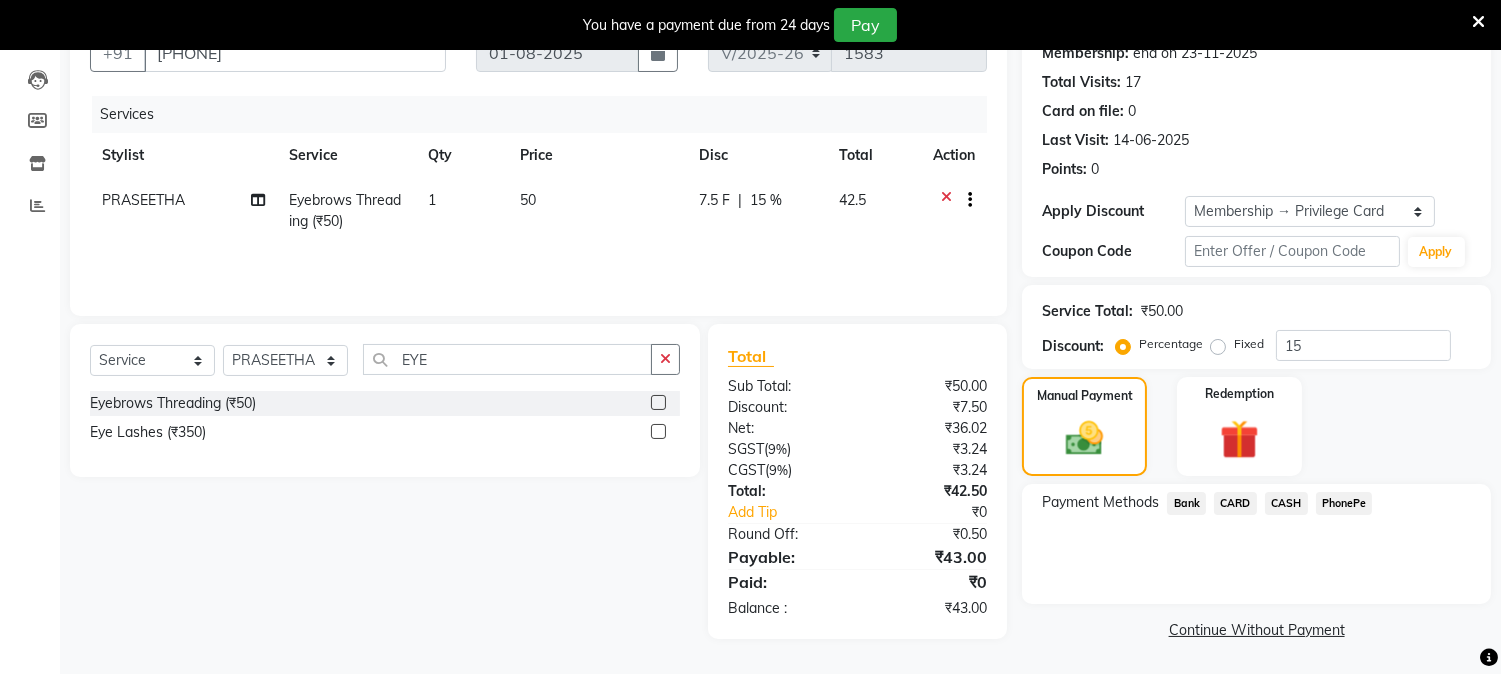 click on "PhonePe" 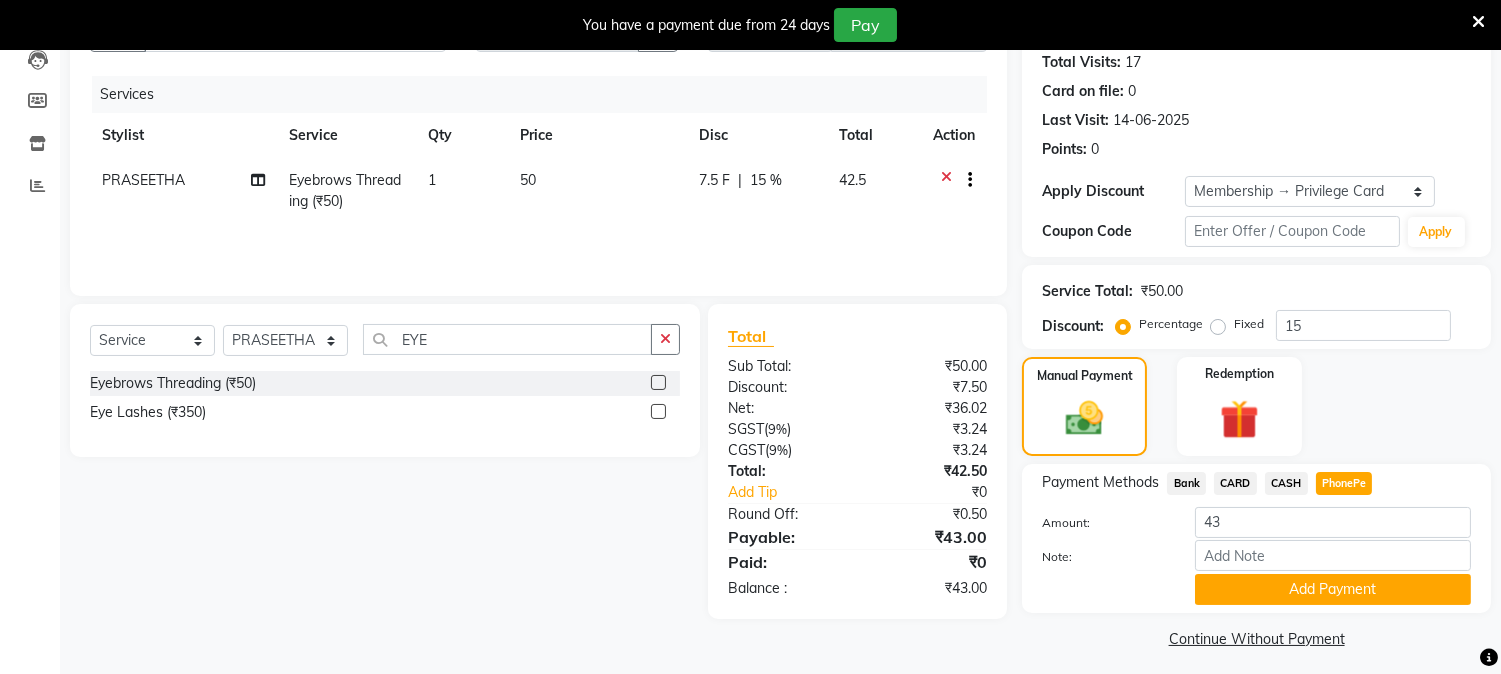 scroll, scrollTop: 231, scrollLeft: 0, axis: vertical 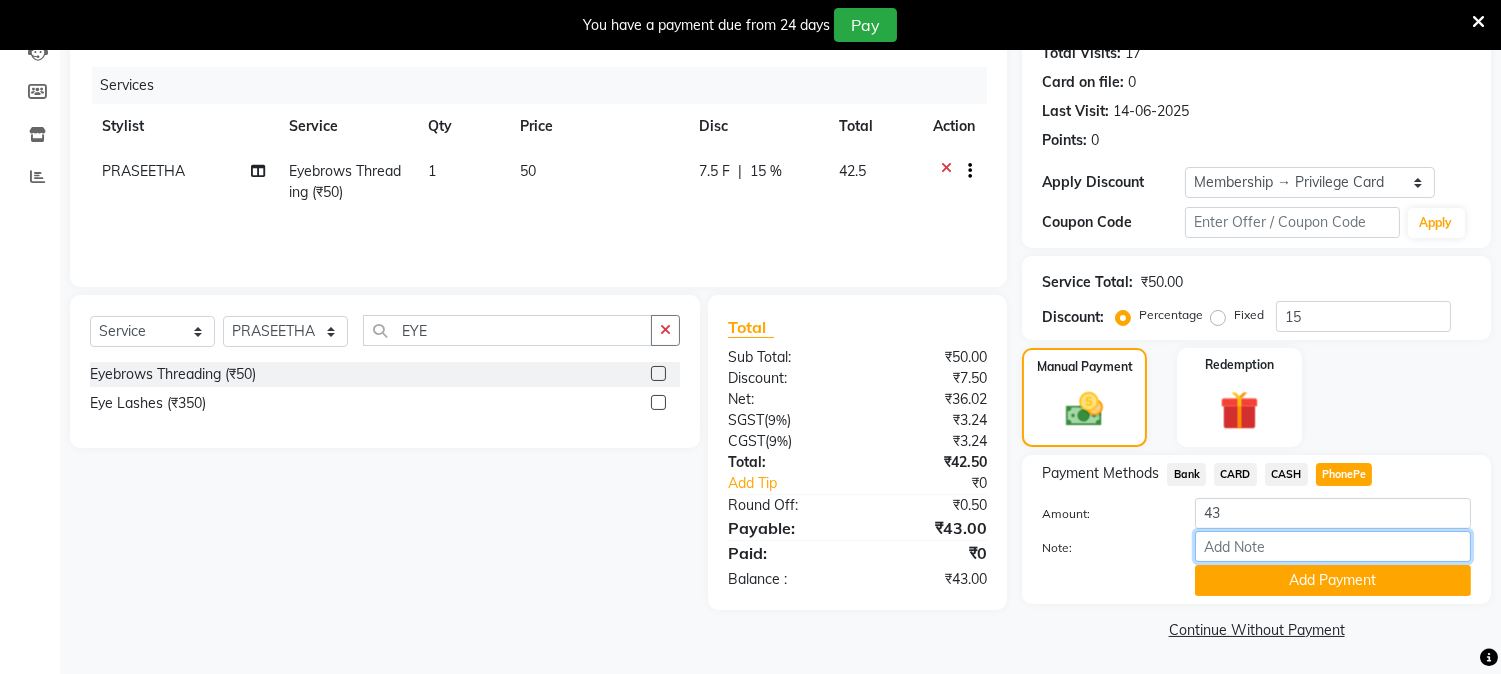 click on "Note:" at bounding box center (1333, 546) 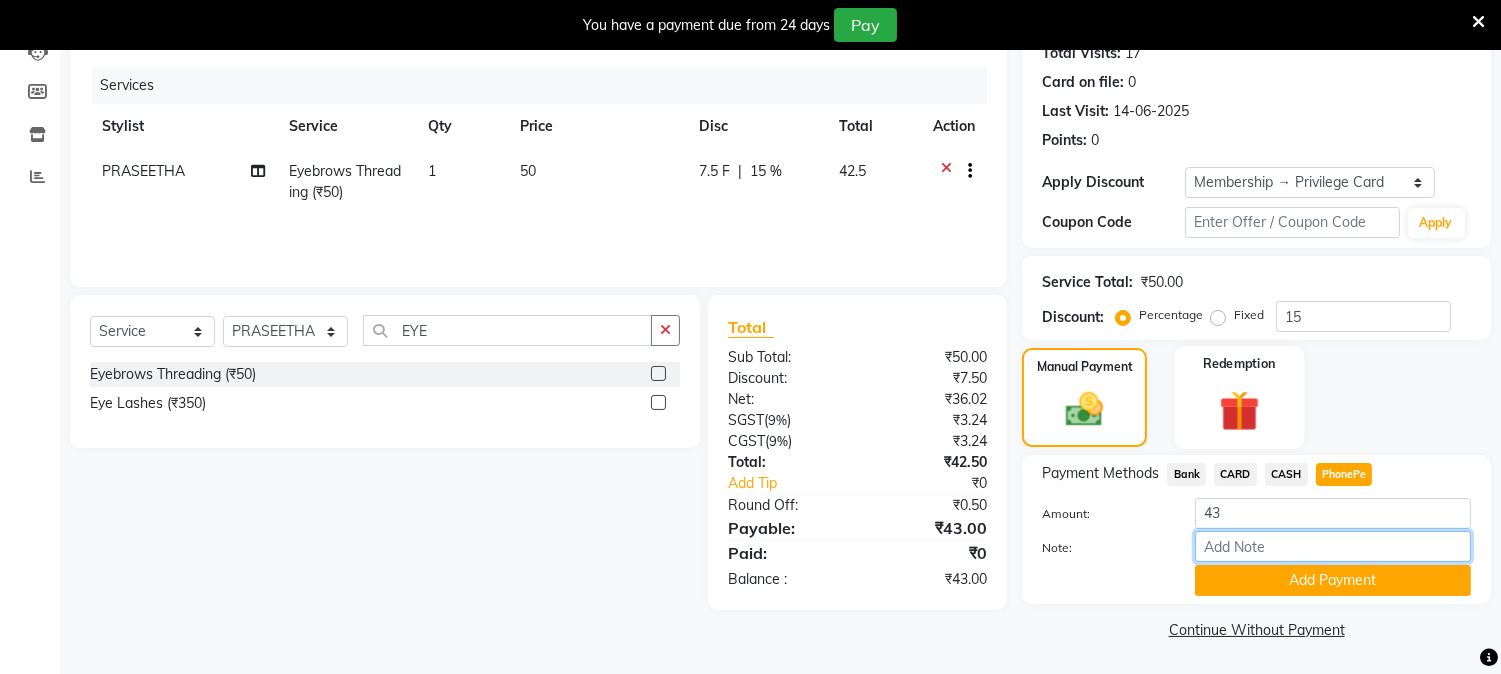 type on "NIGISHA" 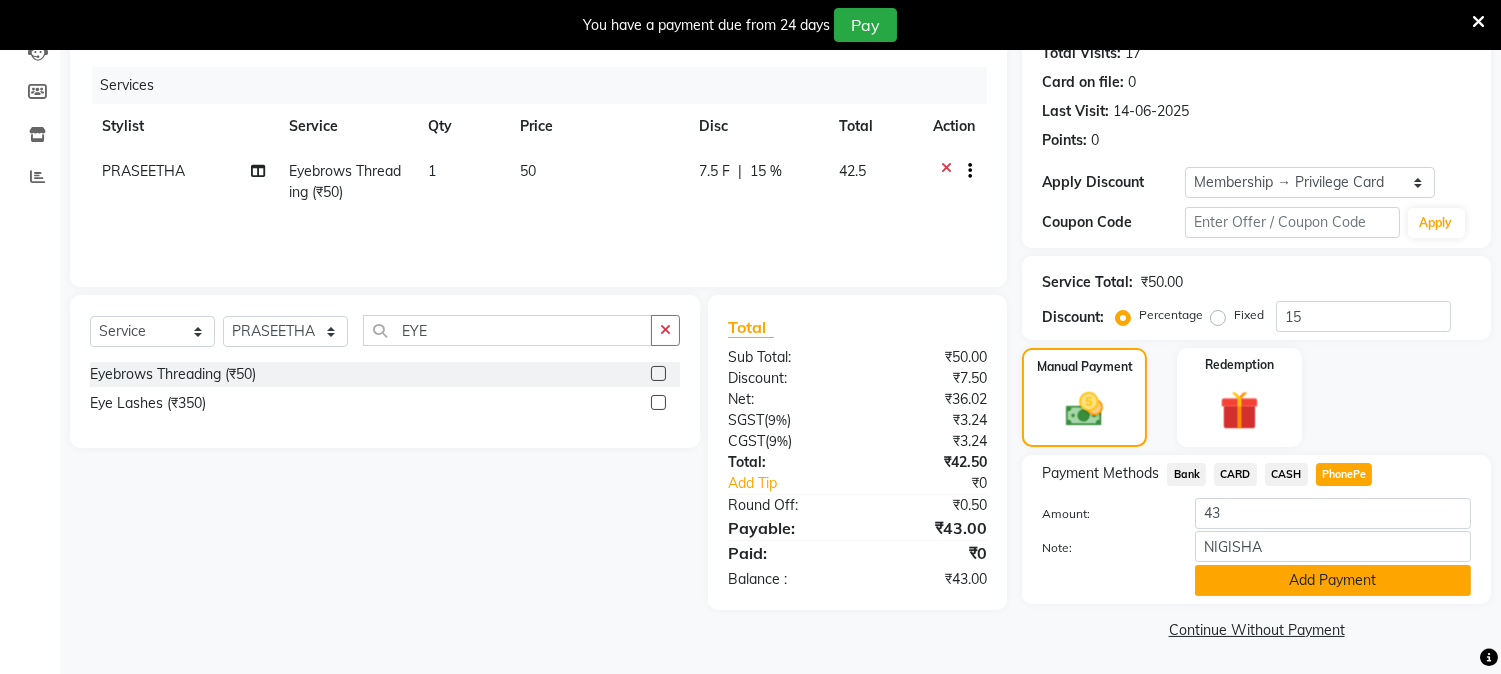 click on "Add Payment" 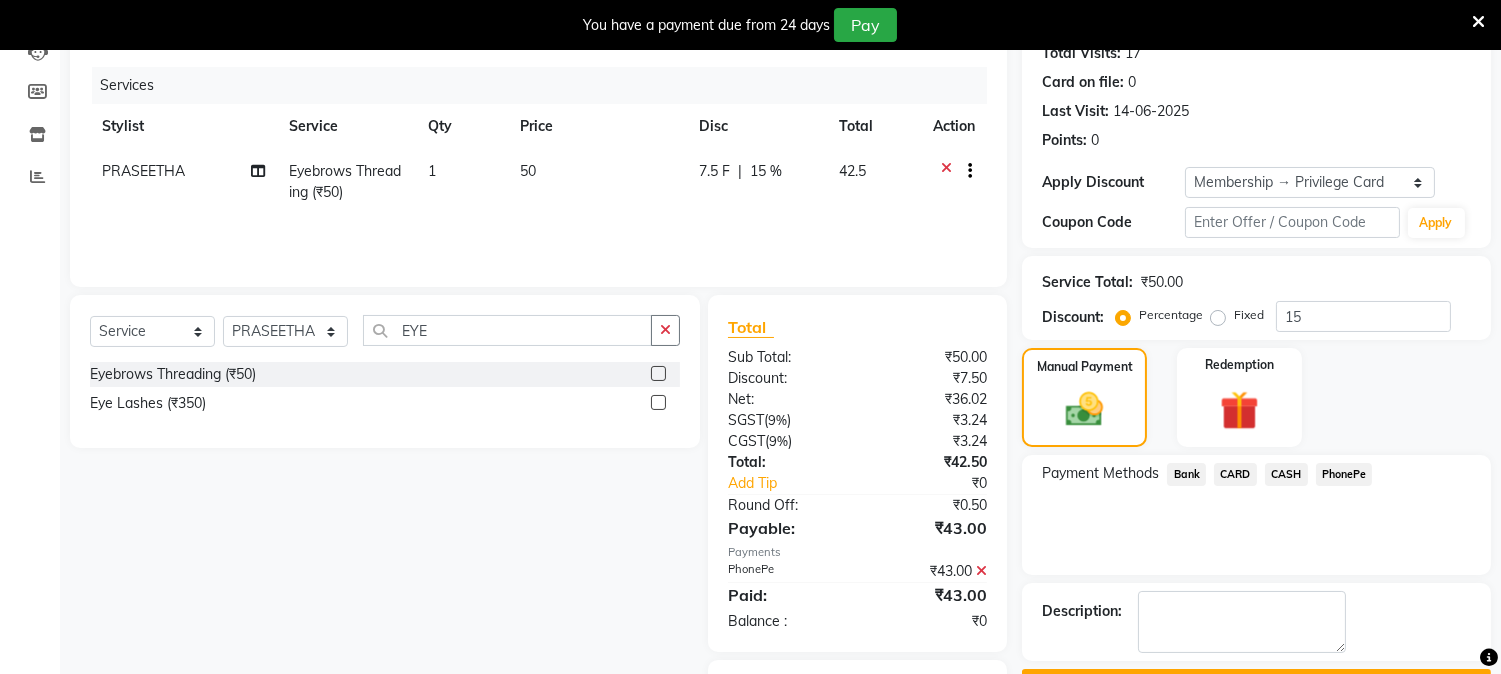 scroll, scrollTop: 308, scrollLeft: 0, axis: vertical 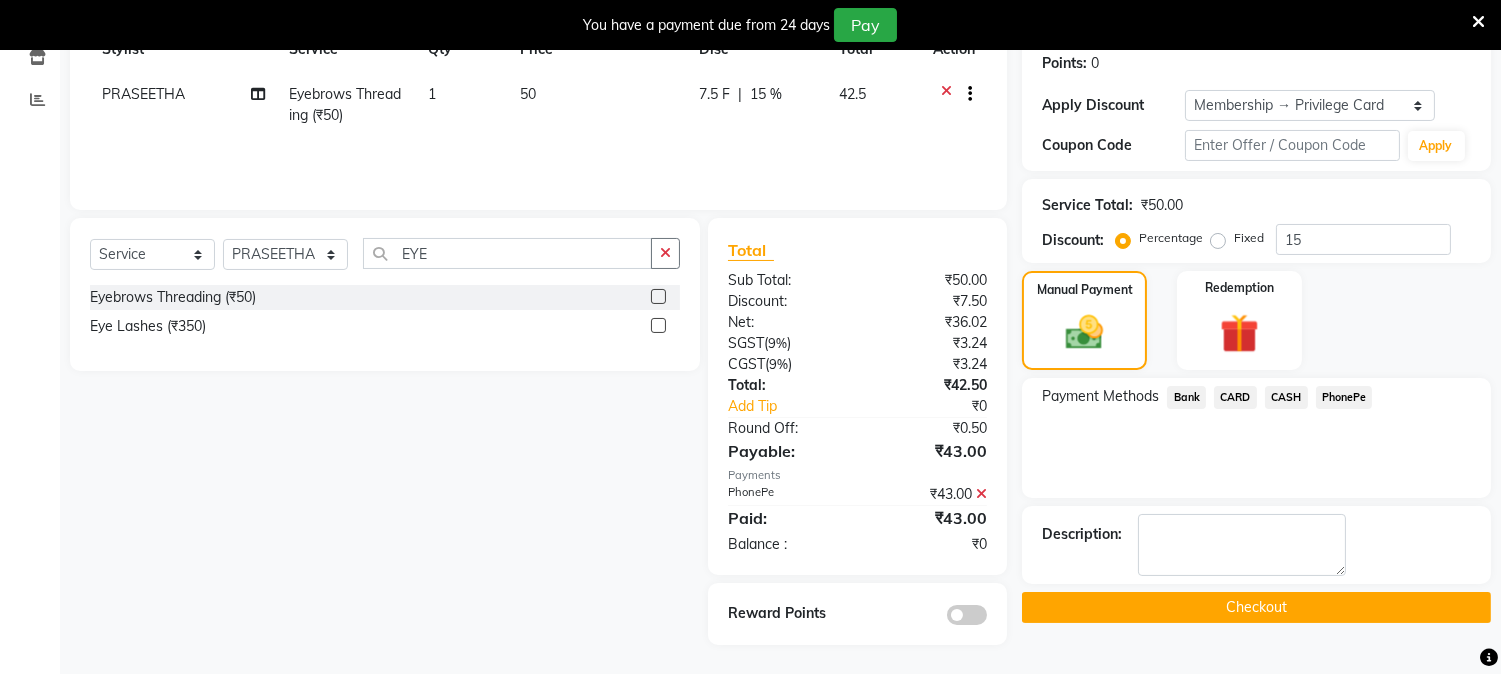 click on "Checkout" 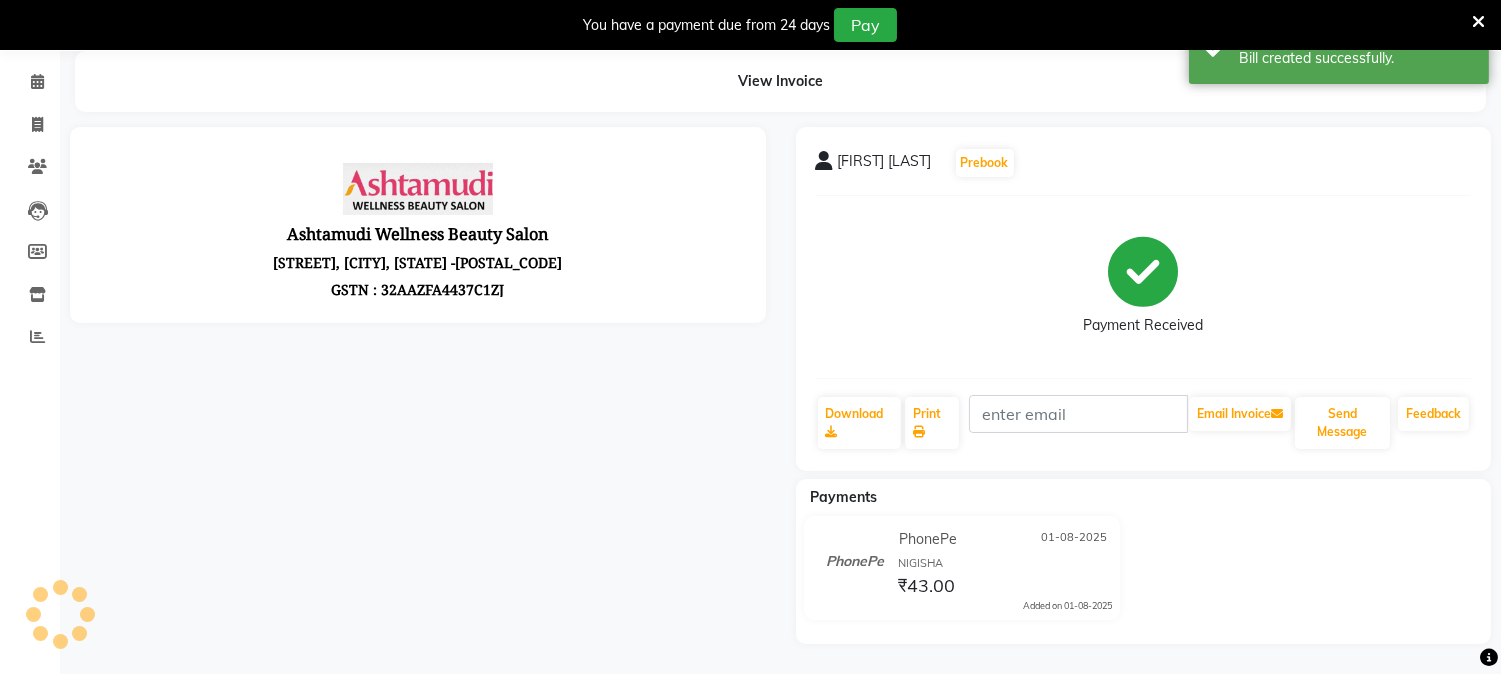 scroll, scrollTop: 0, scrollLeft: 0, axis: both 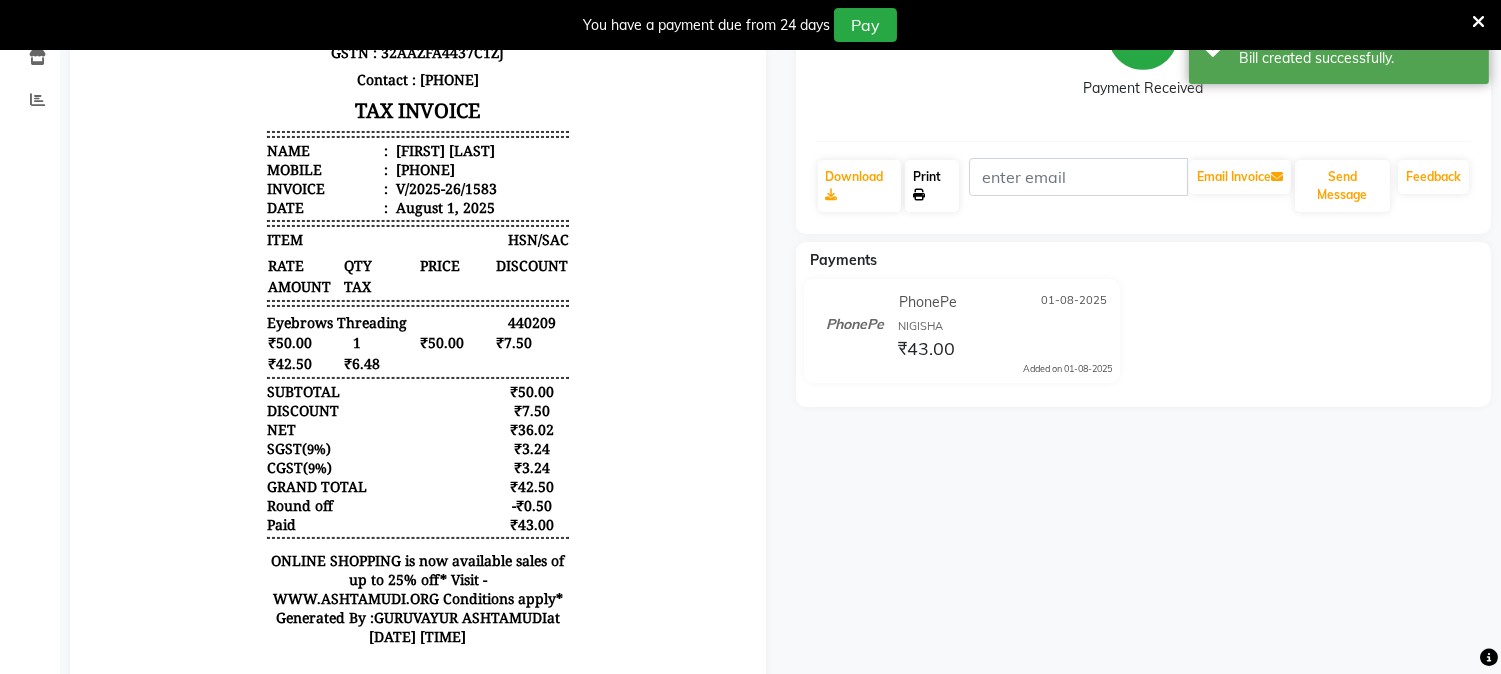 click on "Print" 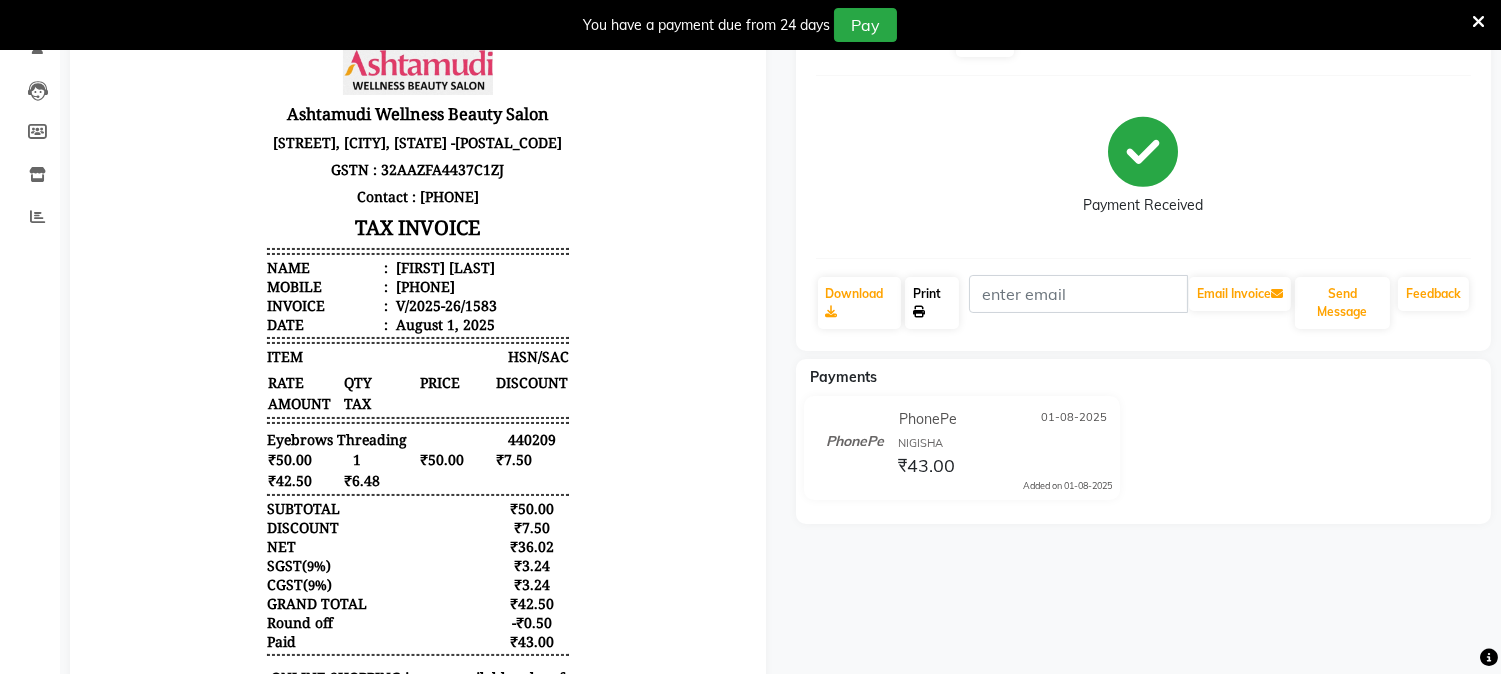 scroll, scrollTop: 0, scrollLeft: 0, axis: both 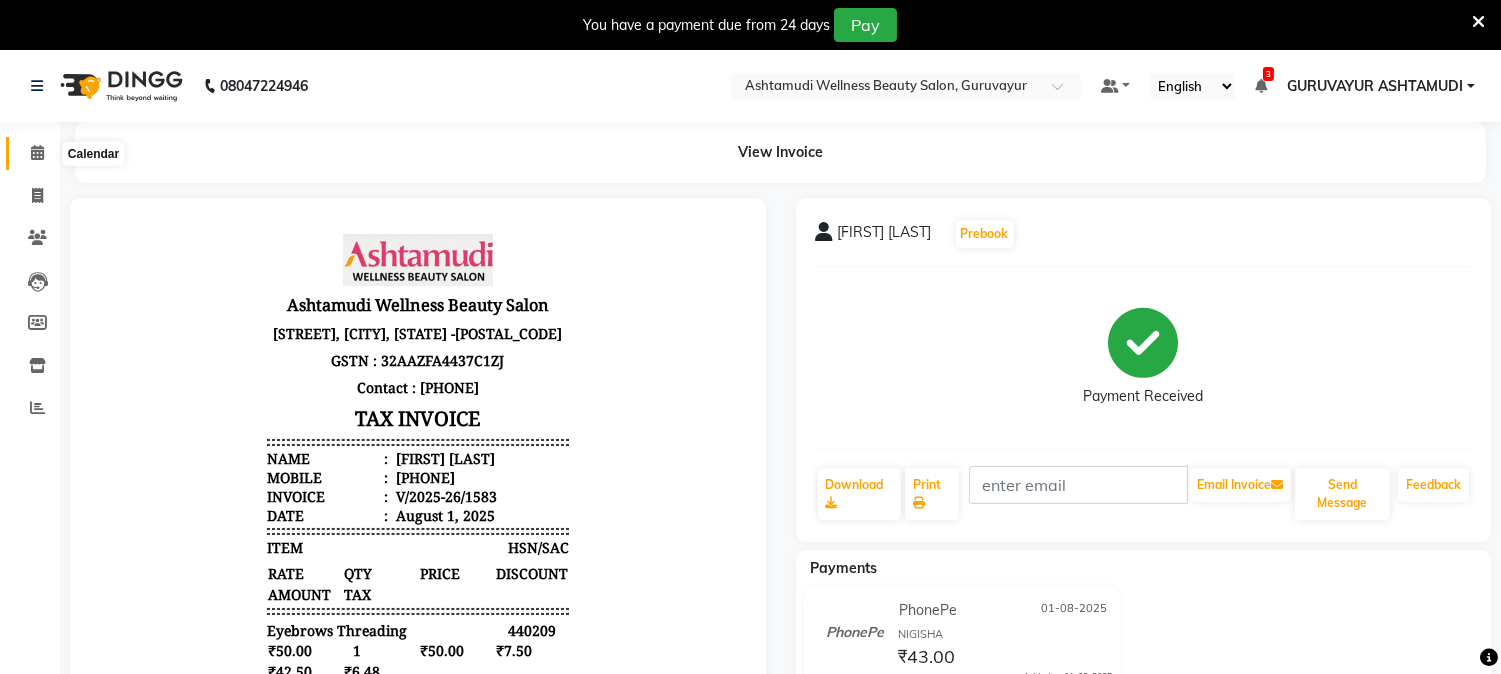 click 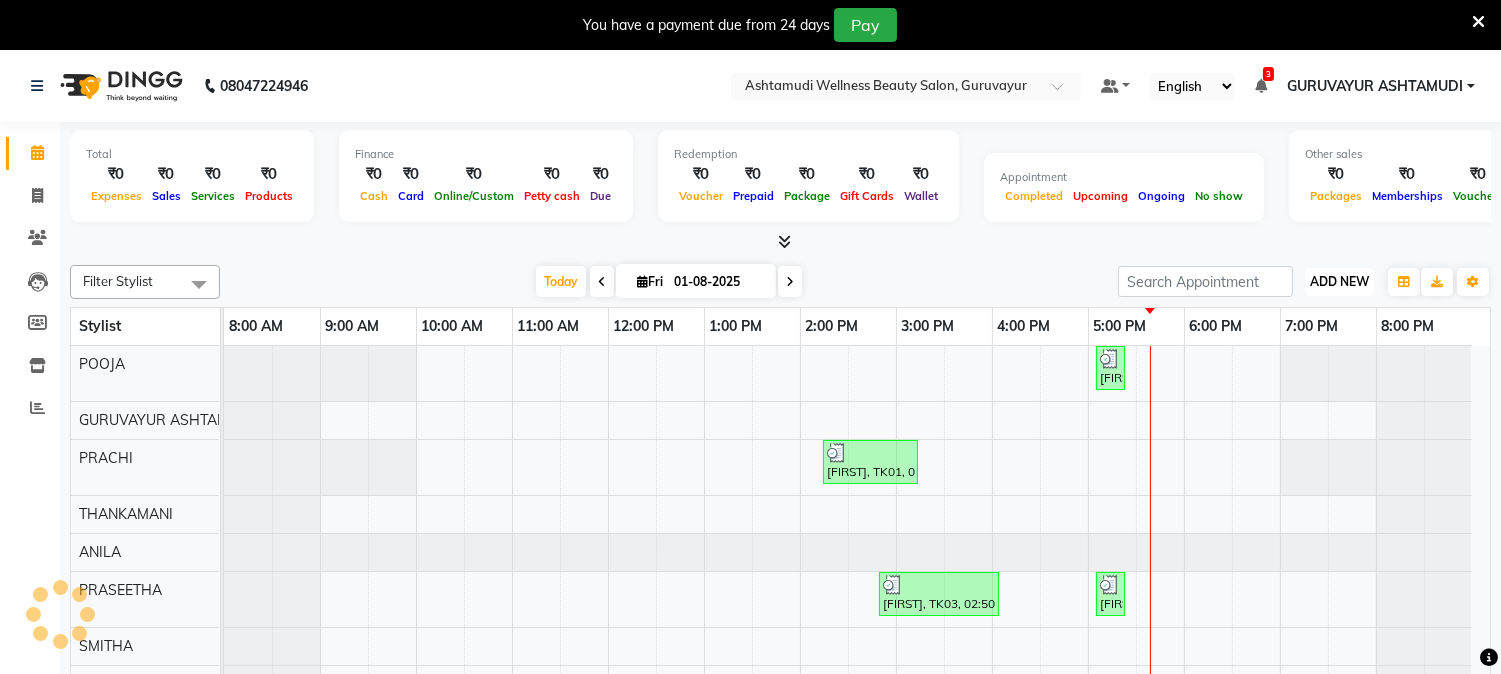 click on "ADD NEW" at bounding box center (1339, 281) 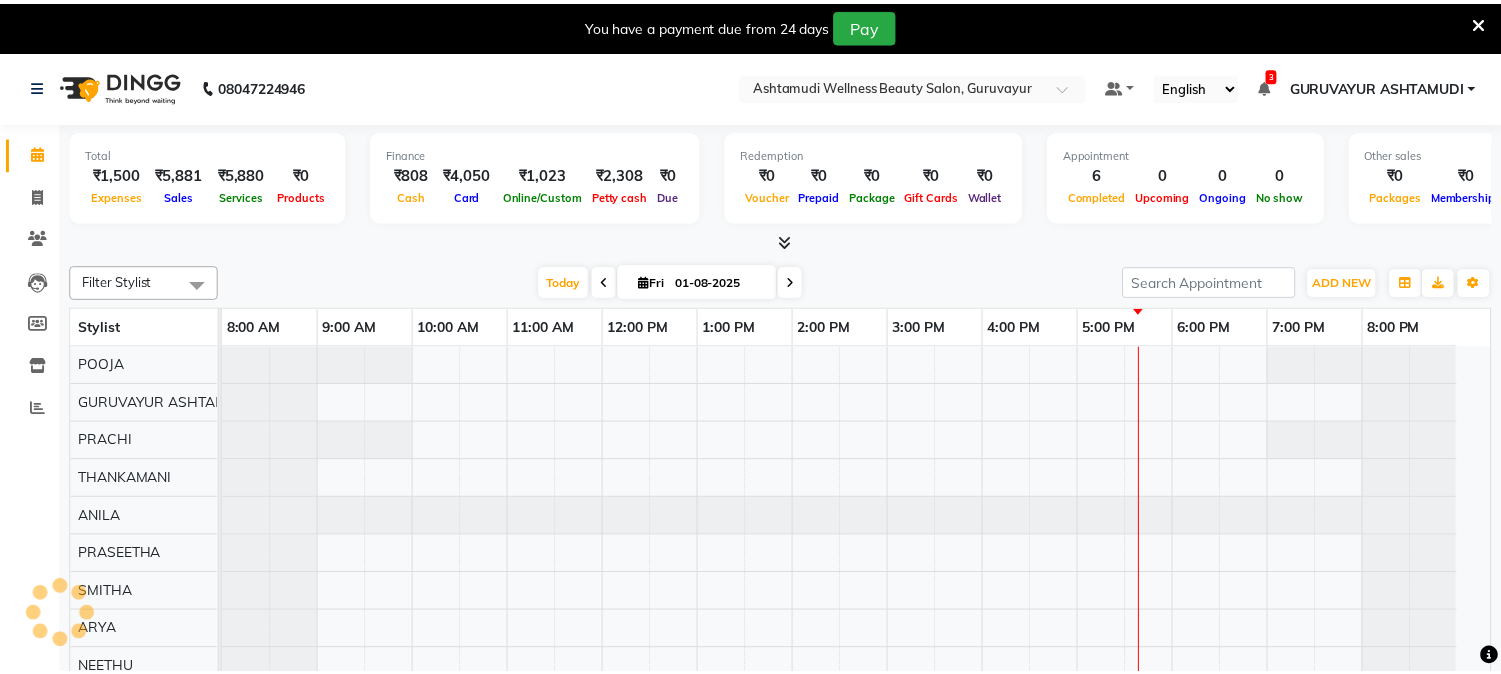 scroll, scrollTop: 0, scrollLeft: 0, axis: both 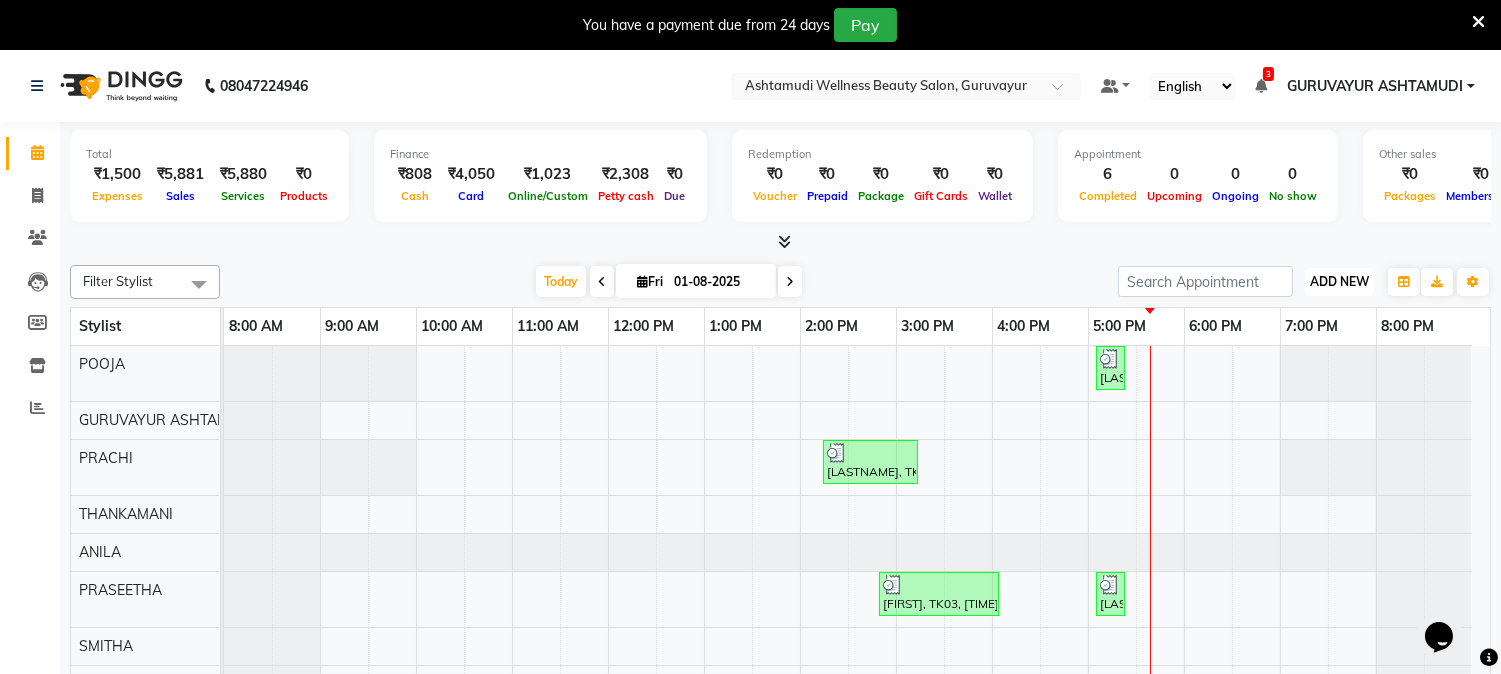 click on "ADD NEW" at bounding box center (1339, 281) 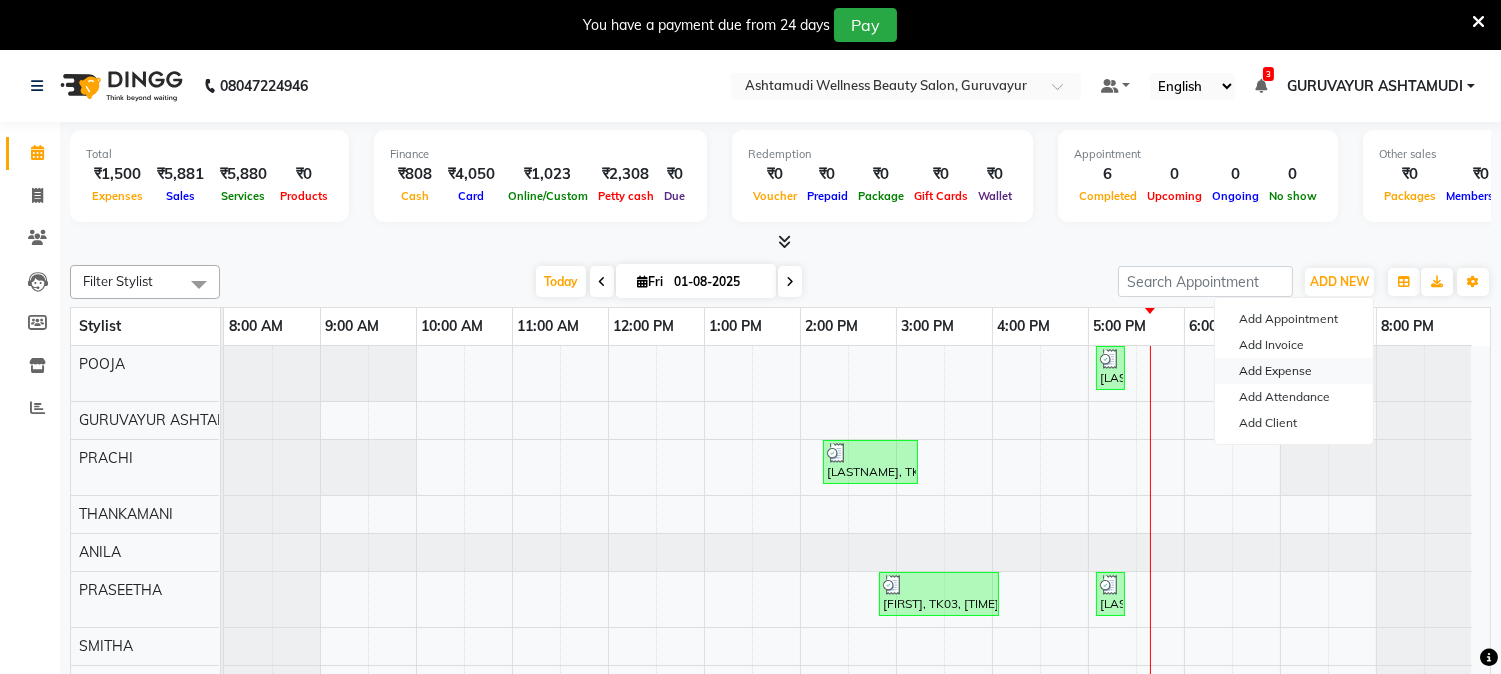 click on "Add Expense" at bounding box center (1294, 371) 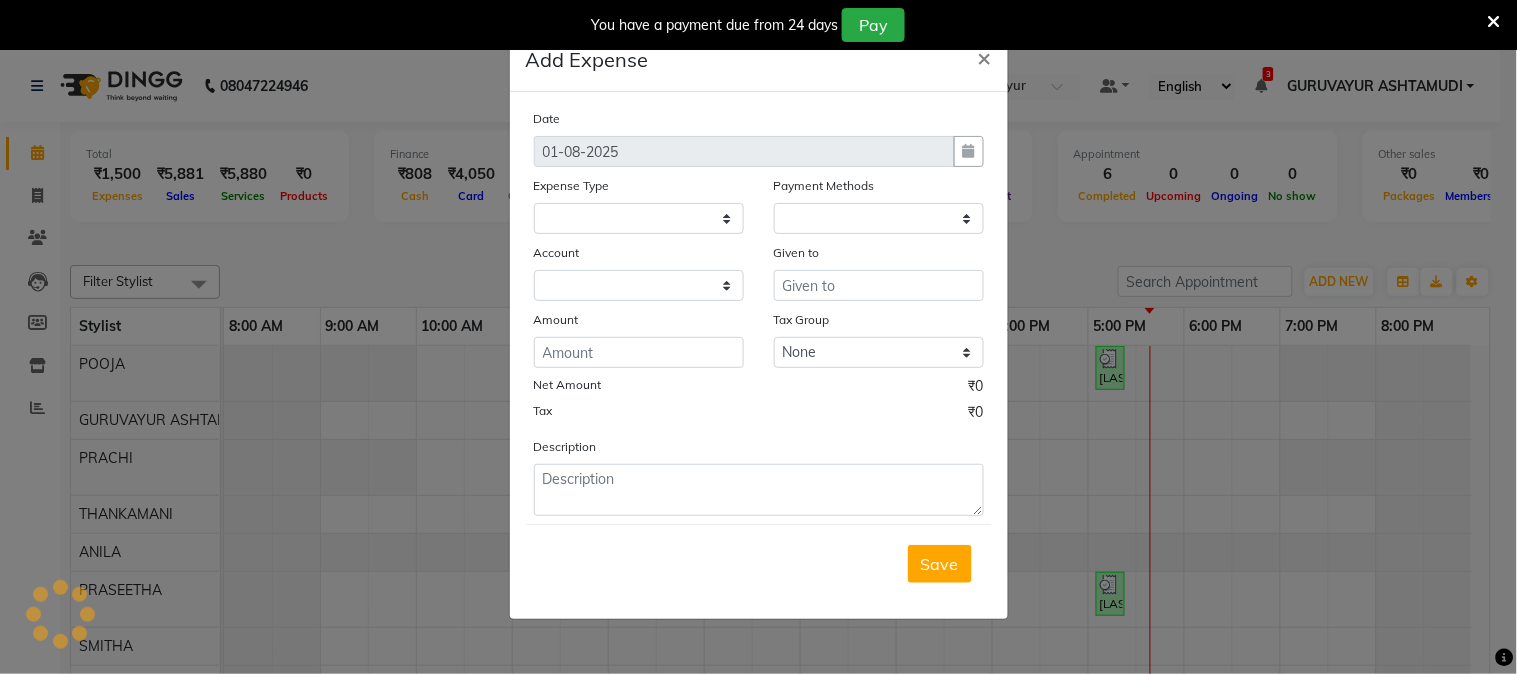select on "1" 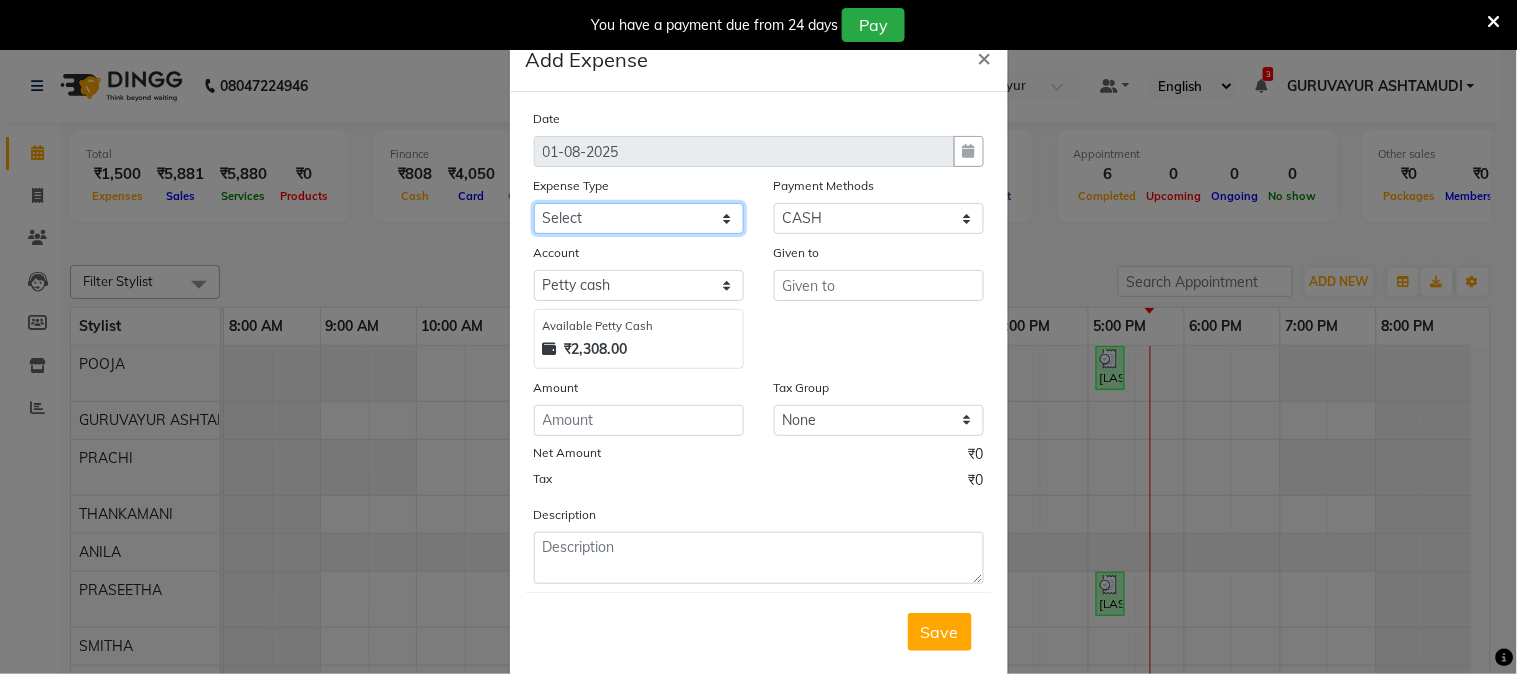 click on "Select ACCOMODATION EXPENSES ADVERTISEMENT SALES PROMOTIONAL EXPENSES Bonus BRIDAL ACCESSORIES REFUND BRIDAL COMMISSION BRIDAL FOOD BRIDAL INCENTIVES BRIDAL ORNAMENTS REFUND BRIDAL TA CASH DEPOSIT RAK BANK COMPUTER ACCESSORIES MOBILE PHONE Donation and Charity Expenses ELECTRICITY CHARGES ELECTRONICS FITTINGS Event Expense FISH FOOD EXPENSES FOOD REFRESHMENT FOR CLIENTS FOOD REFRESHMENT FOR STAFFS Freight And Forwarding Charges FUEL FOR GENERATOR FURNITURE AND EQUIPMENTS Gifts for Clients GIFTS FOR STAFFS GOKULAM CHITS HOSTEL RENT LAUNDRY EXPENSES LICENSE OTHER FEES LOADING UNLOADING CHARGES Medical Expenses MEHNDI PAYMENTS MISCELLANEOUS EXPENSES NEWSPAPER PERIODICALS Ornaments Maintenance Expense OVERTIME ALLOWANCES Payment For Pest Control Perfomance based incentives POSTAGE COURIER CHARGES Printing PRINTING STATIONERY EXPENSES PROFESSIONAL TAX REPAIRS MAINTENANCE ROUND OFF Salary SALARY ADVANCE Sales Incentives Membership Card SALES INCENTIVES PRODUCT SALES INCENTIVES SERVICES SALON ESSENTIALS SALON RENT" 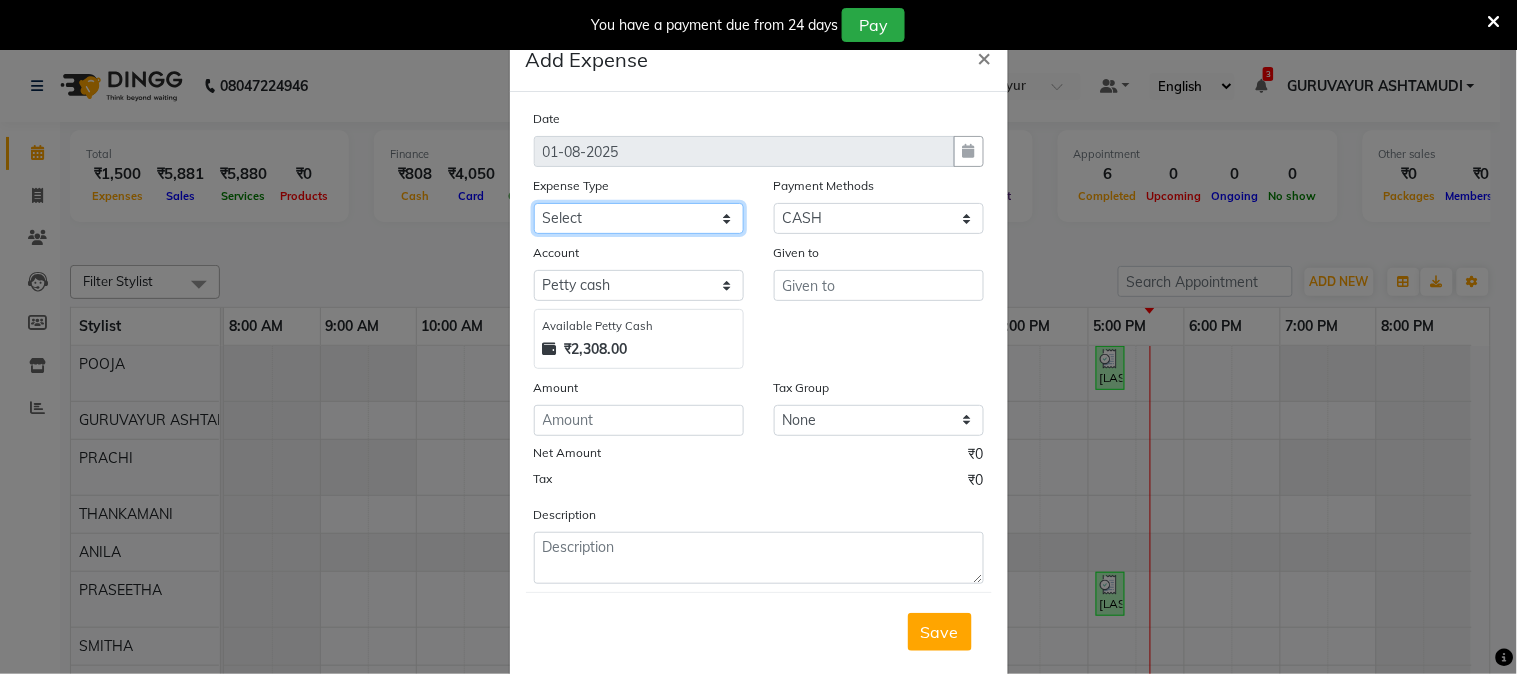 select on "6226" 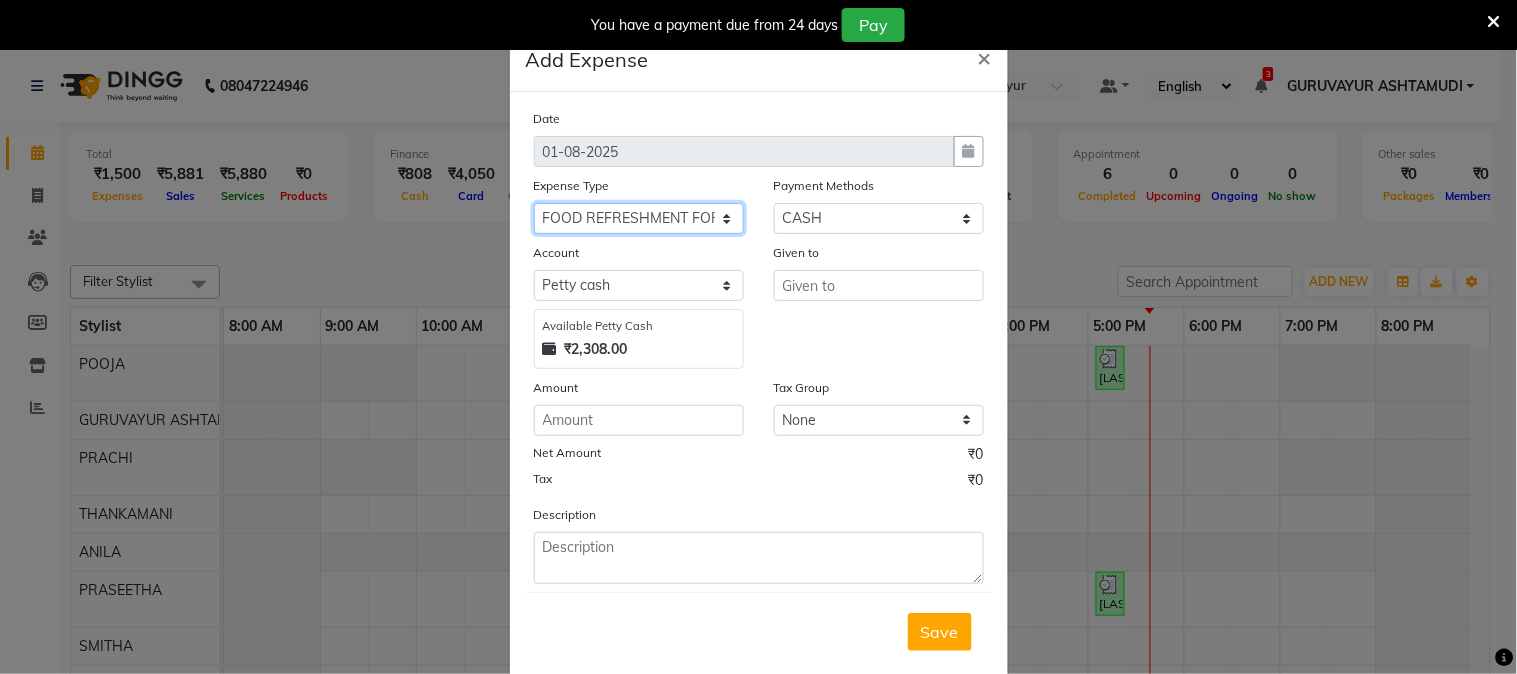 click on "Select ACCOMODATION EXPENSES ADVERTISEMENT SALES PROMOTIONAL EXPENSES Bonus BRIDAL ACCESSORIES REFUND BRIDAL COMMISSION BRIDAL FOOD BRIDAL INCENTIVES BRIDAL ORNAMENTS REFUND BRIDAL TA CASH DEPOSIT RAK BANK COMPUTER ACCESSORIES MOBILE PHONE Donation and Charity Expenses ELECTRICITY CHARGES ELECTRONICS FITTINGS Event Expense FISH FOOD EXPENSES FOOD REFRESHMENT FOR CLIENTS FOOD REFRESHMENT FOR STAFFS Freight And Forwarding Charges FUEL FOR GENERATOR FURNITURE AND EQUIPMENTS Gifts for Clients GIFTS FOR STAFFS GOKULAM CHITS HOSTEL RENT LAUNDRY EXPENSES LICENSE OTHER FEES LOADING UNLOADING CHARGES Medical Expenses MEHNDI PAYMENTS MISCELLANEOUS EXPENSES NEWSPAPER PERIODICALS Ornaments Maintenance Expense OVERTIME ALLOWANCES Payment For Pest Control Perfomance based incentives POSTAGE COURIER CHARGES Printing PRINTING STATIONERY EXPENSES PROFESSIONAL TAX REPAIRS MAINTENANCE ROUND OFF Salary SALARY ADVANCE Sales Incentives Membership Card SALES INCENTIVES PRODUCT SALES INCENTIVES SERVICES SALON ESSENTIALS SALON RENT" 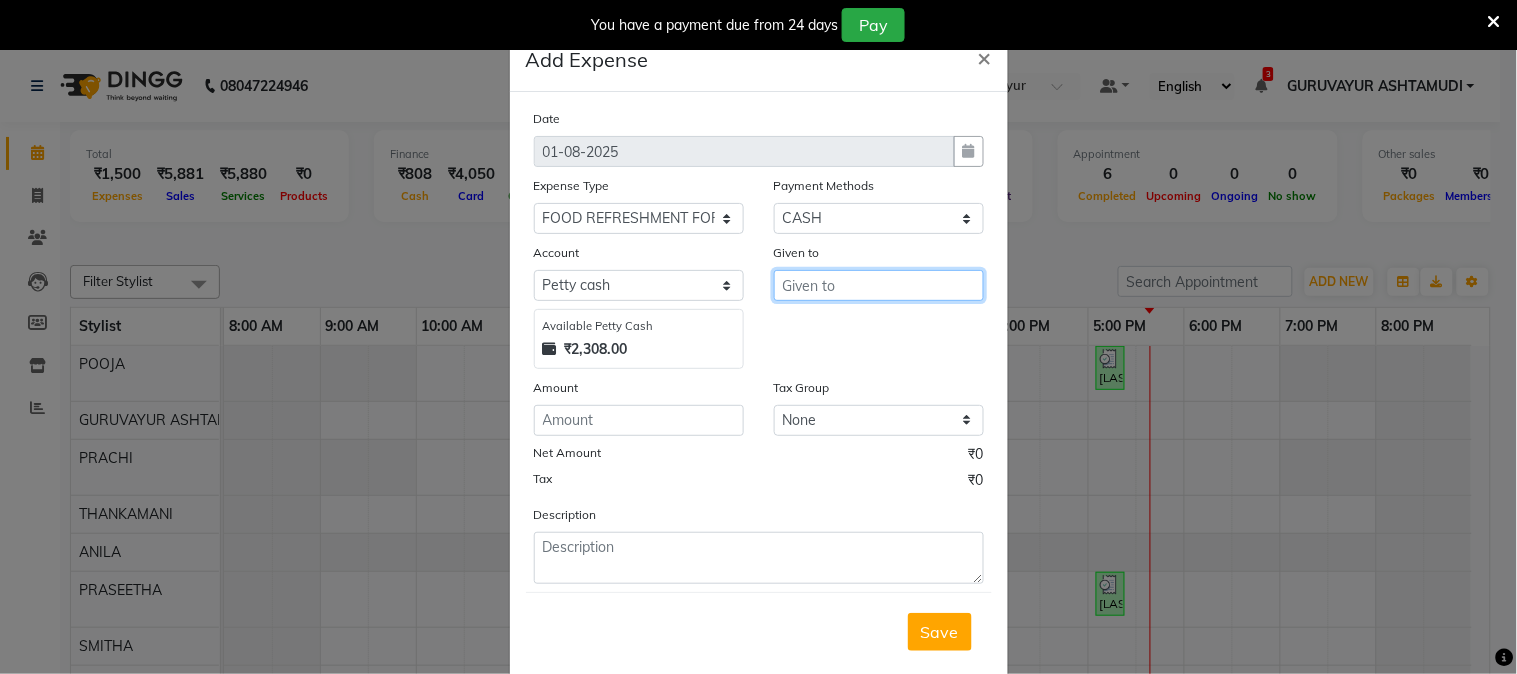 click at bounding box center (879, 285) 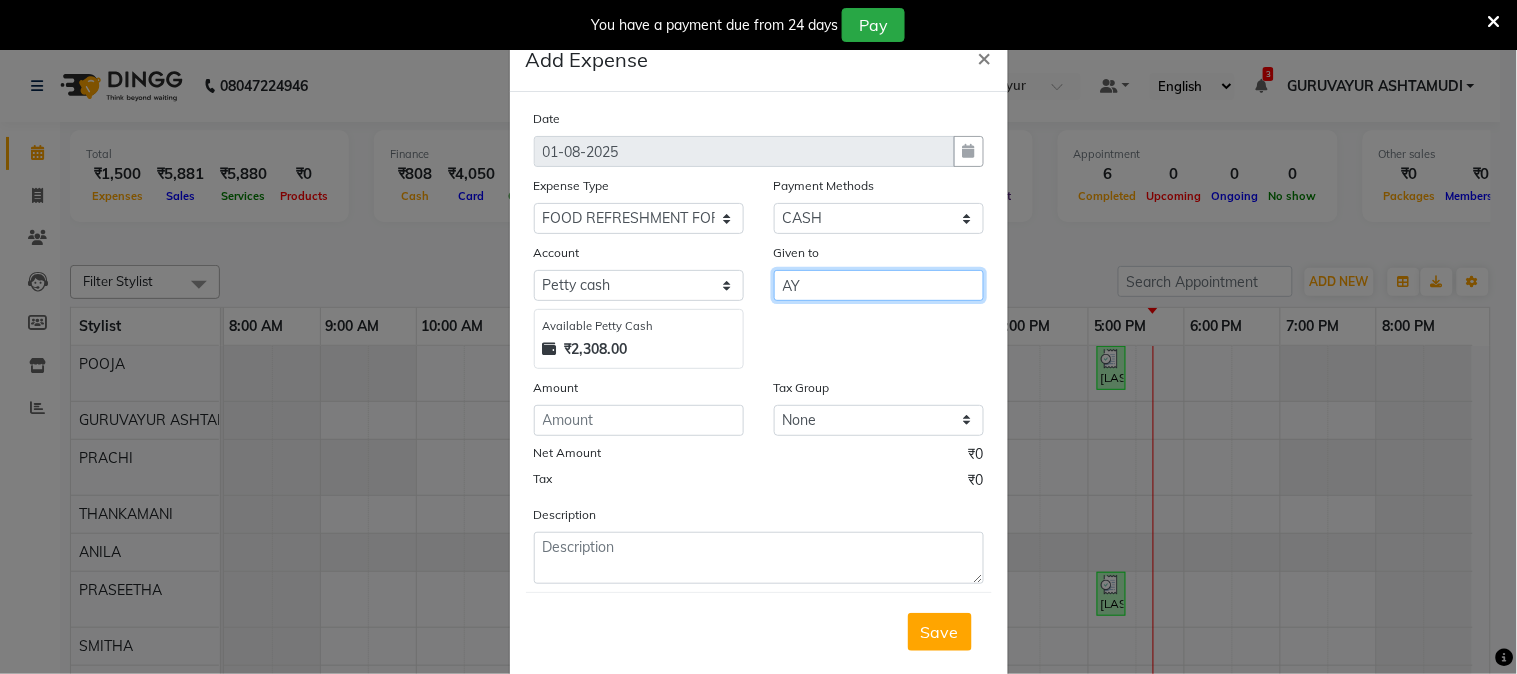 type on "A" 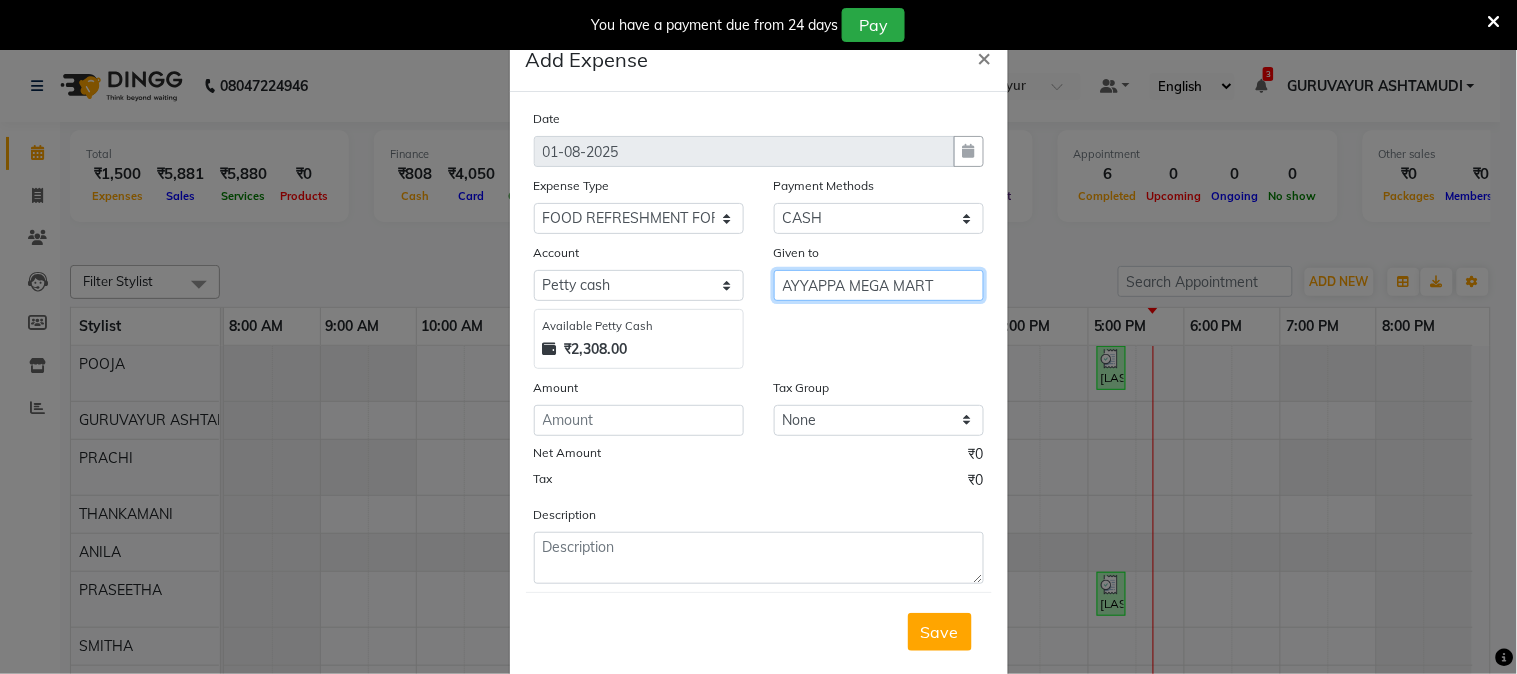type on "AYYAPPA MEGA MART" 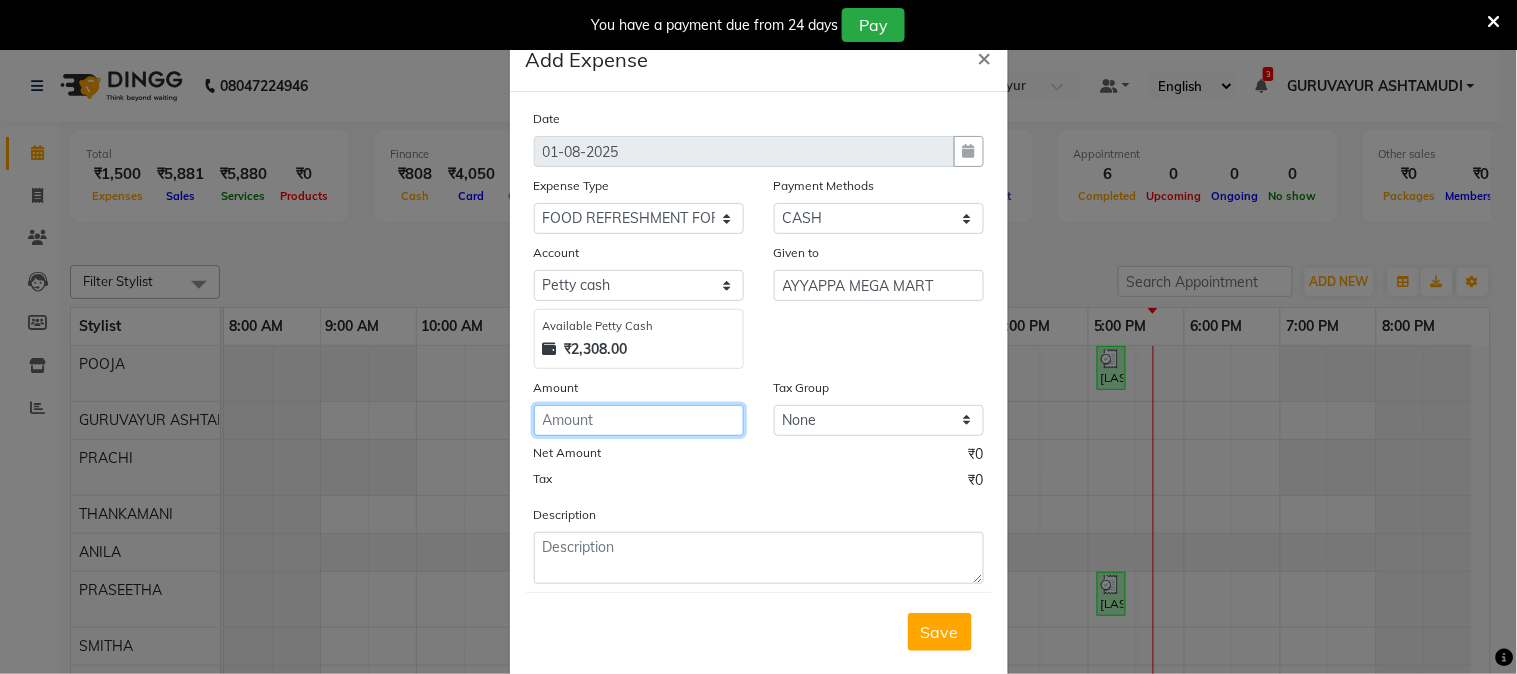 click 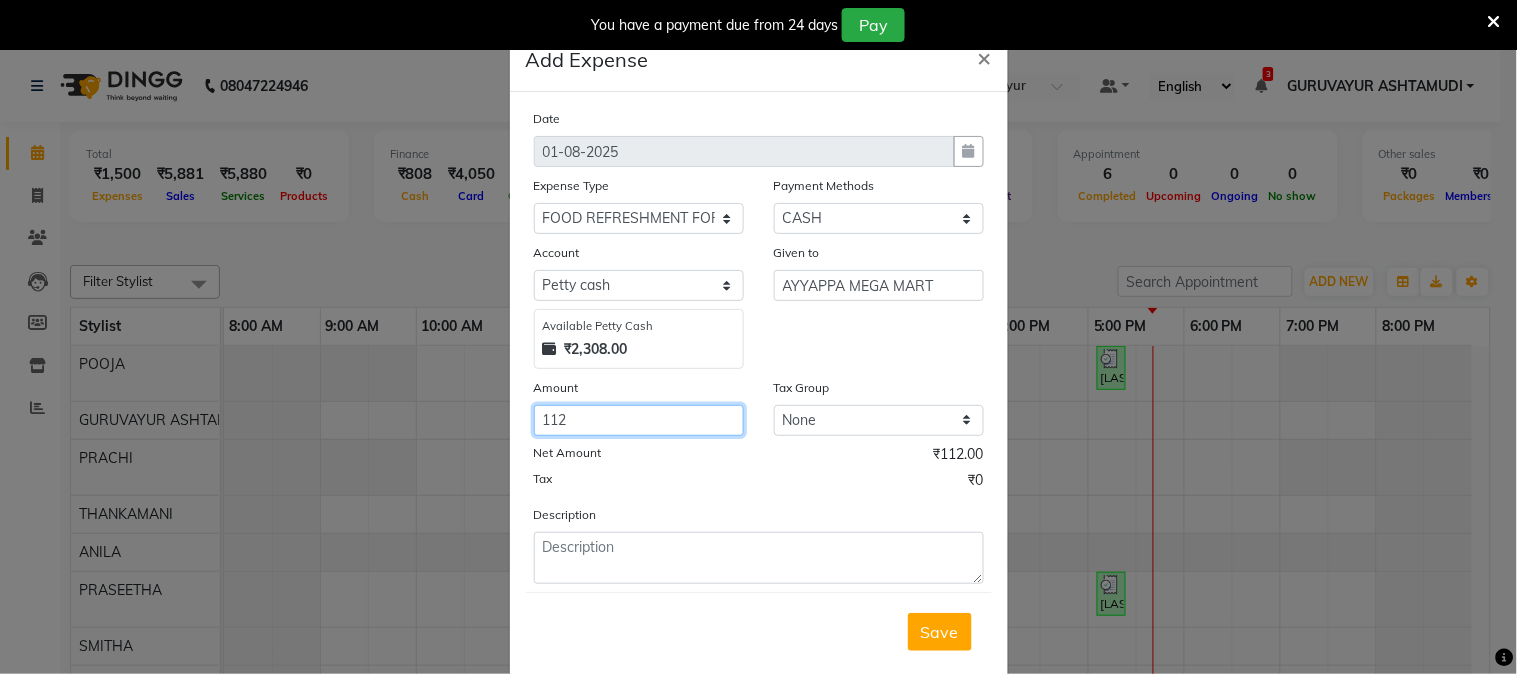 type on "112" 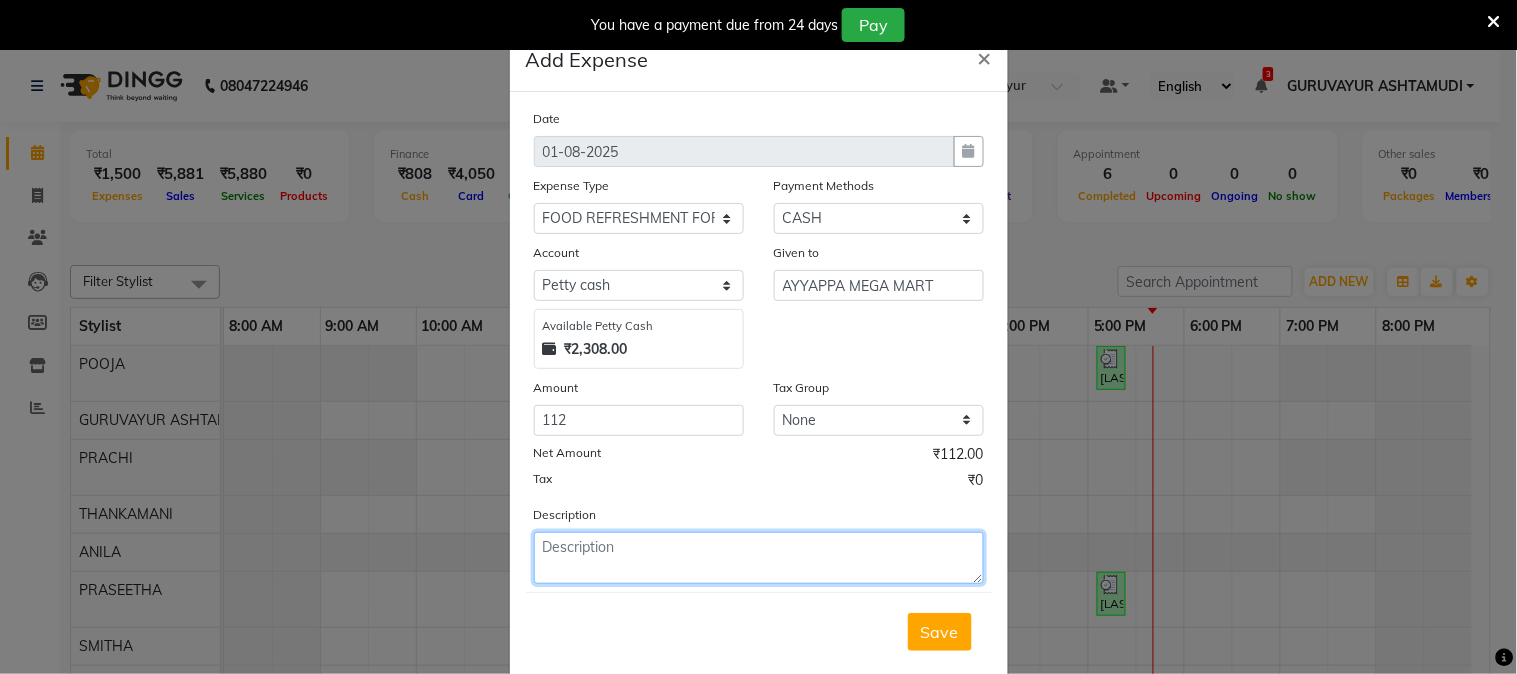 click 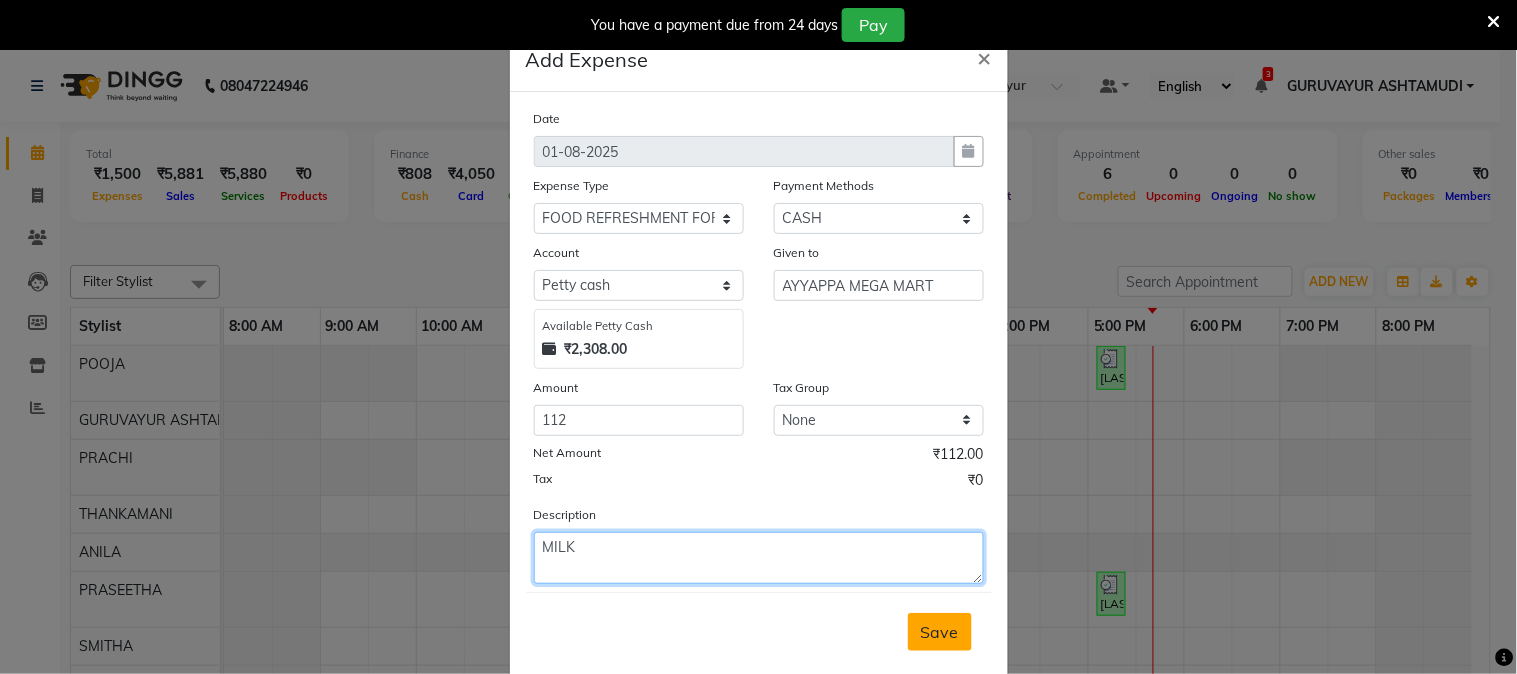 type on "MILK" 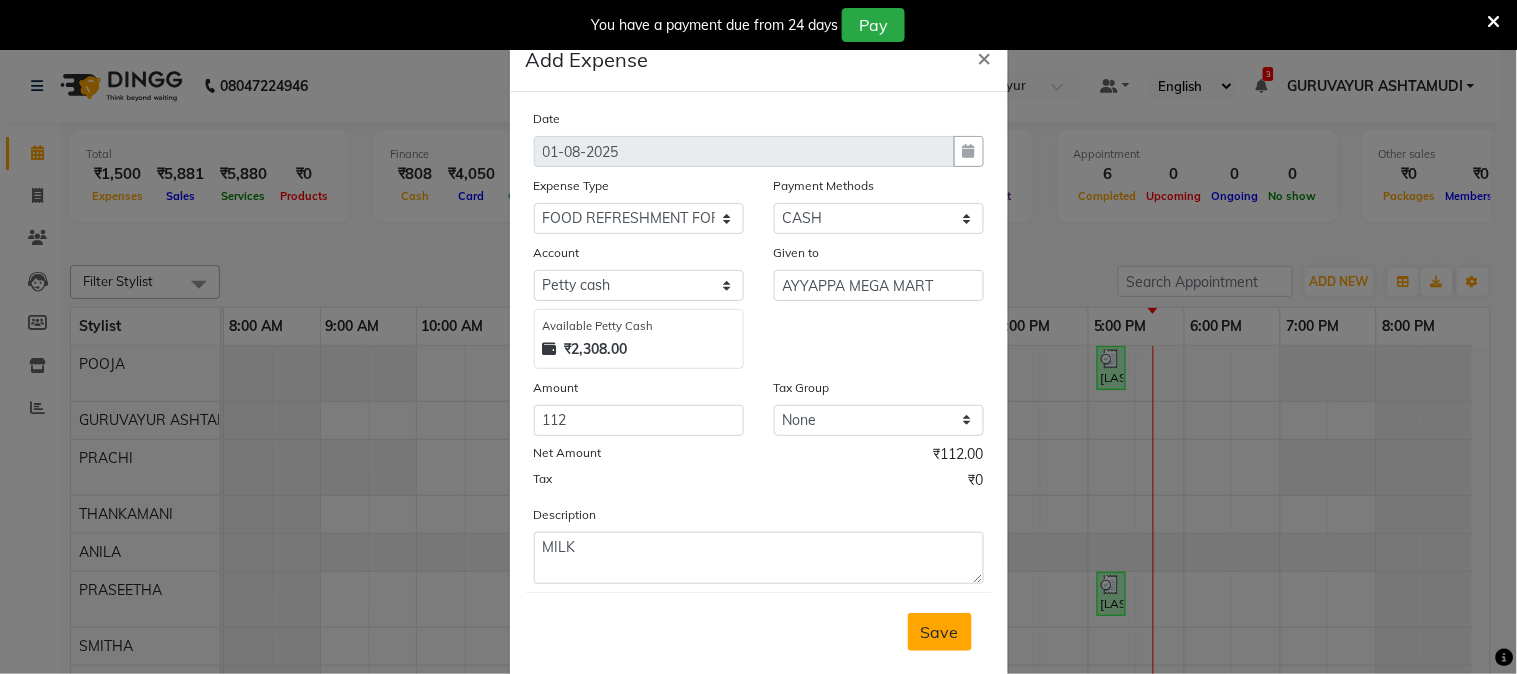 click on "Save" at bounding box center (940, 632) 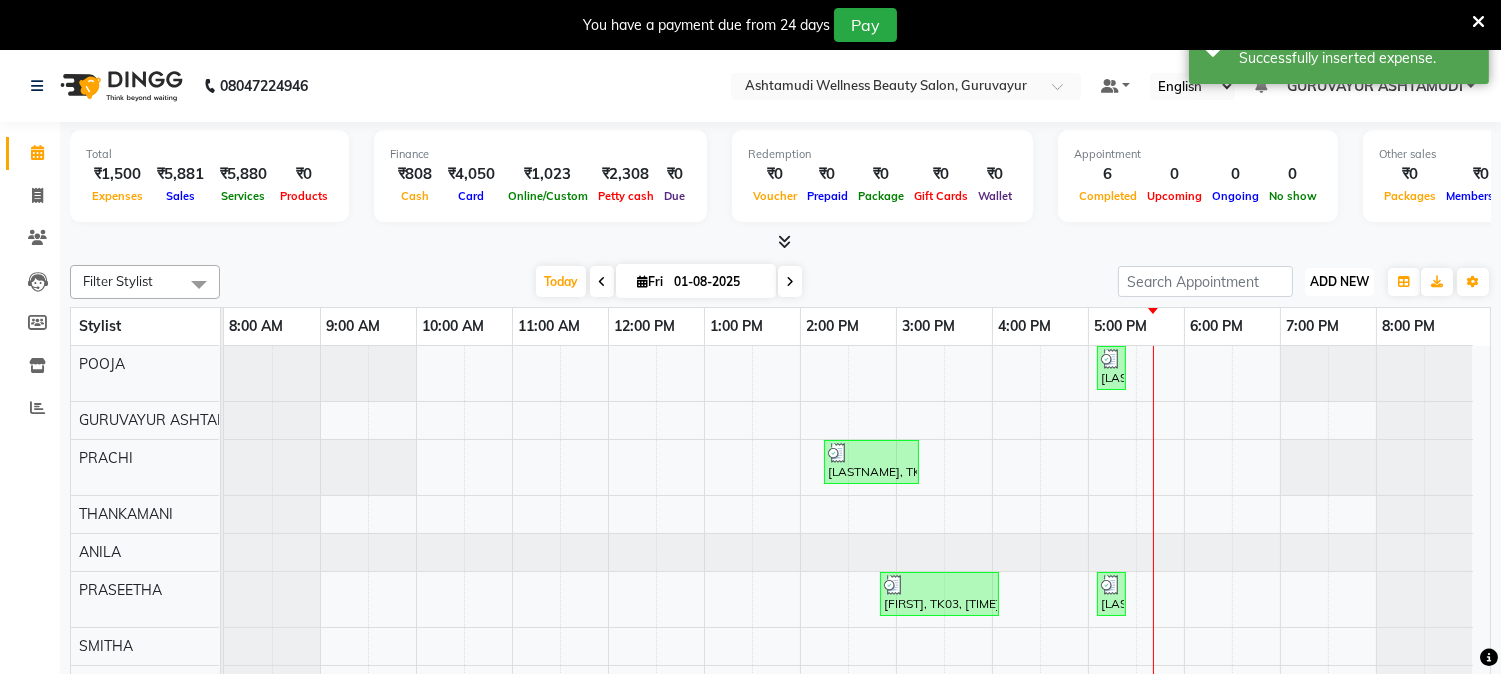 click on "ADD NEW" at bounding box center [1339, 281] 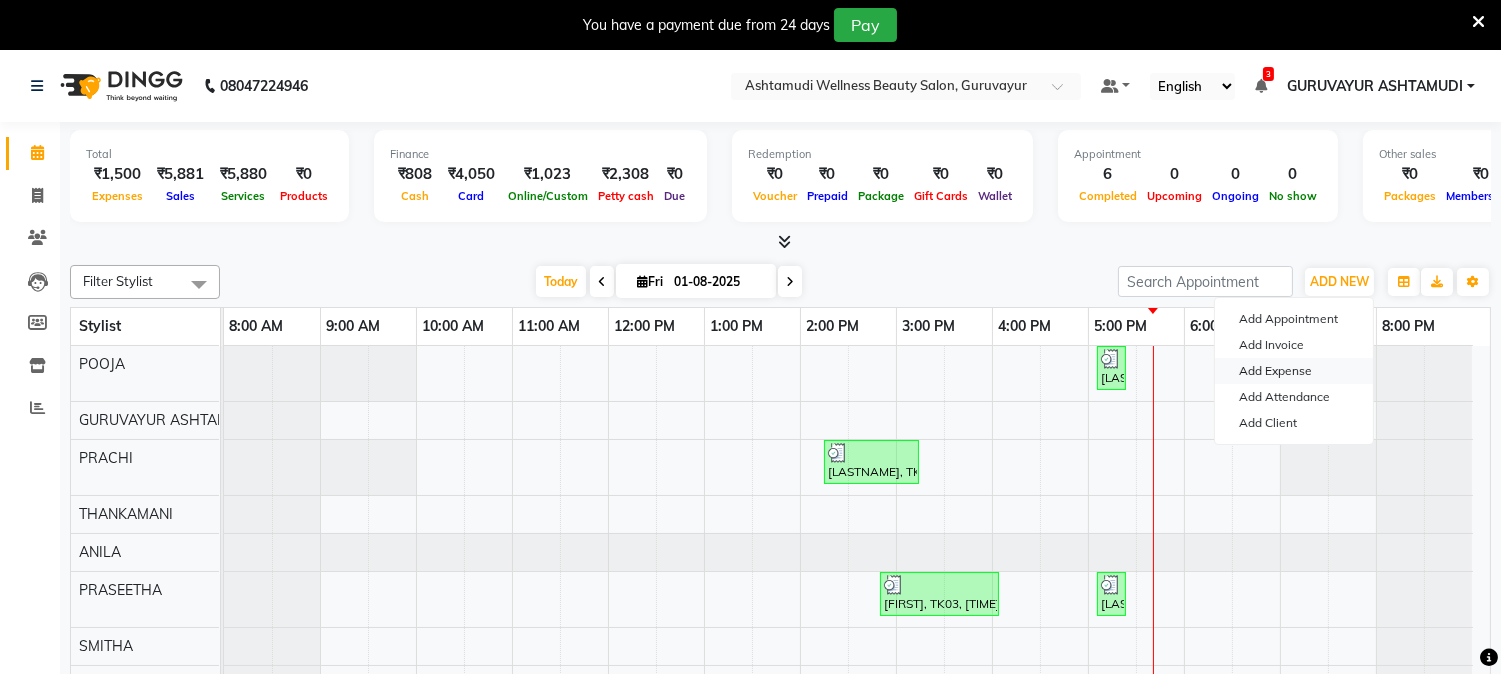 click on "Add Expense" at bounding box center [1294, 371] 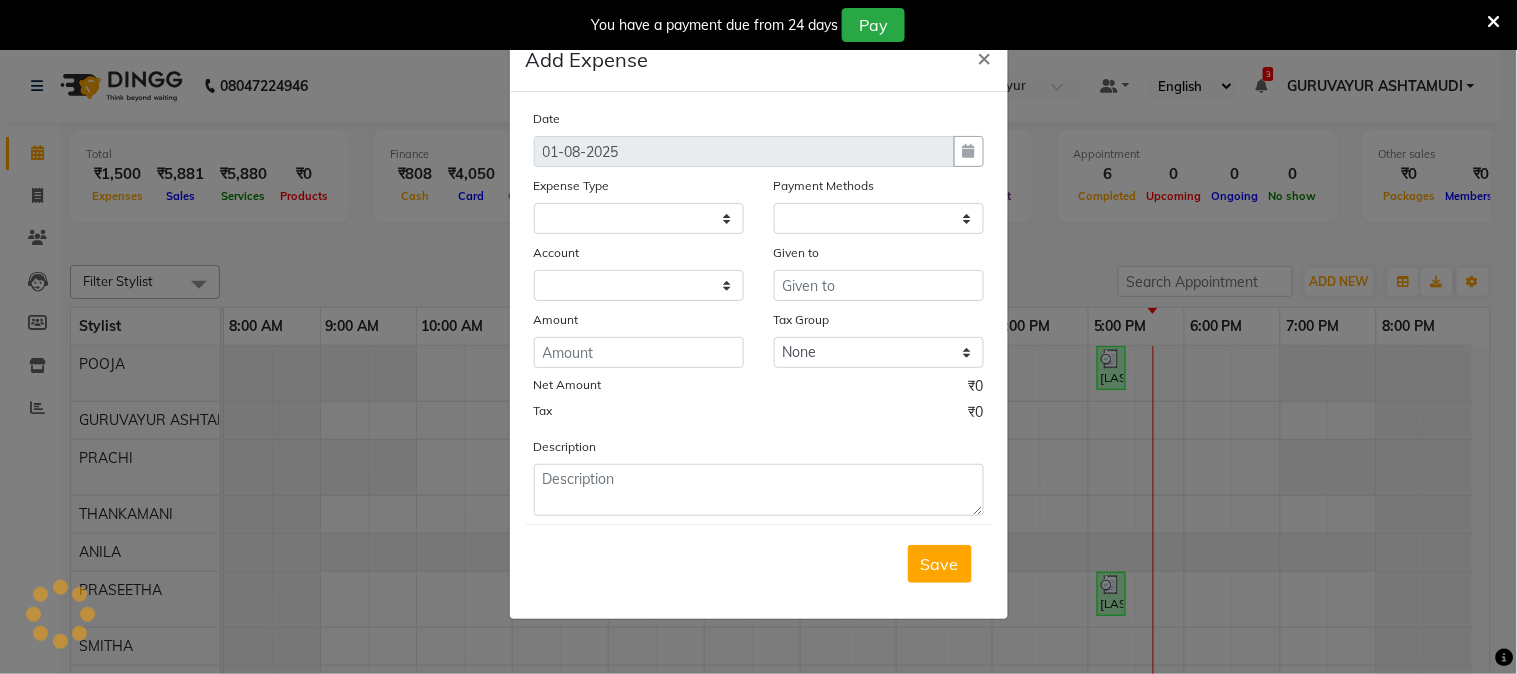 select 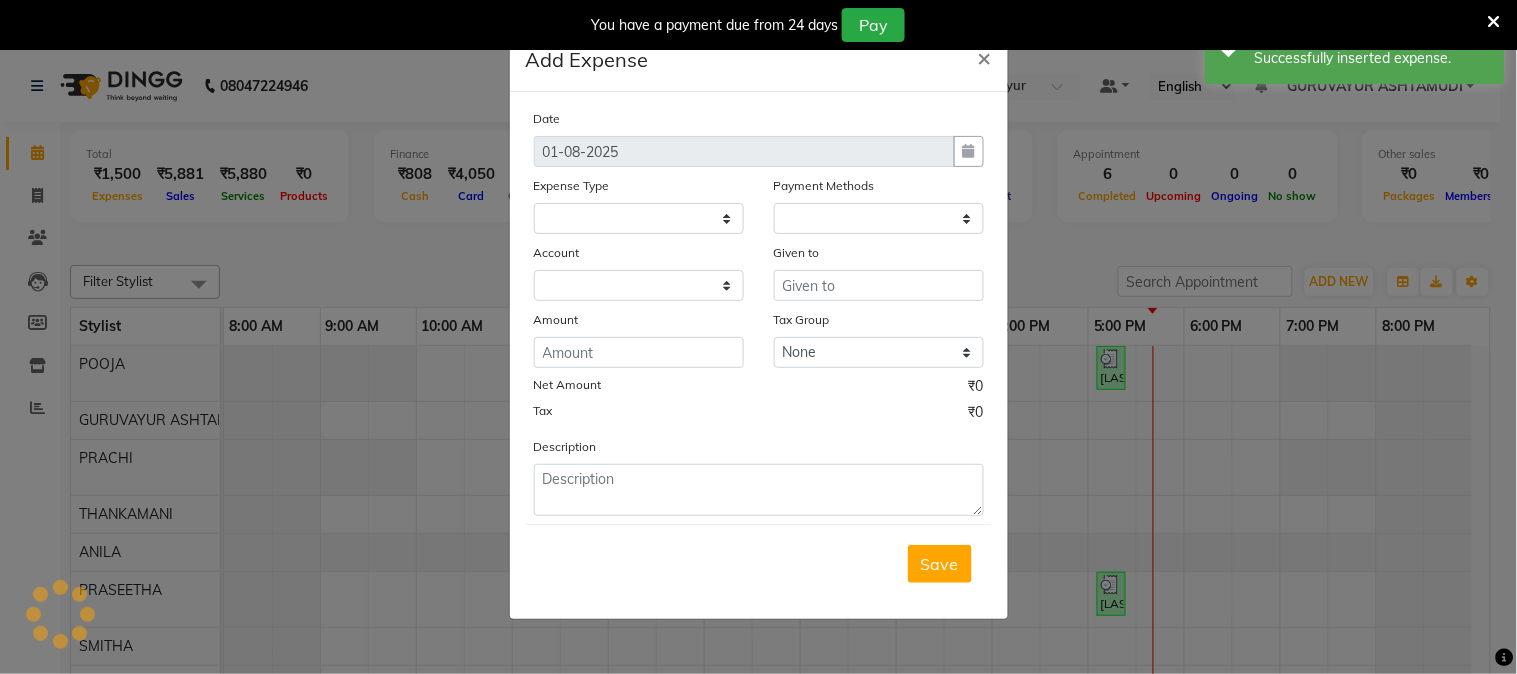 select on "1" 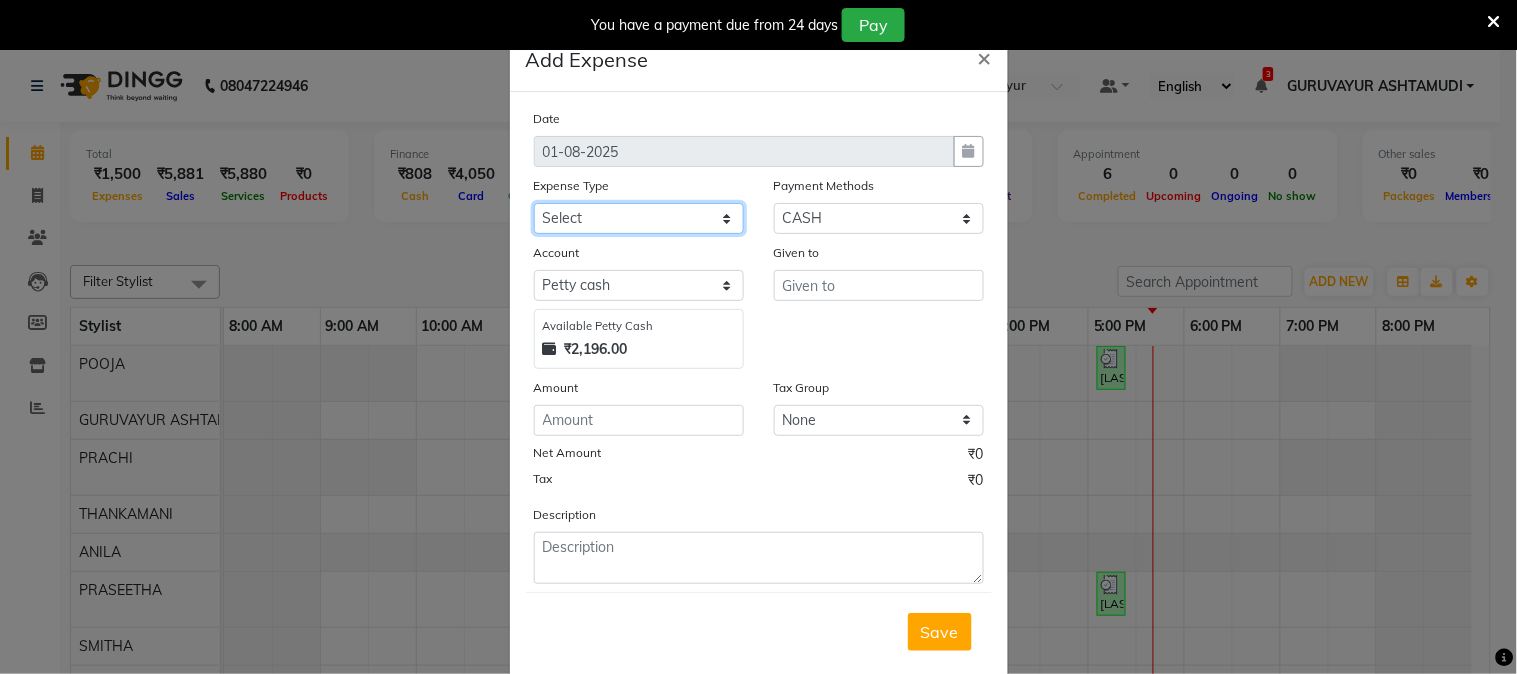 click on "Select ACCOMODATION EXPENSES ADVERTISEMENT SALES PROMOTIONAL EXPENSES Bonus BRIDAL ACCESSORIES REFUND BRIDAL COMMISSION BRIDAL FOOD BRIDAL INCENTIVES BRIDAL ORNAMENTS REFUND BRIDAL TA CASH DEPOSIT RAK BANK COMPUTER ACCESSORIES MOBILE PHONE Donation and Charity Expenses ELECTRICITY CHARGES ELECTRONICS FITTINGS Event Expense FISH FOOD EXPENSES FOOD REFRESHMENT FOR CLIENTS FOOD REFRESHMENT FOR STAFFS Freight And Forwarding Charges FUEL FOR GENERATOR FURNITURE AND EQUIPMENTS Gifts for Clients GIFTS FOR STAFFS GOKULAM CHITS HOSTEL RENT LAUNDRY EXPENSES LICENSE OTHER FEES LOADING UNLOADING CHARGES Medical Expenses MEHNDI PAYMENTS MISCELLANEOUS EXPENSES NEWSPAPER PERIODICALS Ornaments Maintenance Expense OVERTIME ALLOWANCES Payment For Pest Control Perfomance based incentives POSTAGE COURIER CHARGES Printing PRINTING STATIONERY EXPENSES PROFESSIONAL TAX REPAIRS MAINTENANCE ROUND OFF Salary SALARY ADVANCE Sales Incentives Membership Card SALES INCENTIVES PRODUCT SALES INCENTIVES SERVICES SALON ESSENTIALS SALON RENT" 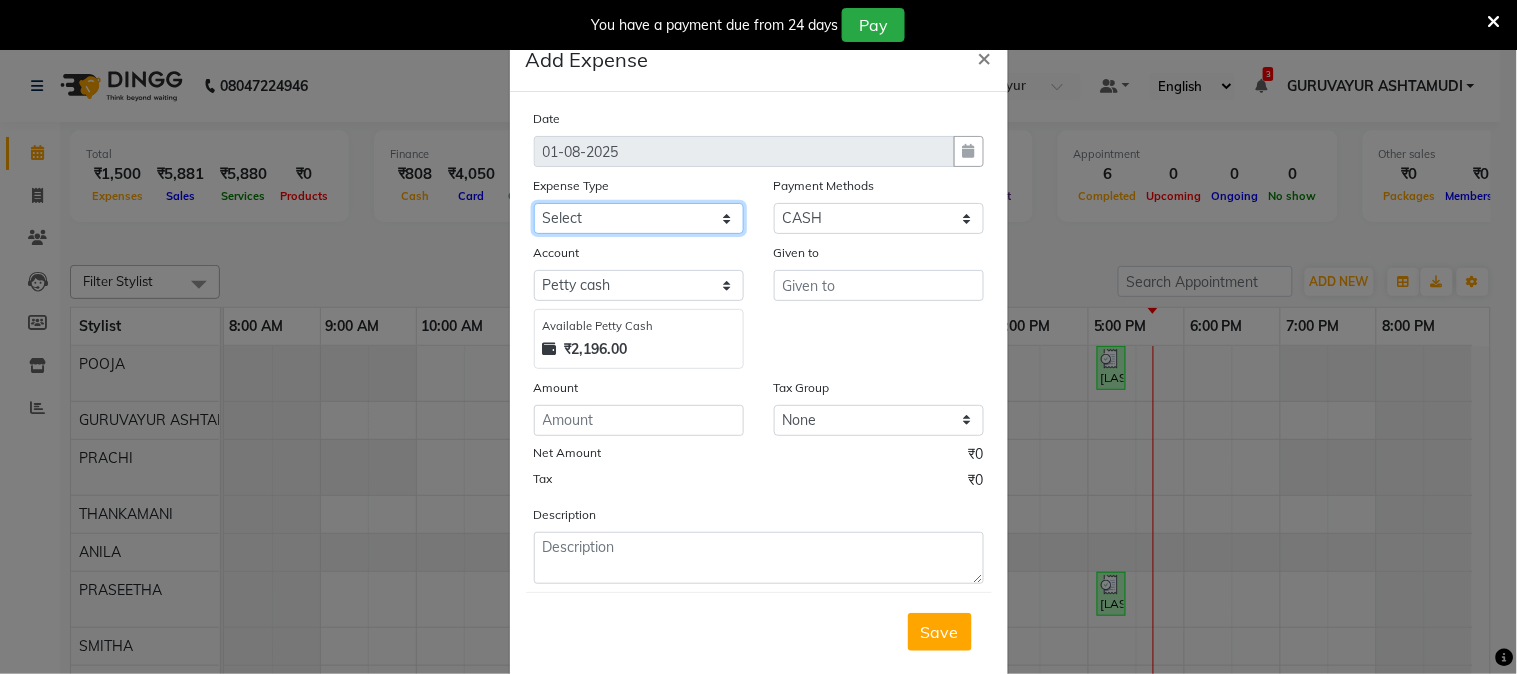 select on "6170" 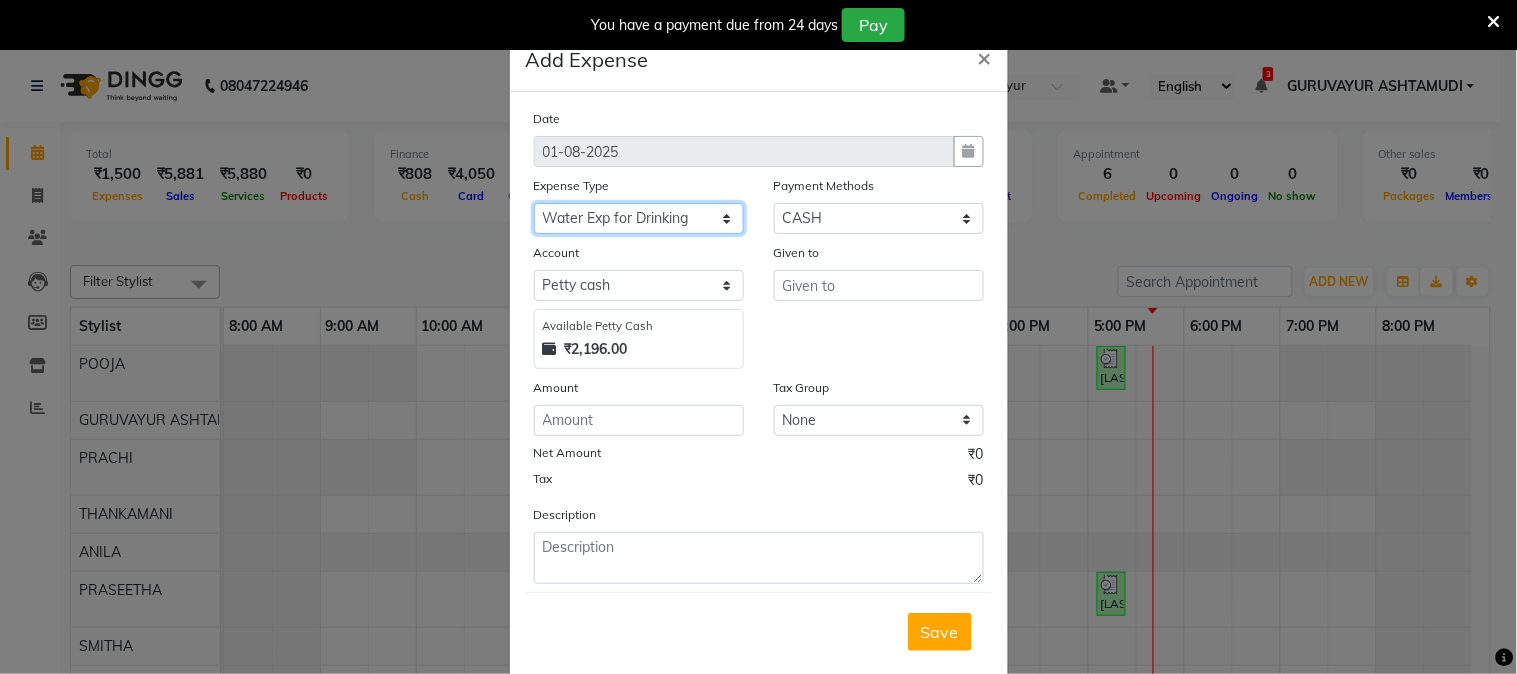 click on "Select ACCOMODATION EXPENSES ADVERTISEMENT SALES PROMOTIONAL EXPENSES Bonus BRIDAL ACCESSORIES REFUND BRIDAL COMMISSION BRIDAL FOOD BRIDAL INCENTIVES BRIDAL ORNAMENTS REFUND BRIDAL TA CASH DEPOSIT RAK BANK COMPUTER ACCESSORIES MOBILE PHONE Donation and Charity Expenses ELECTRICITY CHARGES ELECTRONICS FITTINGS Event Expense FISH FOOD EXPENSES FOOD REFRESHMENT FOR CLIENTS FOOD REFRESHMENT FOR STAFFS Freight And Forwarding Charges FUEL FOR GENERATOR FURNITURE AND EQUIPMENTS Gifts for Clients GIFTS FOR STAFFS GOKULAM CHITS HOSTEL RENT LAUNDRY EXPENSES LICENSE OTHER FEES LOADING UNLOADING CHARGES Medical Expenses MEHNDI PAYMENTS MISCELLANEOUS EXPENSES NEWSPAPER PERIODICALS Ornaments Maintenance Expense OVERTIME ALLOWANCES Payment For Pest Control Perfomance based incentives POSTAGE COURIER CHARGES Printing PRINTING STATIONERY EXPENSES PROFESSIONAL TAX REPAIRS MAINTENANCE ROUND OFF Salary SALARY ADVANCE Sales Incentives Membership Card SALES INCENTIVES PRODUCT SALES INCENTIVES SERVICES SALON ESSENTIALS SALON RENT" 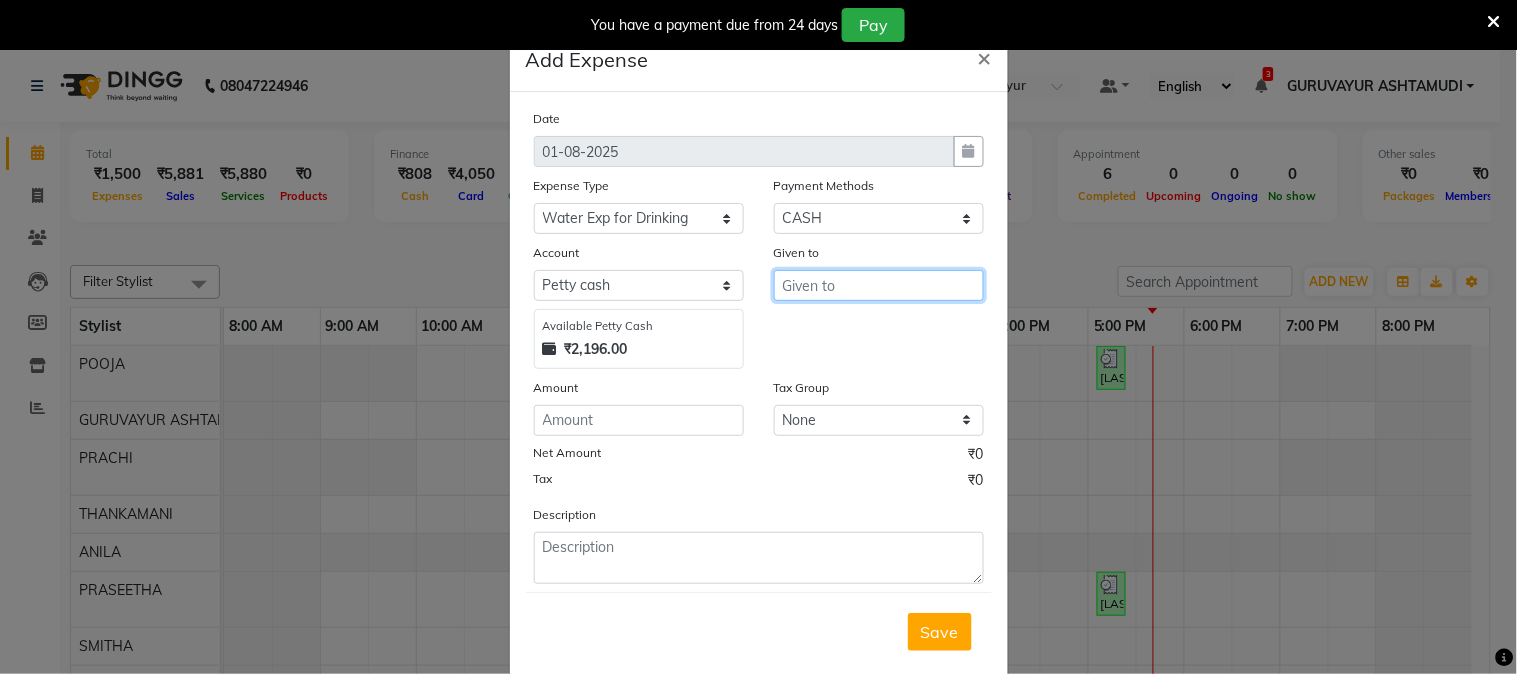 click at bounding box center [879, 285] 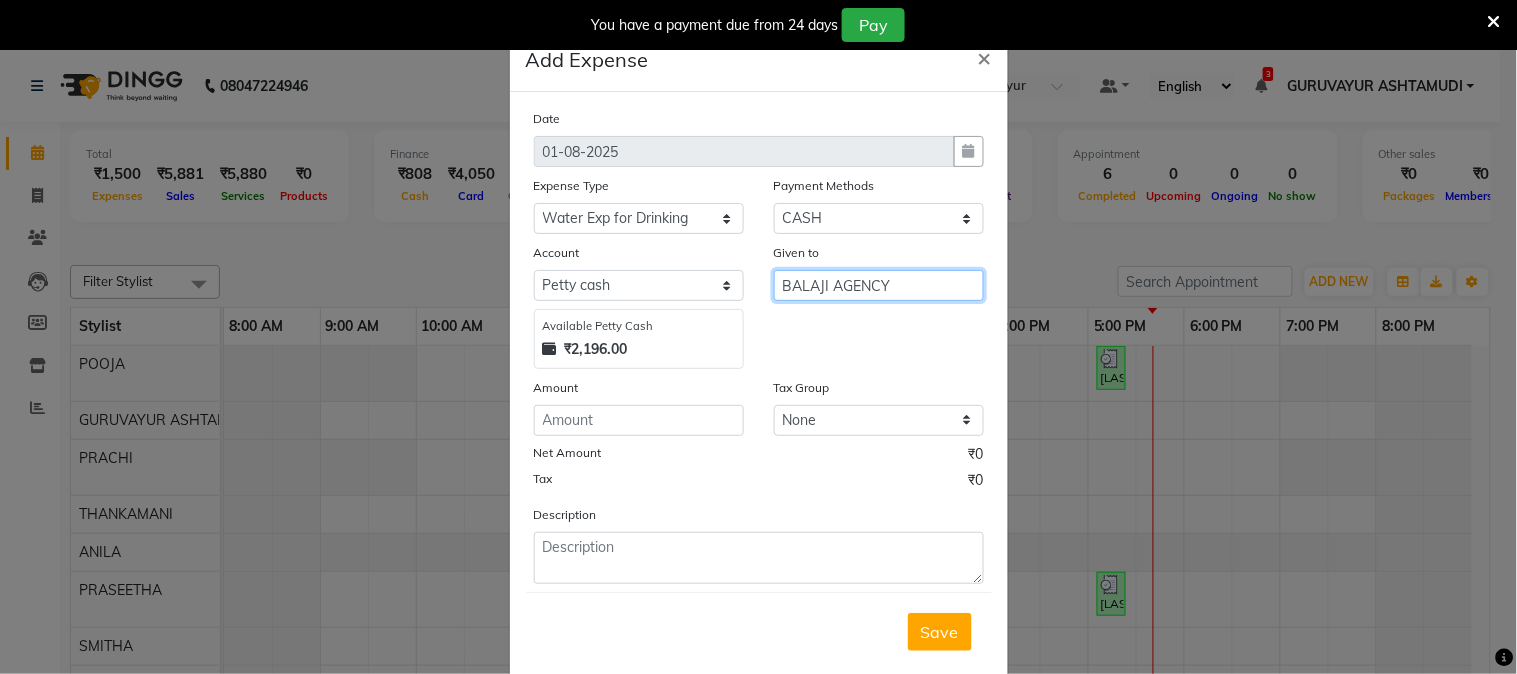 type on "BALAJI AGENCY" 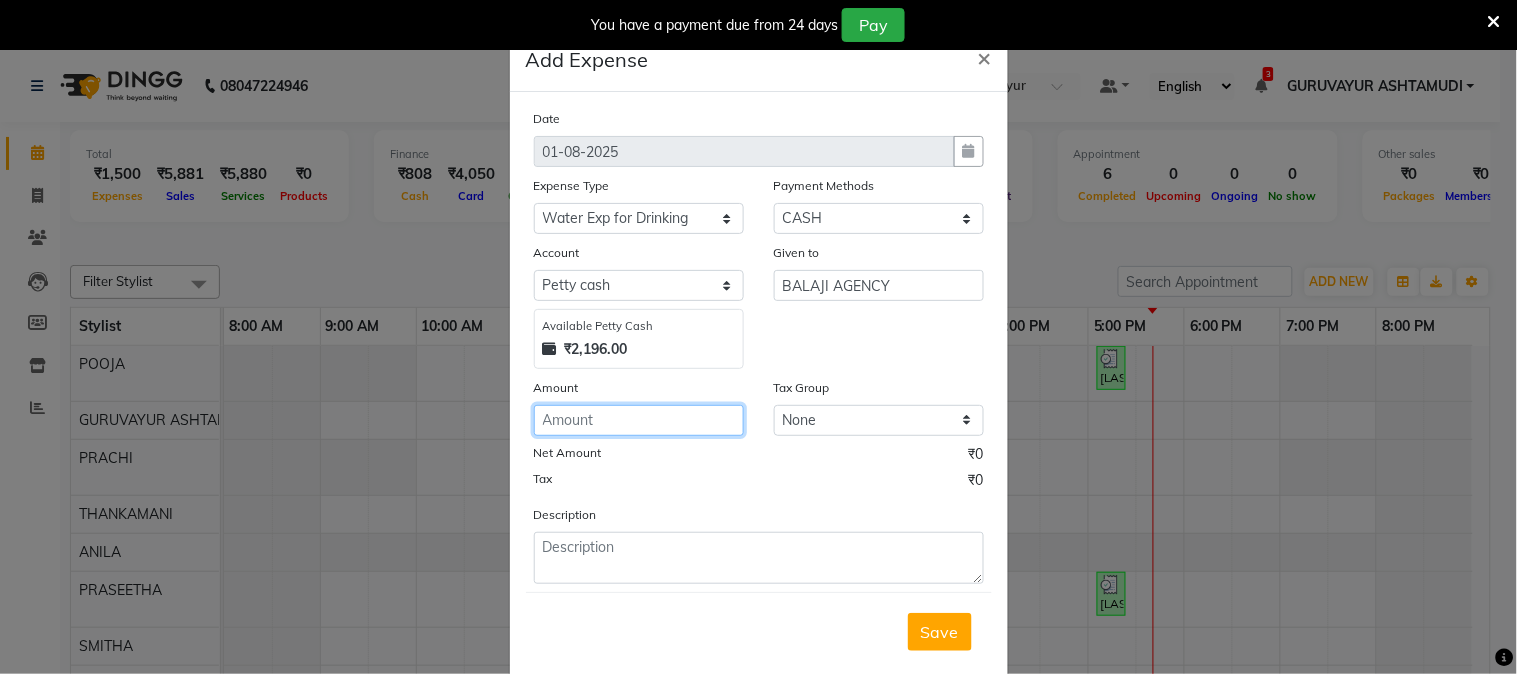 click 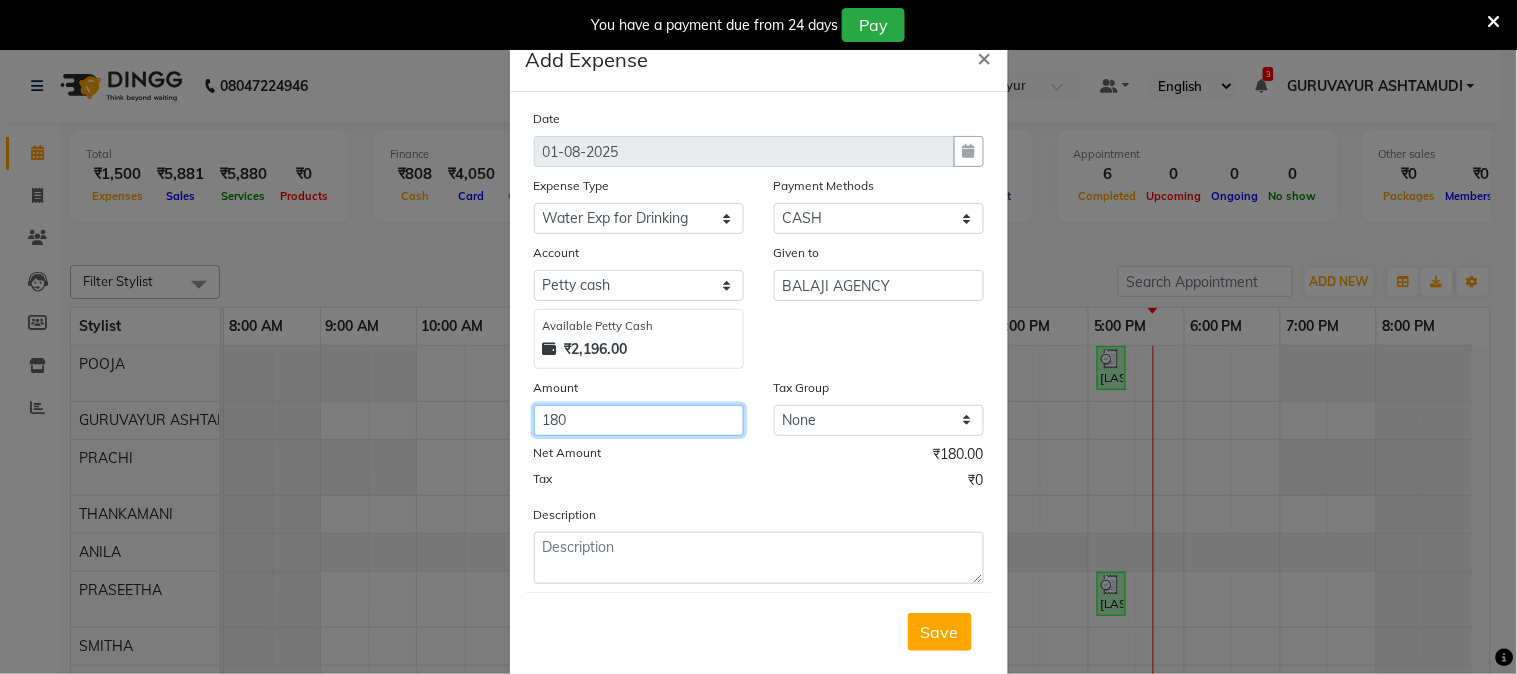 type on "180" 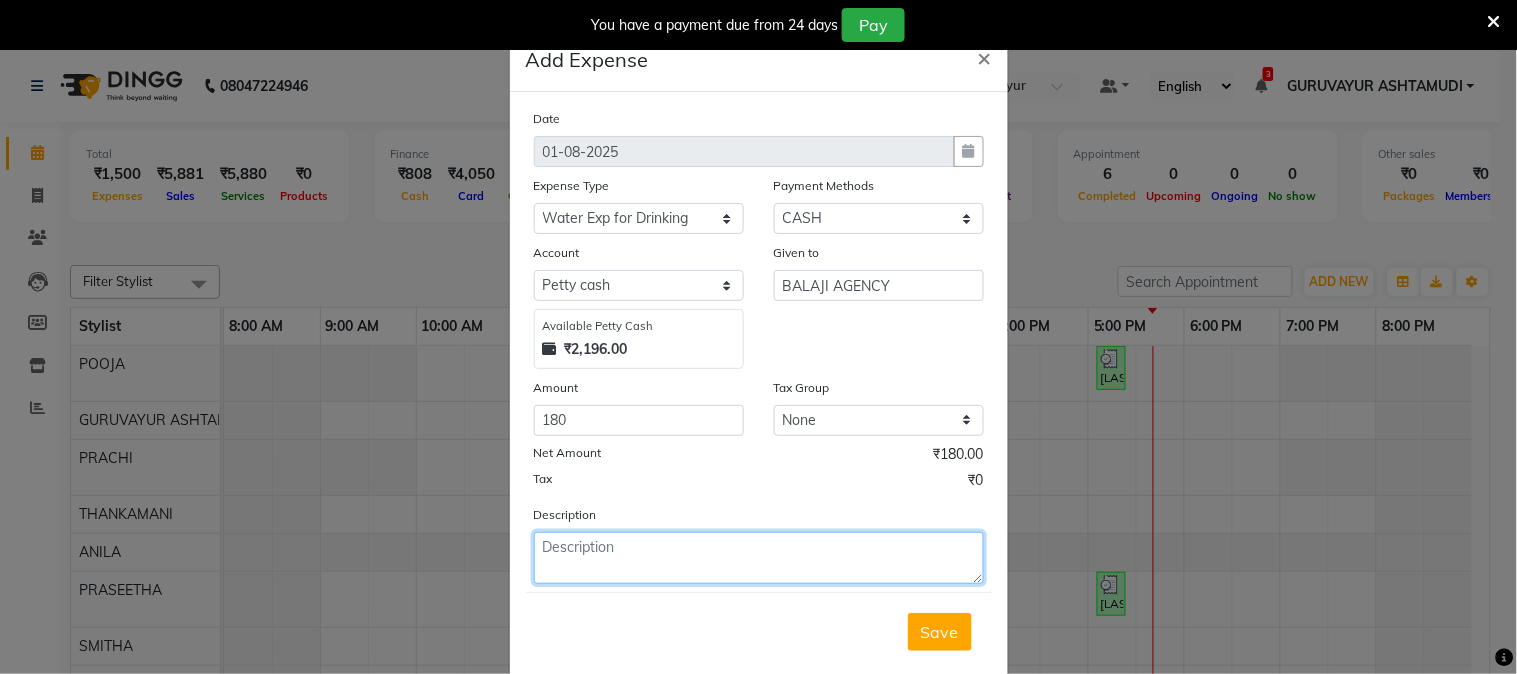 click 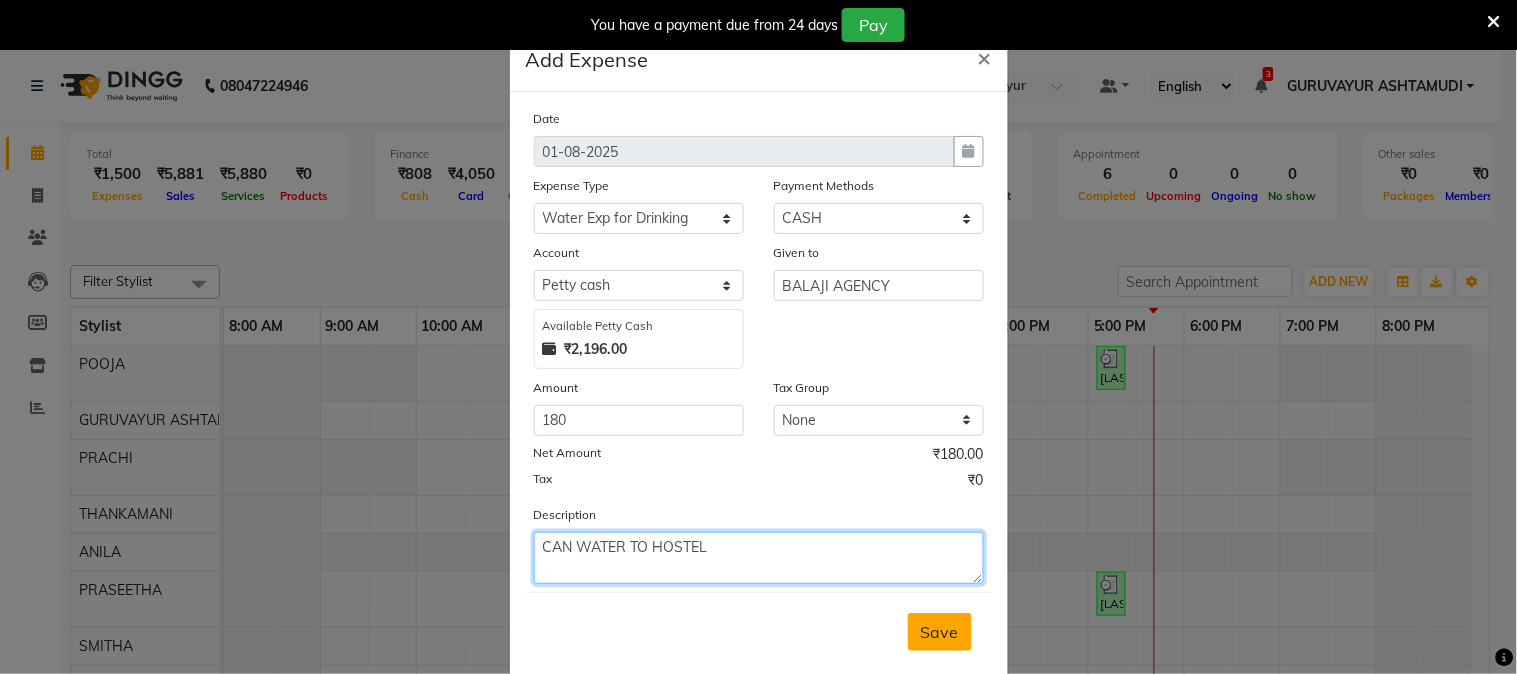 type on "CAN WATER TO HOSTEL" 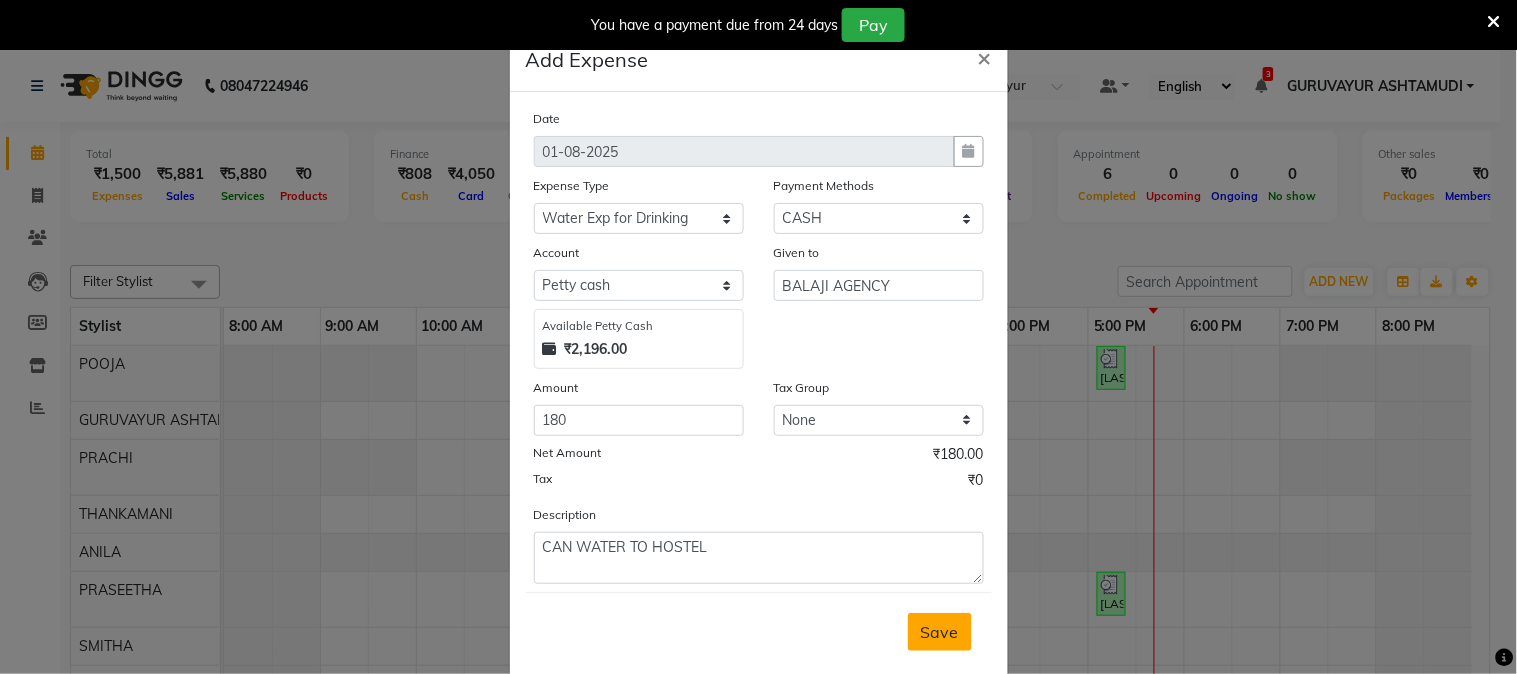 click on "Save" at bounding box center (940, 632) 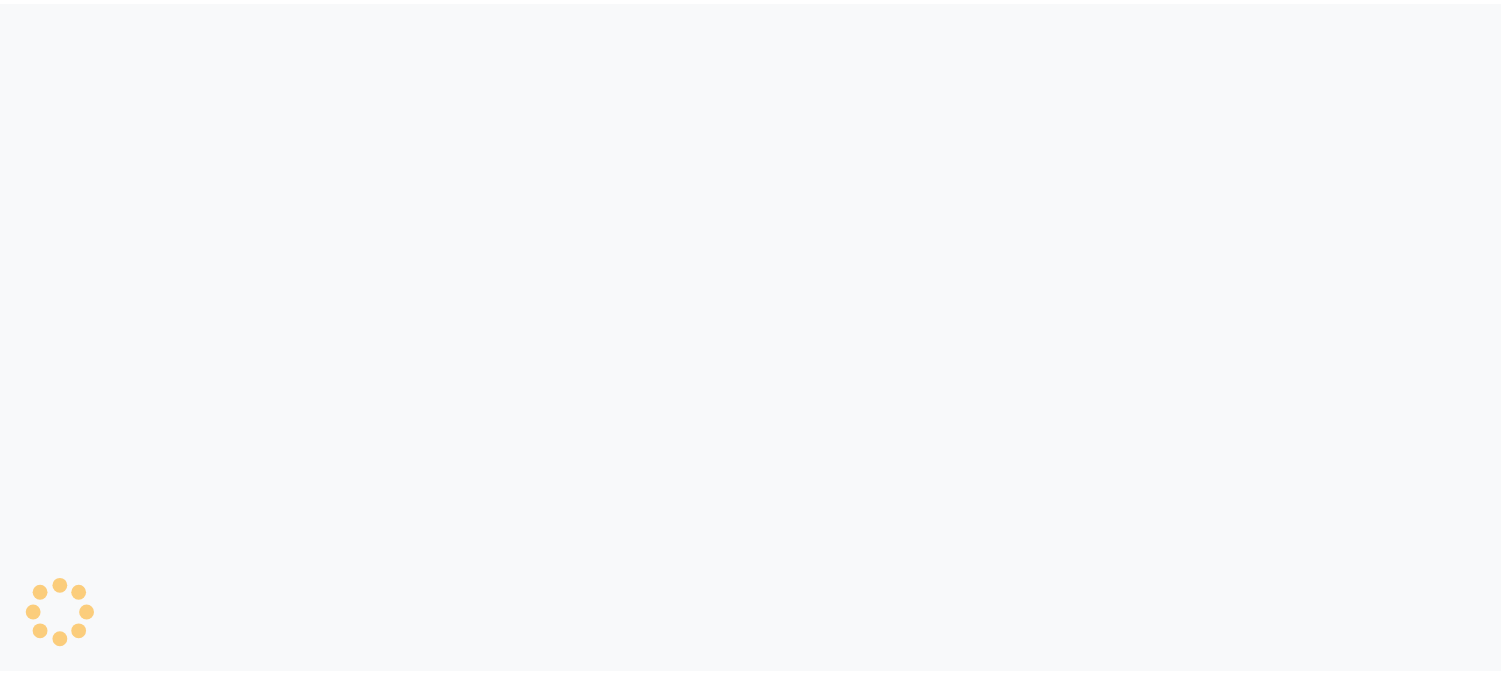 scroll, scrollTop: 0, scrollLeft: 0, axis: both 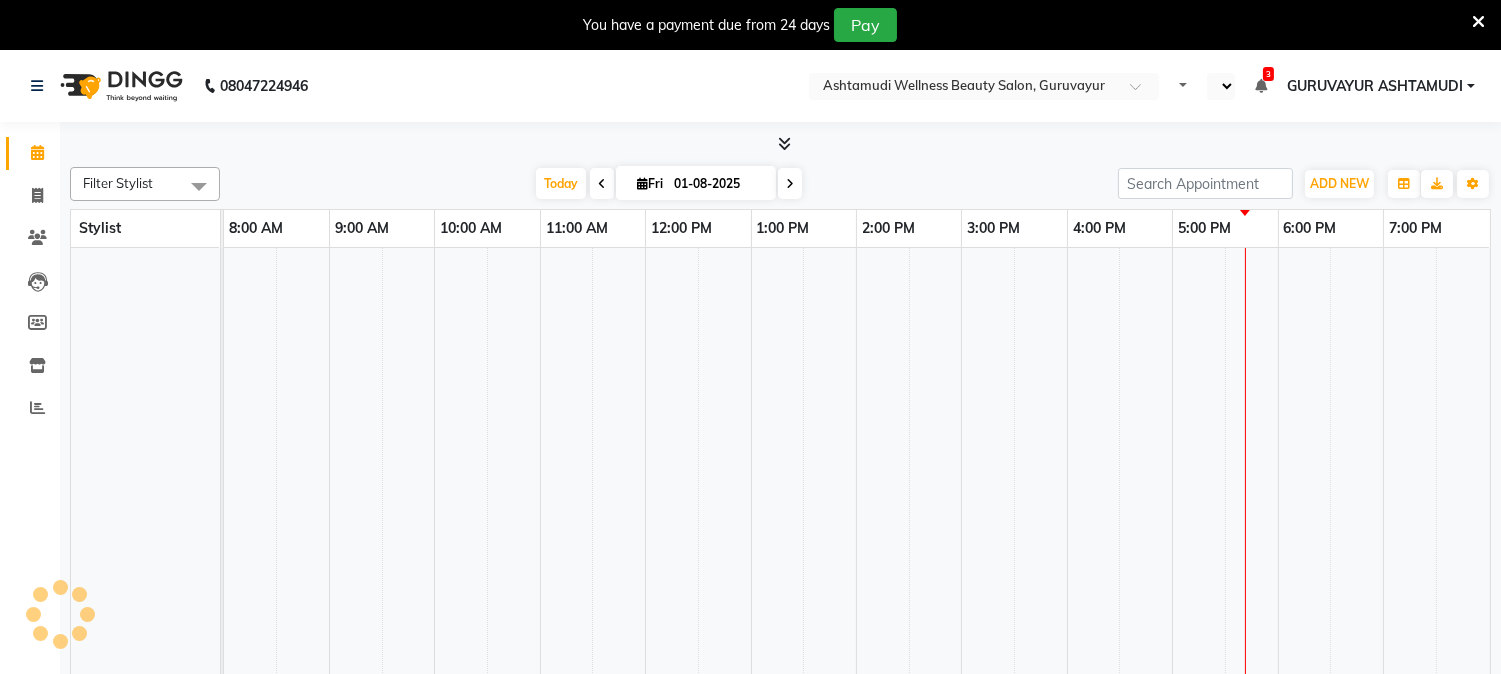 select on "en" 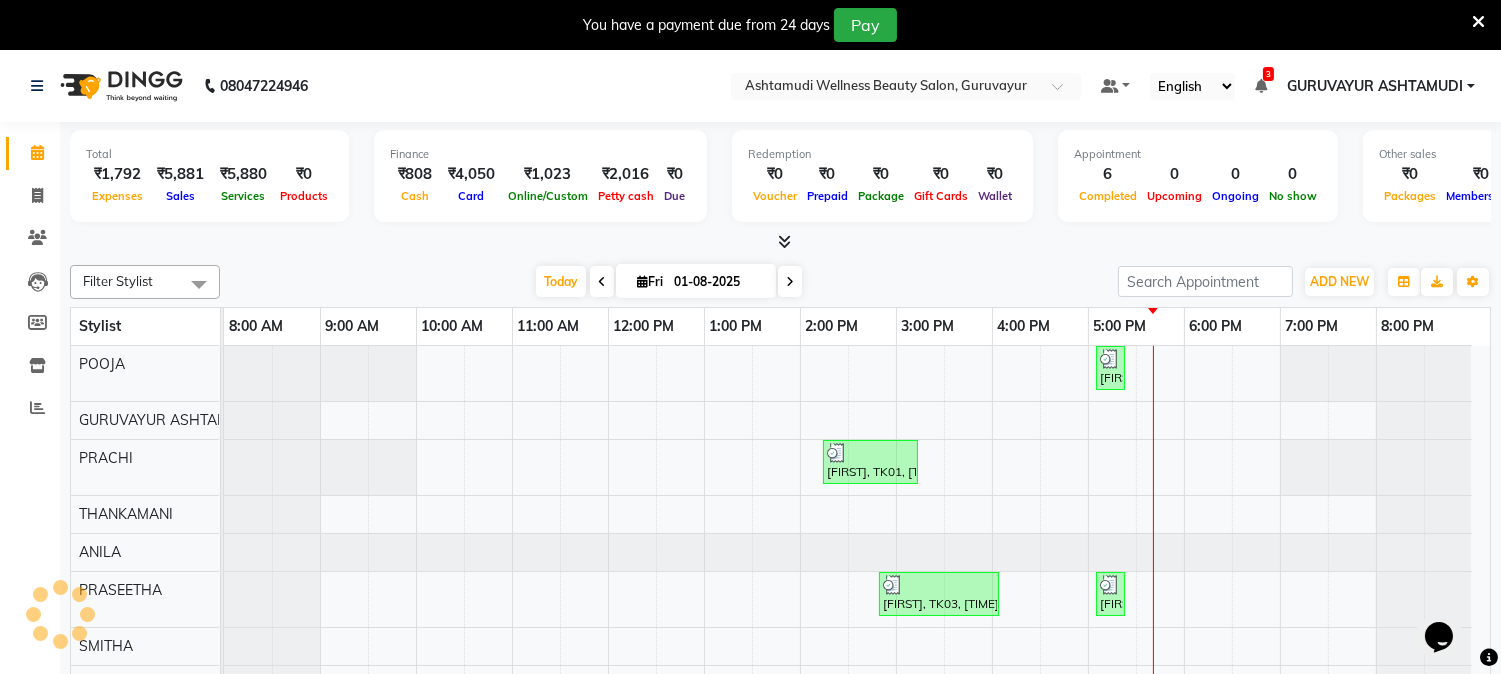 scroll, scrollTop: 0, scrollLeft: 0, axis: both 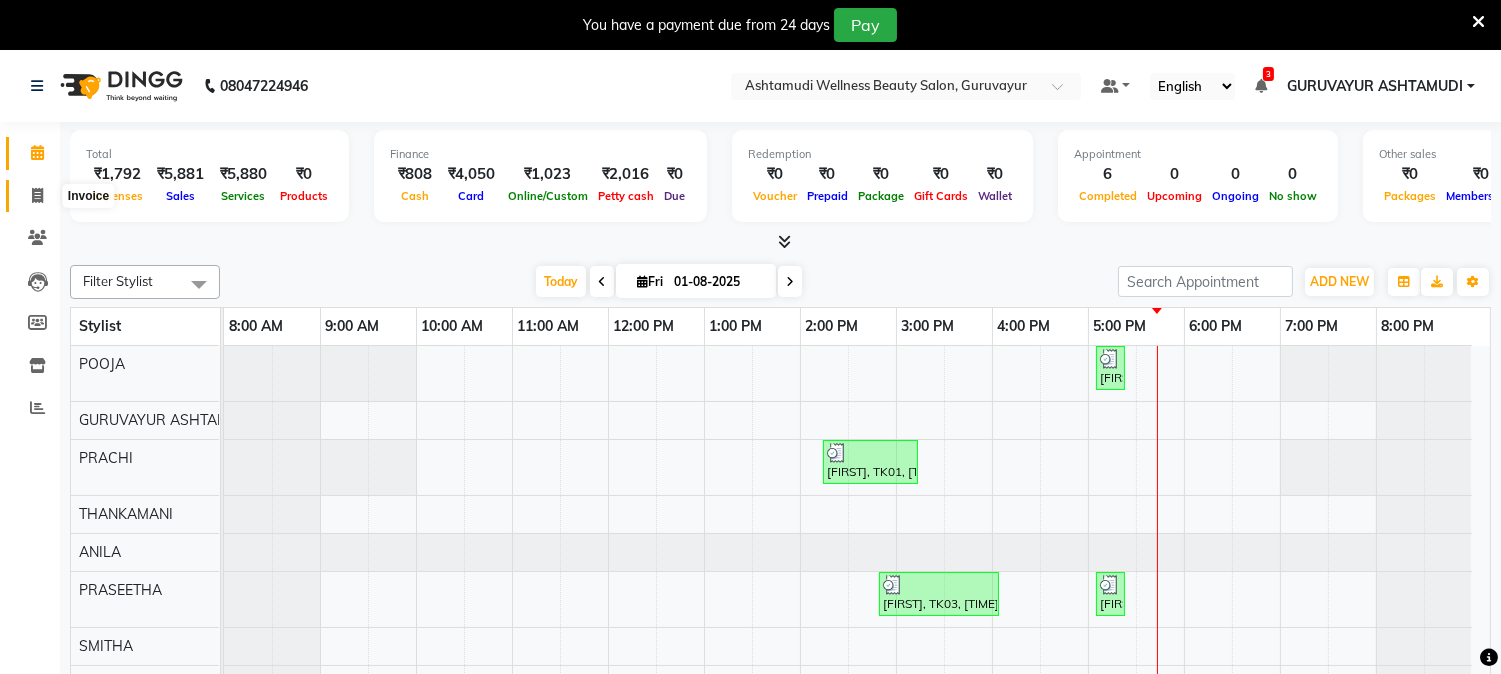 click 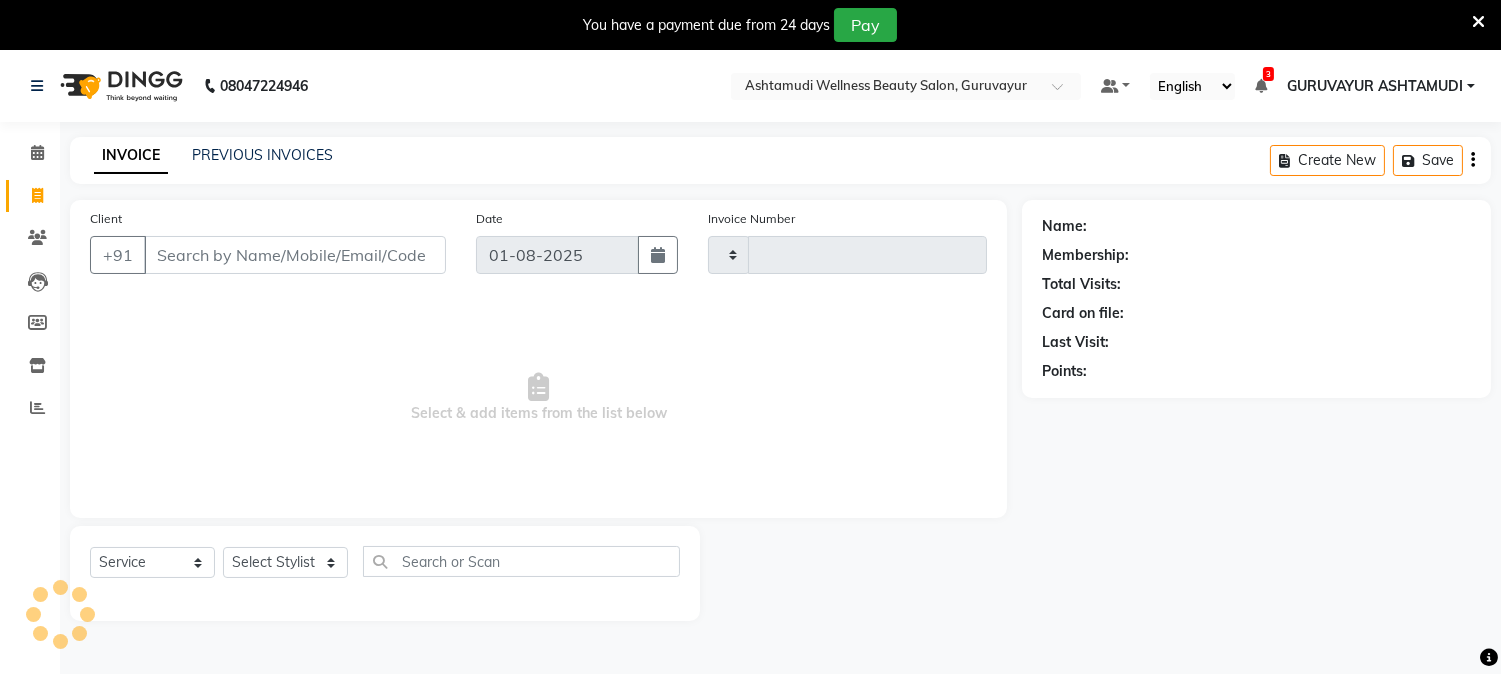 type on "1584" 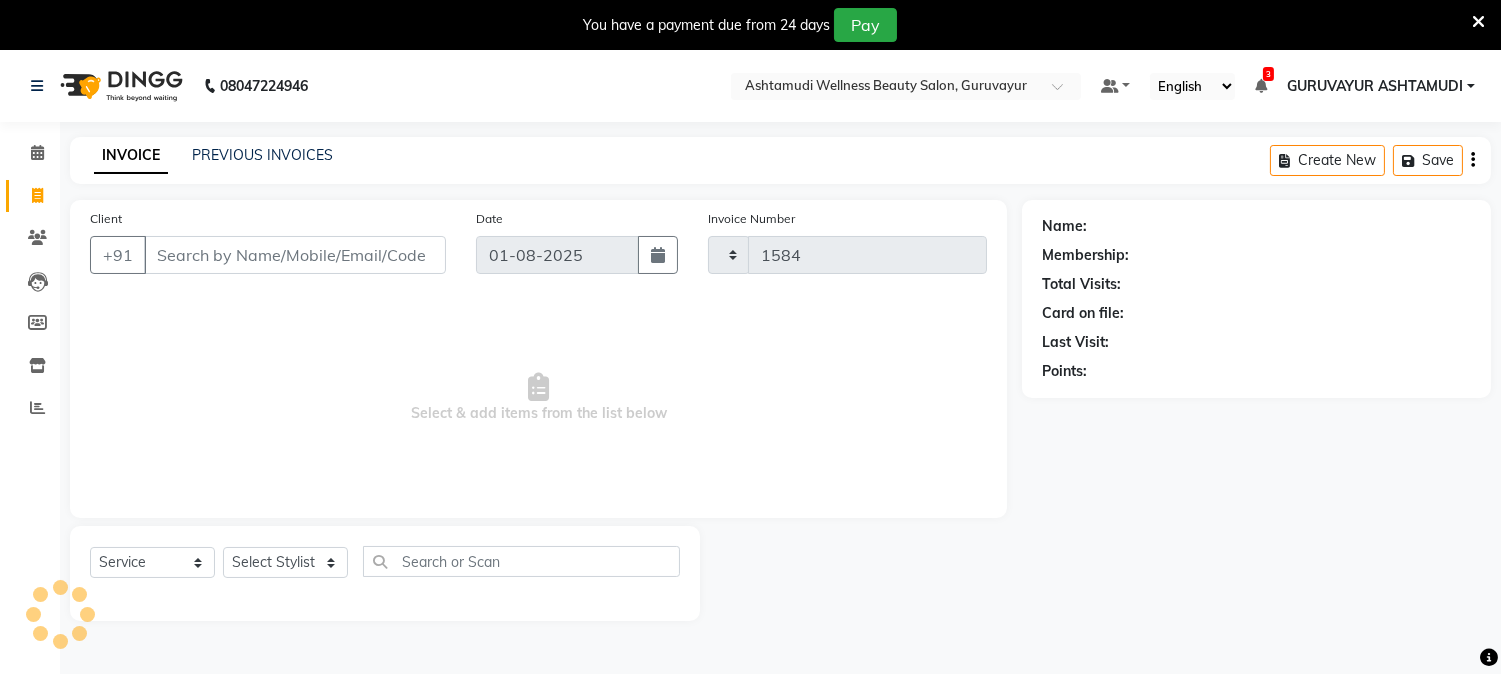 select on "4660" 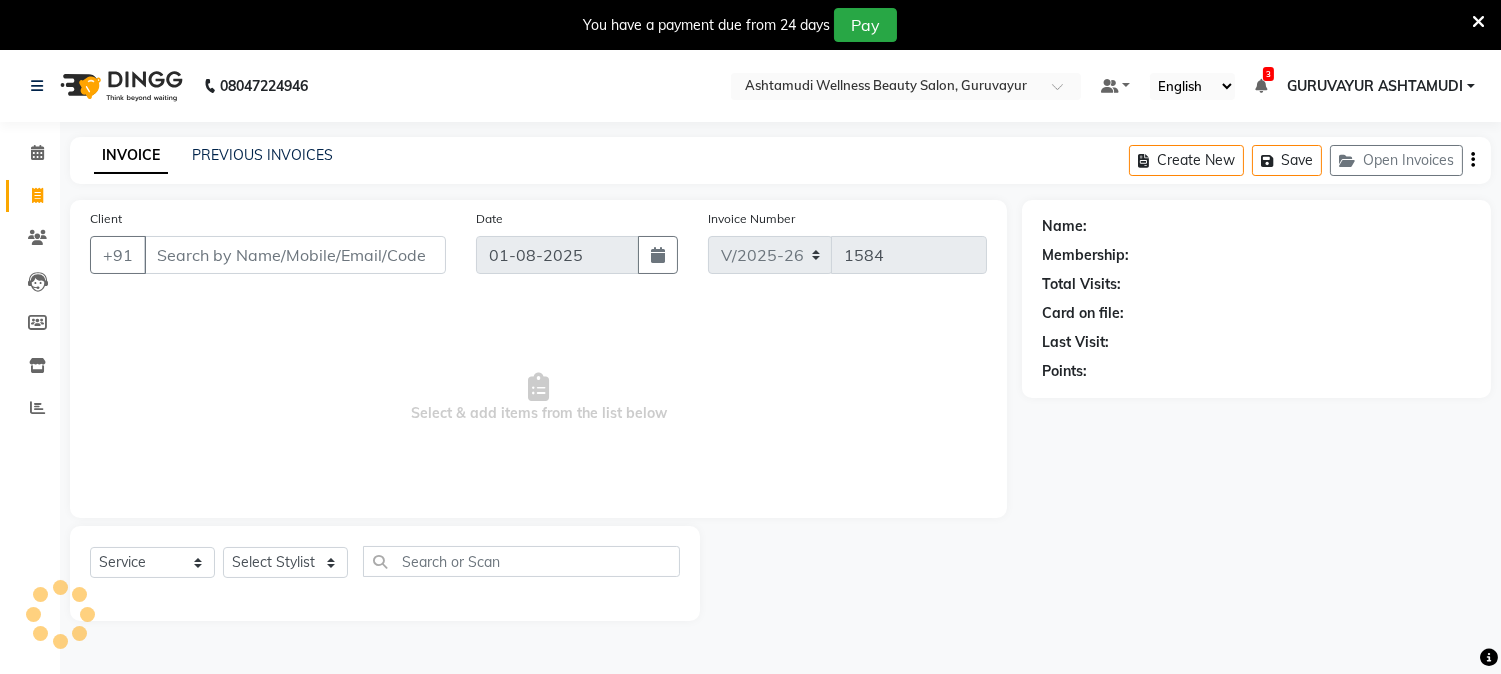 click on "Client" at bounding box center (295, 255) 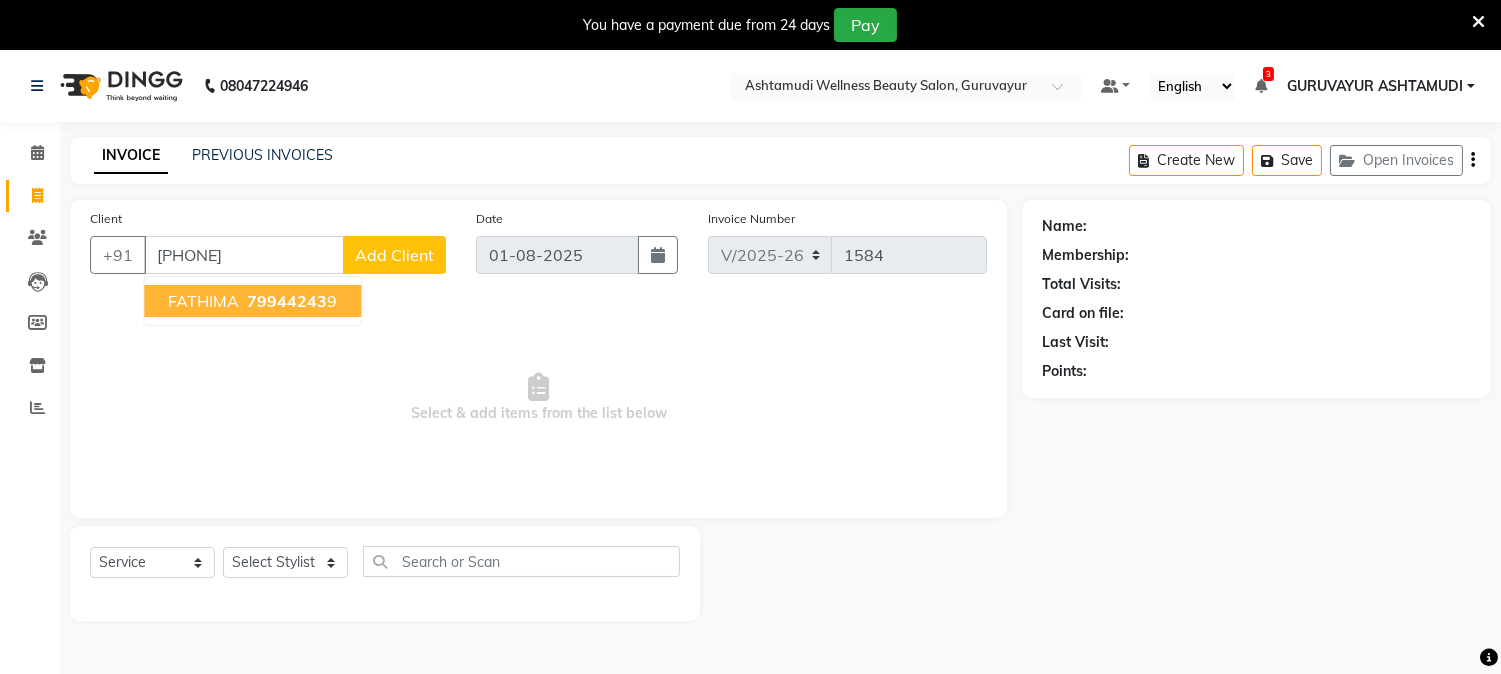 type on "799442439" 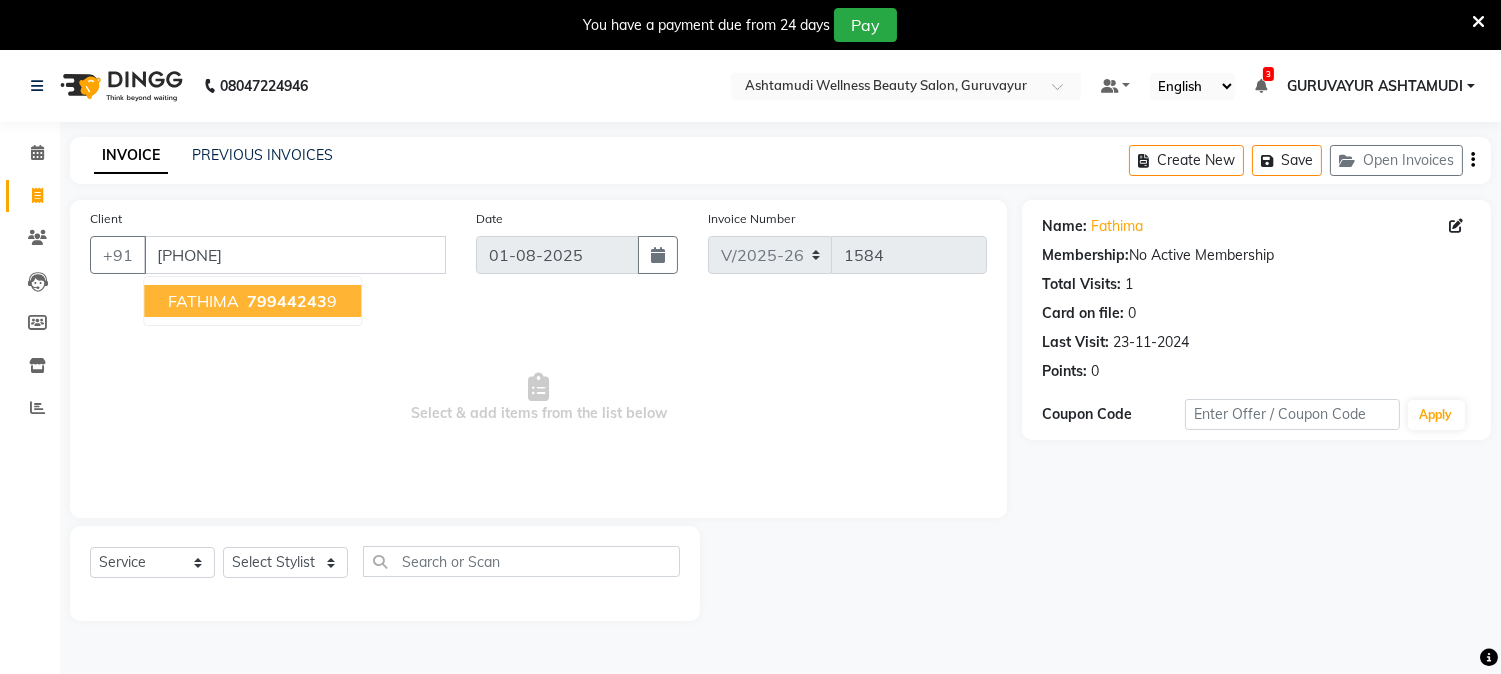click on "79944243" at bounding box center (287, 301) 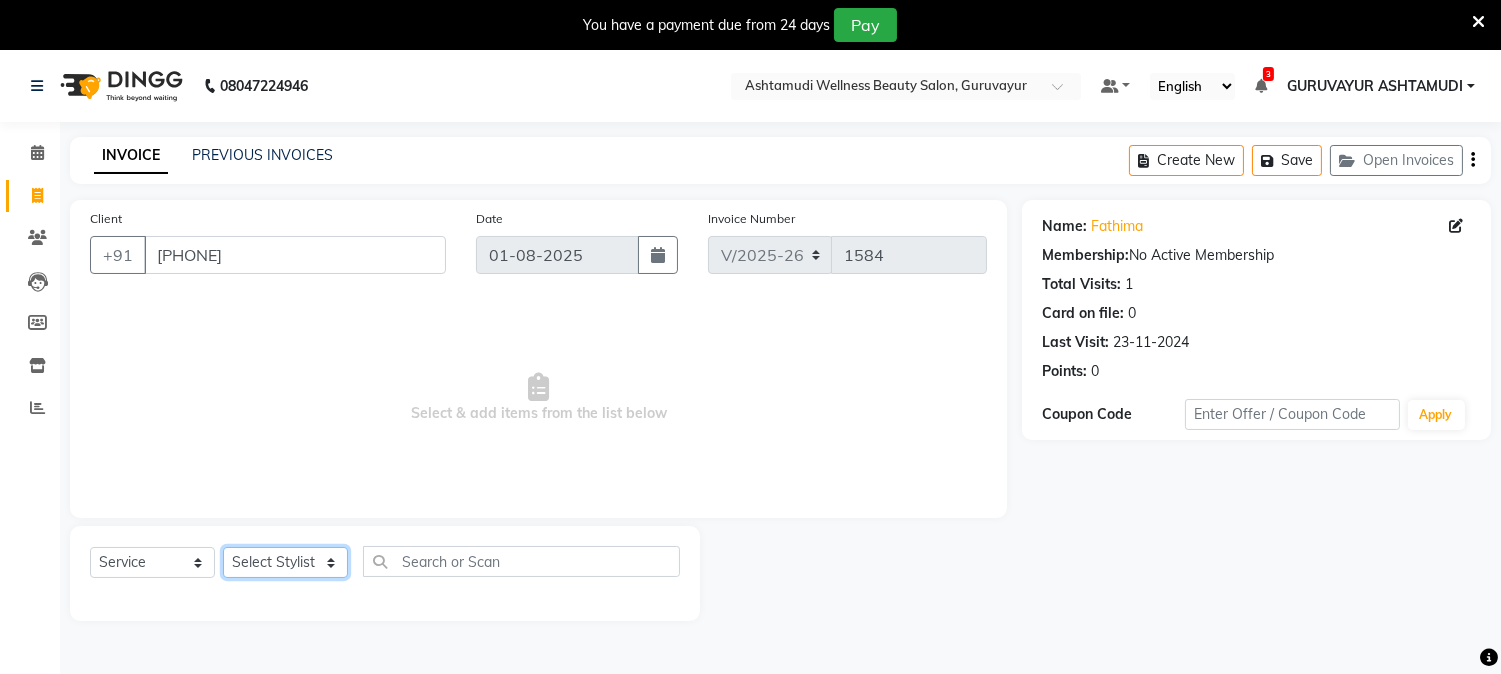 click on "Select Stylist [FIRST] [LAST] [FIRST] [CITY] [FIRST] [FIRST] [FIRST] [FIRST] [FIRST] [FIRST] [FIRST] [FIRST]" 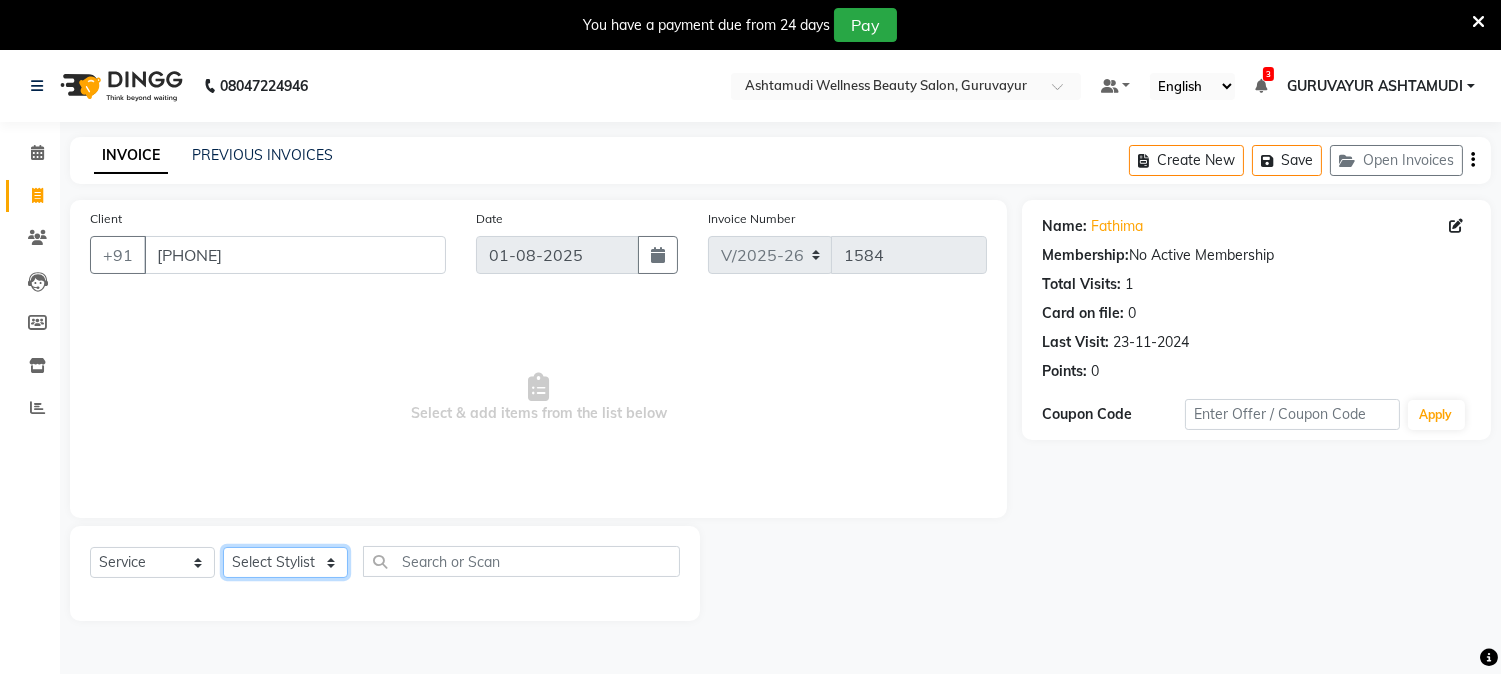 select on "67519" 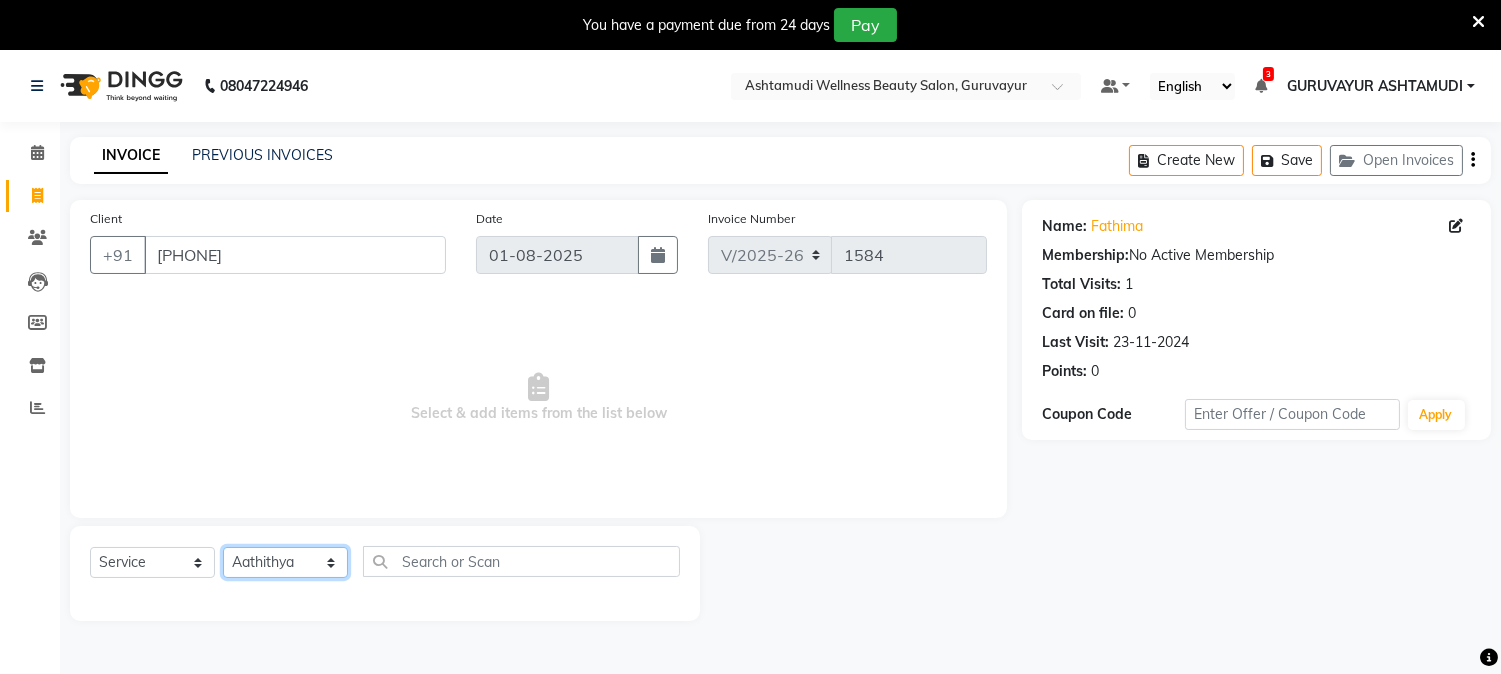 click on "Select Stylist [FIRST] [LAST] [FIRST] [CITY] [FIRST] [FIRST] [FIRST] [FIRST] [FIRST] [FIRST] [FIRST] [FIRST]" 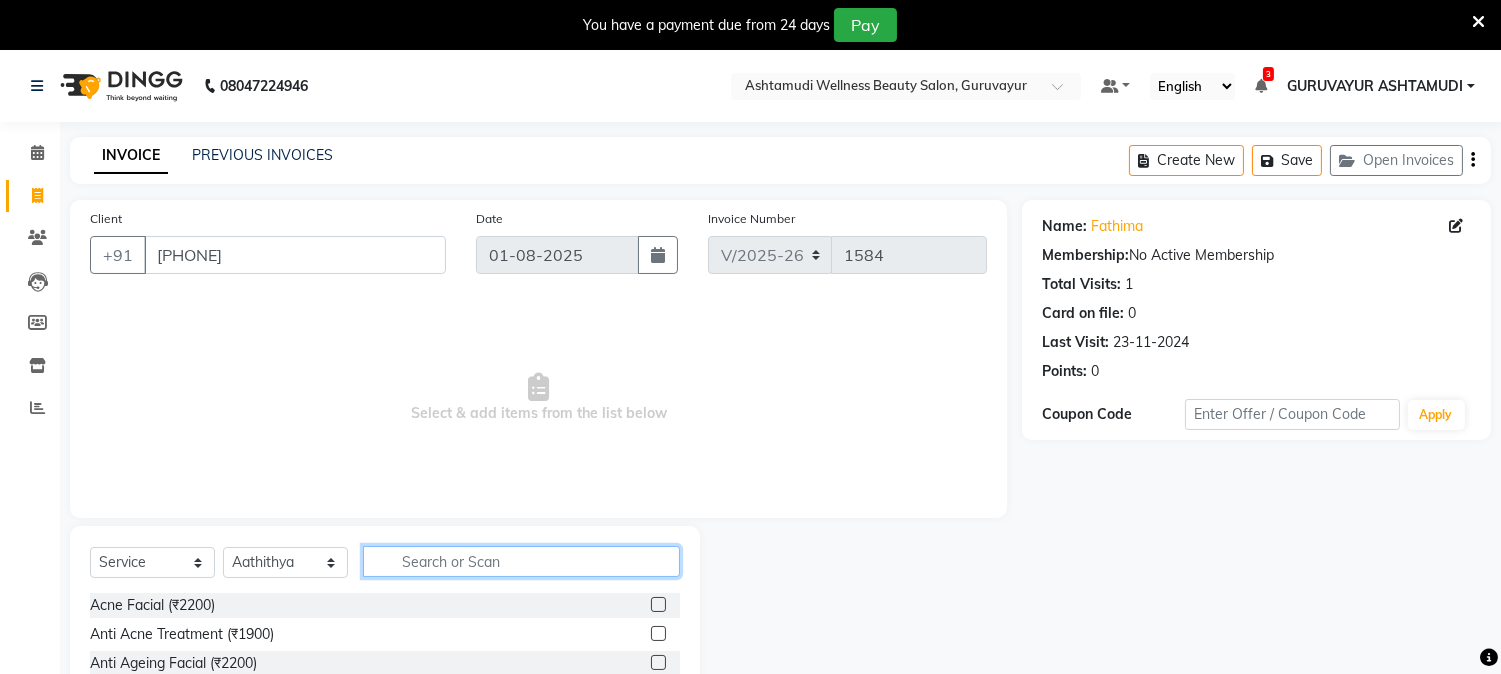 click 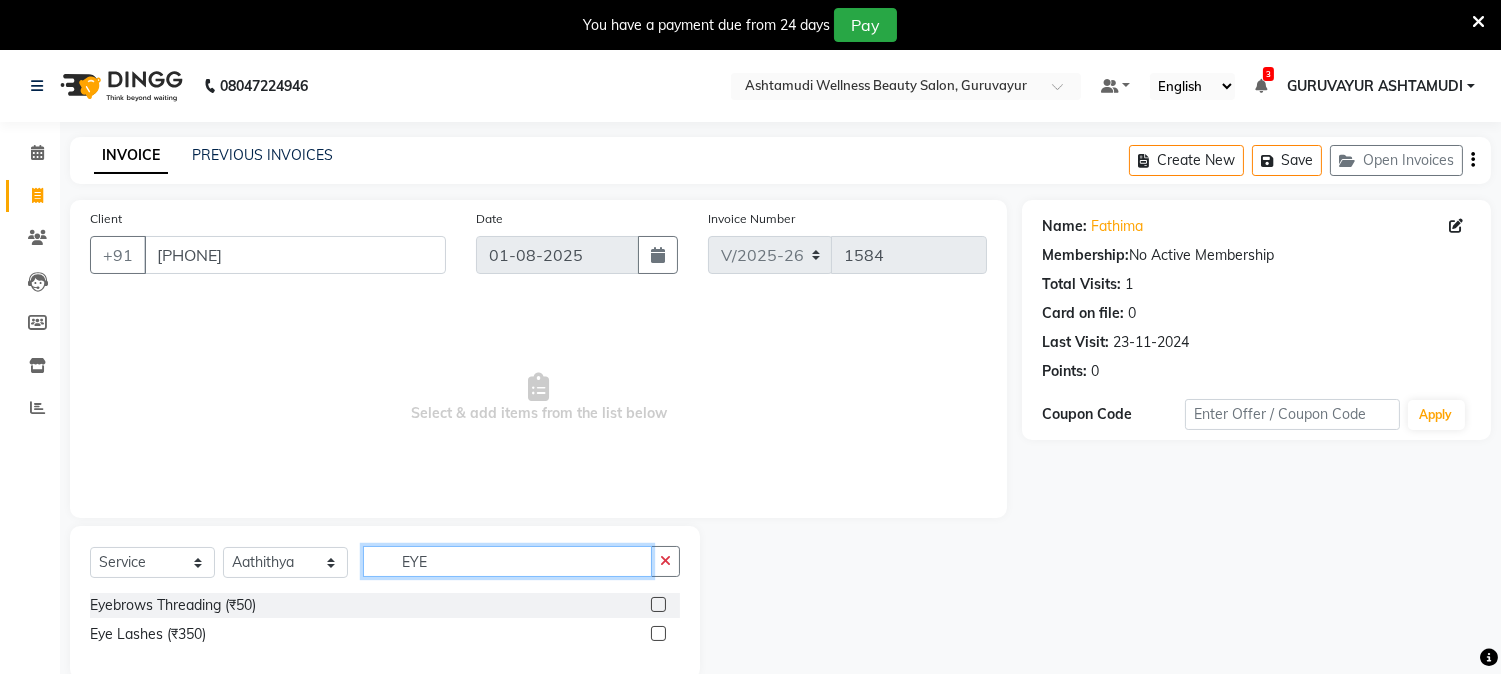 type on "EYE" 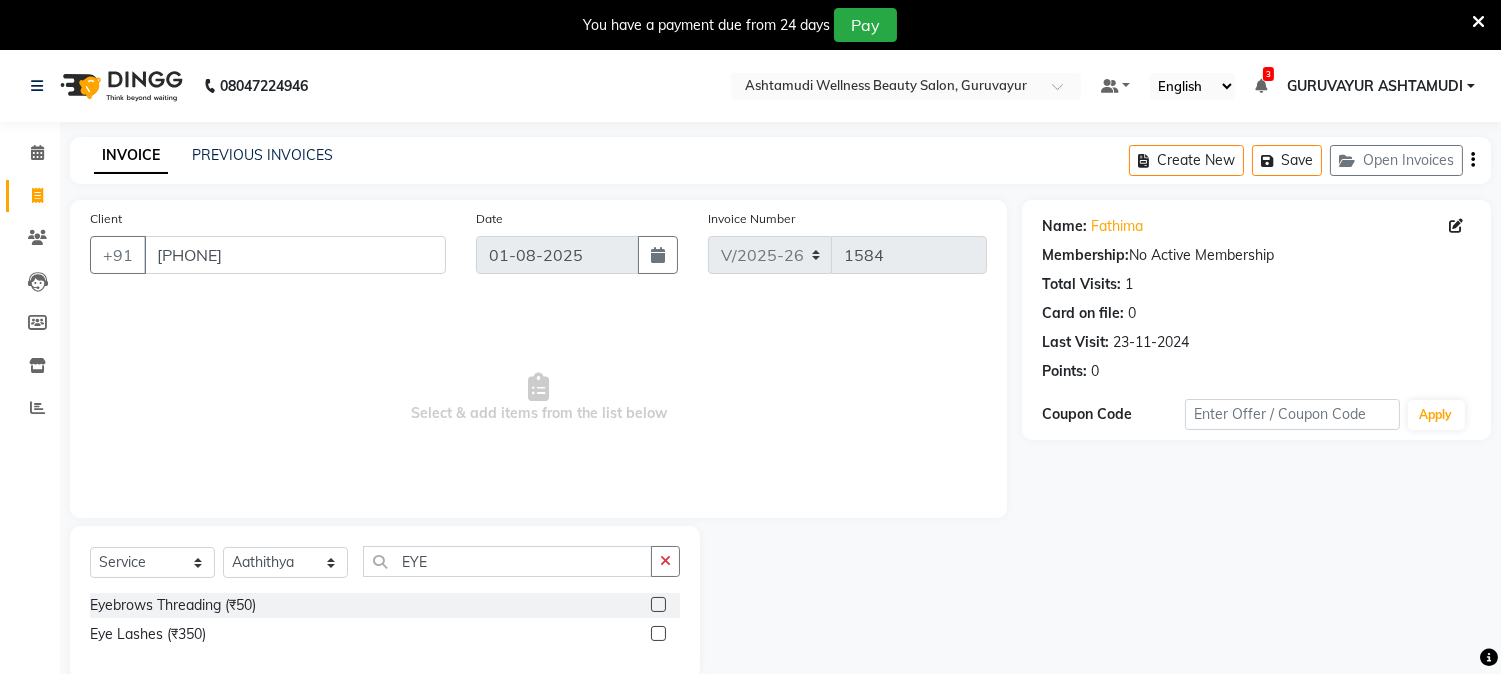 click 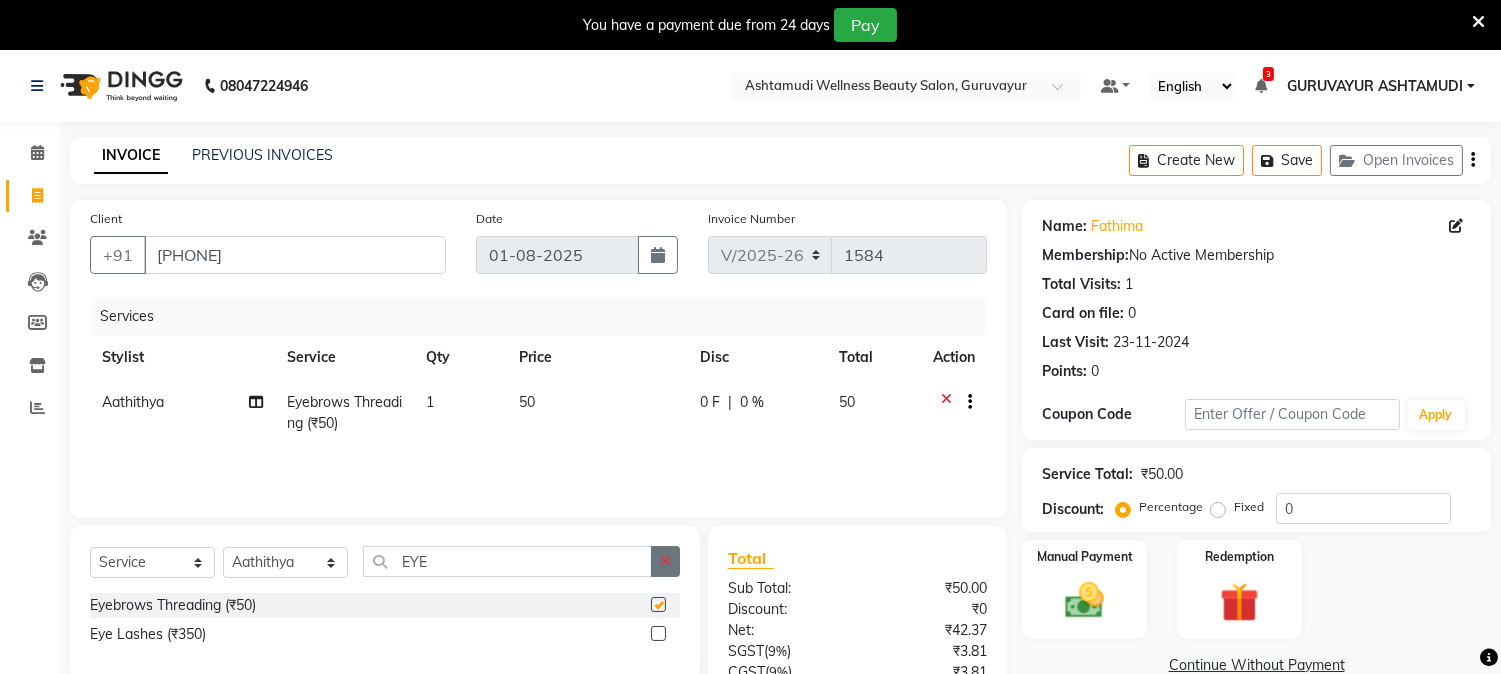checkbox on "false" 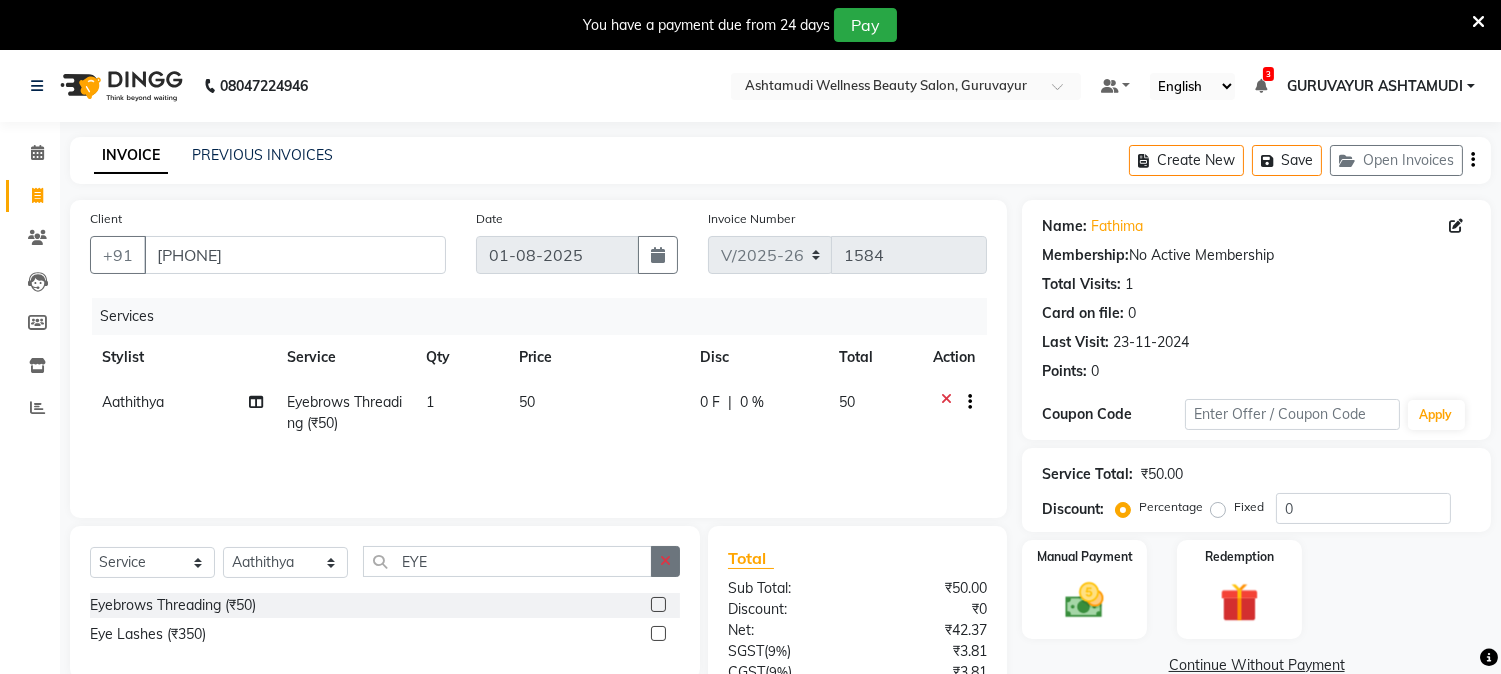 click 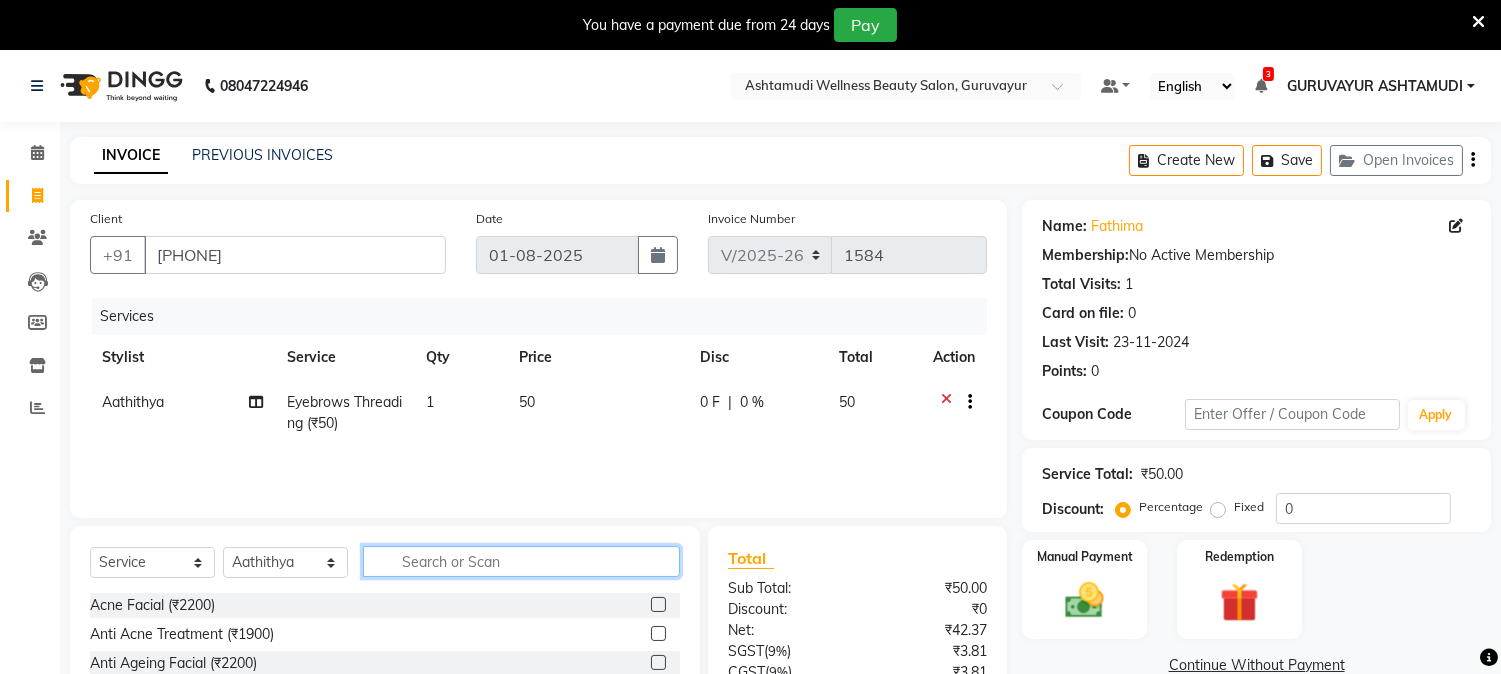 click 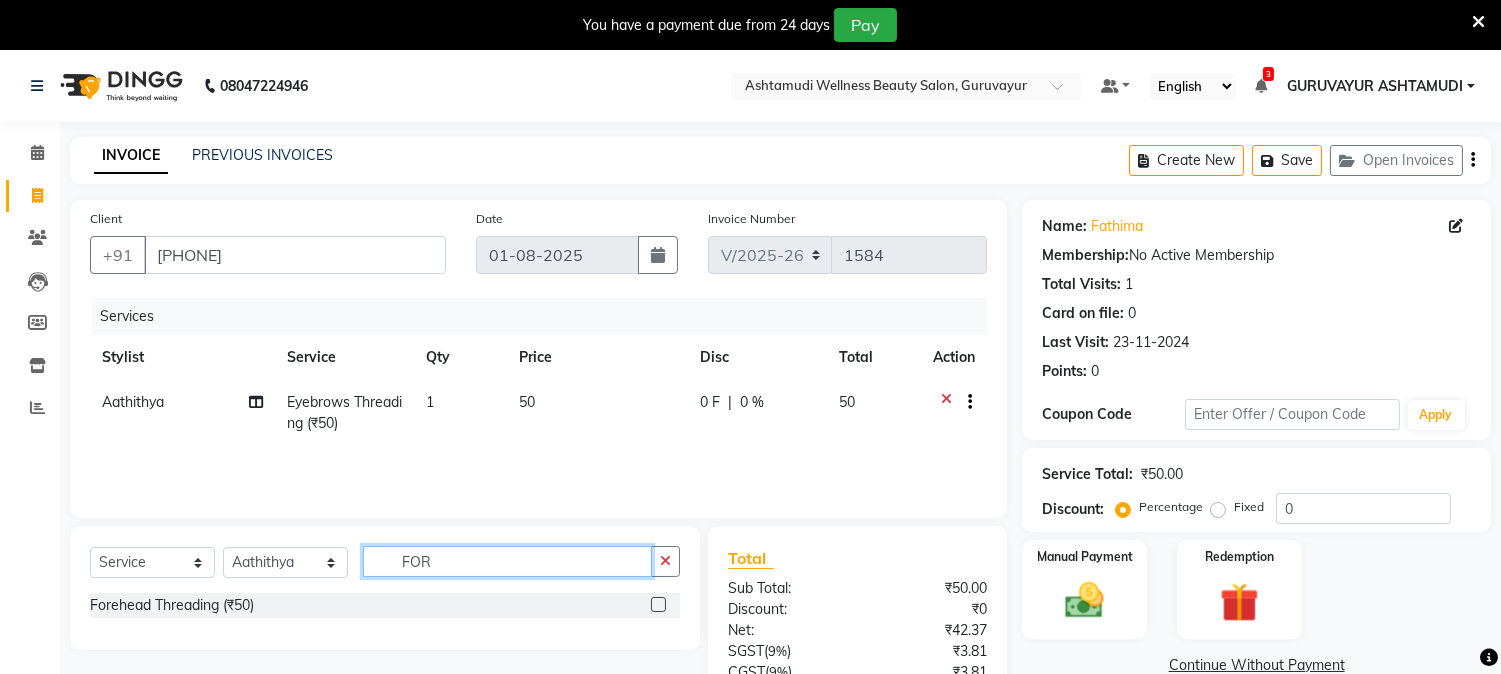 type on "FOR" 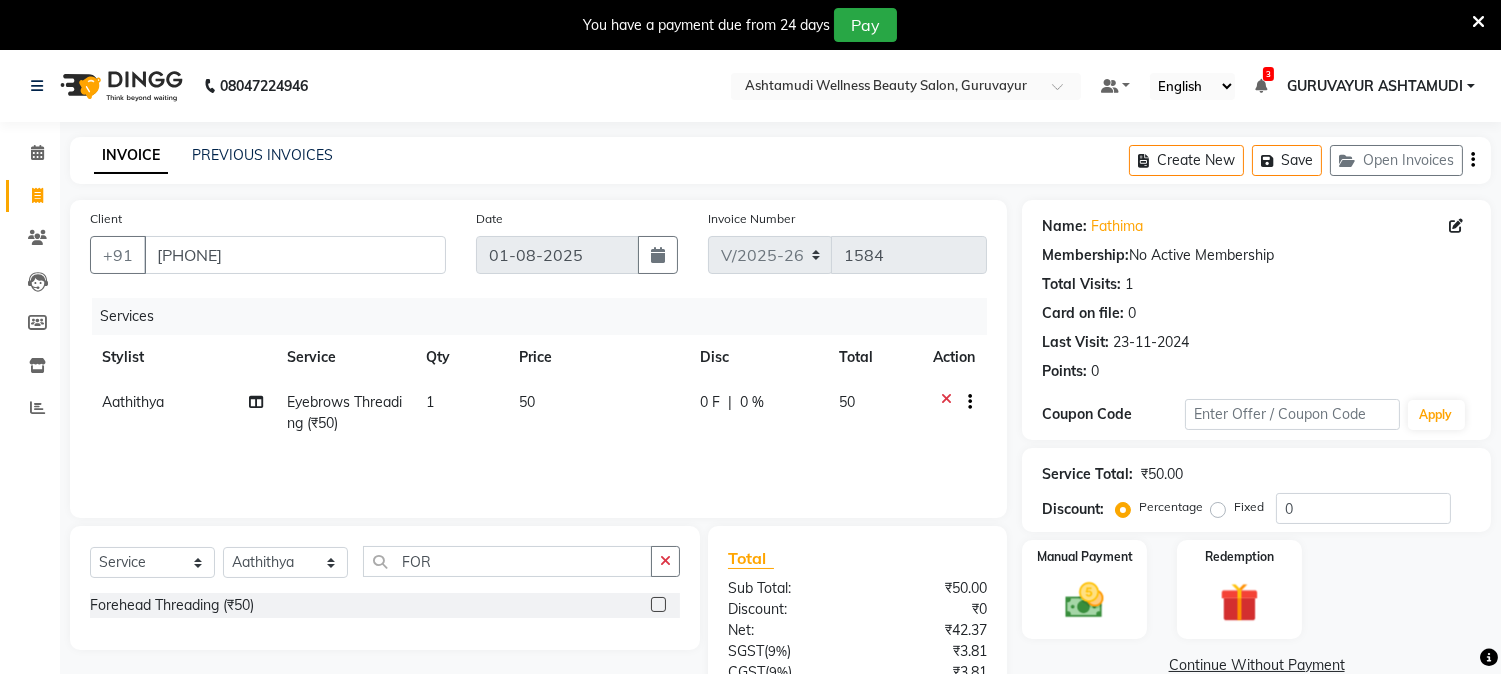 click 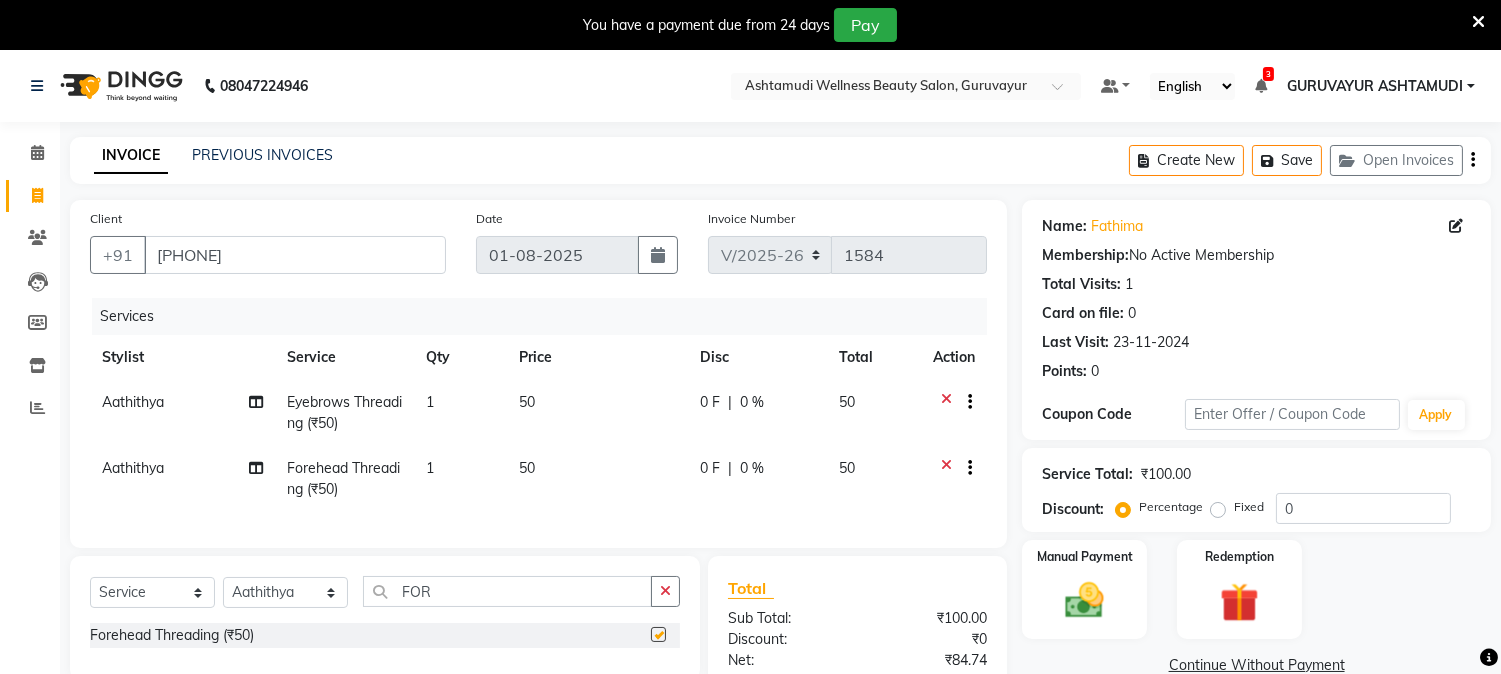 checkbox on "false" 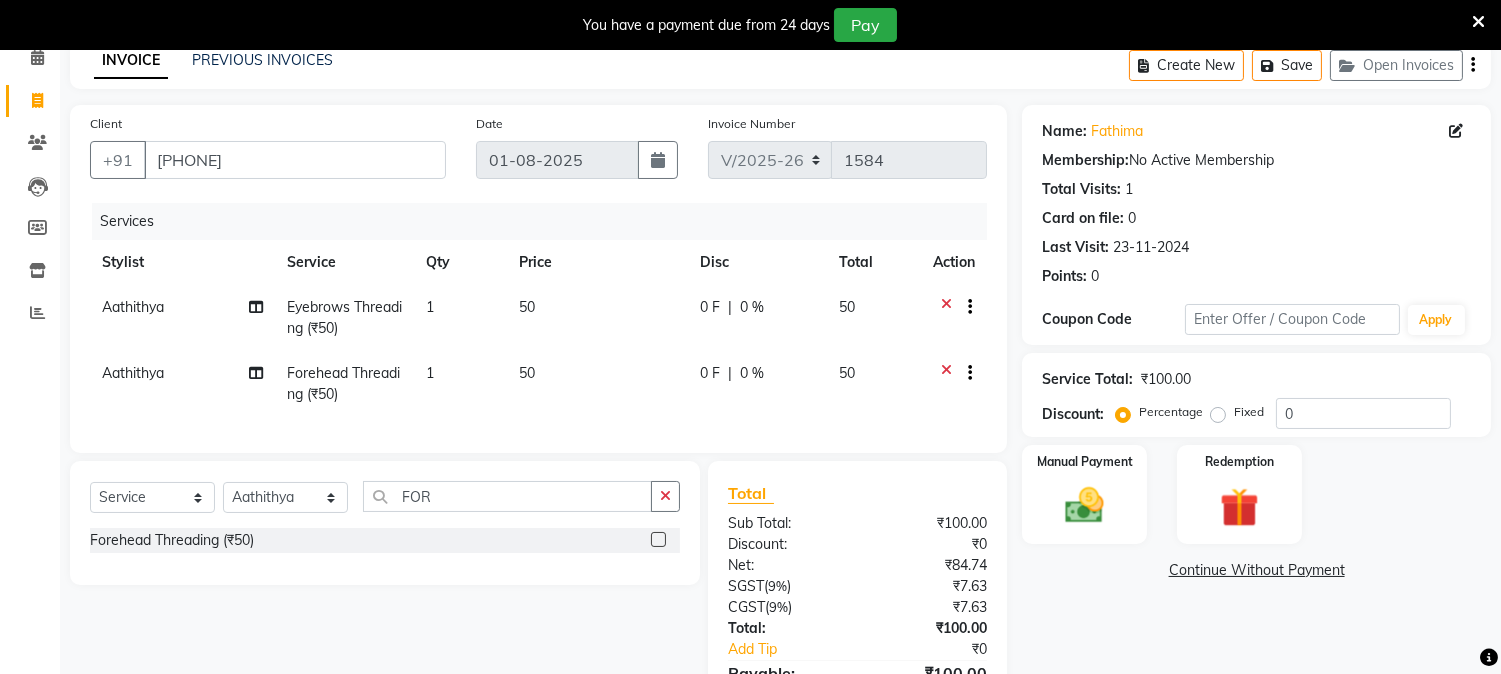 scroll, scrollTop: 222, scrollLeft: 0, axis: vertical 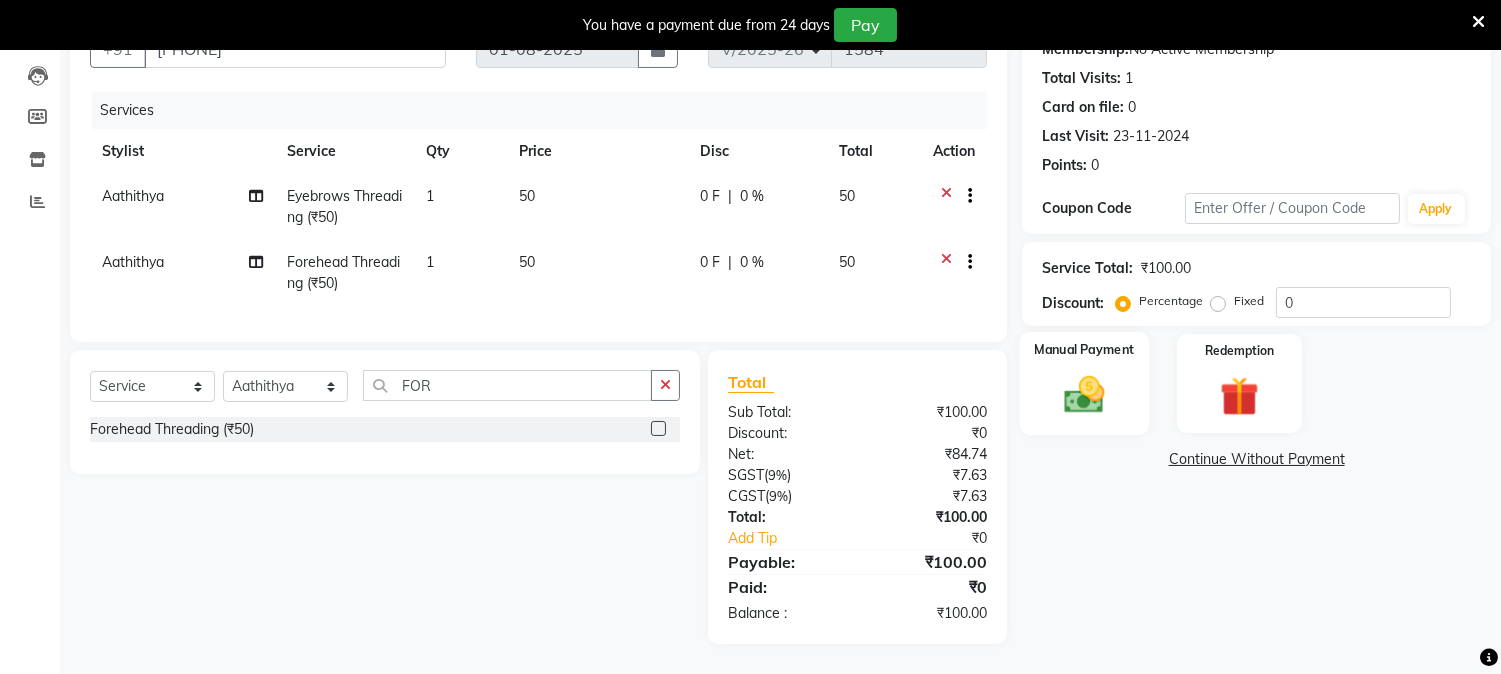 click 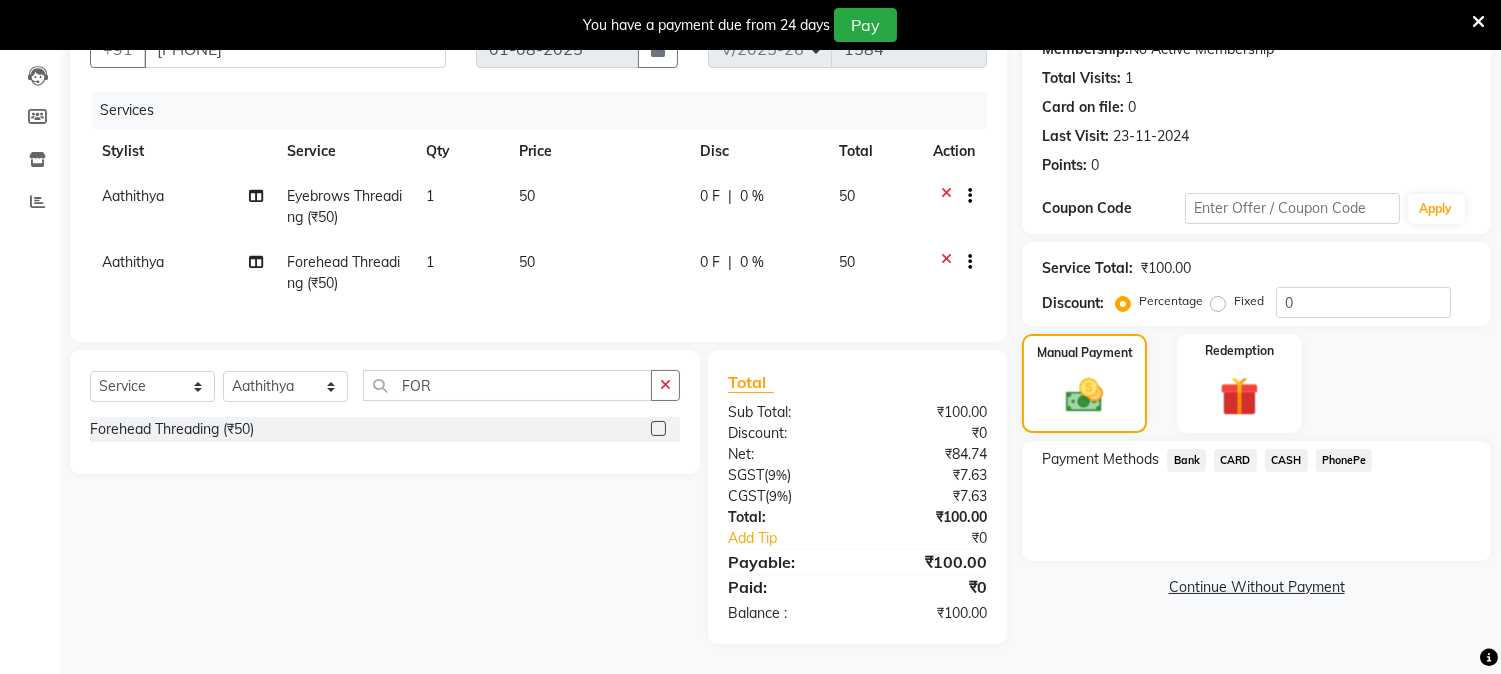 click on "PhonePe" 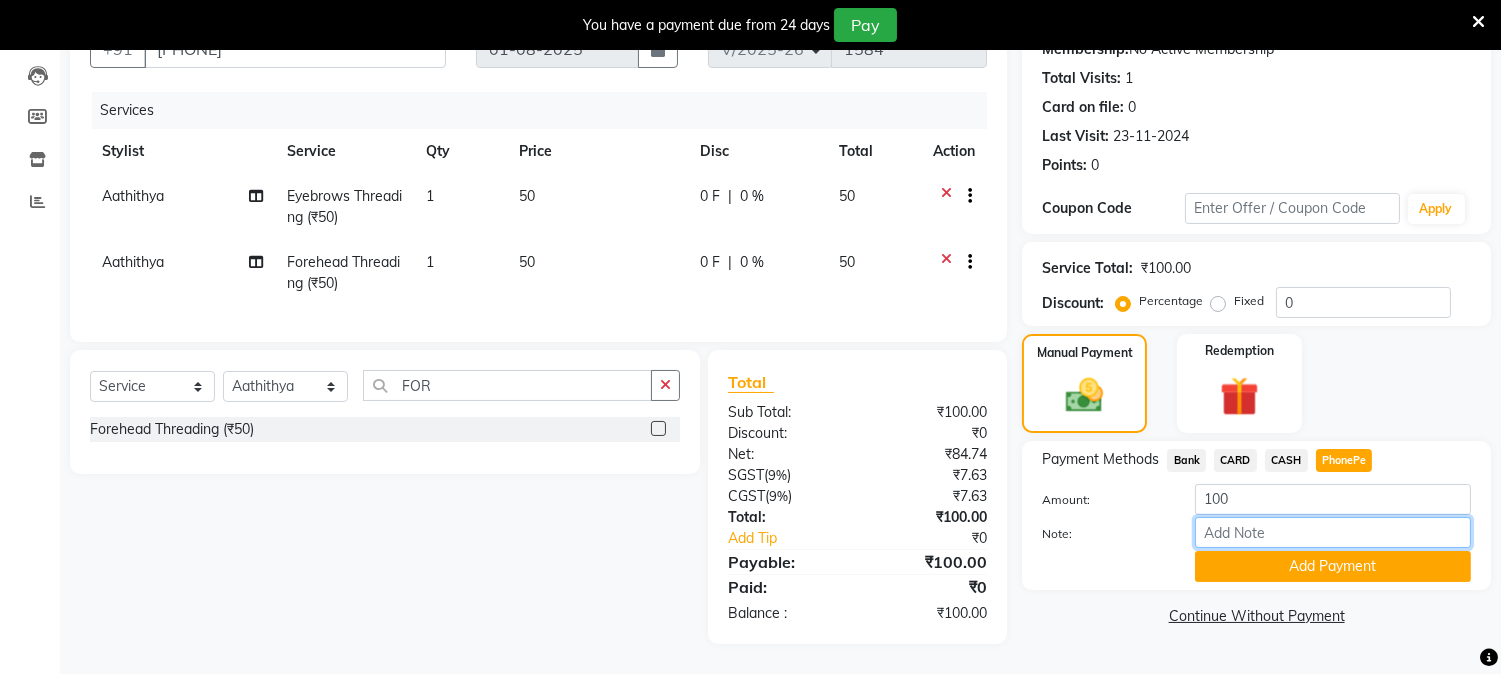 click on "Note:" at bounding box center [1333, 532] 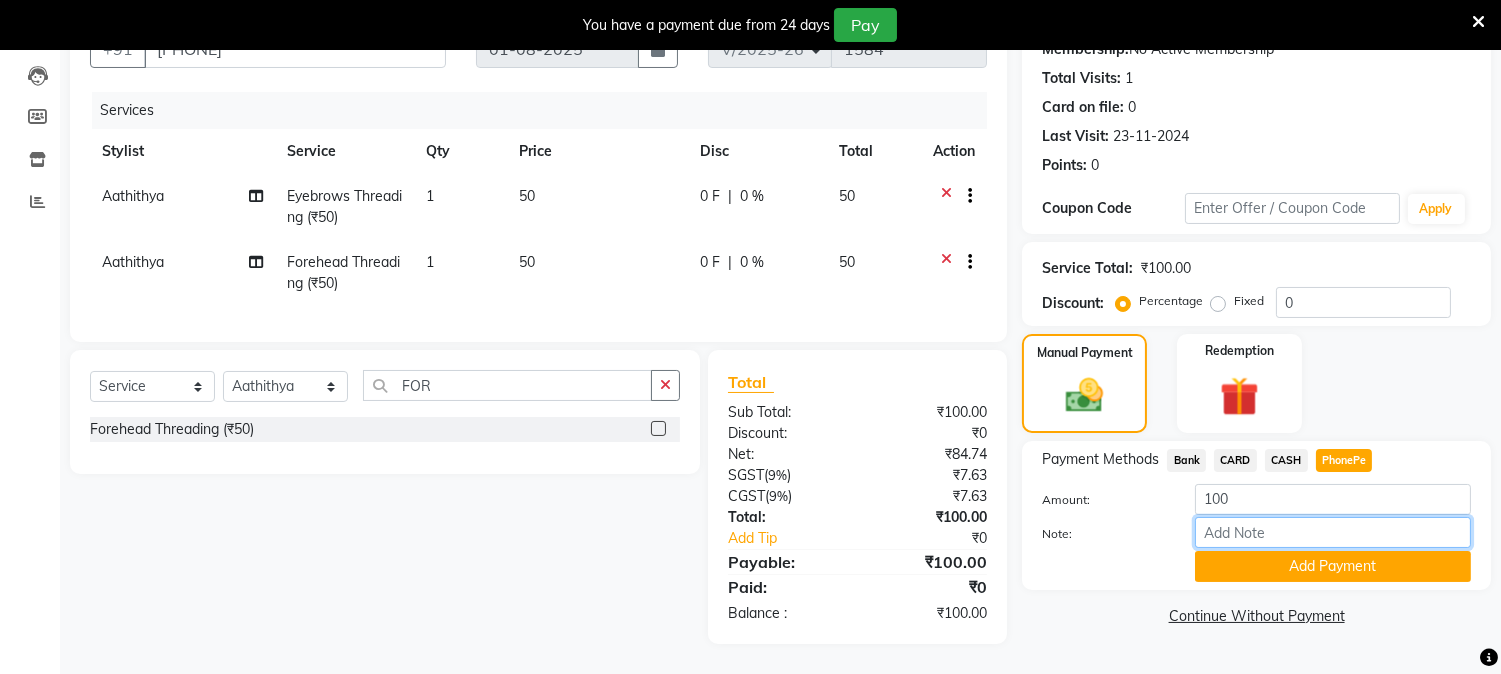 type on "NIGISHA" 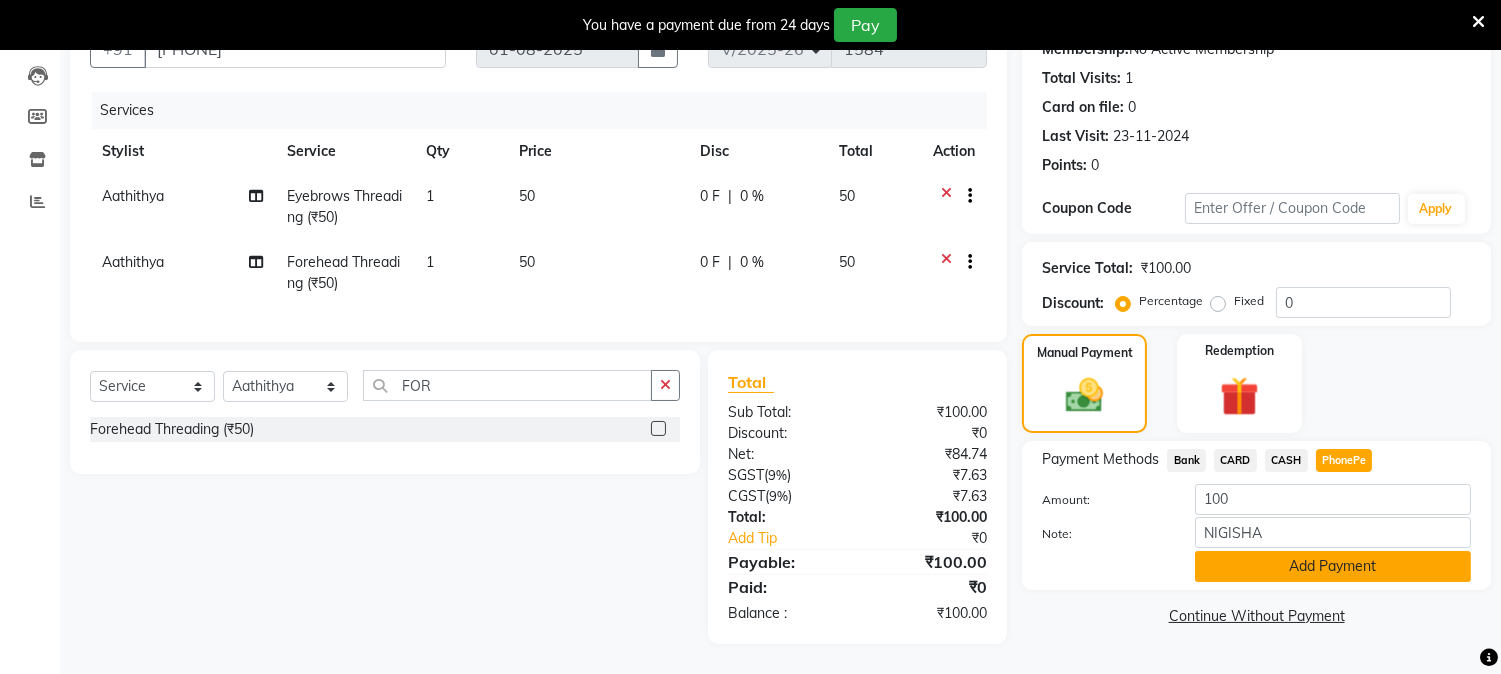 click on "Add Payment" 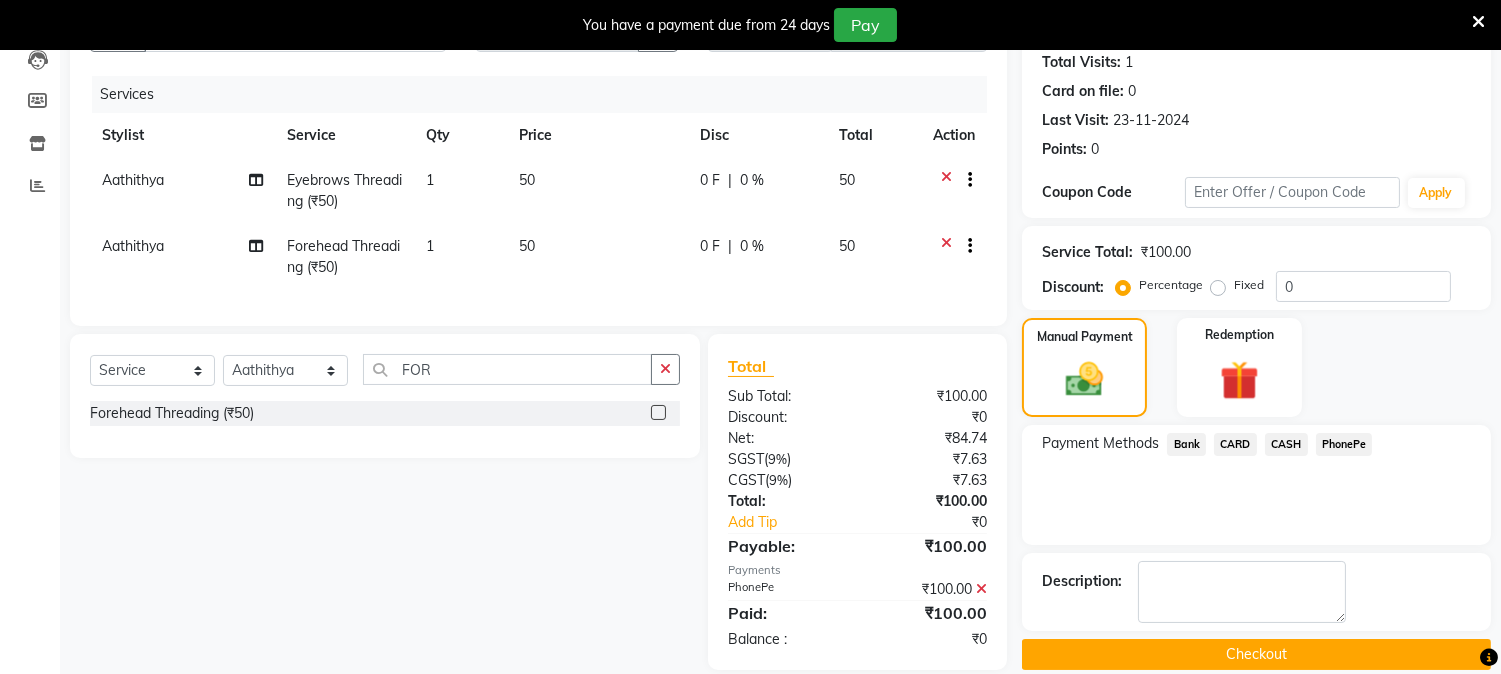 click on "Checkout" 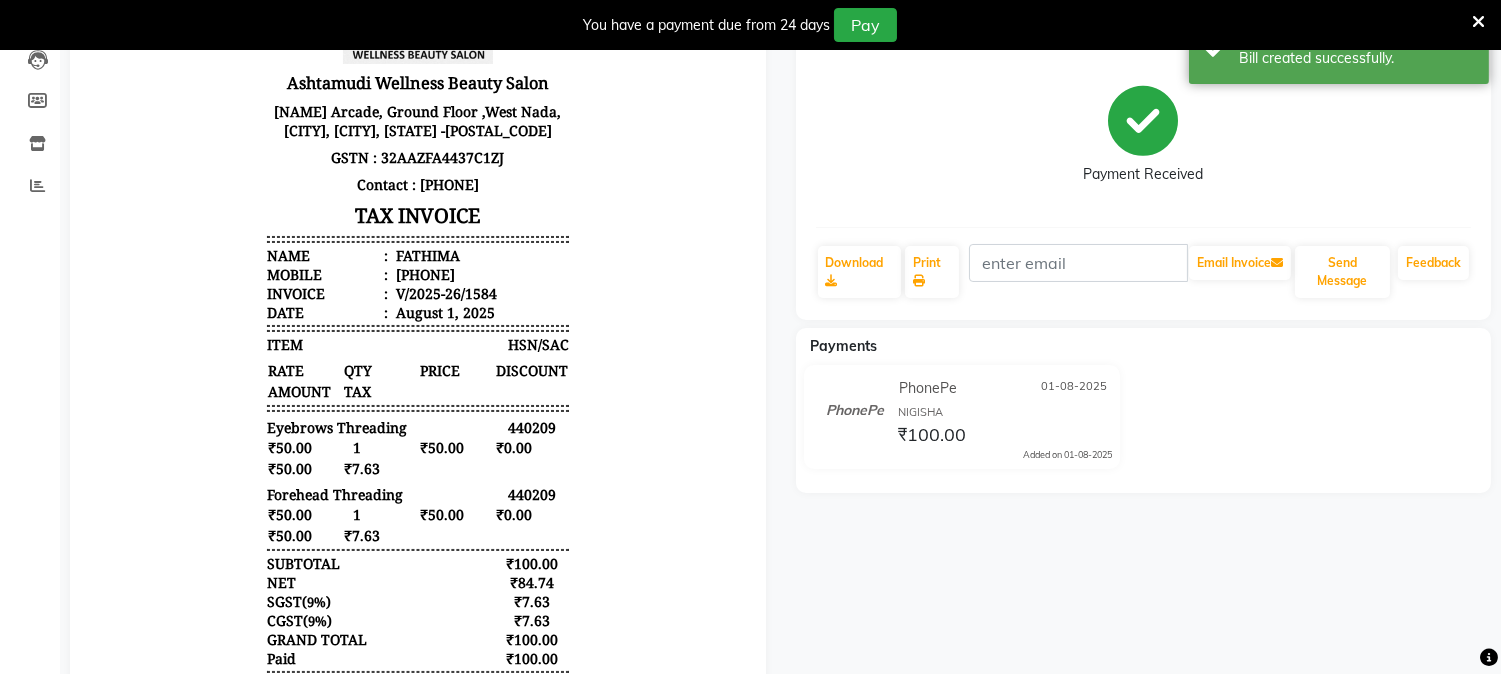 scroll, scrollTop: 0, scrollLeft: 0, axis: both 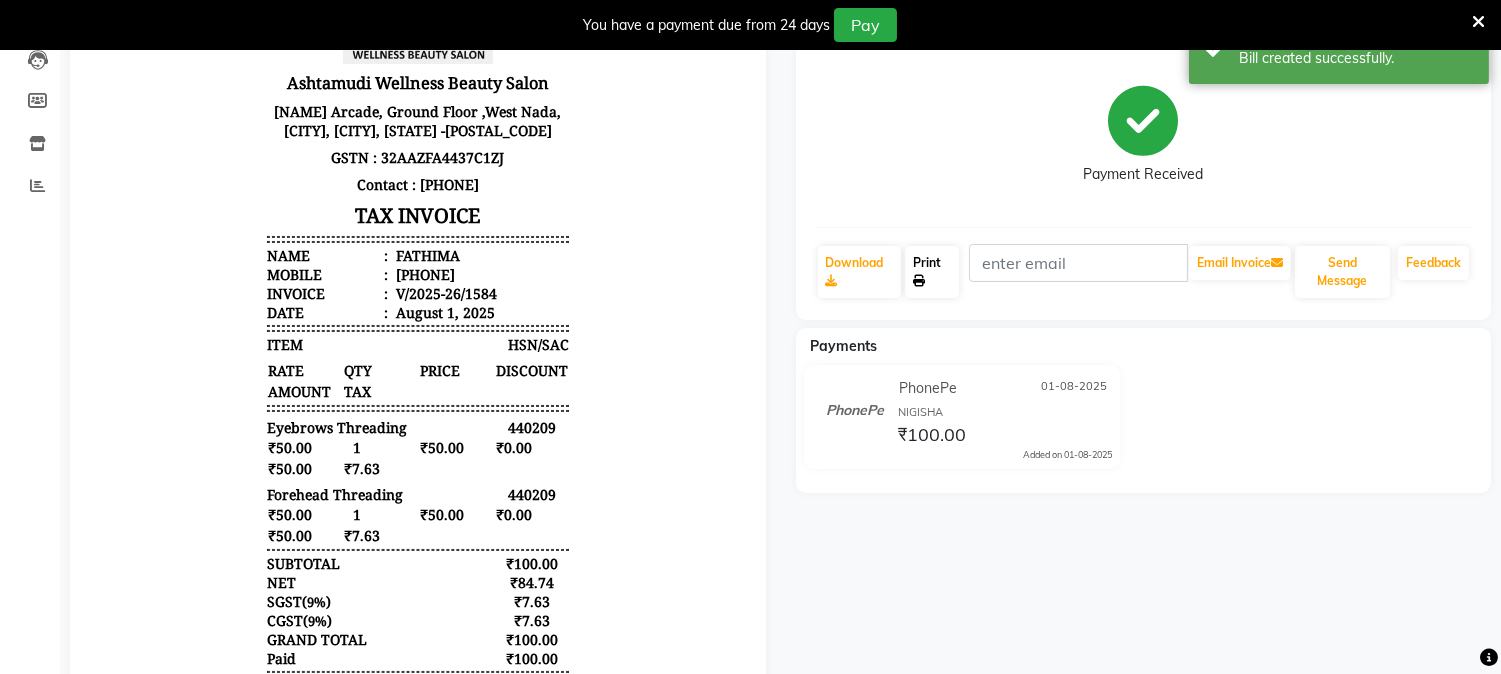 click 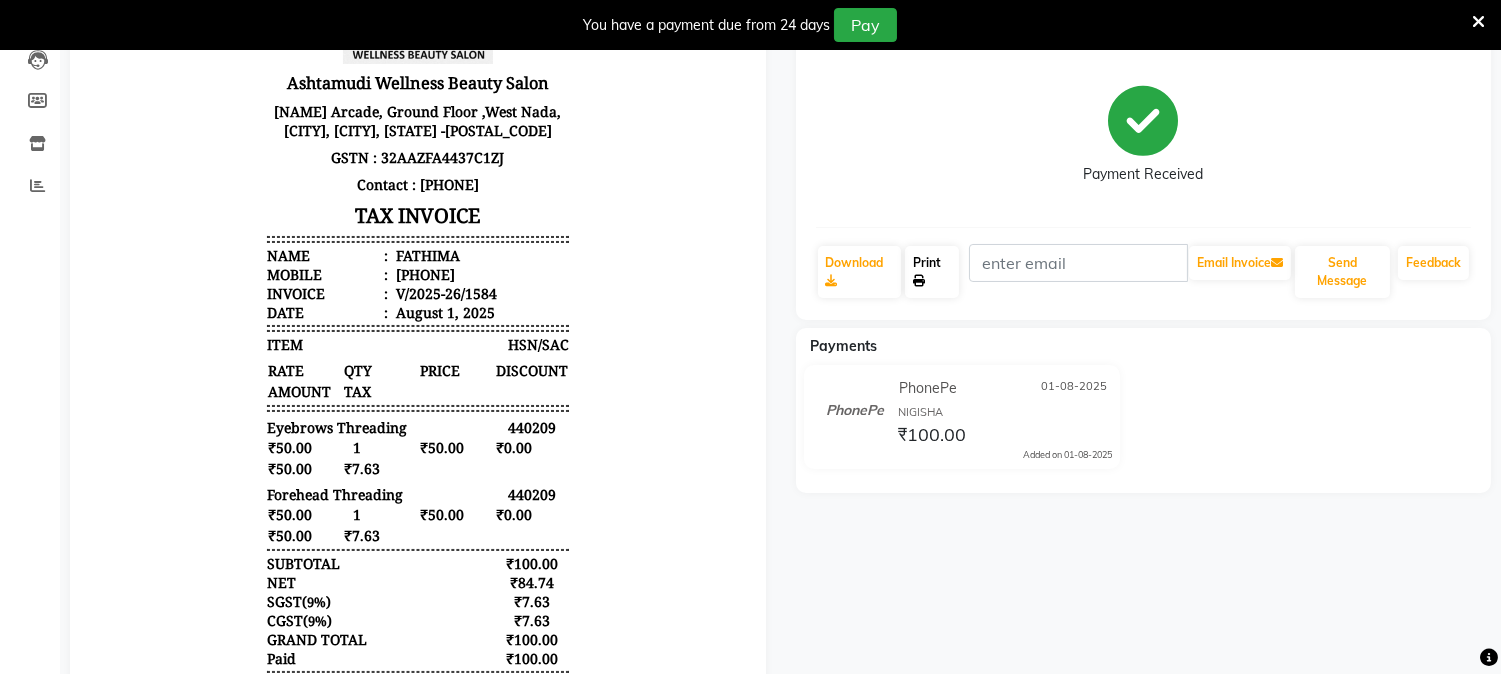 scroll, scrollTop: 0, scrollLeft: 0, axis: both 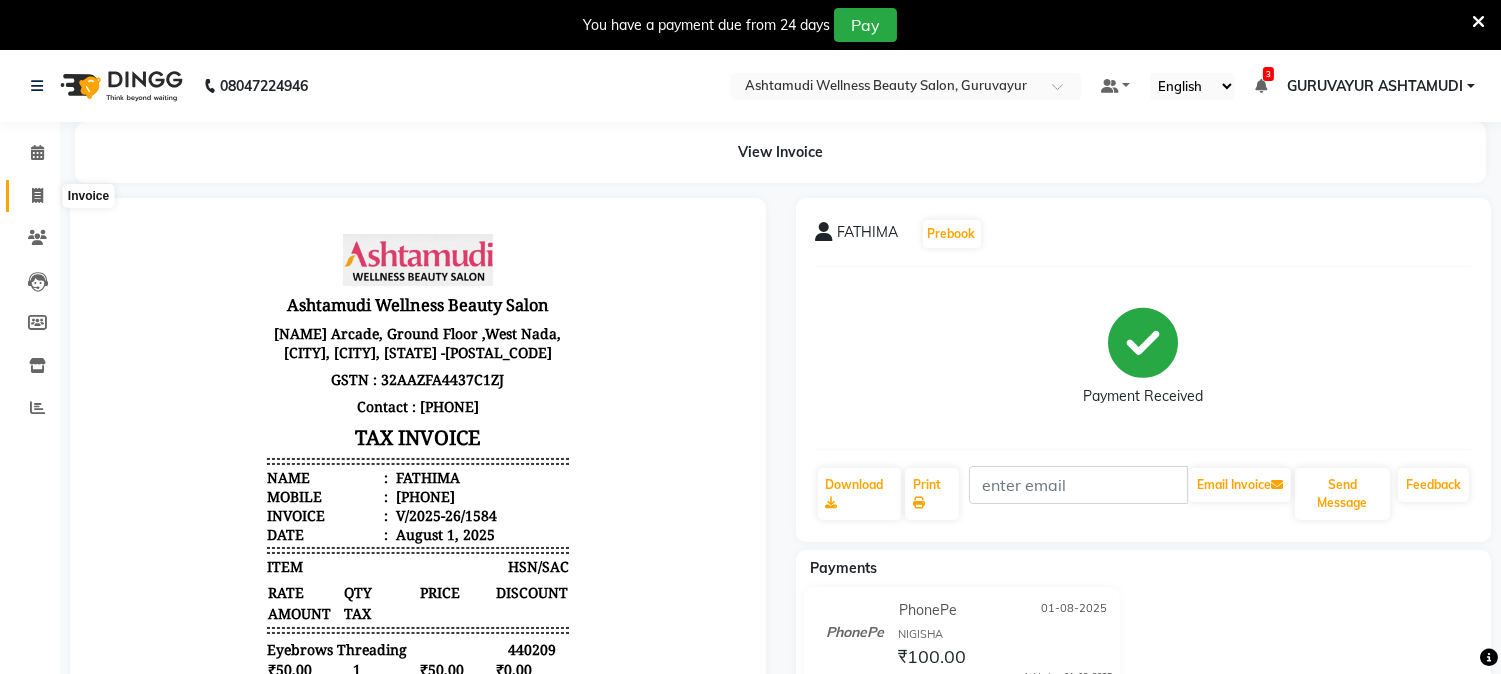 click 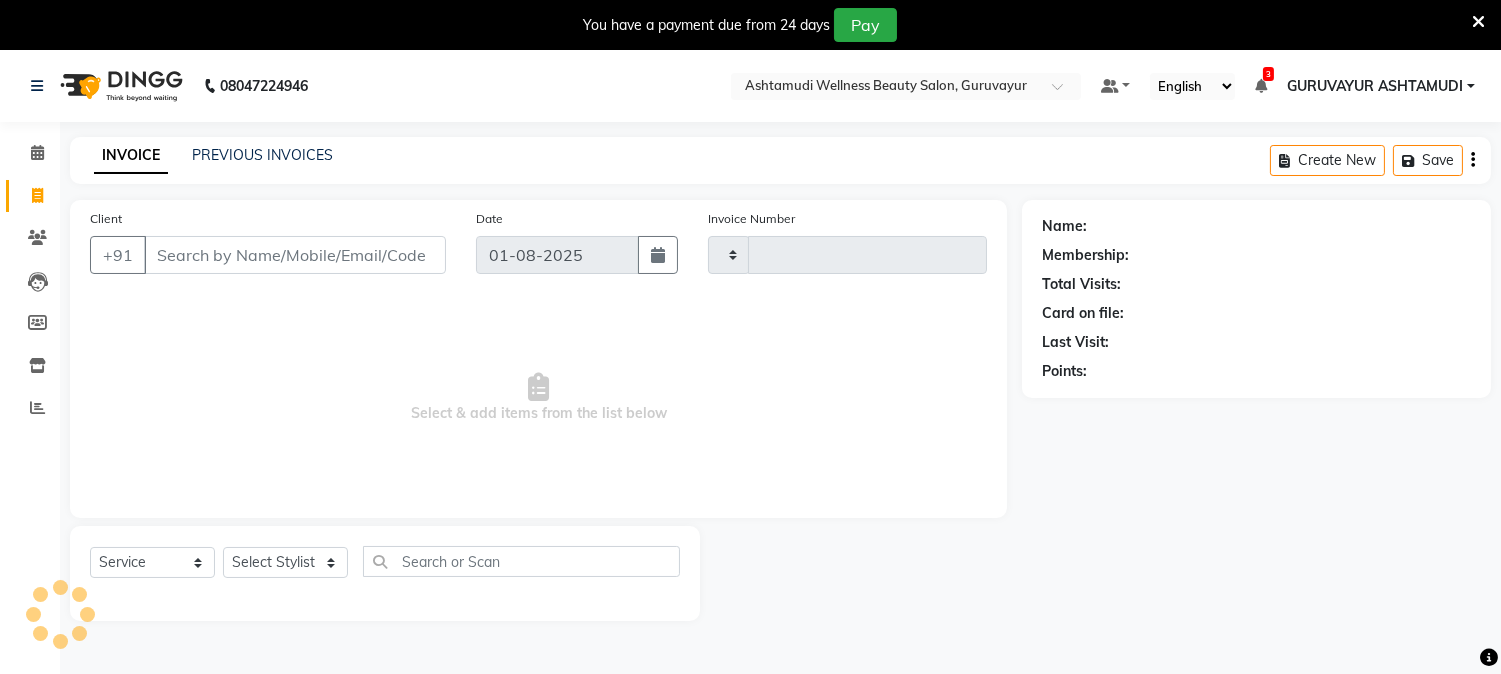 scroll, scrollTop: 50, scrollLeft: 0, axis: vertical 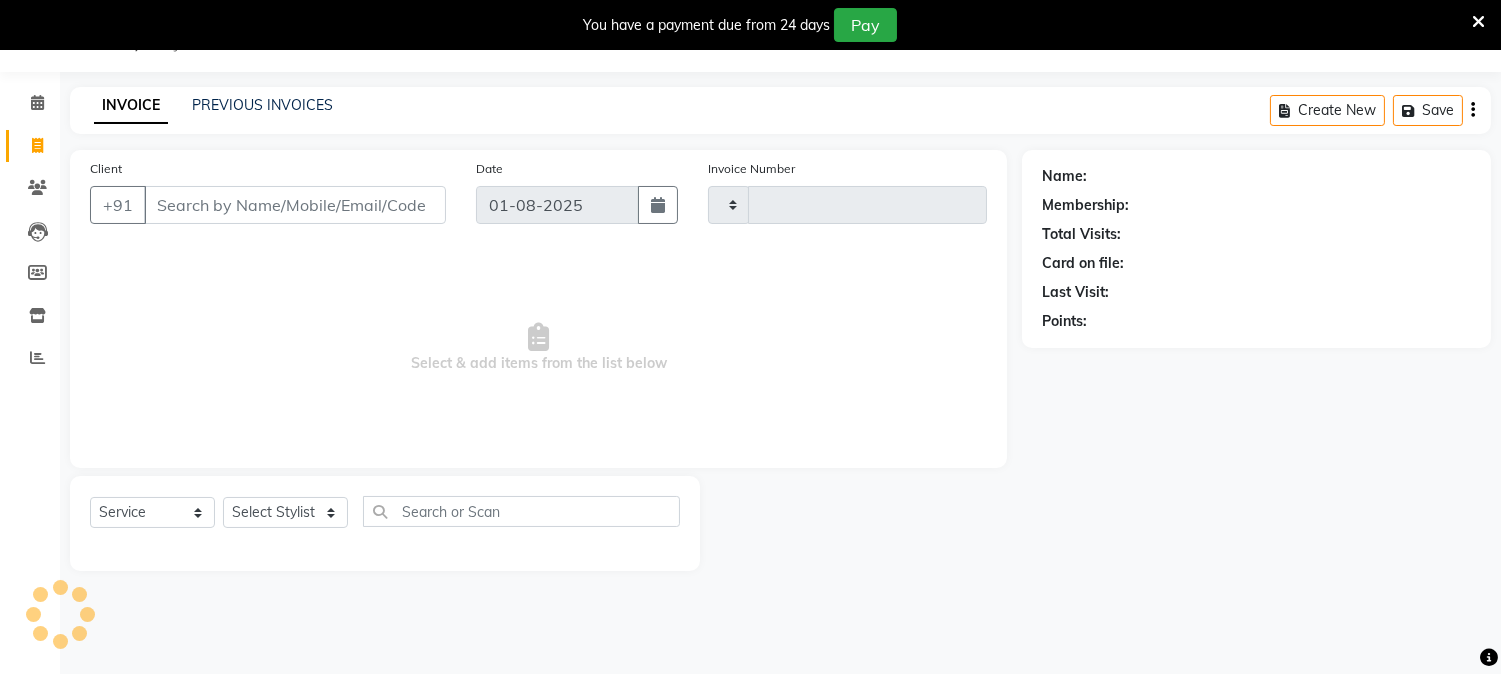type on "1585" 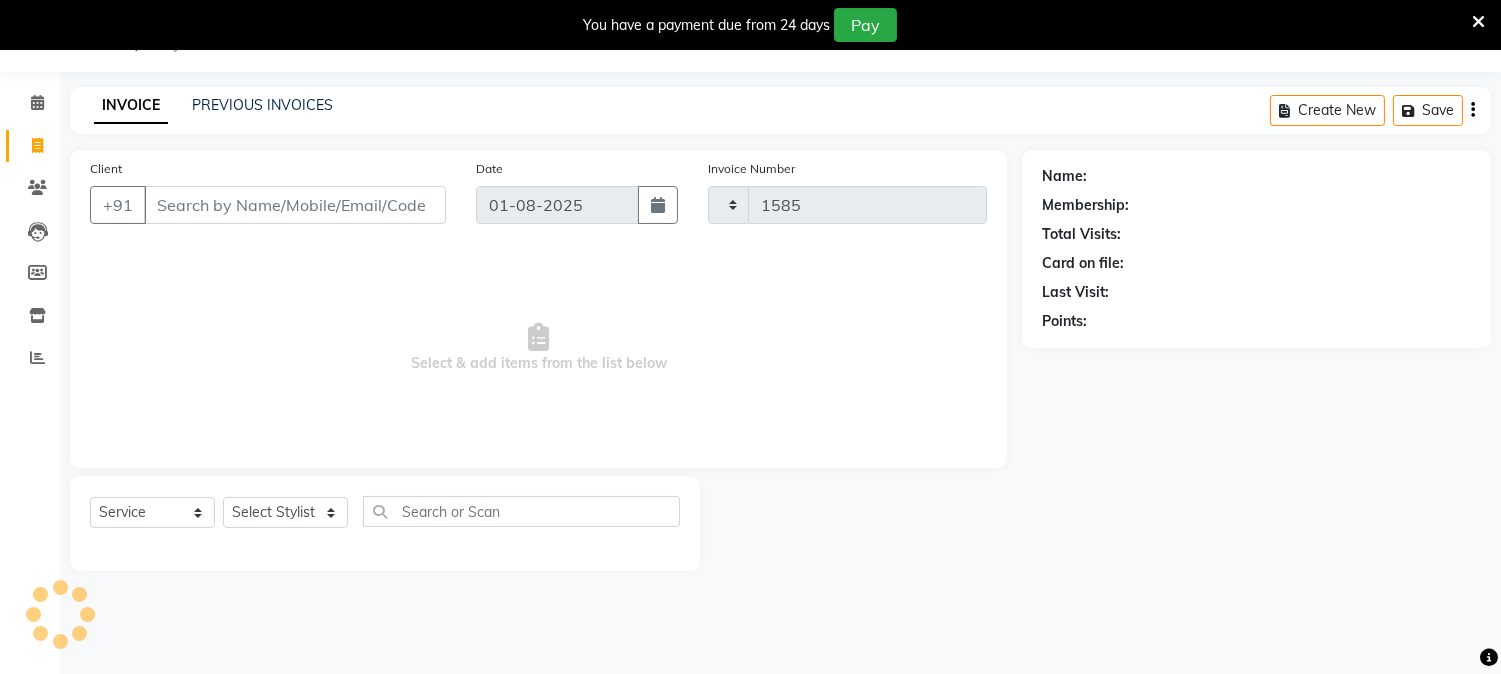 select on "4660" 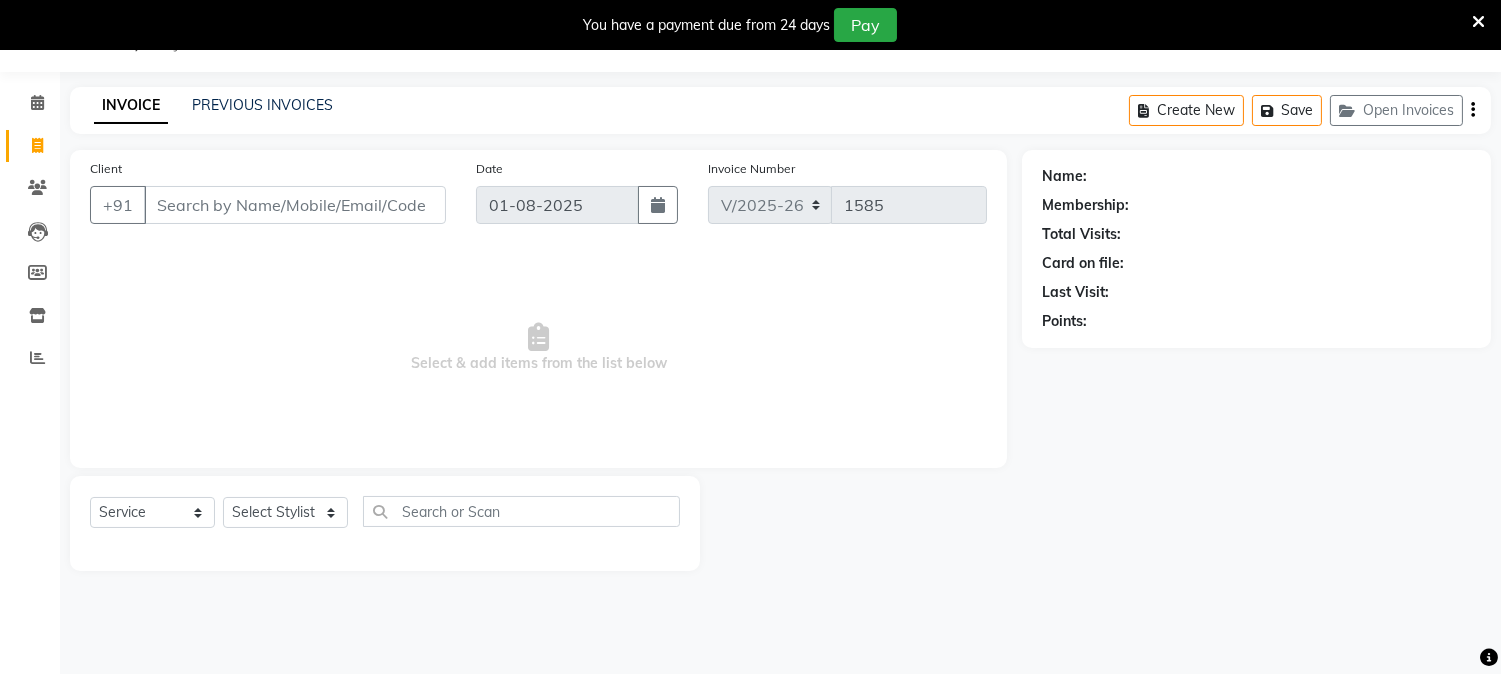 click on "Client" at bounding box center (295, 205) 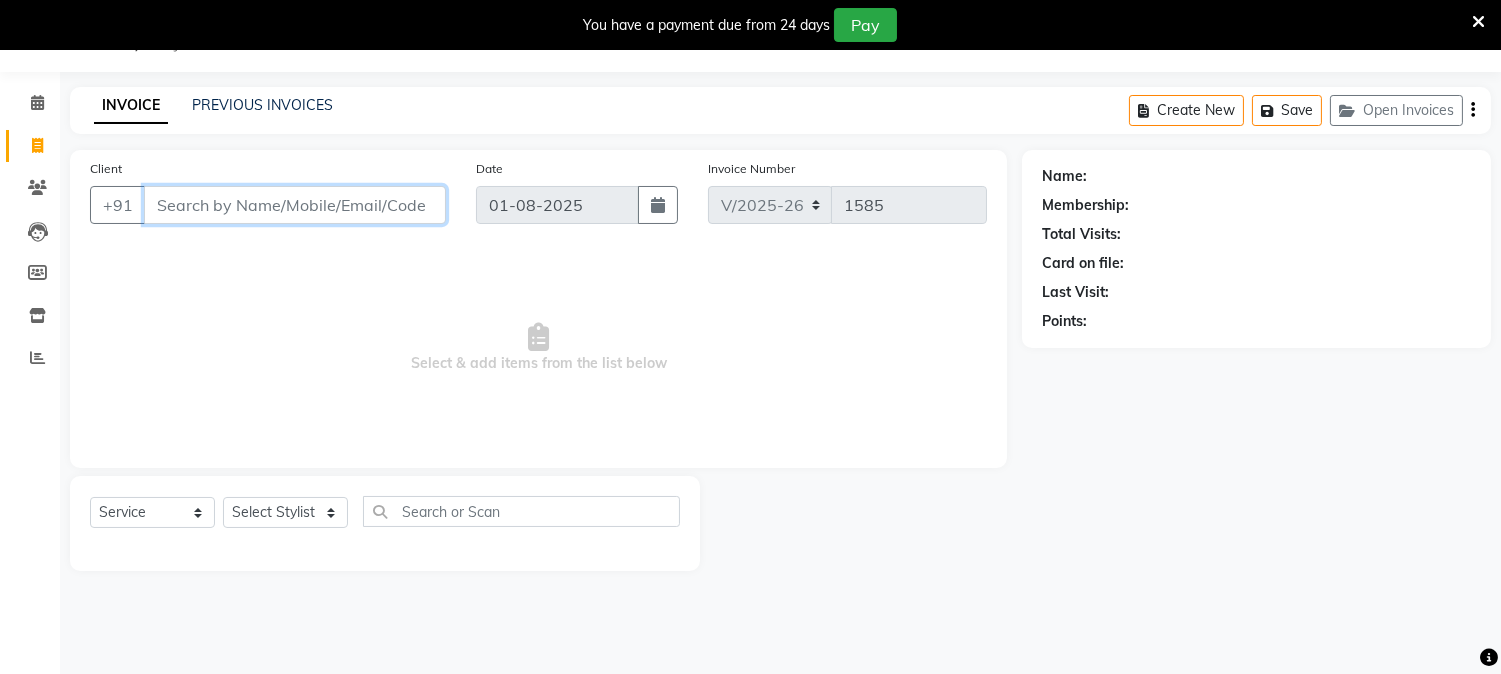 click on "Client" at bounding box center (295, 205) 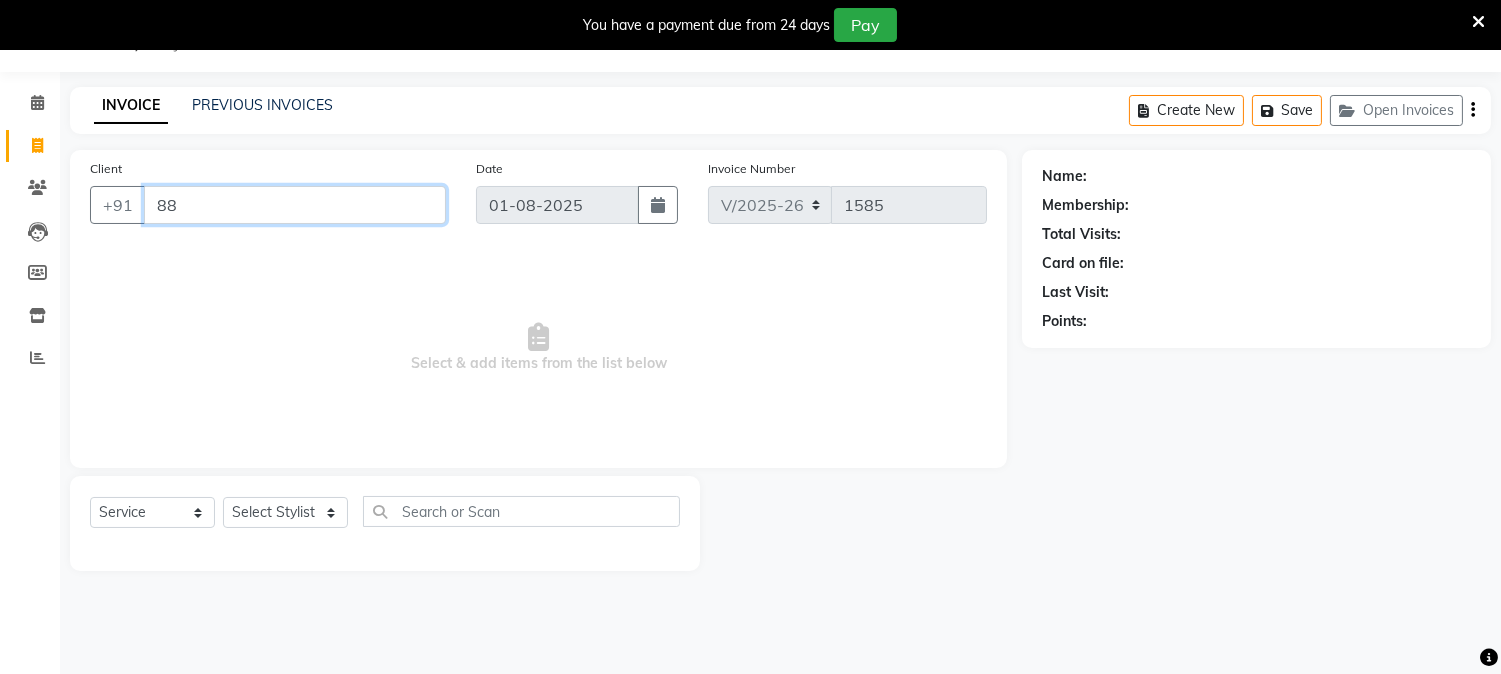 type on "8" 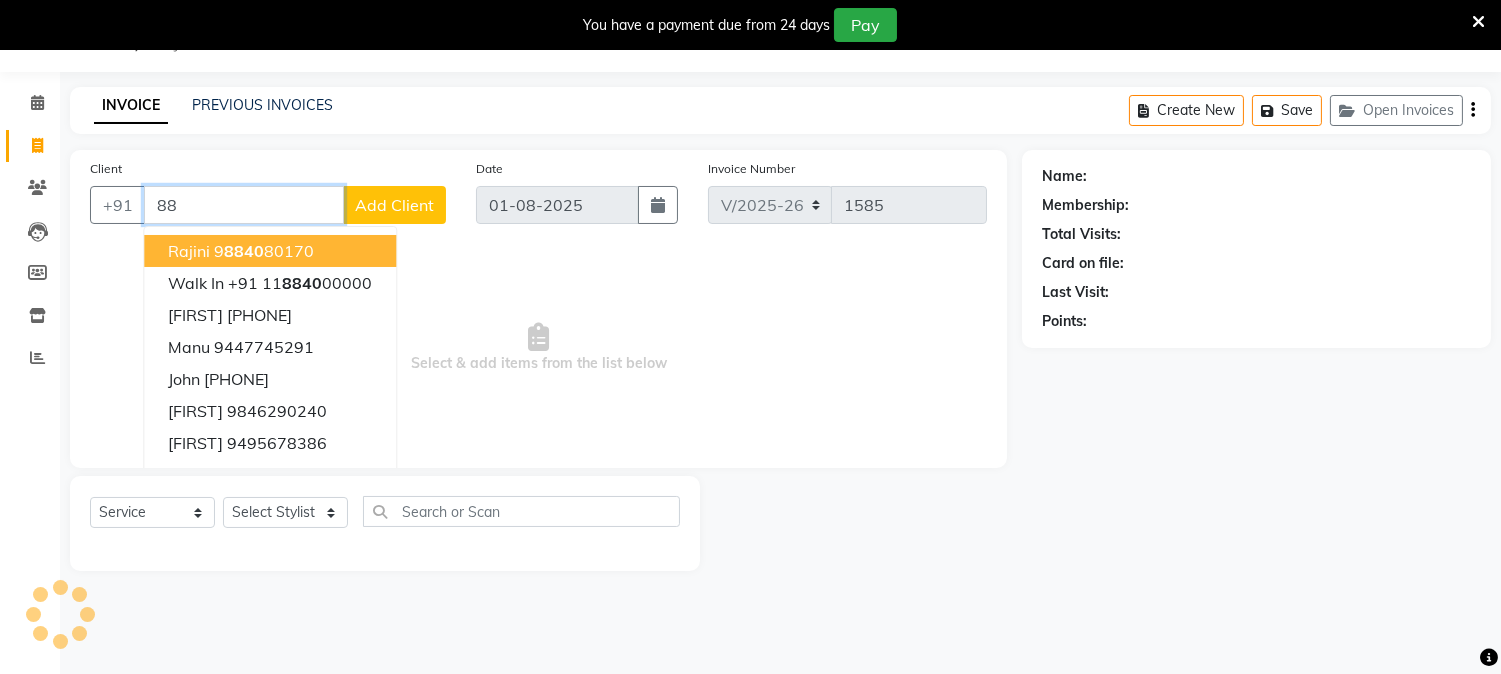 type on "8" 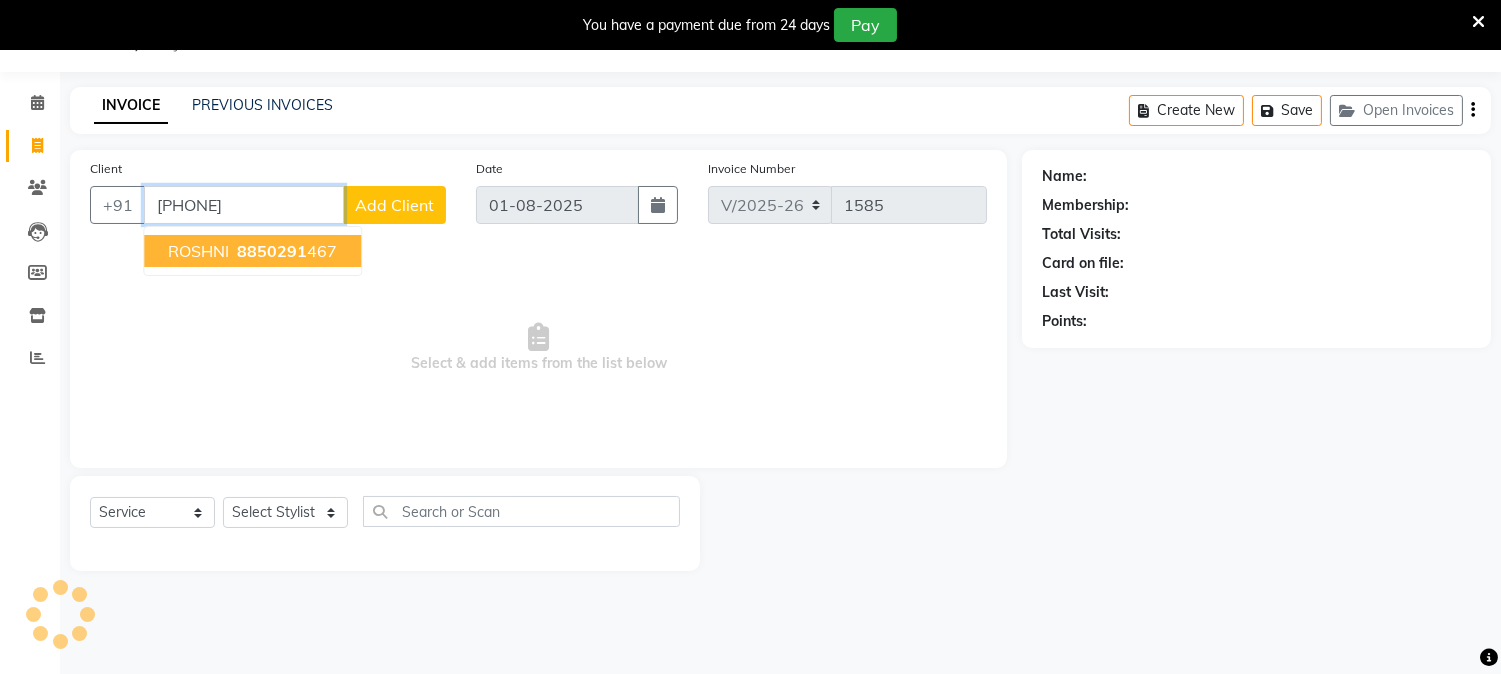 type on "8850291467" 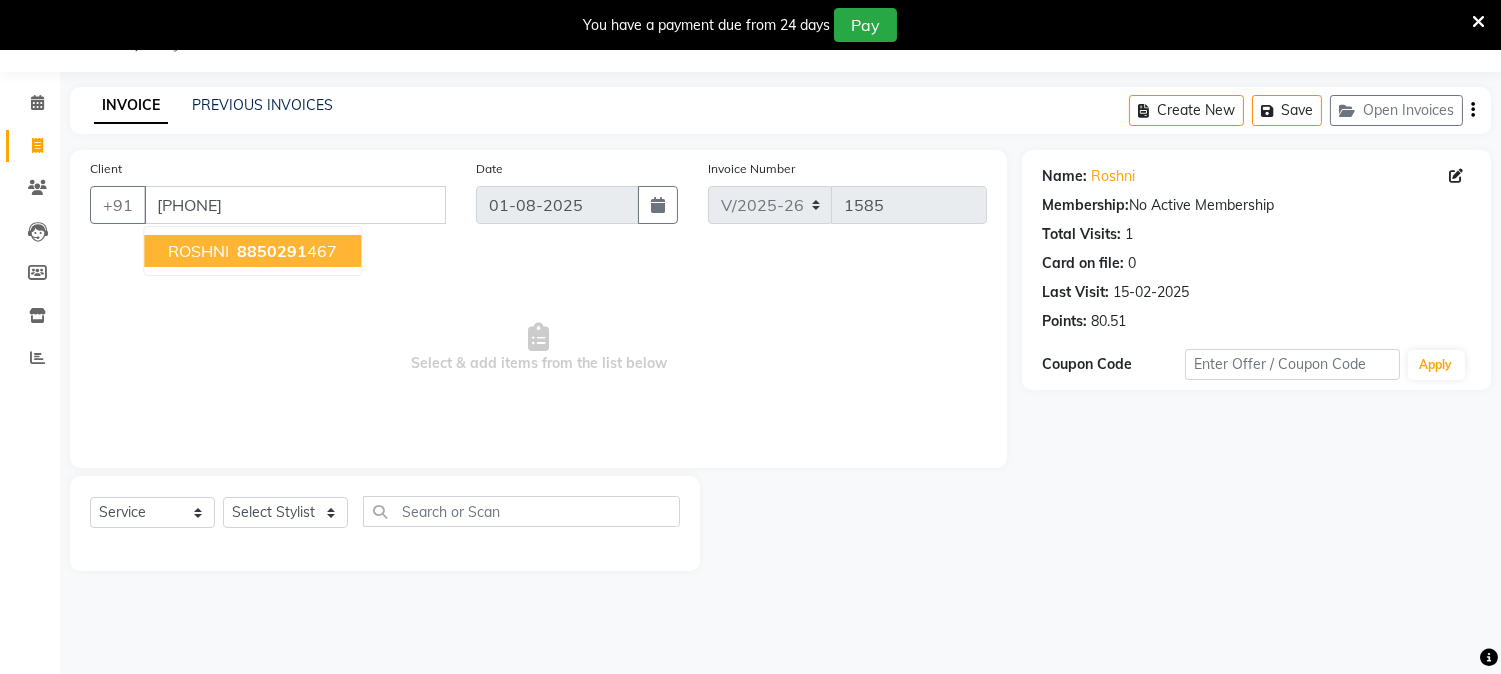 click on "8850291" at bounding box center (272, 251) 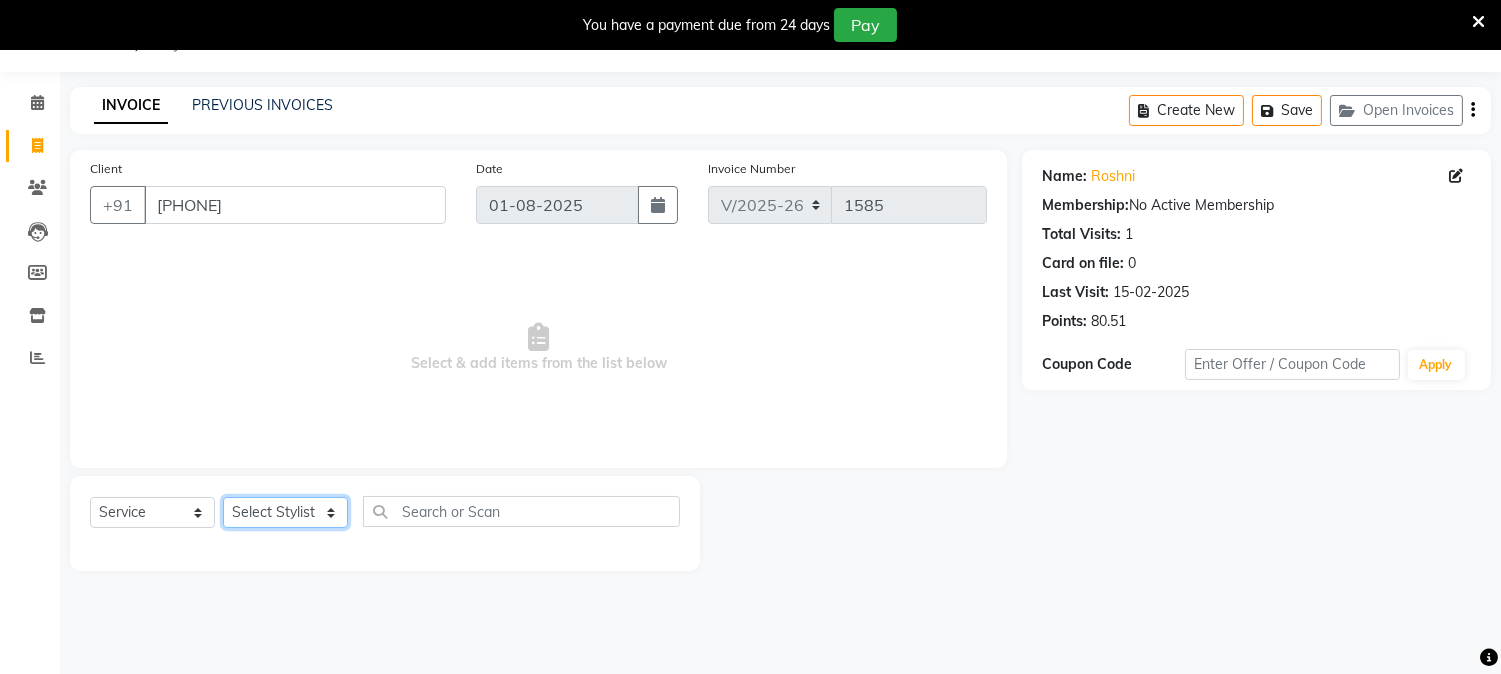 click on "Select Stylist [FIRST] [LAST] [FIRST] [CITY] [FIRST] [FIRST] [FIRST] [FIRST] [FIRST] [FIRST] [FIRST] [FIRST]" 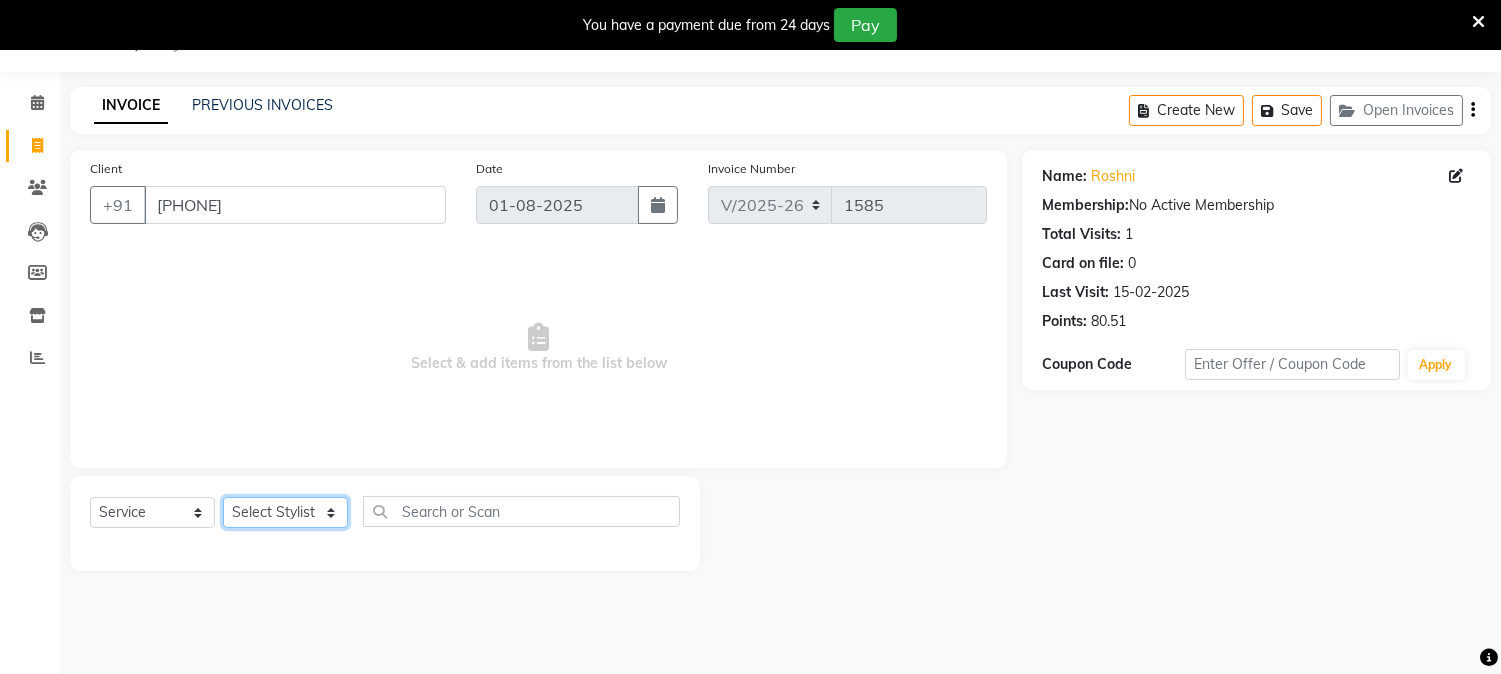 select on "28230" 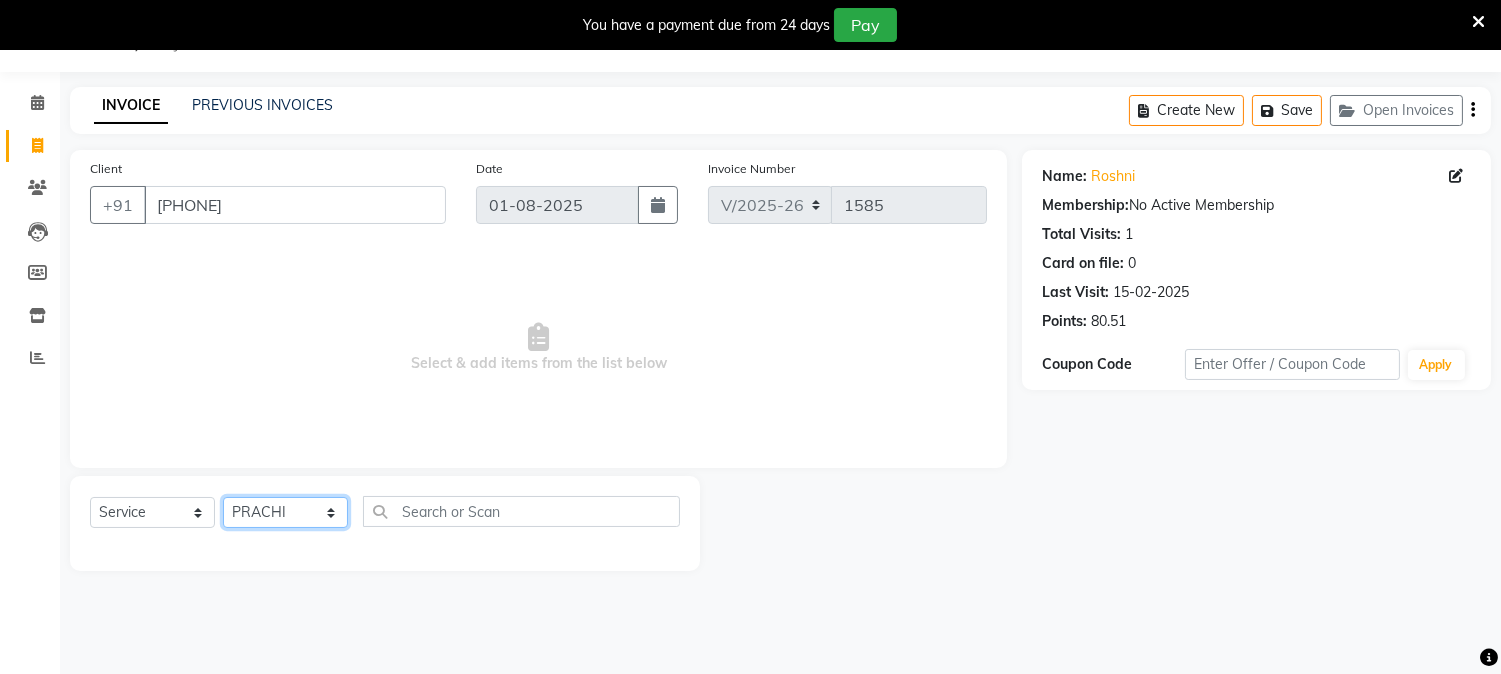 click on "Select Stylist [FIRST] [LAST] [FIRST] [CITY] [FIRST] [FIRST] [FIRST] [FIRST] [FIRST] [FIRST] [FIRST] [FIRST]" 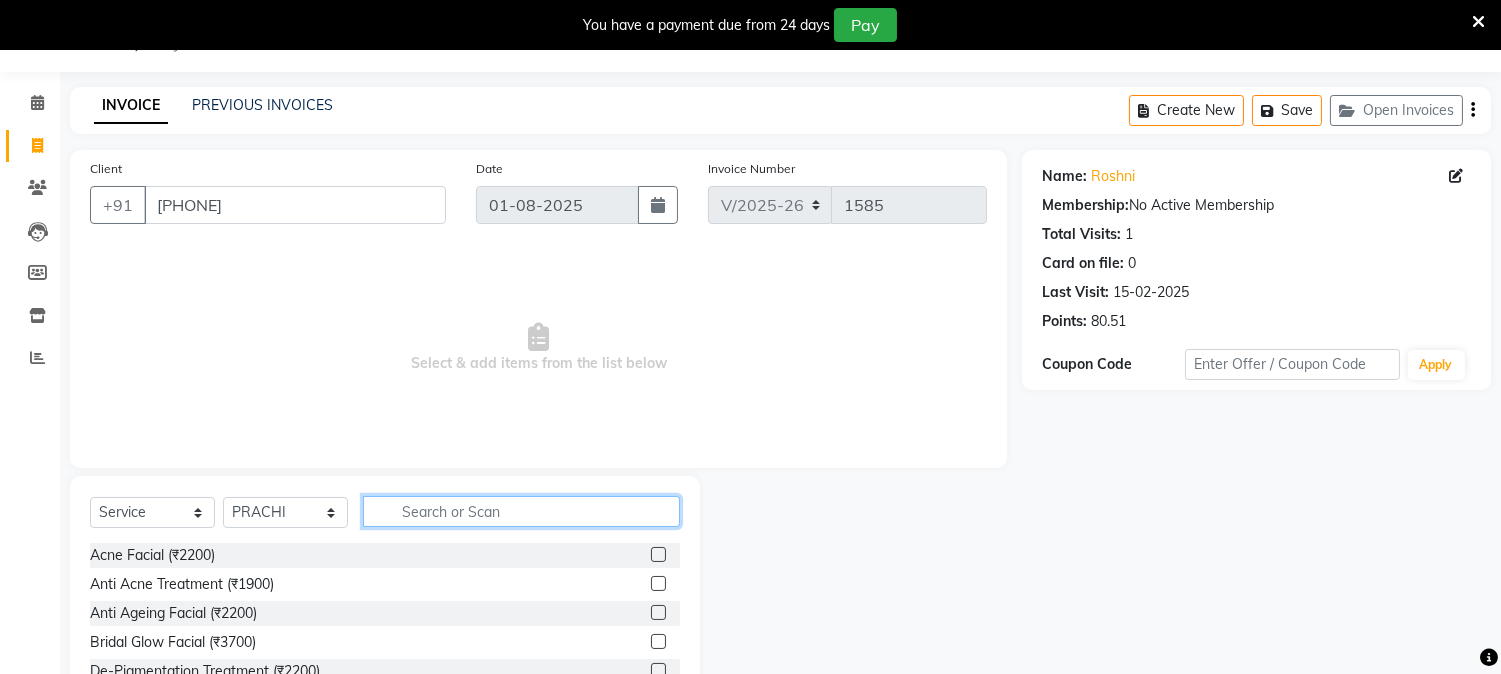 click 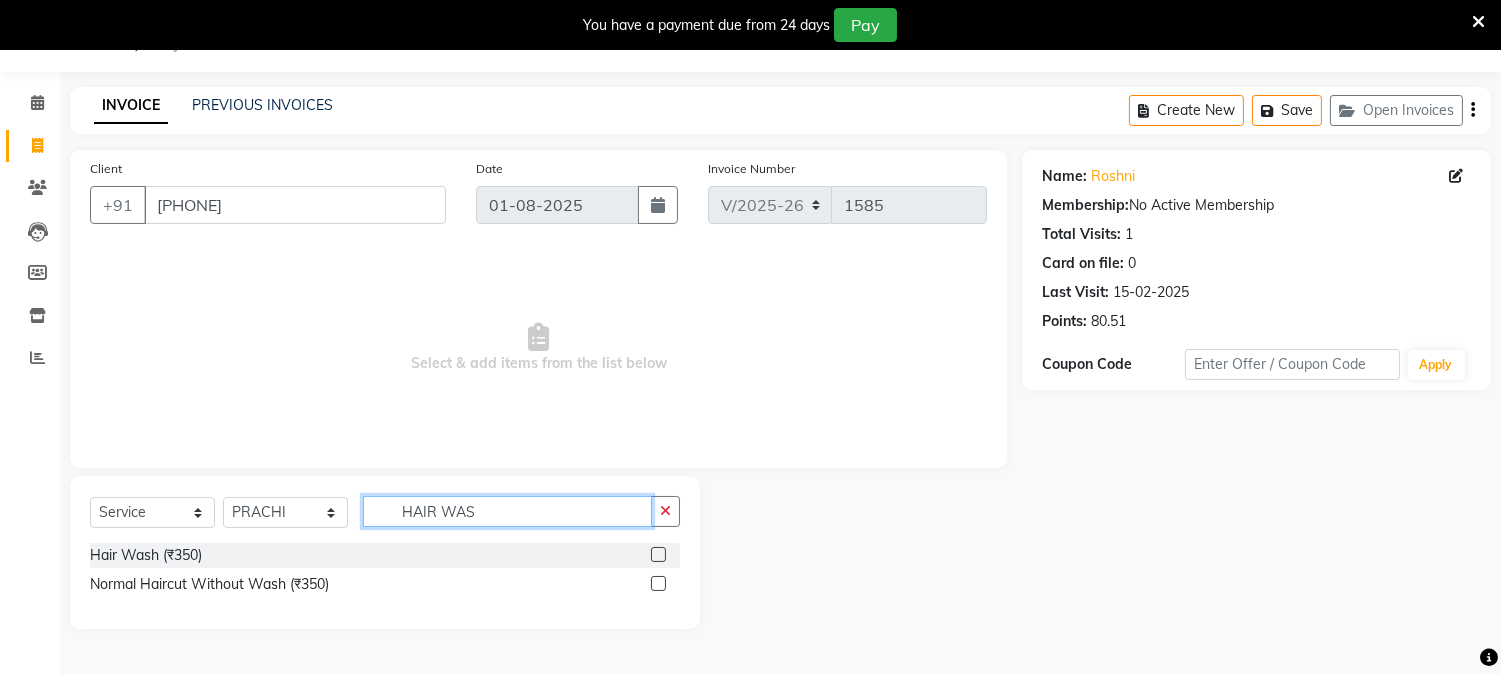type on "HAIR WAS" 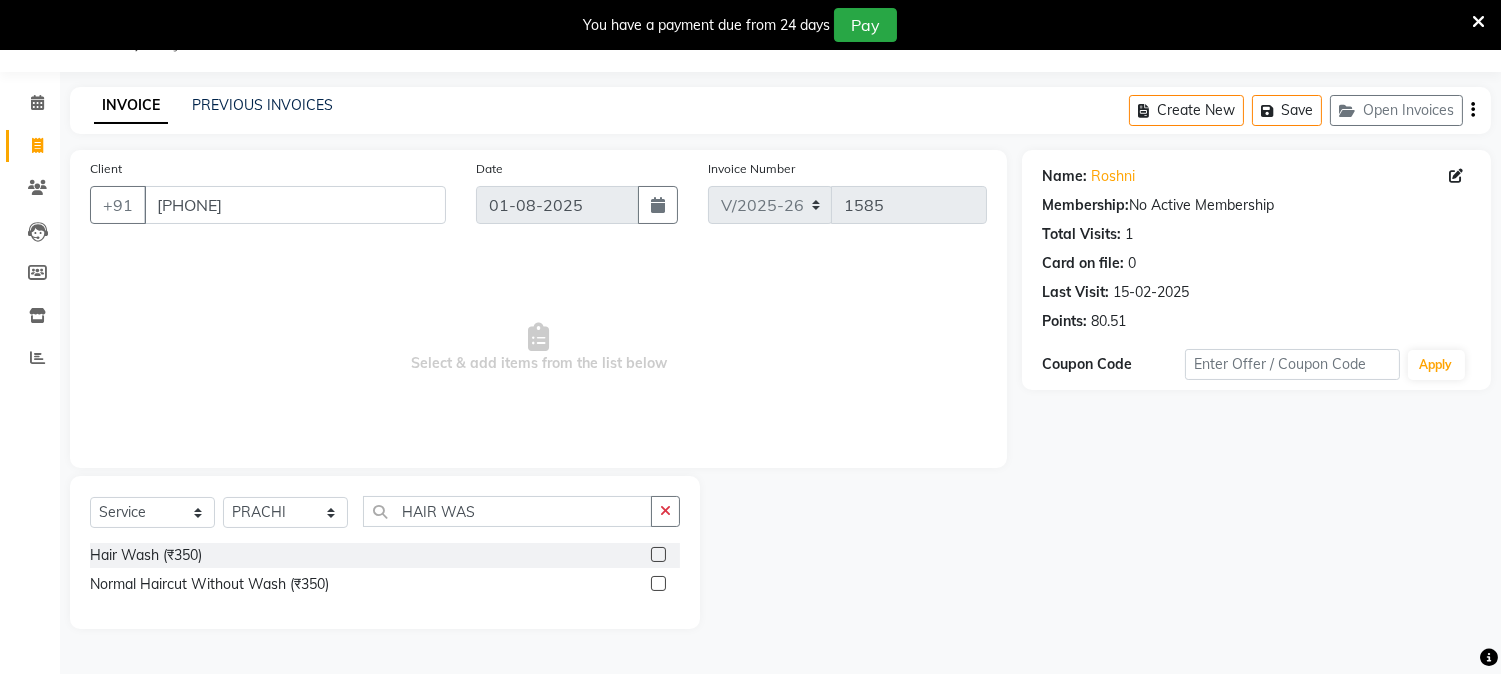 click 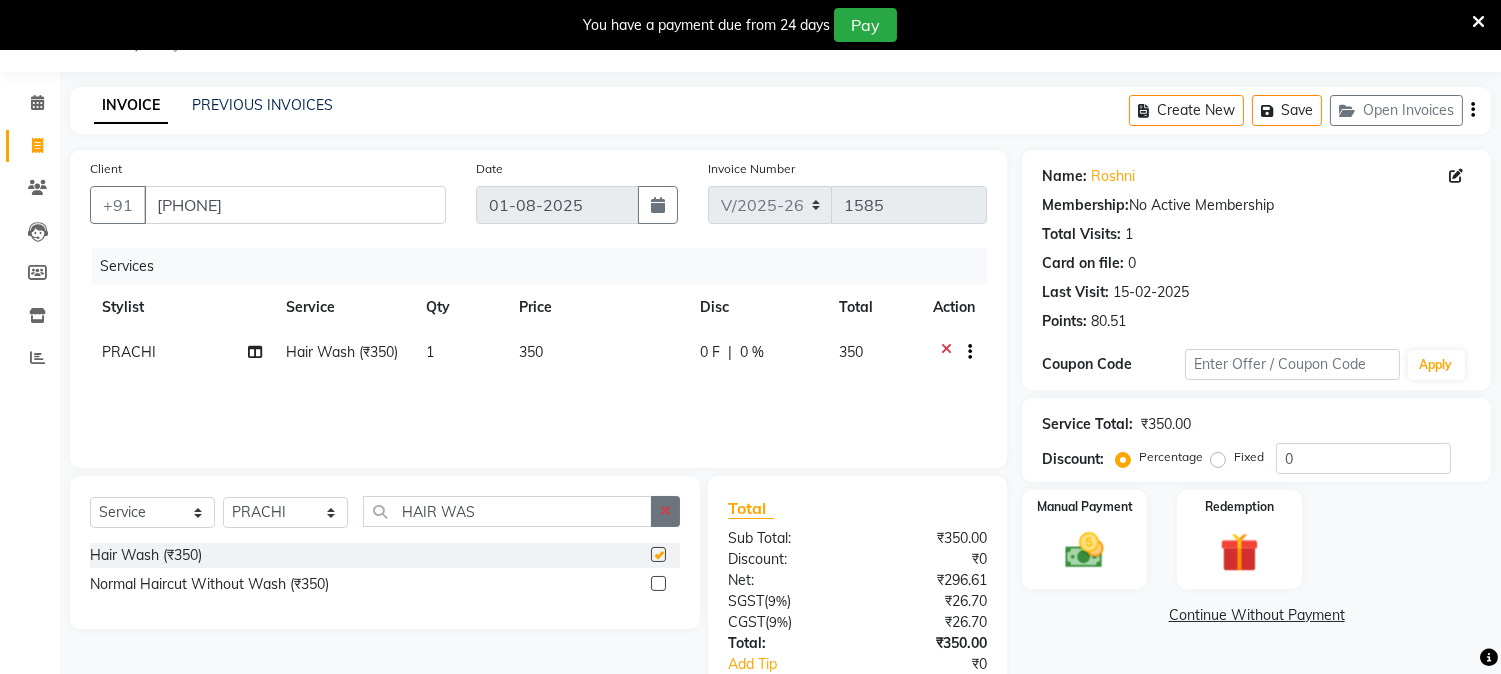 checkbox on "false" 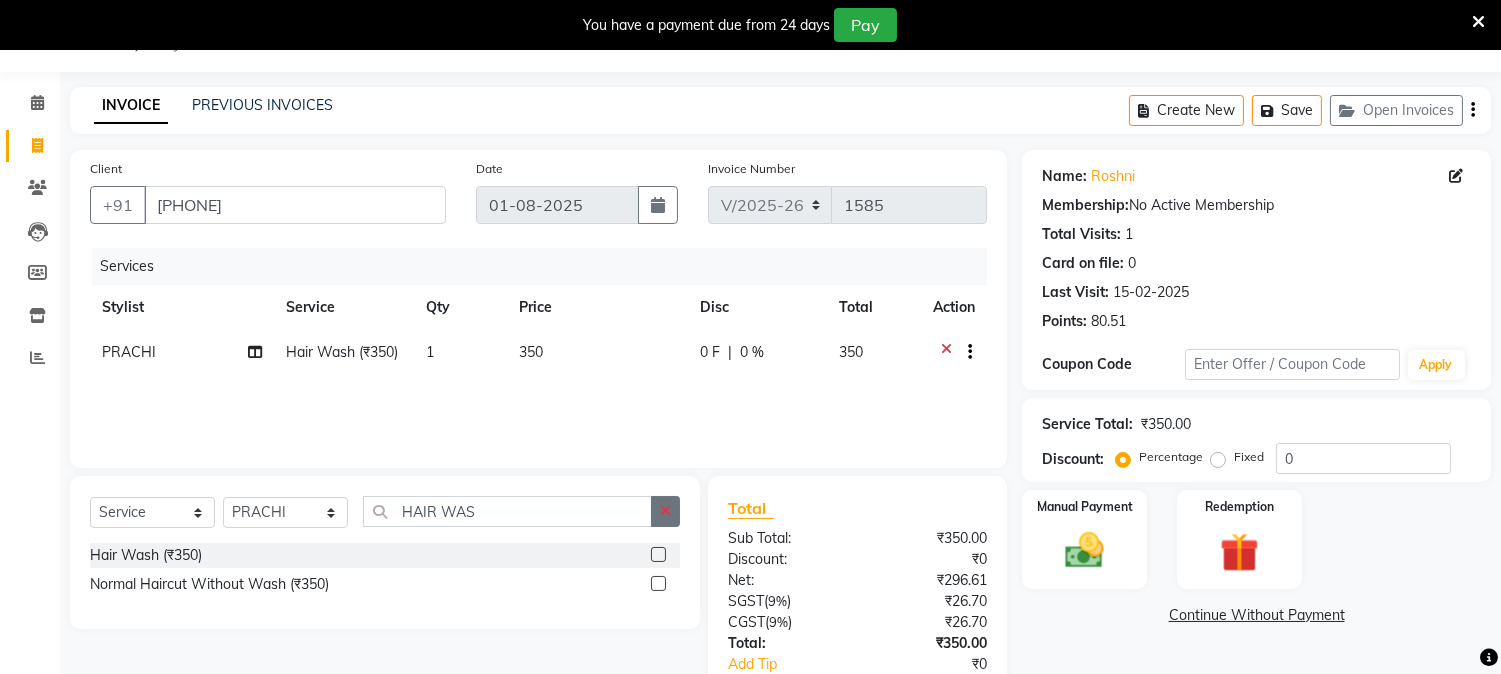 click 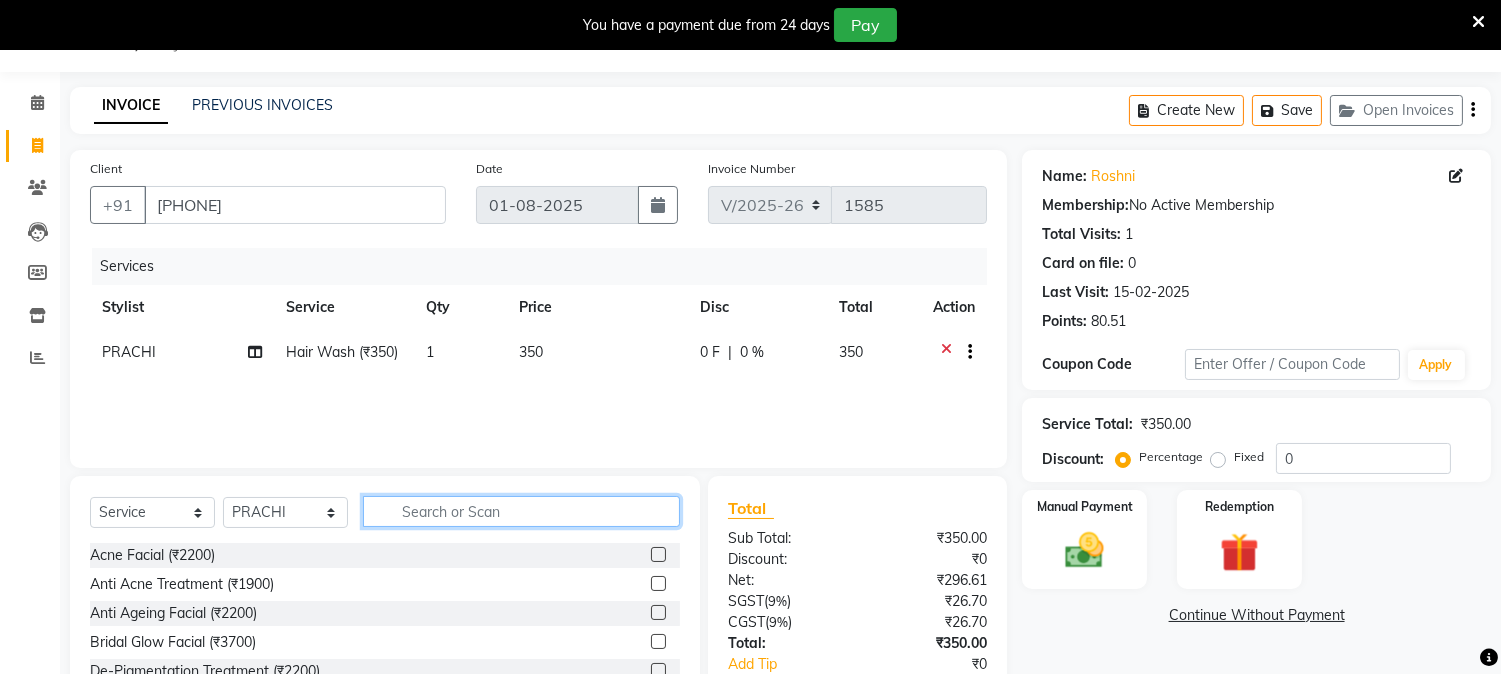 click 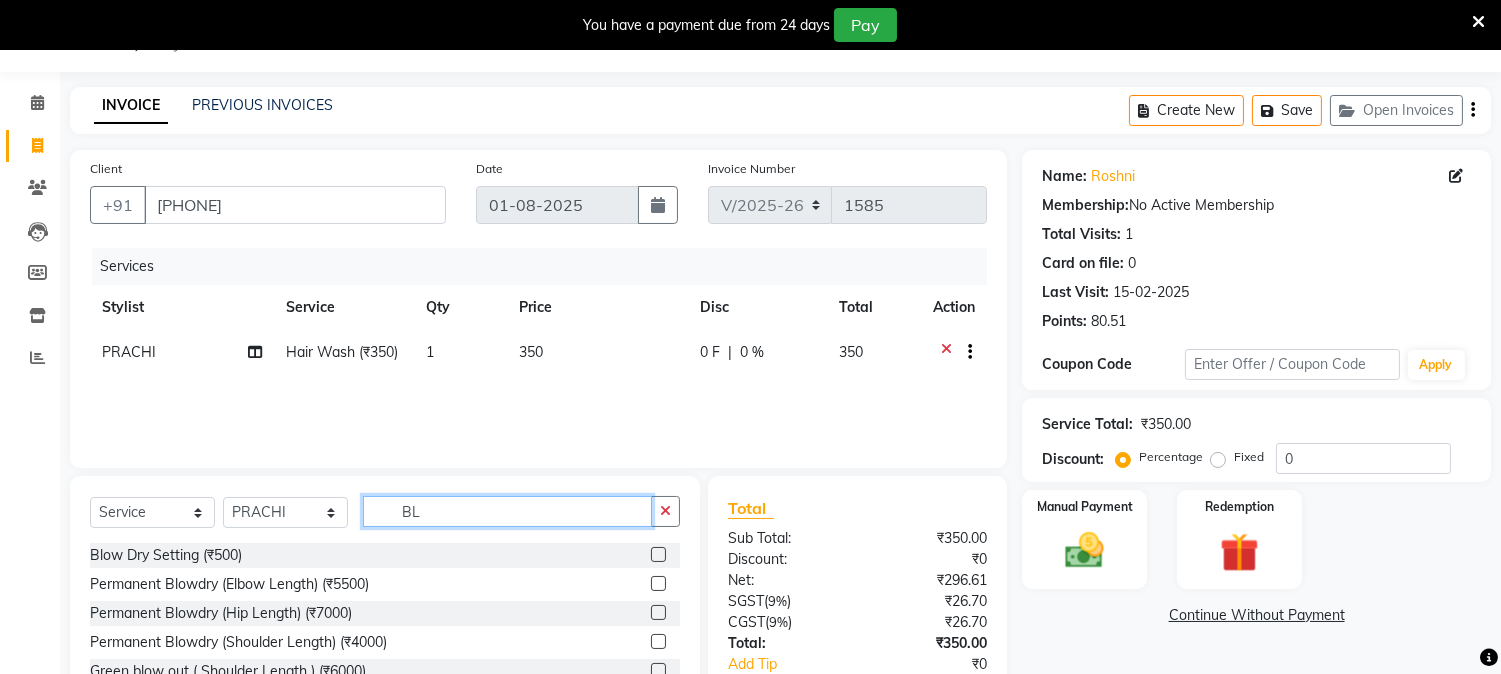 type on "B" 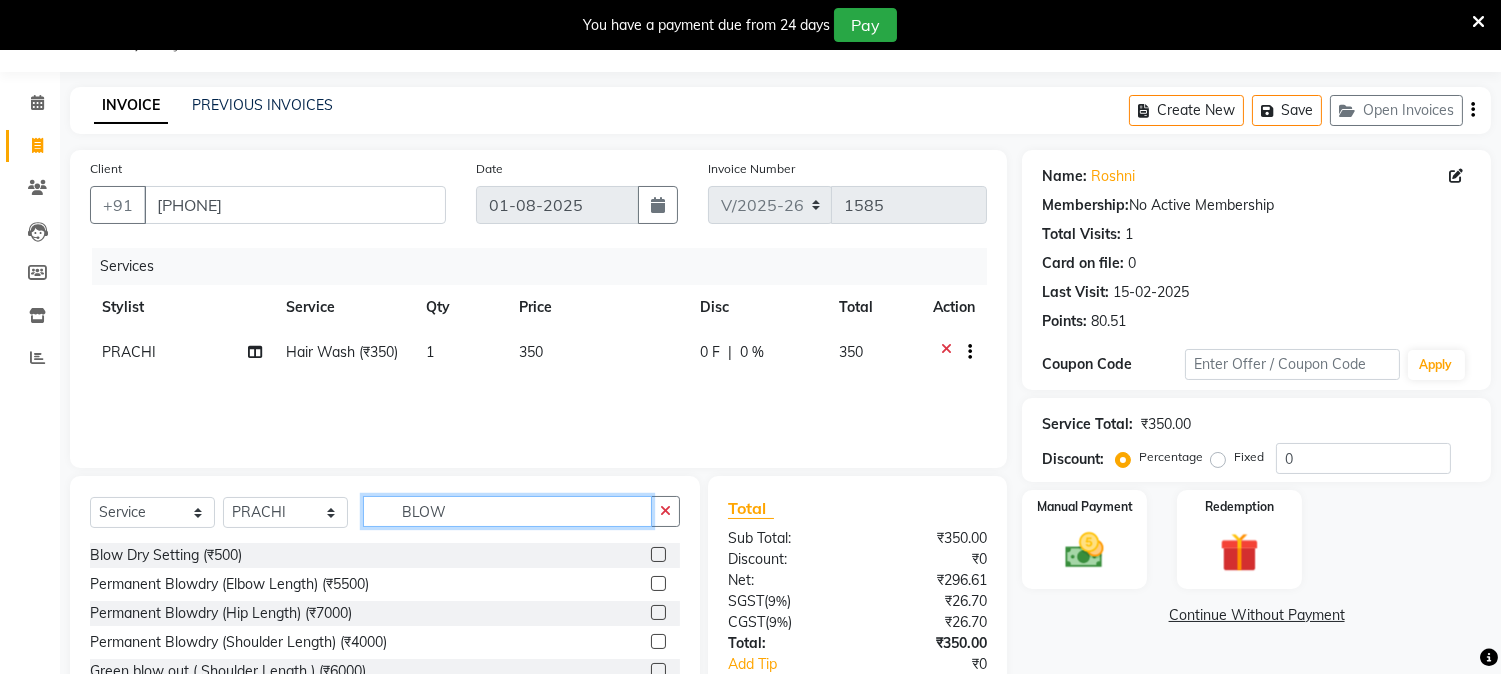 type on "BLOW" 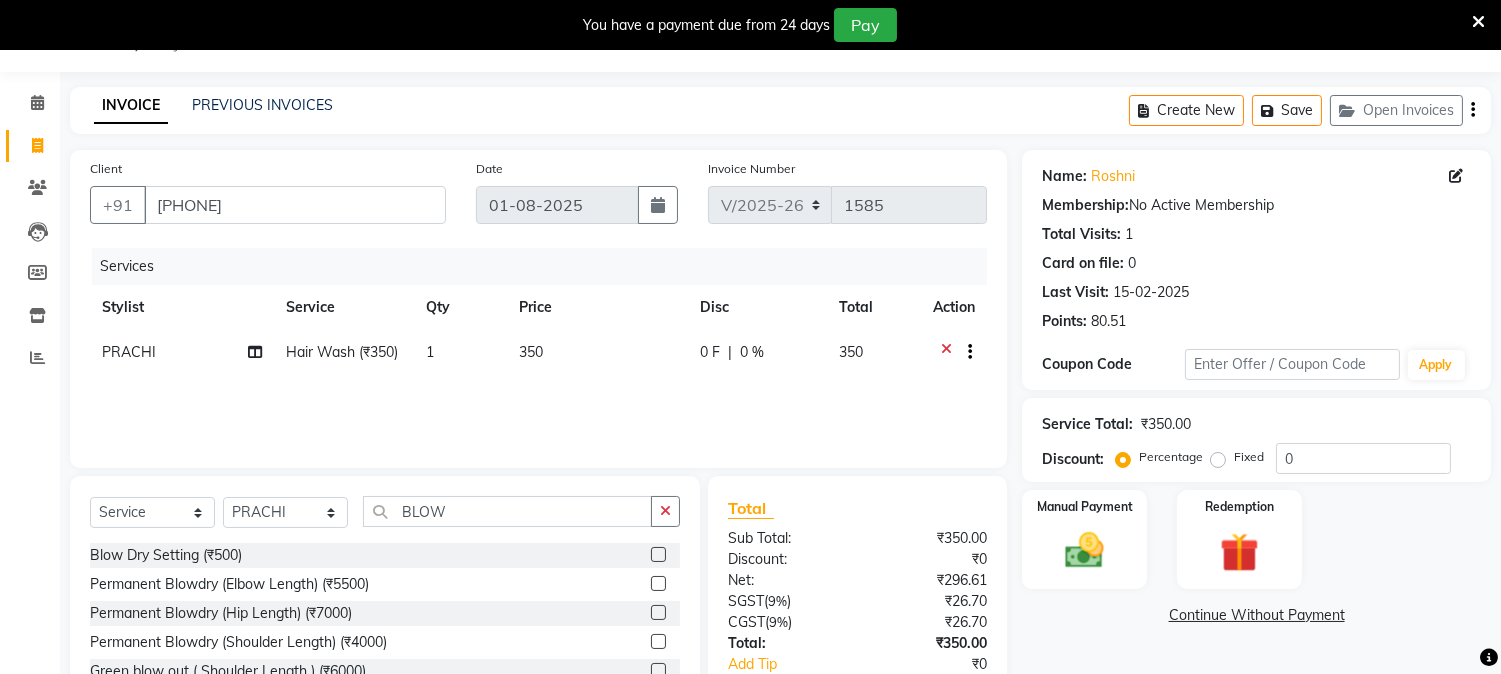 click 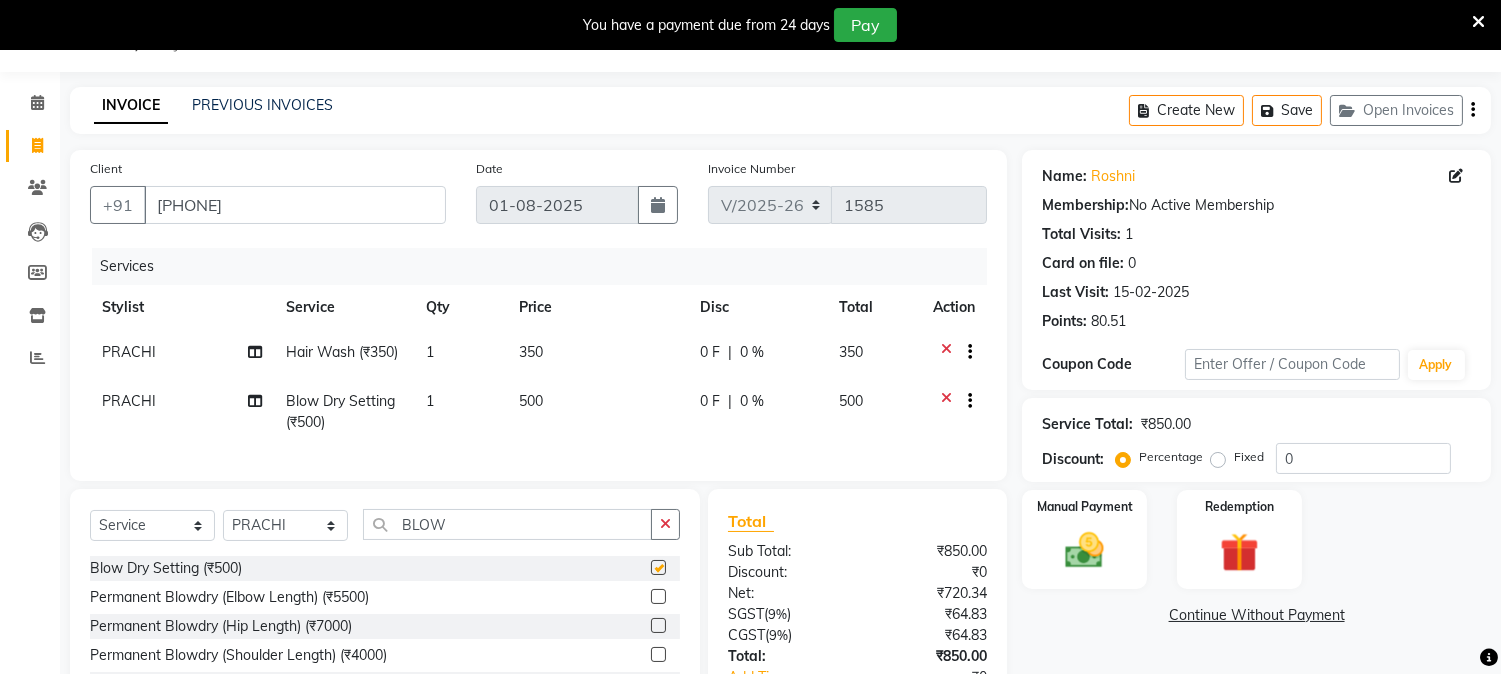 checkbox on "false" 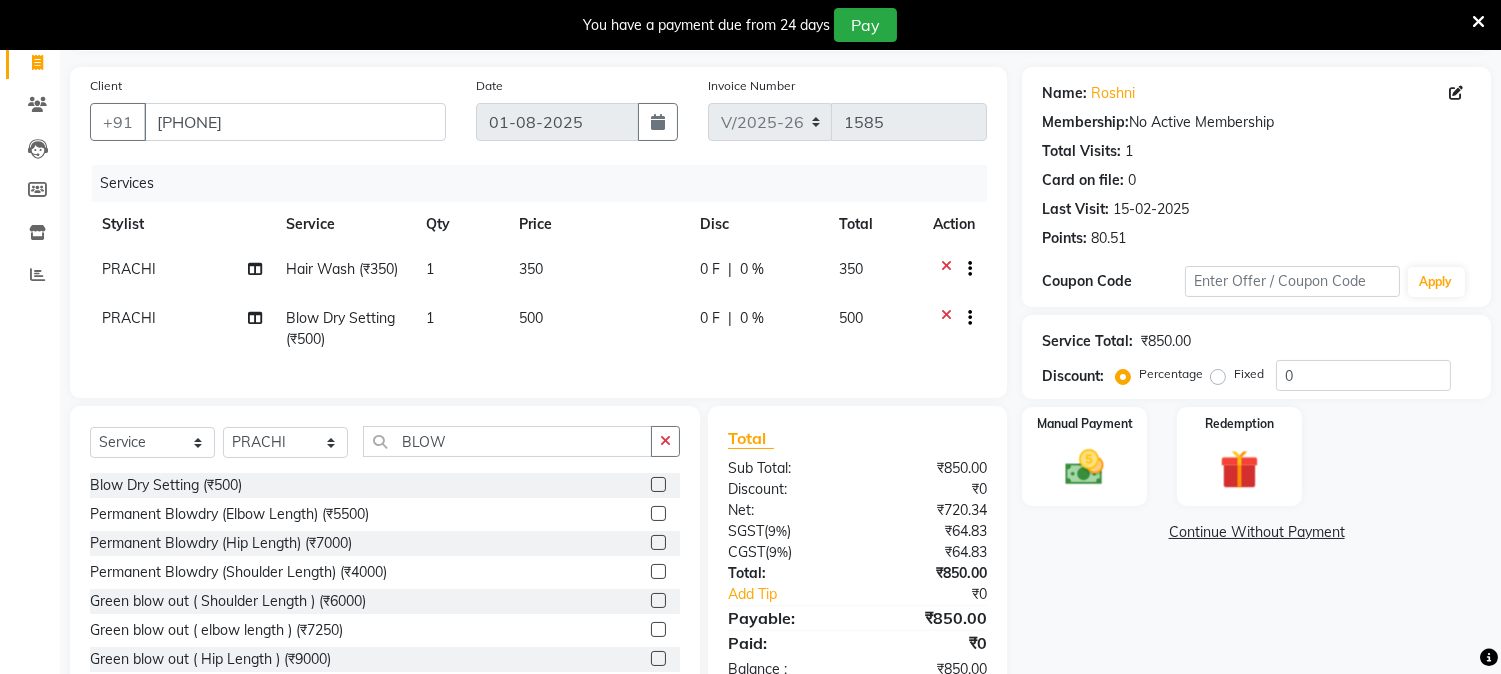 scroll, scrollTop: 206, scrollLeft: 0, axis: vertical 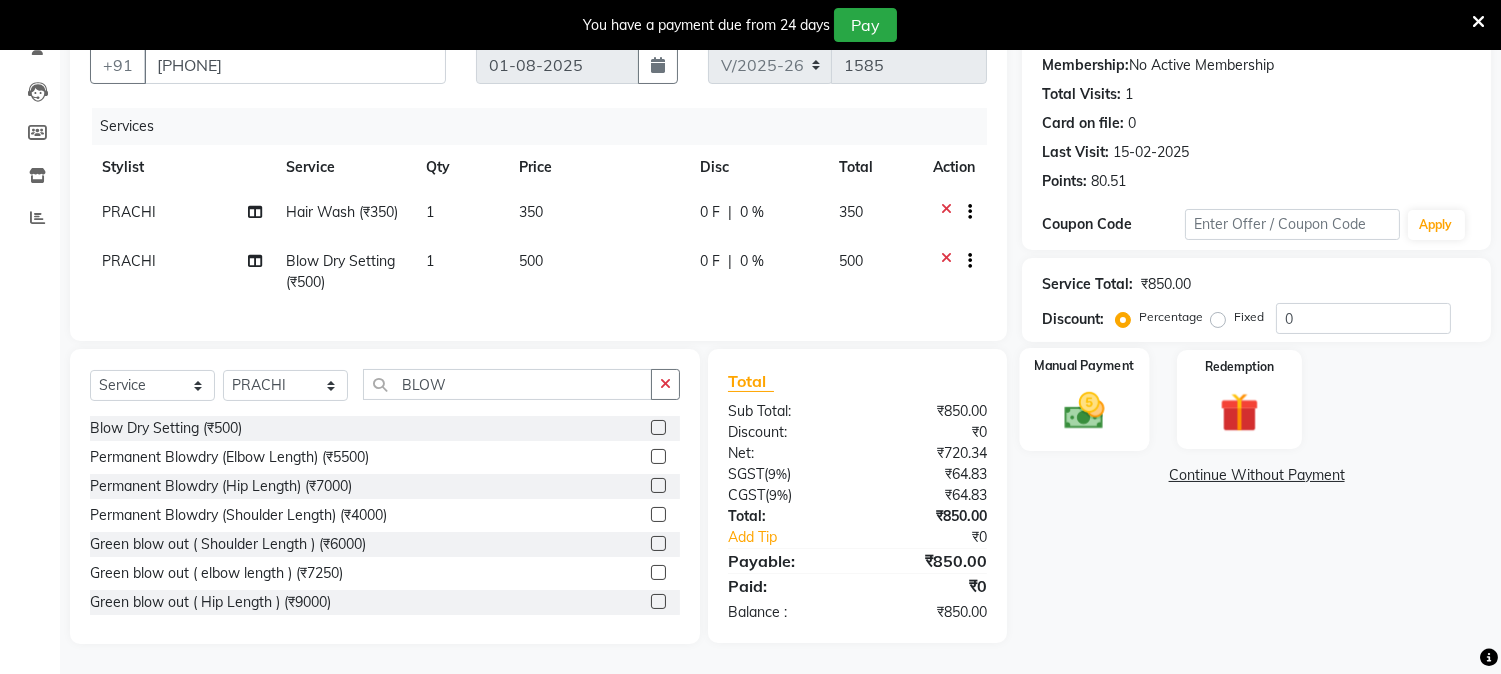 click on "Manual Payment" 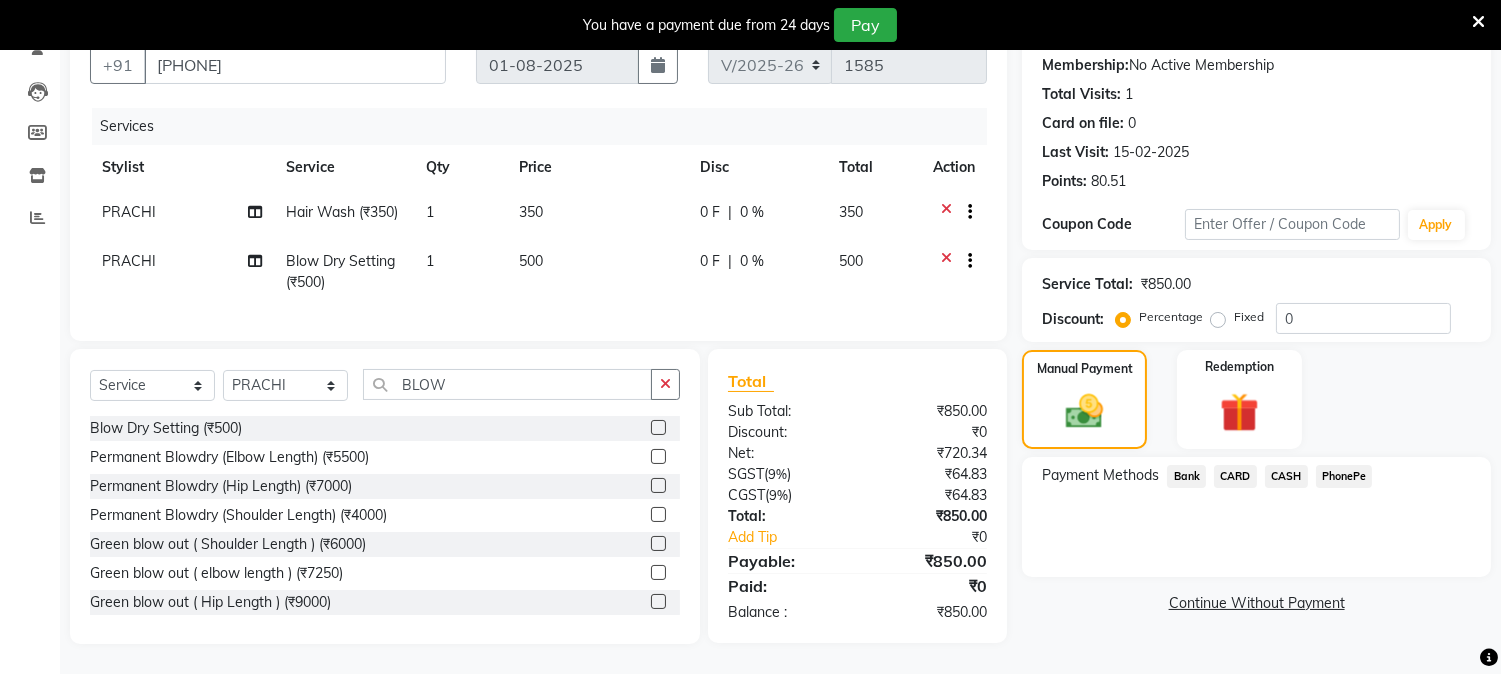click on "PhonePe" 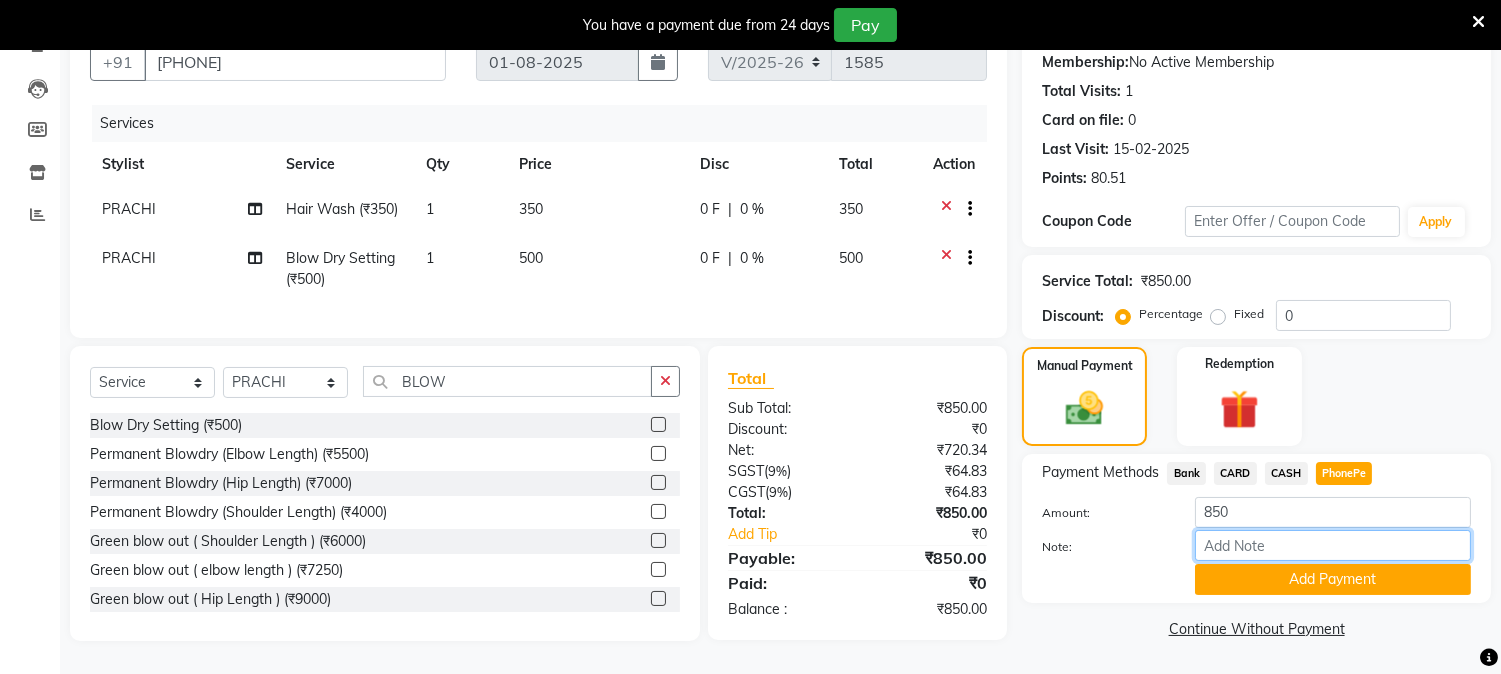 drag, startPoint x: 1231, startPoint y: 531, endPoint x: 1264, endPoint y: 481, distance: 59.908264 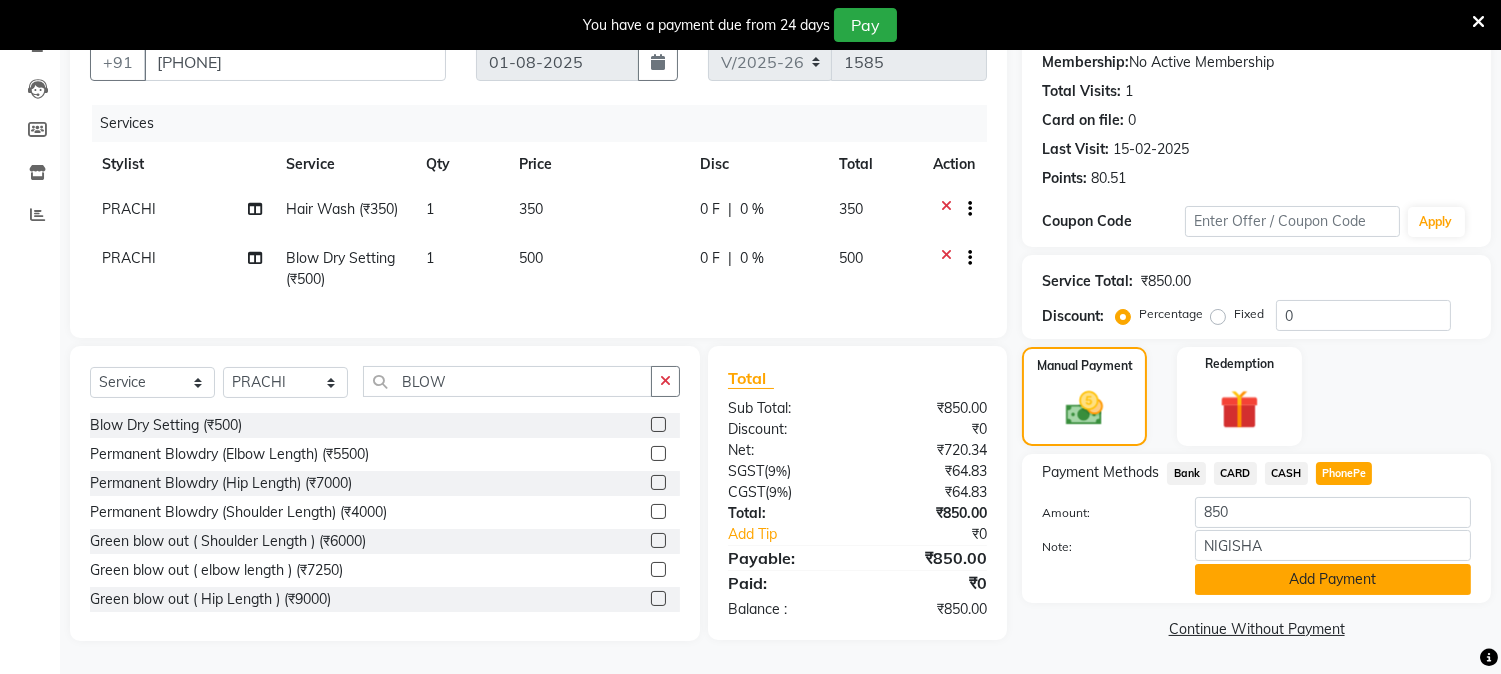 click on "Add Payment" 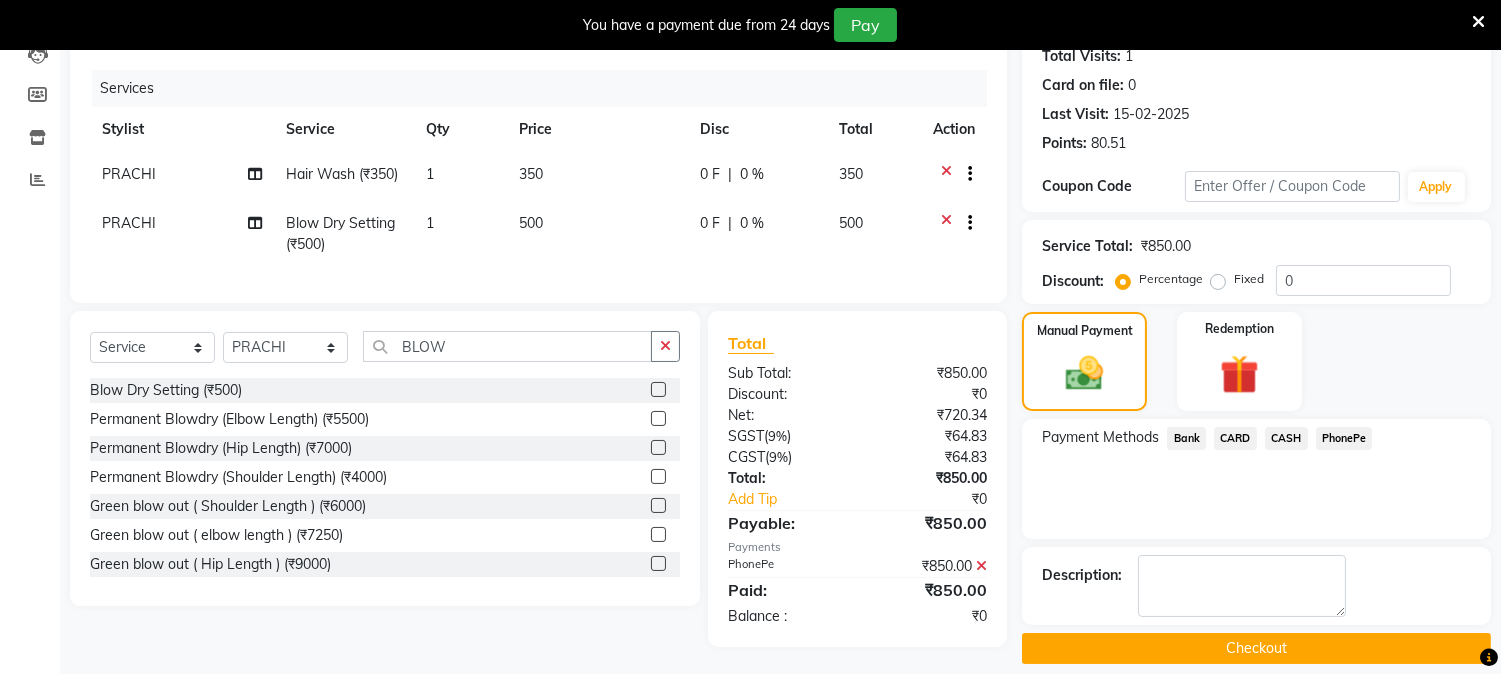 scroll, scrollTop: 247, scrollLeft: 0, axis: vertical 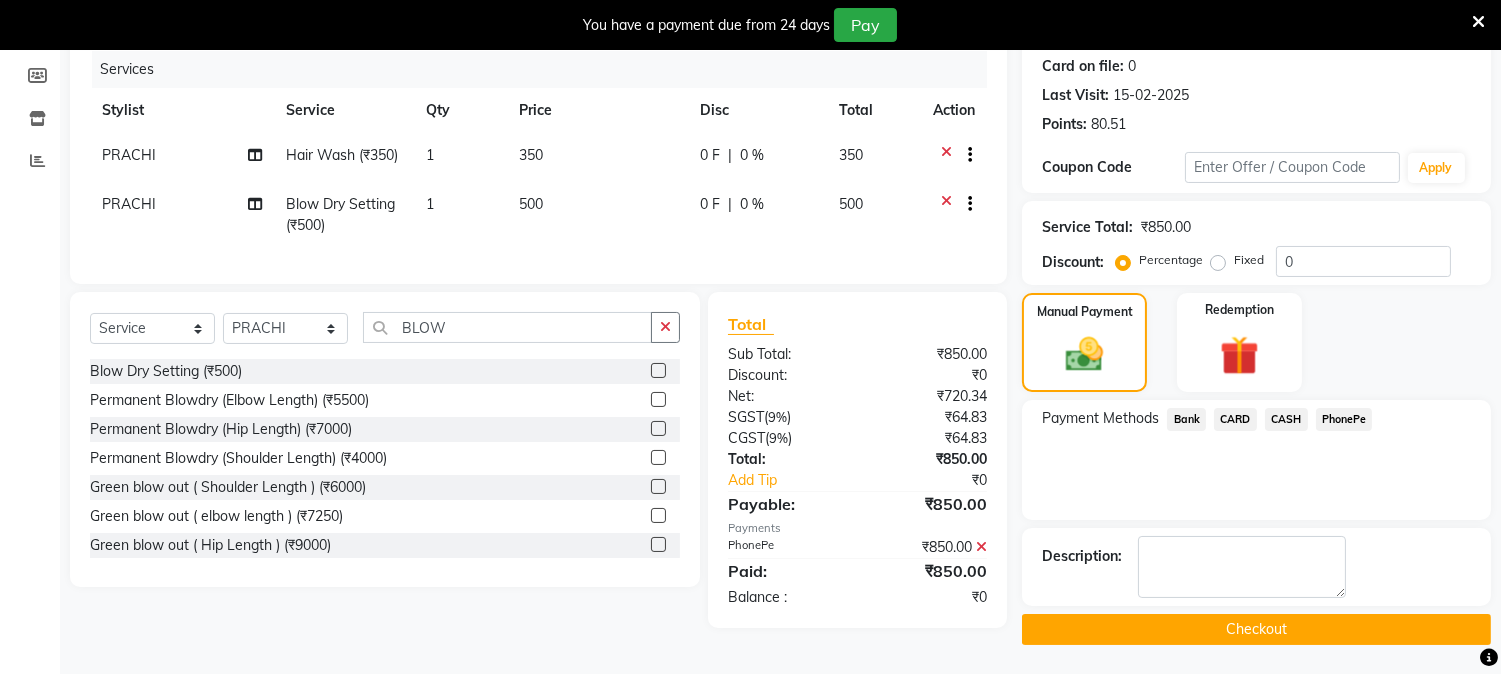 click on "Checkout" 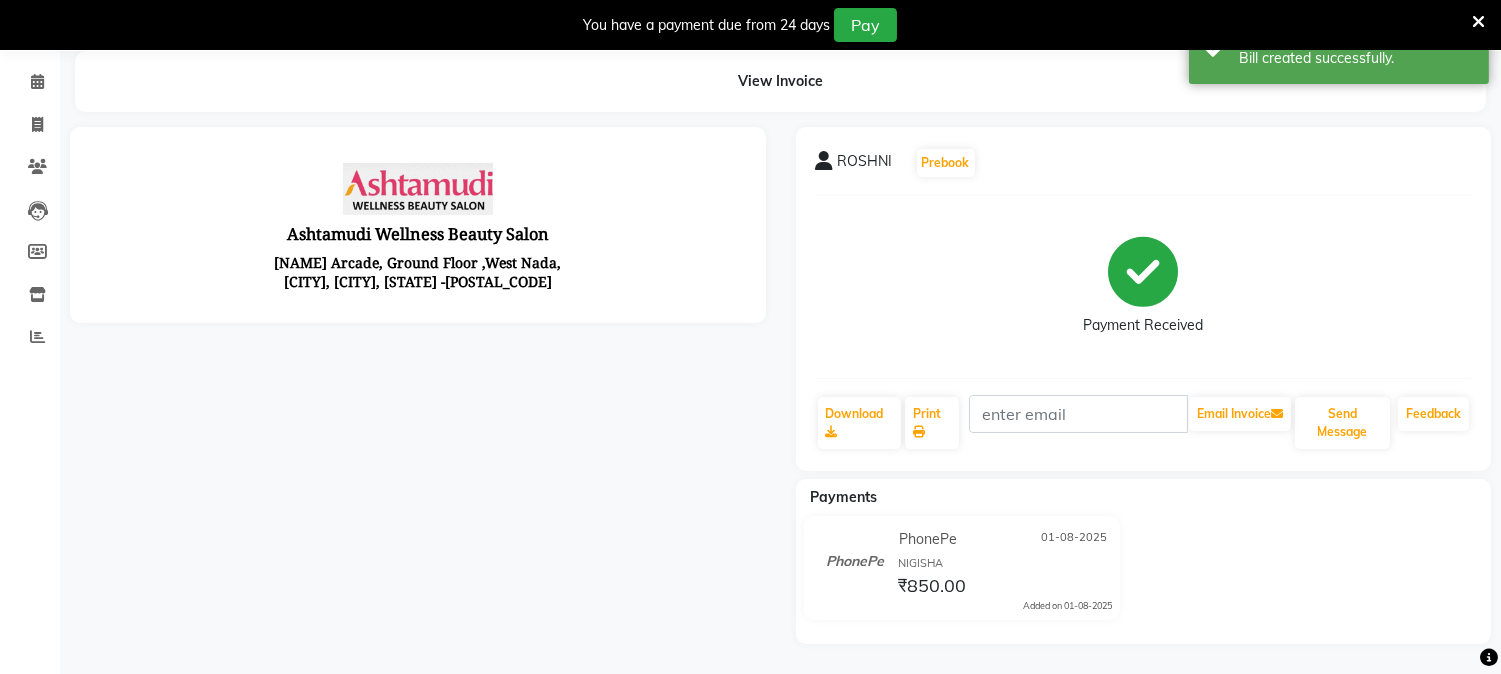 scroll, scrollTop: 0, scrollLeft: 0, axis: both 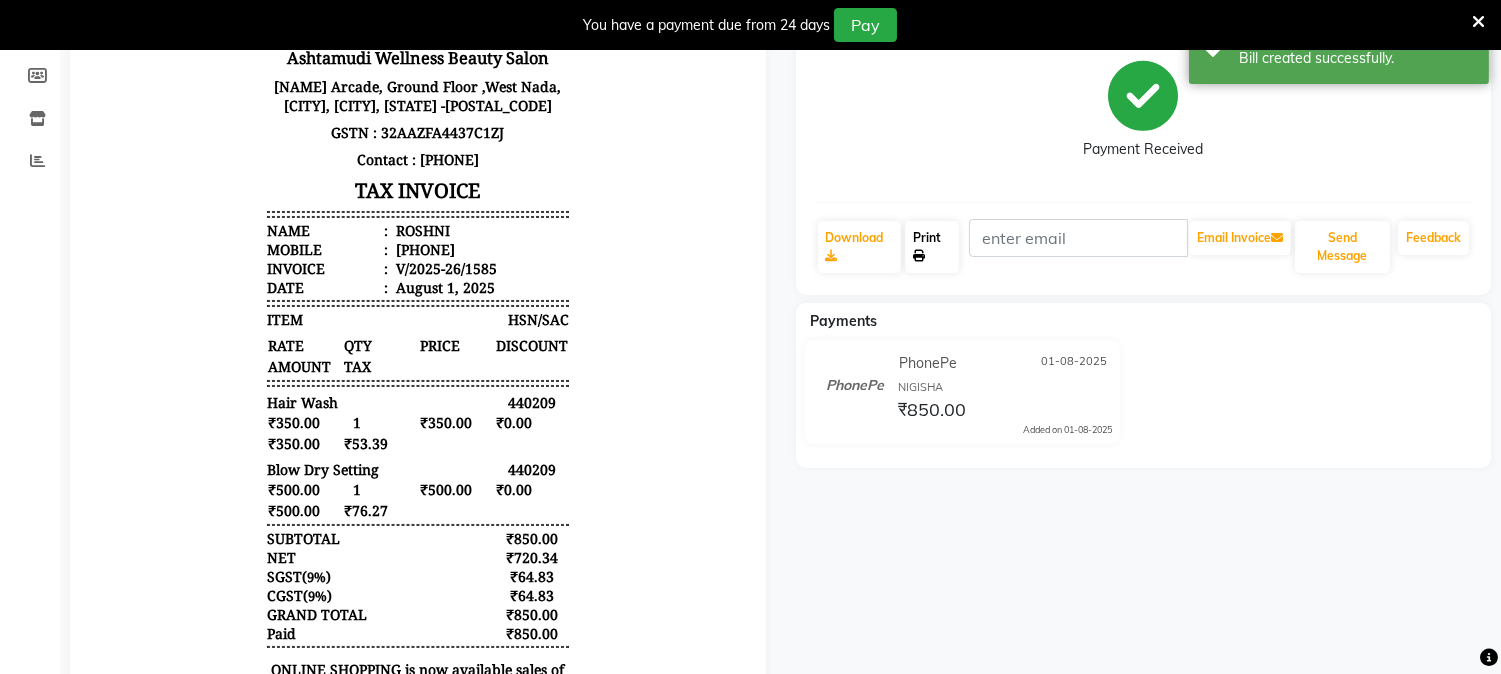 click on "Print" 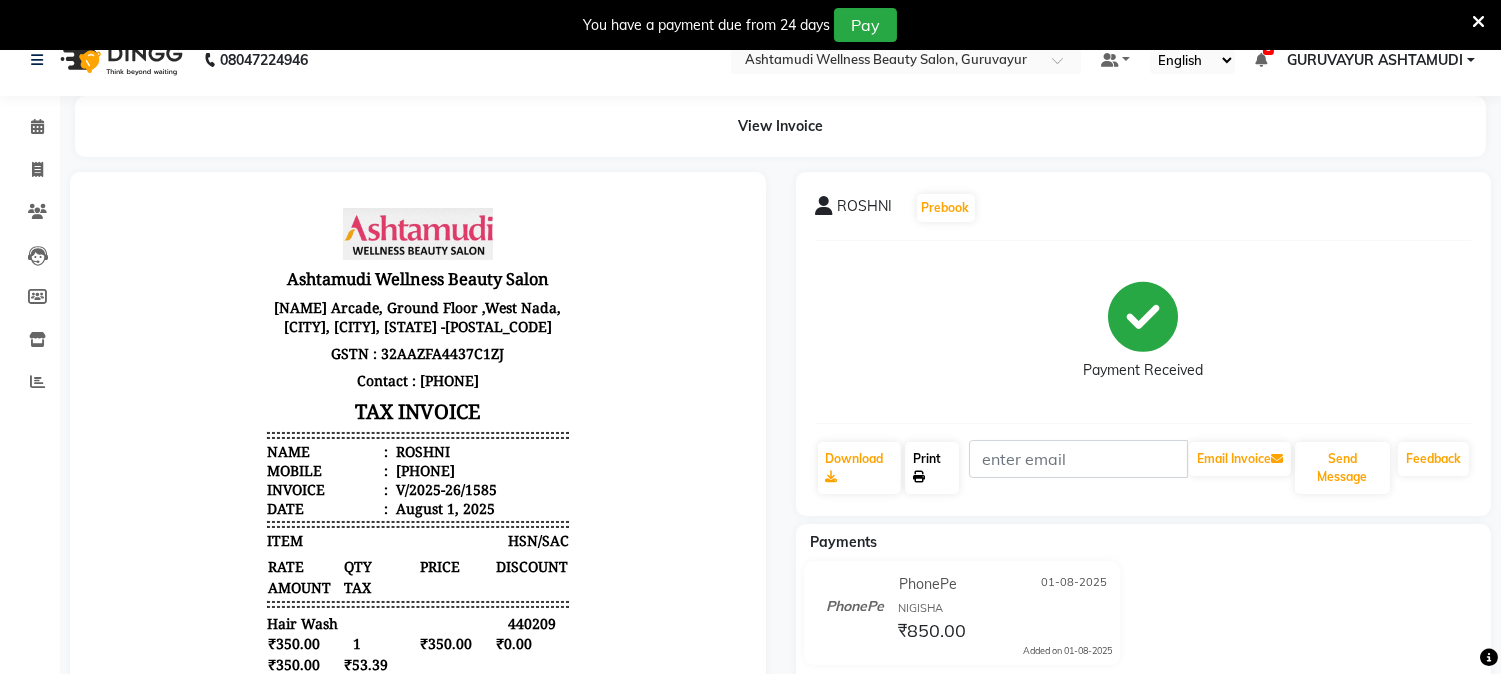 scroll, scrollTop: 0, scrollLeft: 0, axis: both 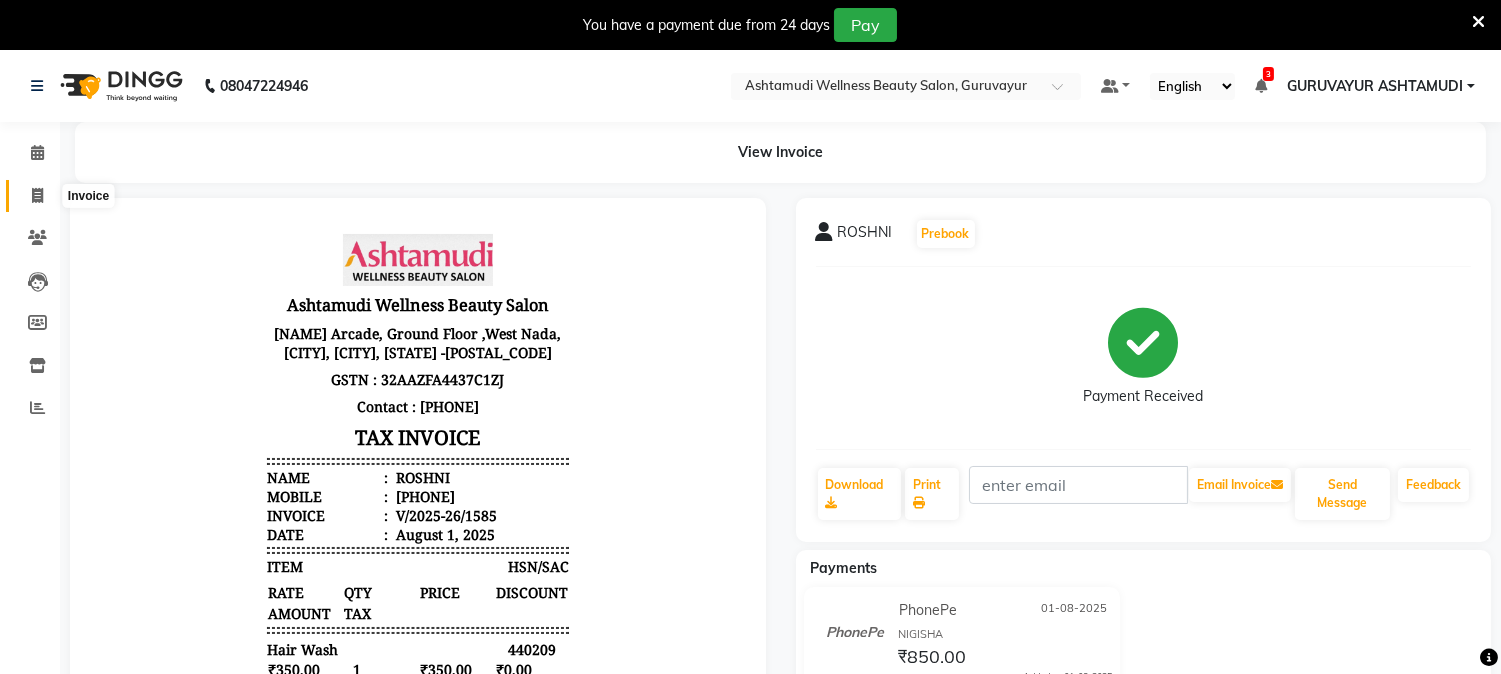 click 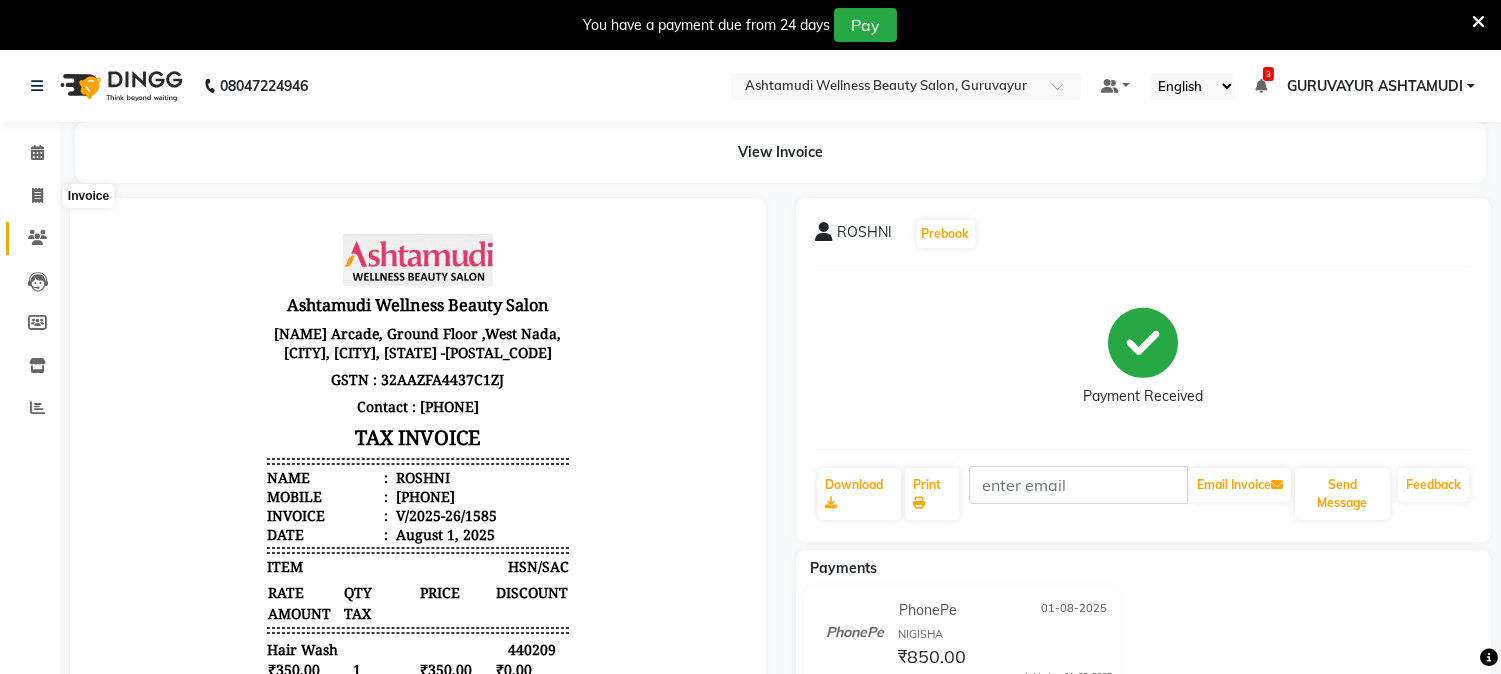 select on "service" 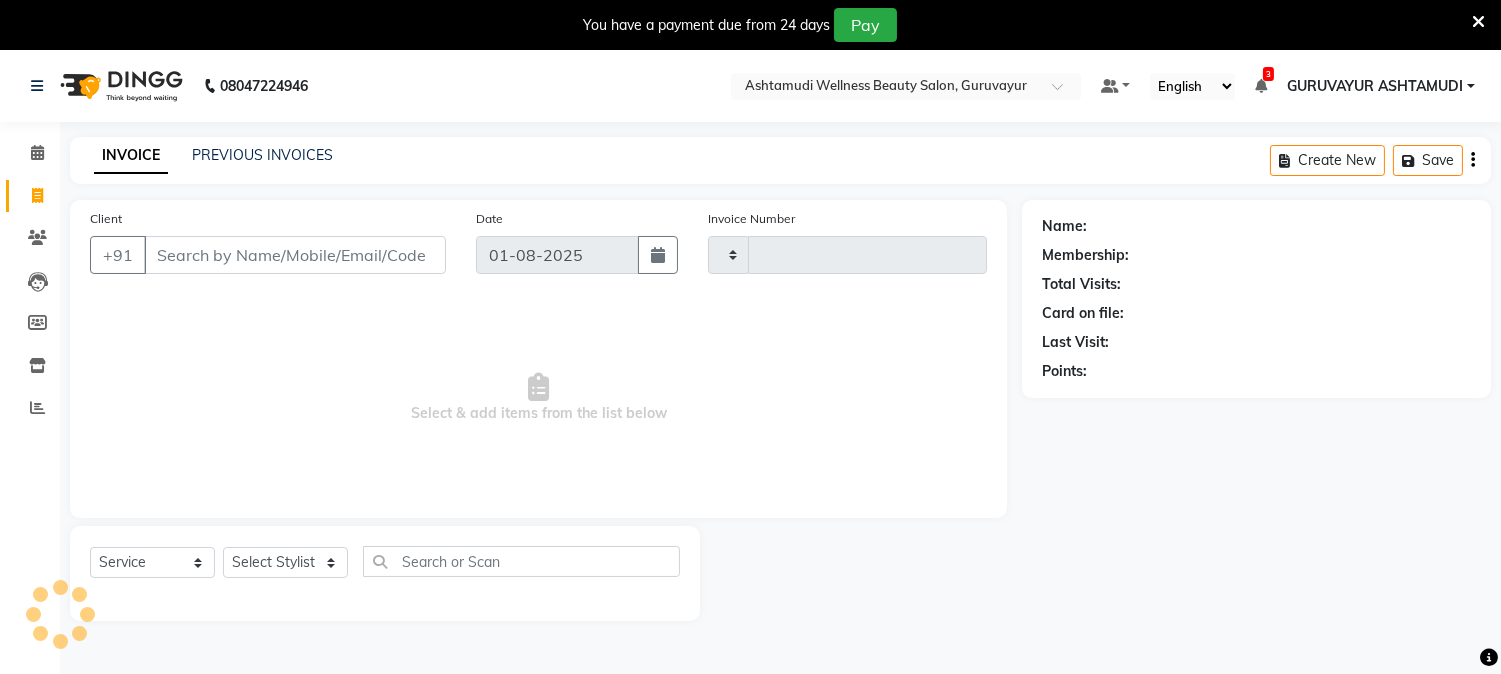 type on "1586" 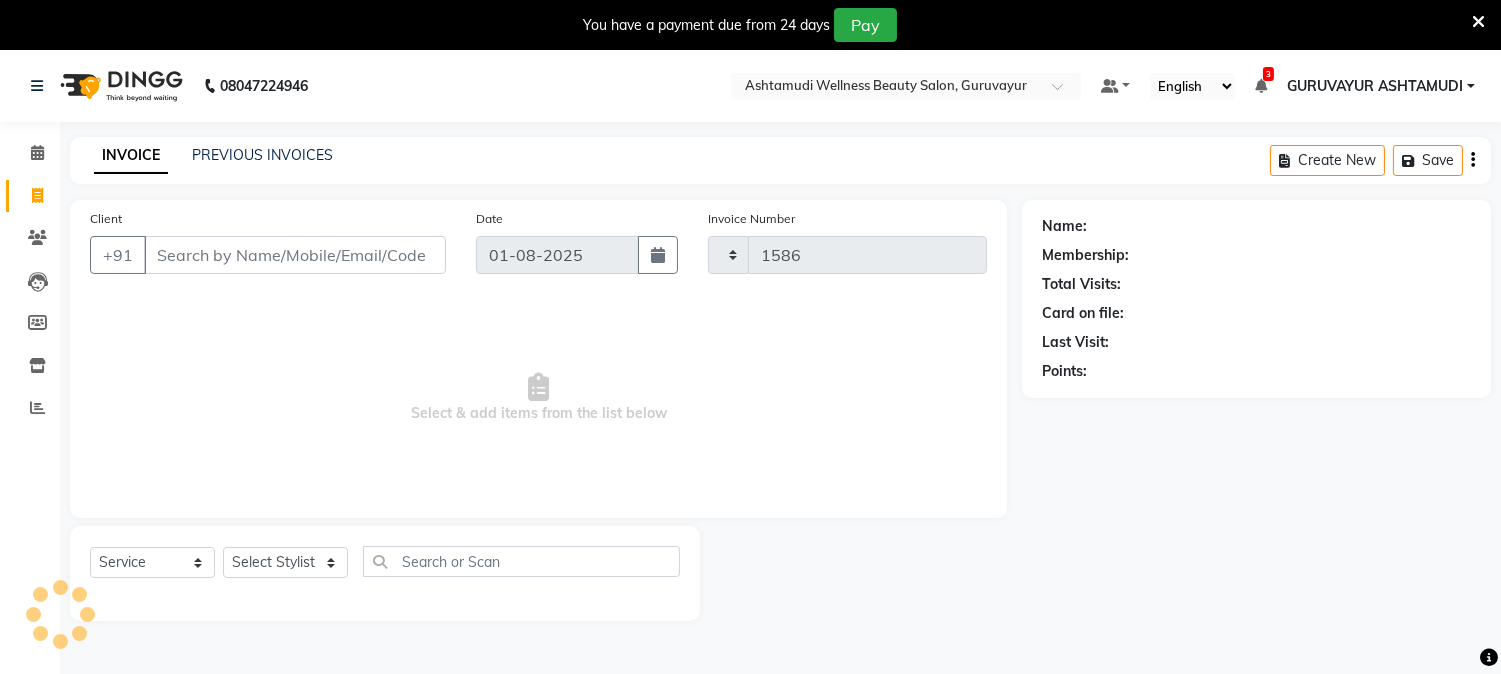 scroll, scrollTop: 50, scrollLeft: 0, axis: vertical 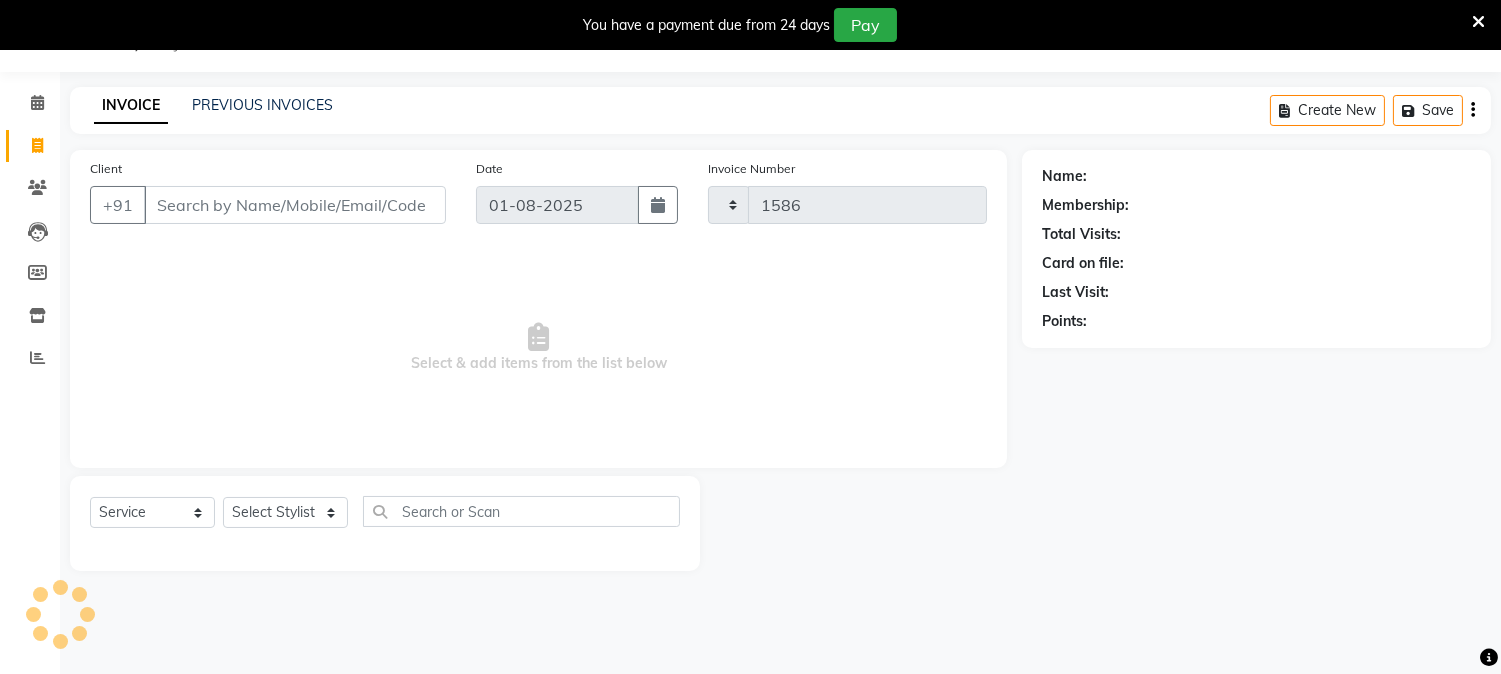 select on "4660" 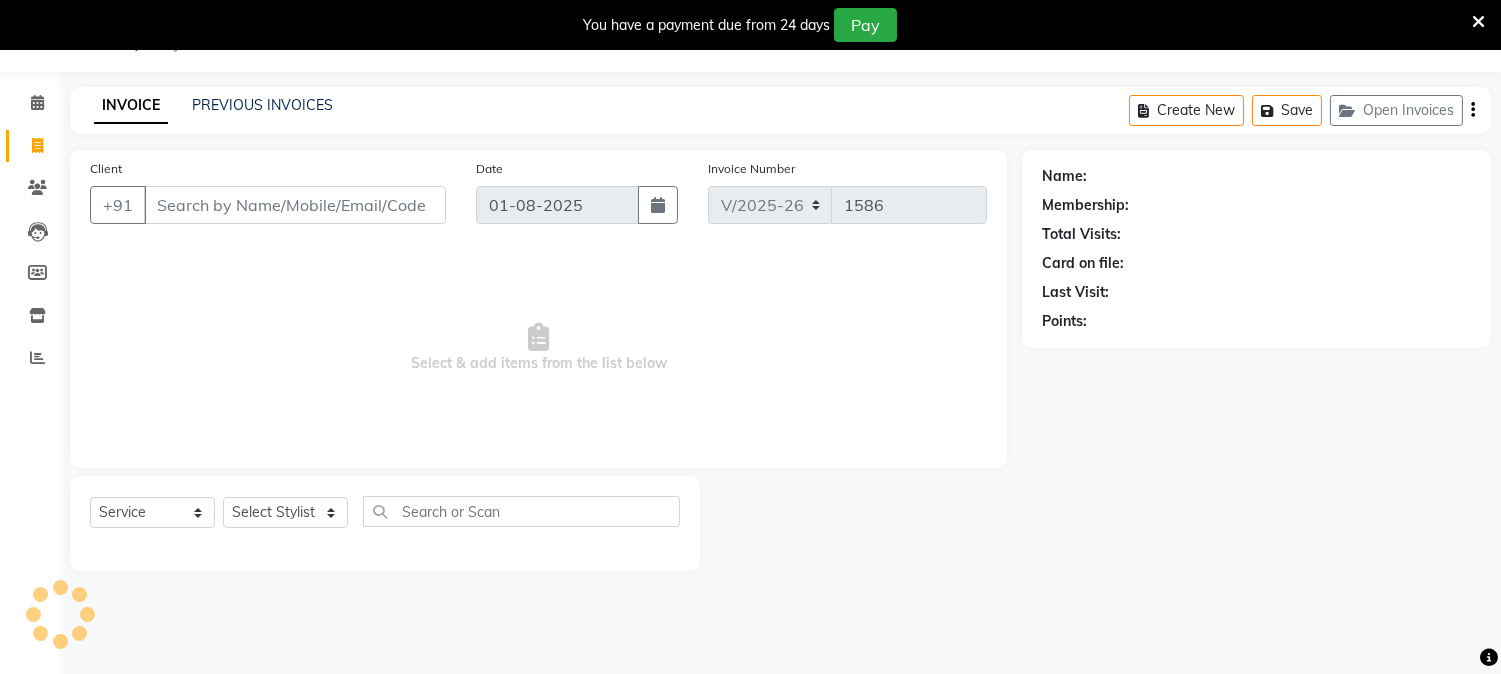 click on "Client" at bounding box center [295, 205] 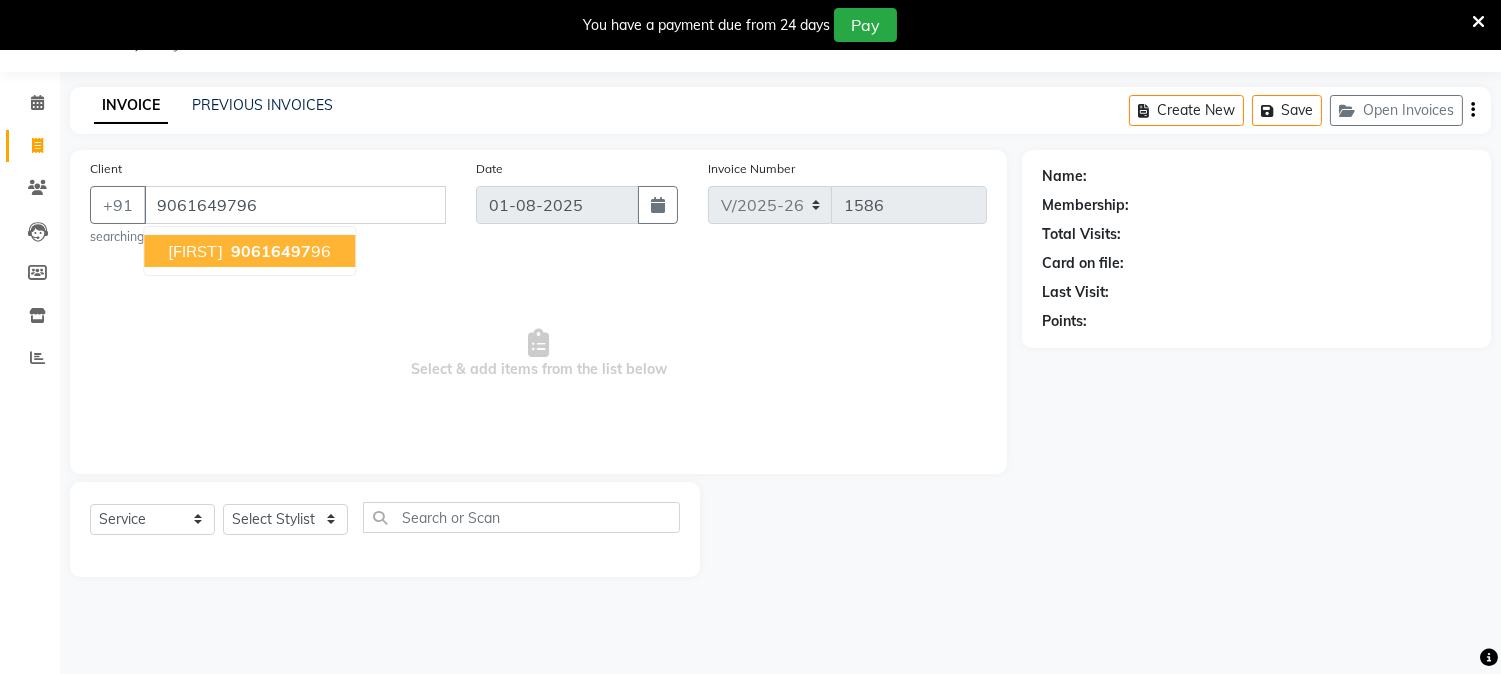 type on "9061649796" 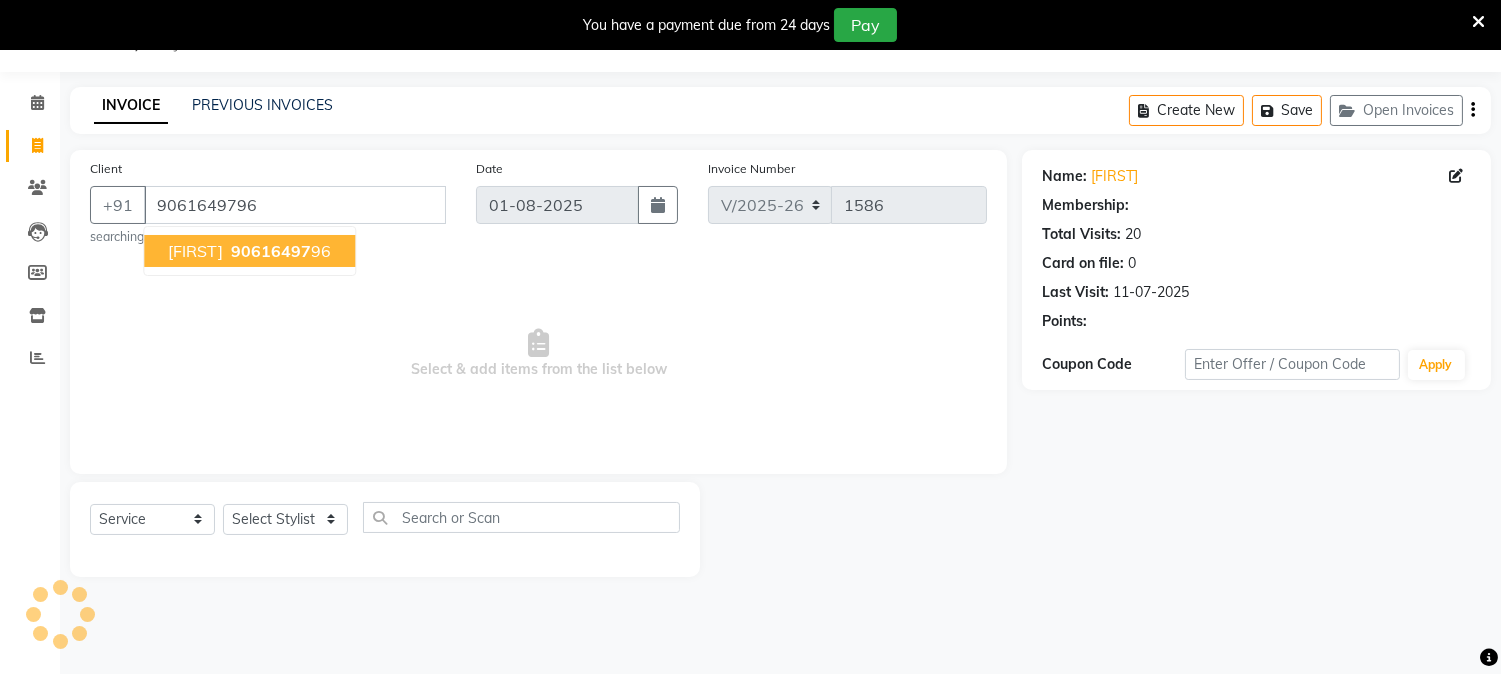 click on "90616497" at bounding box center (271, 251) 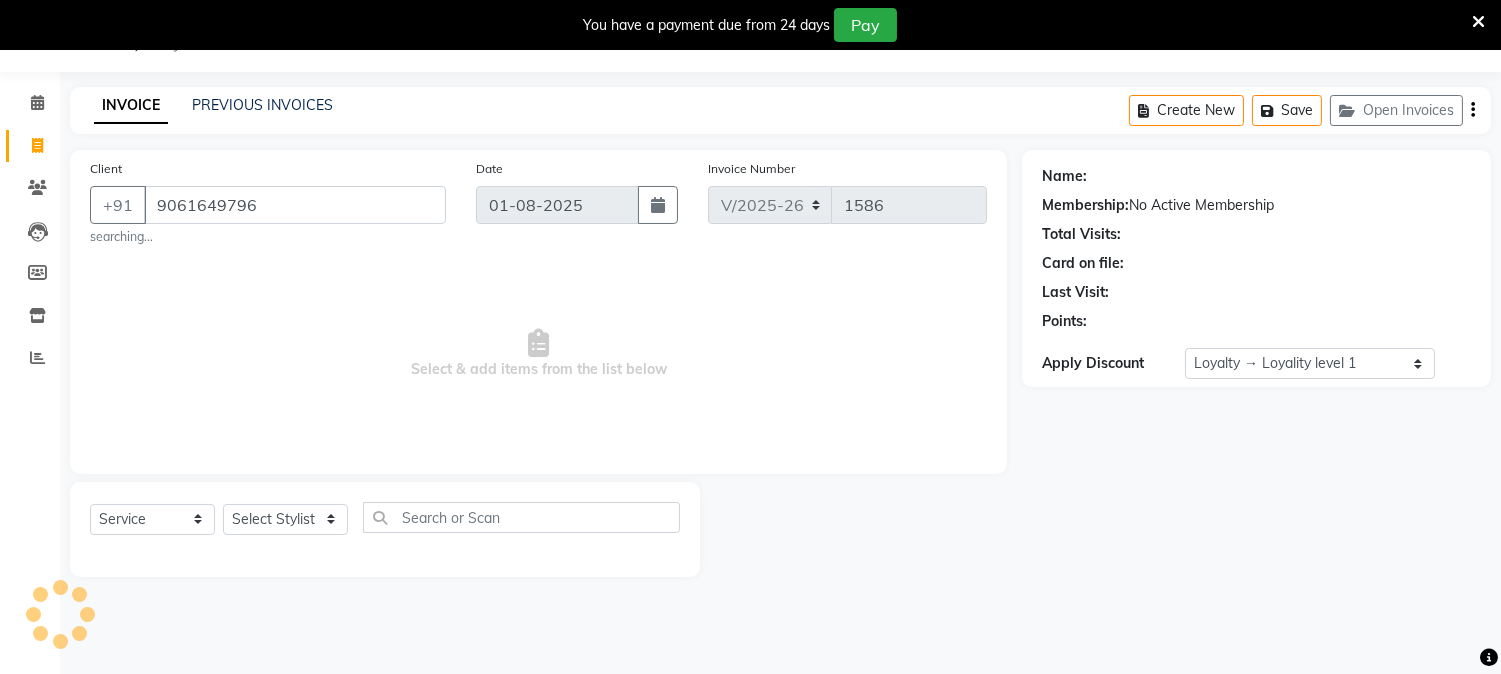 select on "1: Object" 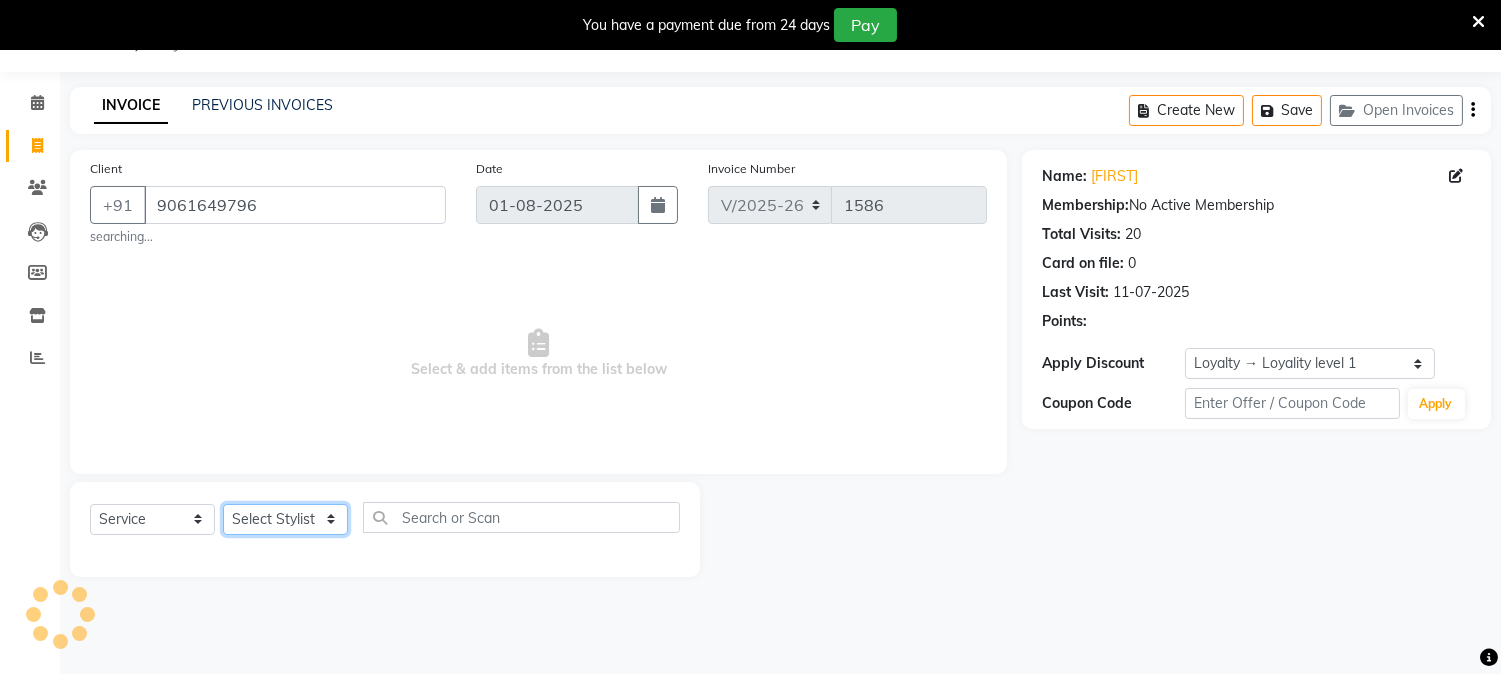 click on "Select Stylist [FIRST] [LAST] [FIRST] [CITY] [FIRST] [FIRST] [FIRST] [FIRST] [FIRST] [FIRST] [FIRST] [FIRST]" 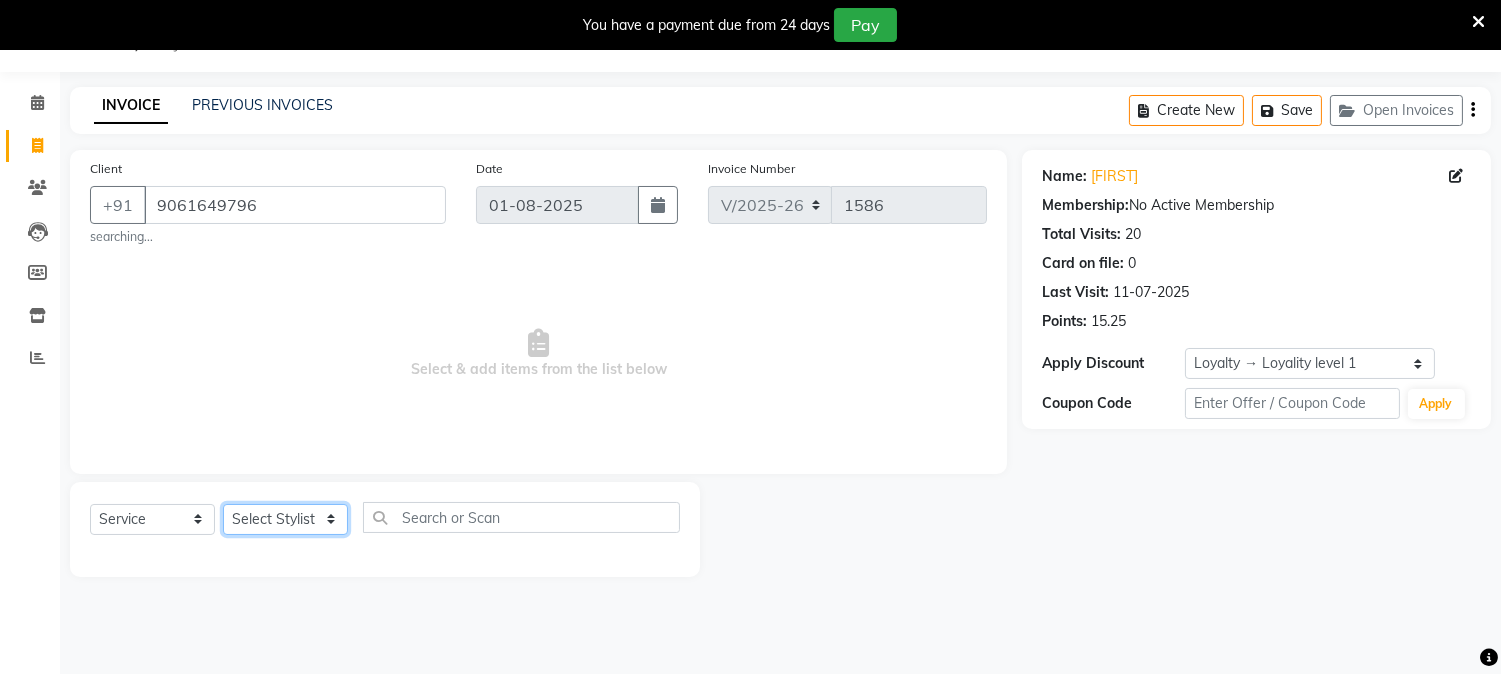 select on "27386" 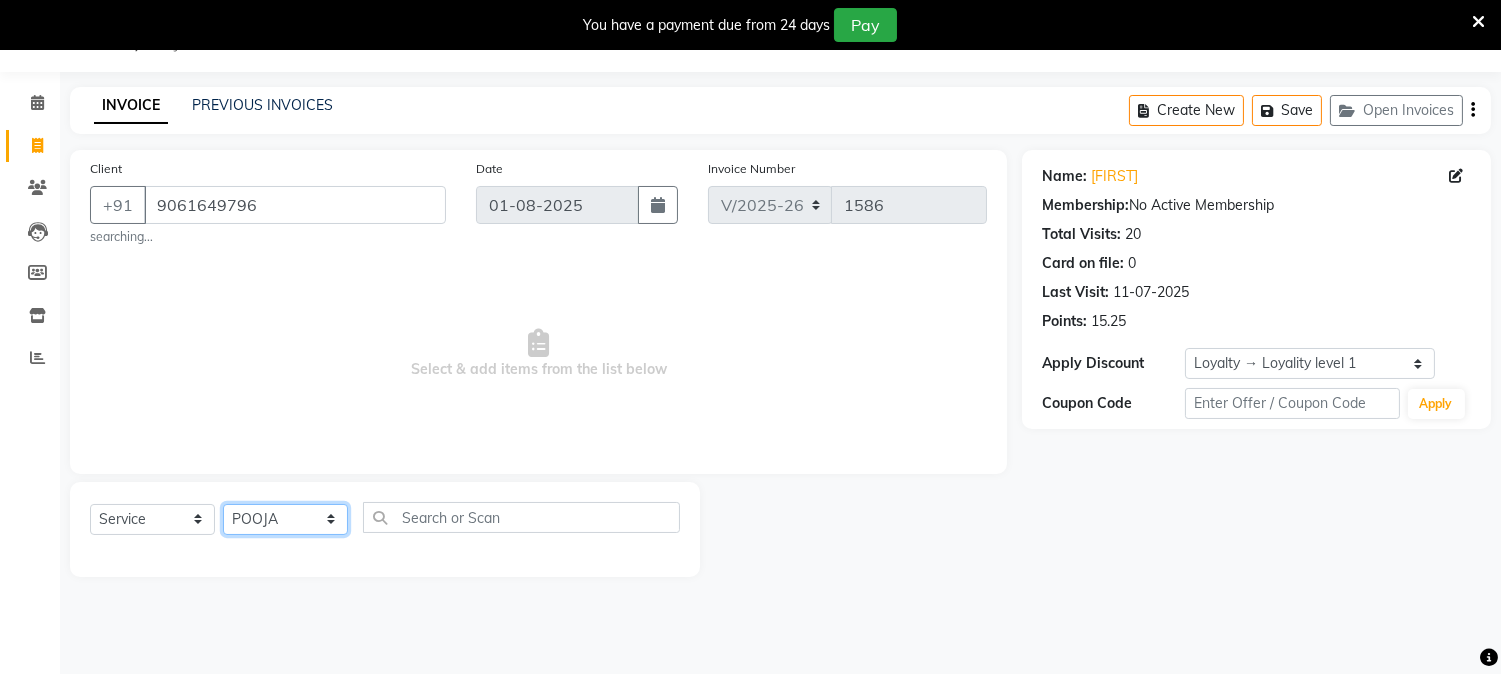 click on "Select Stylist [FIRST] [LAST] [FIRST] [CITY] [FIRST] [FIRST] [FIRST] [FIRST] [FIRST] [FIRST] [FIRST] [FIRST]" 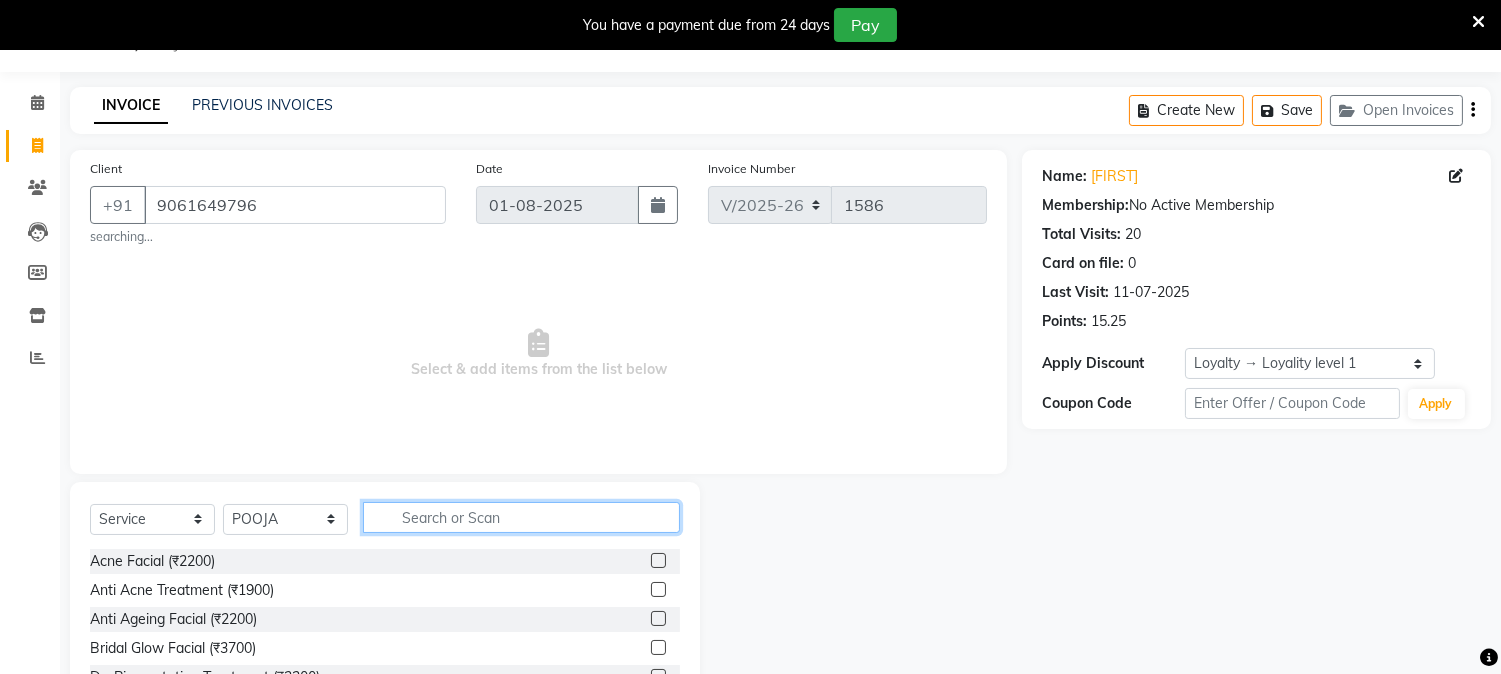 click 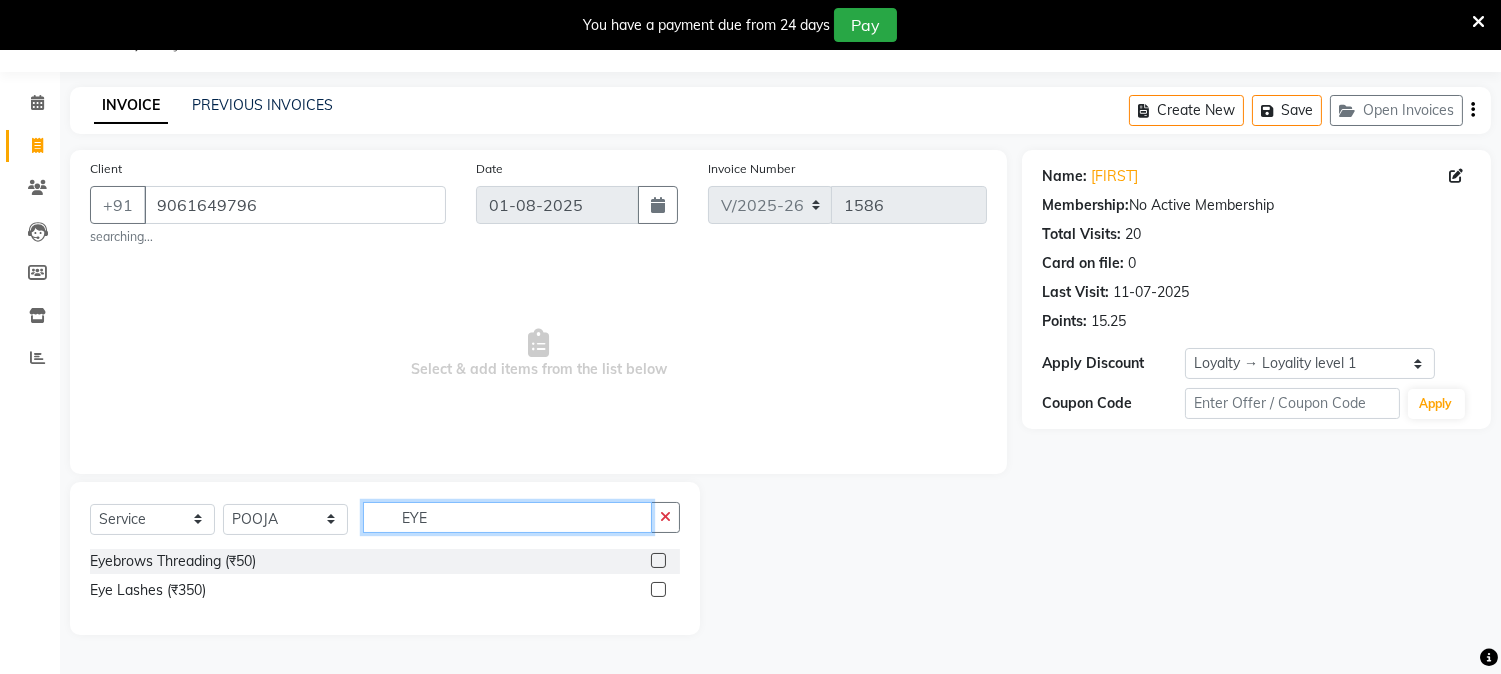 type on "EYE" 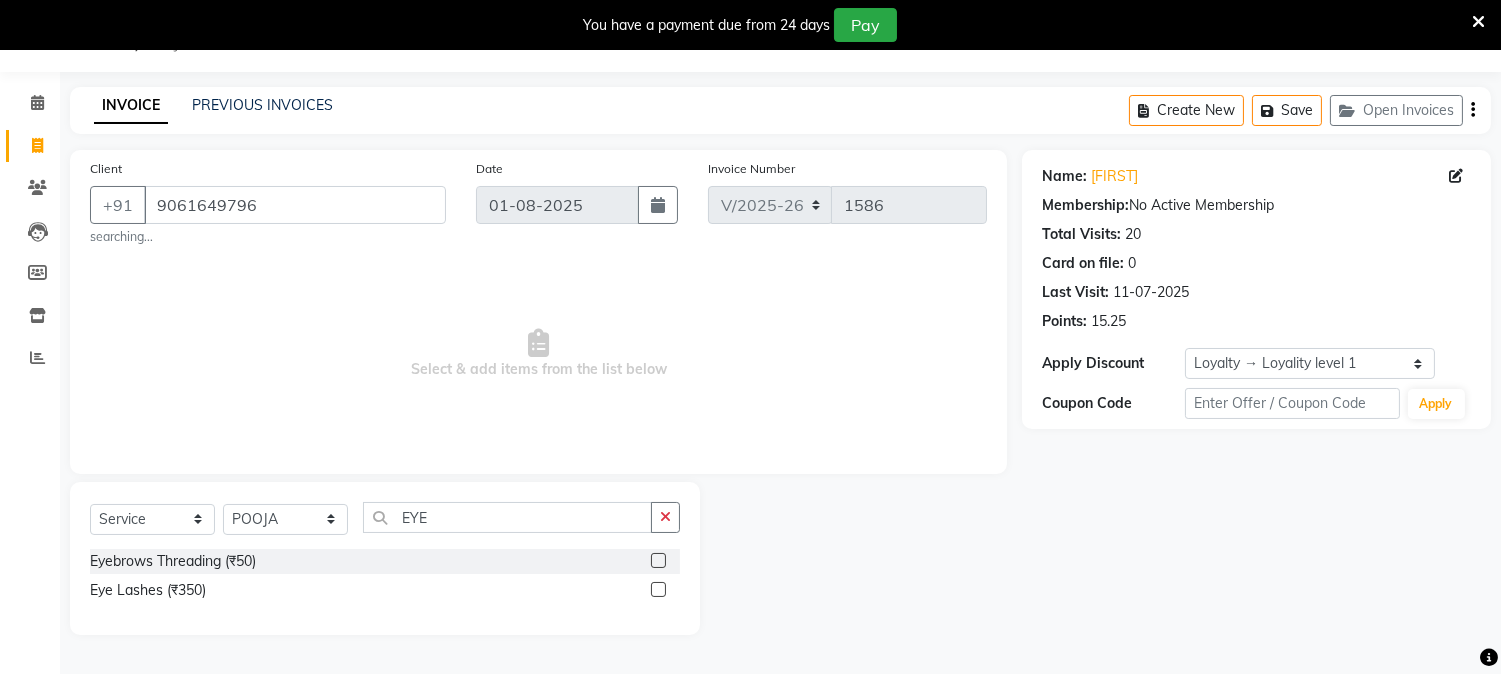 click 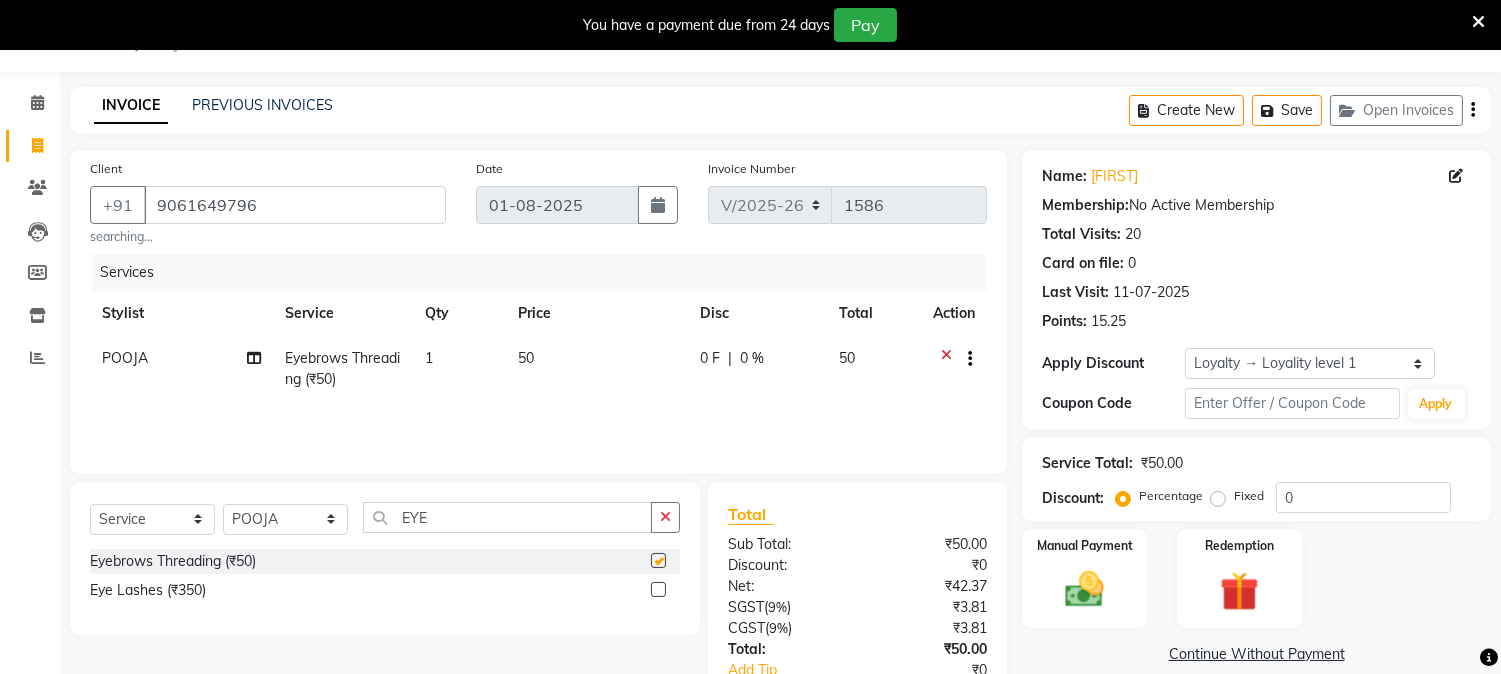 checkbox on "false" 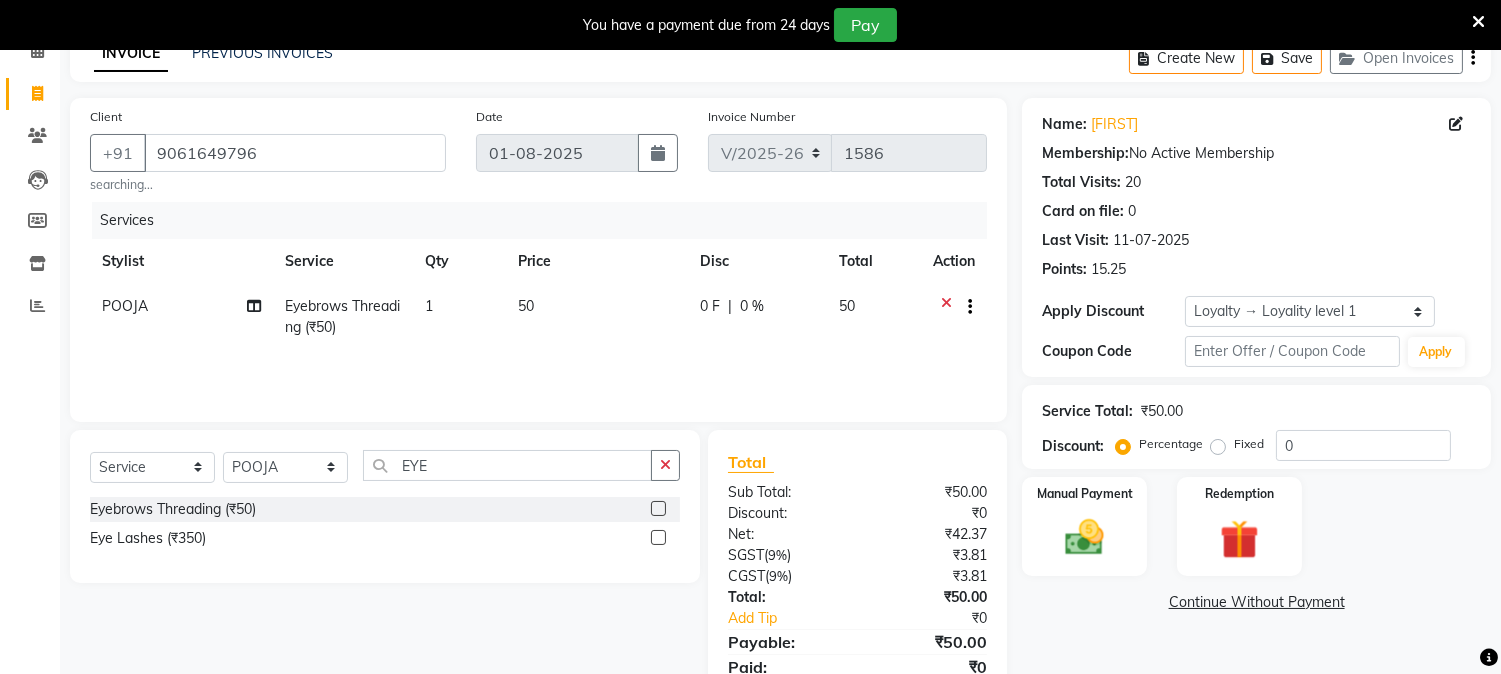 scroll, scrollTop: 182, scrollLeft: 0, axis: vertical 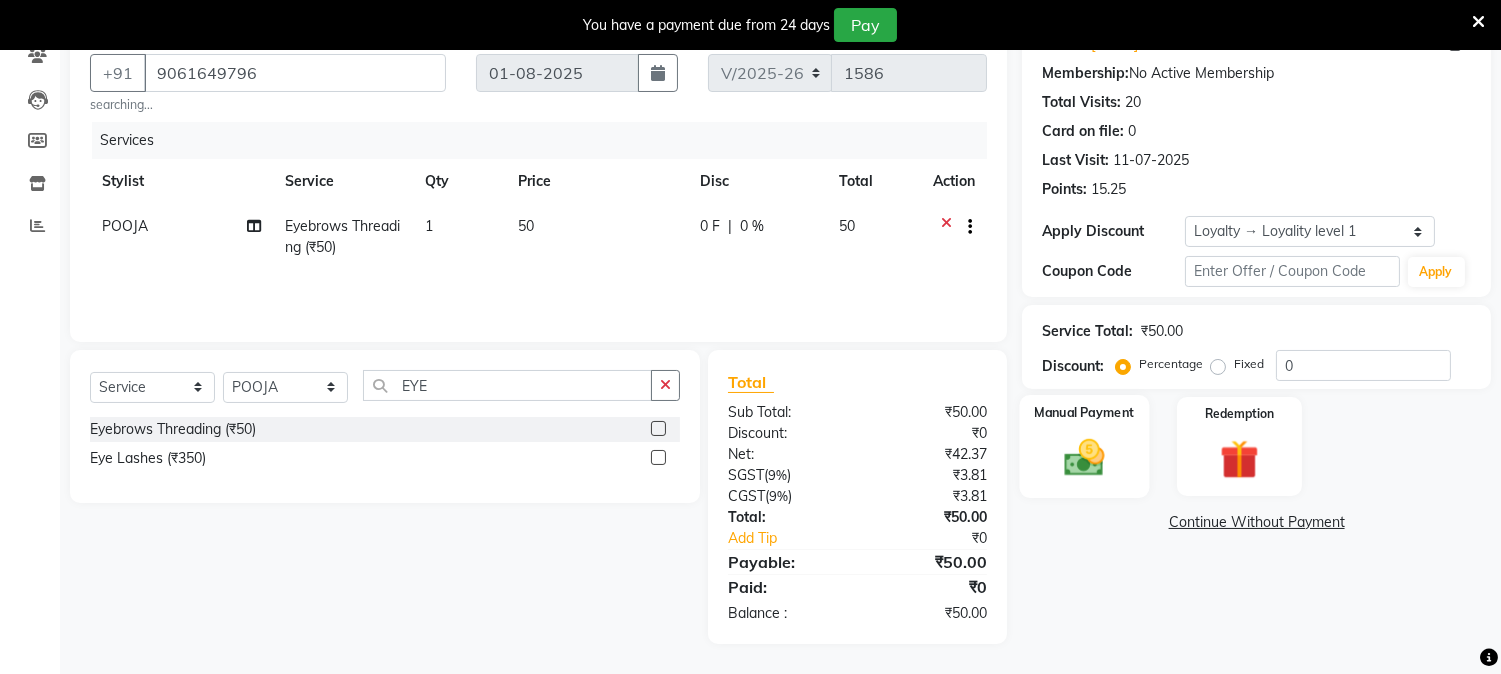 click 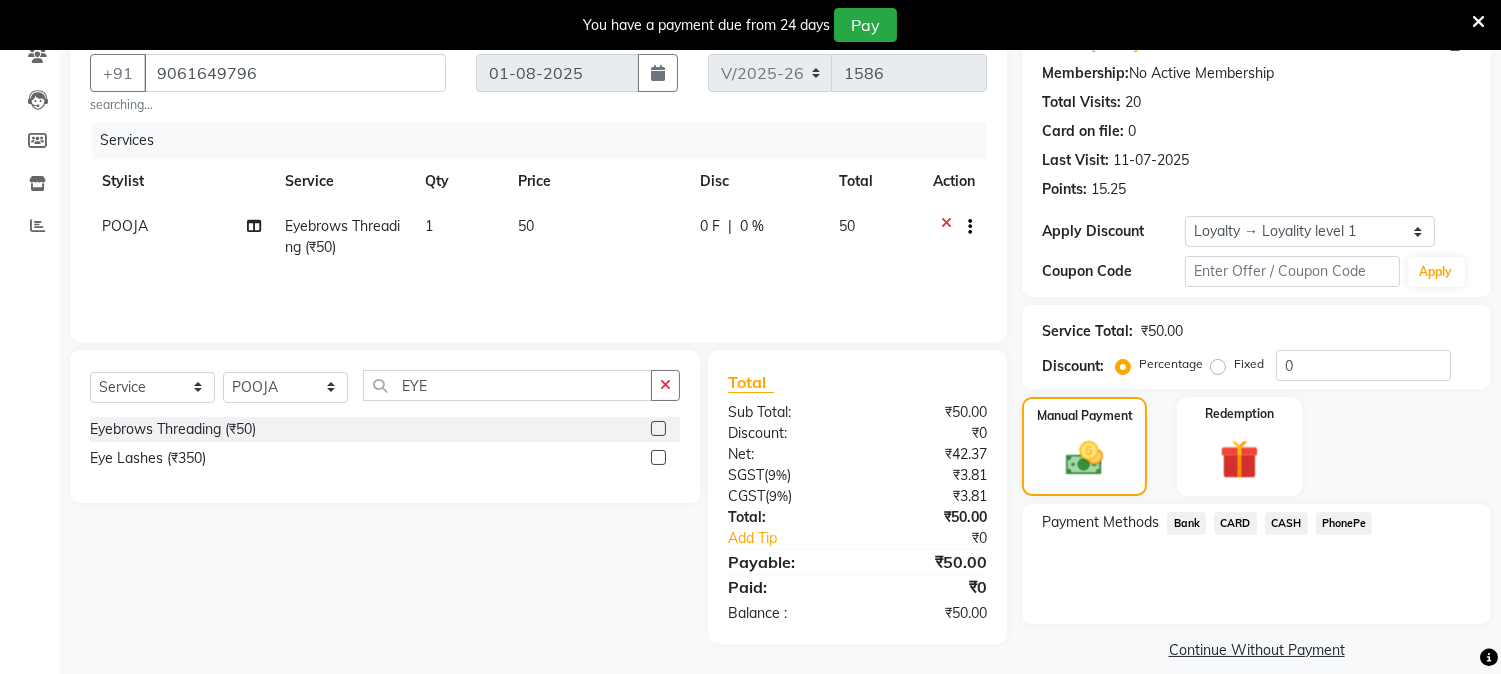 click on "CASH" 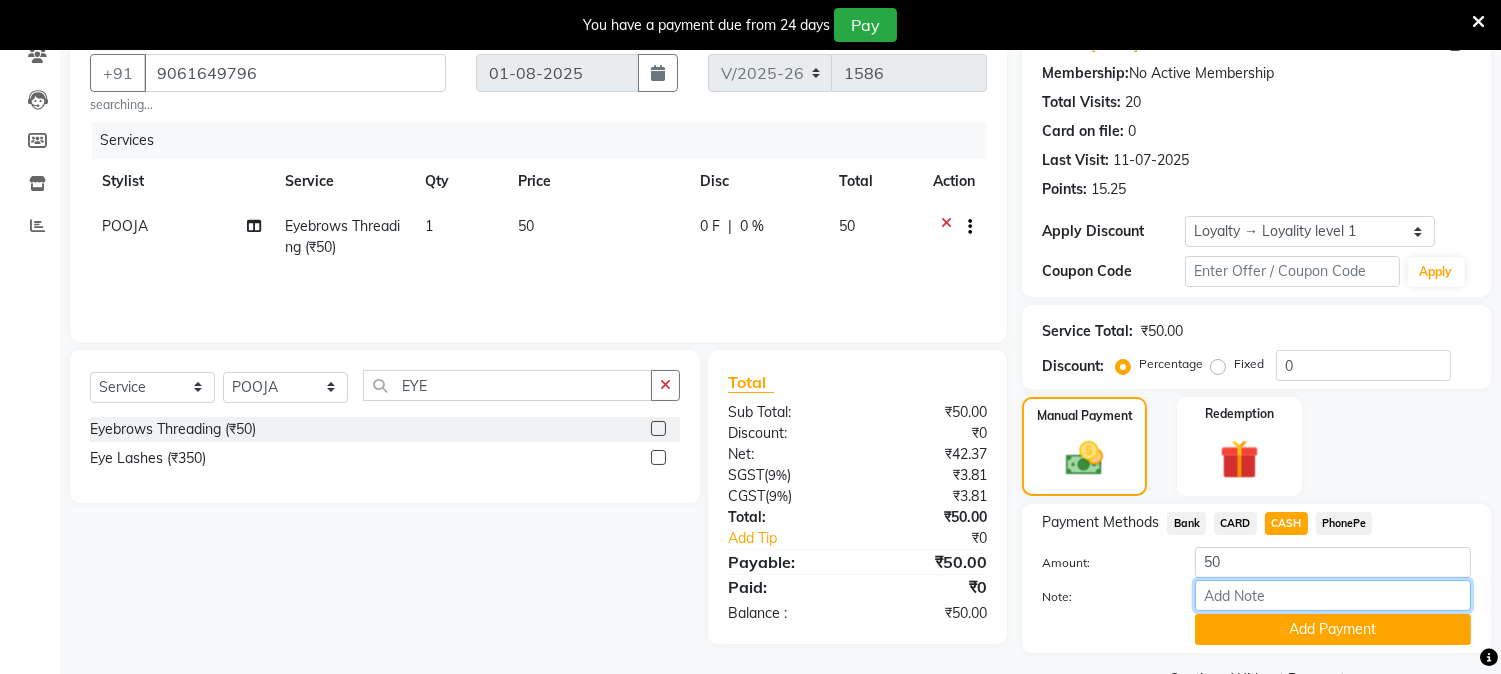 drag, startPoint x: 1224, startPoint y: 597, endPoint x: 1237, endPoint y: 534, distance: 64.327286 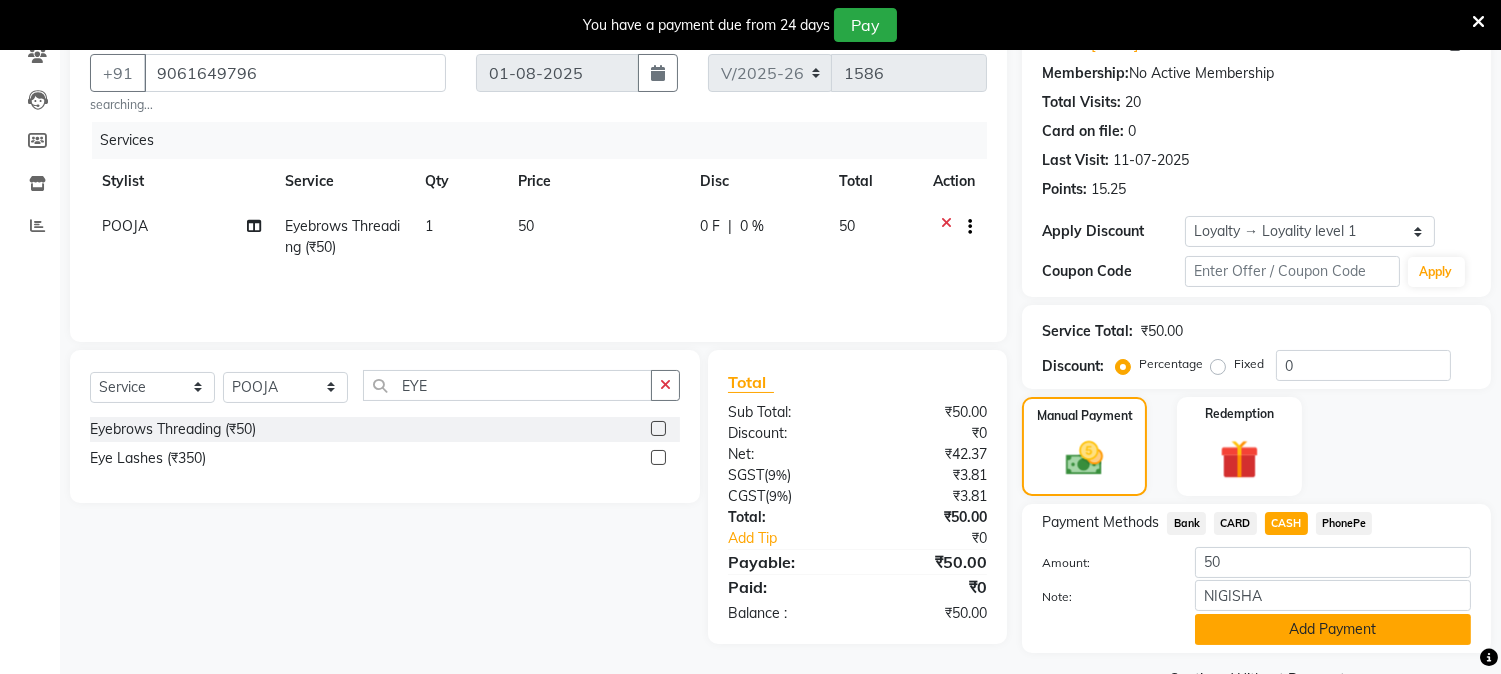 click on "Add Payment" 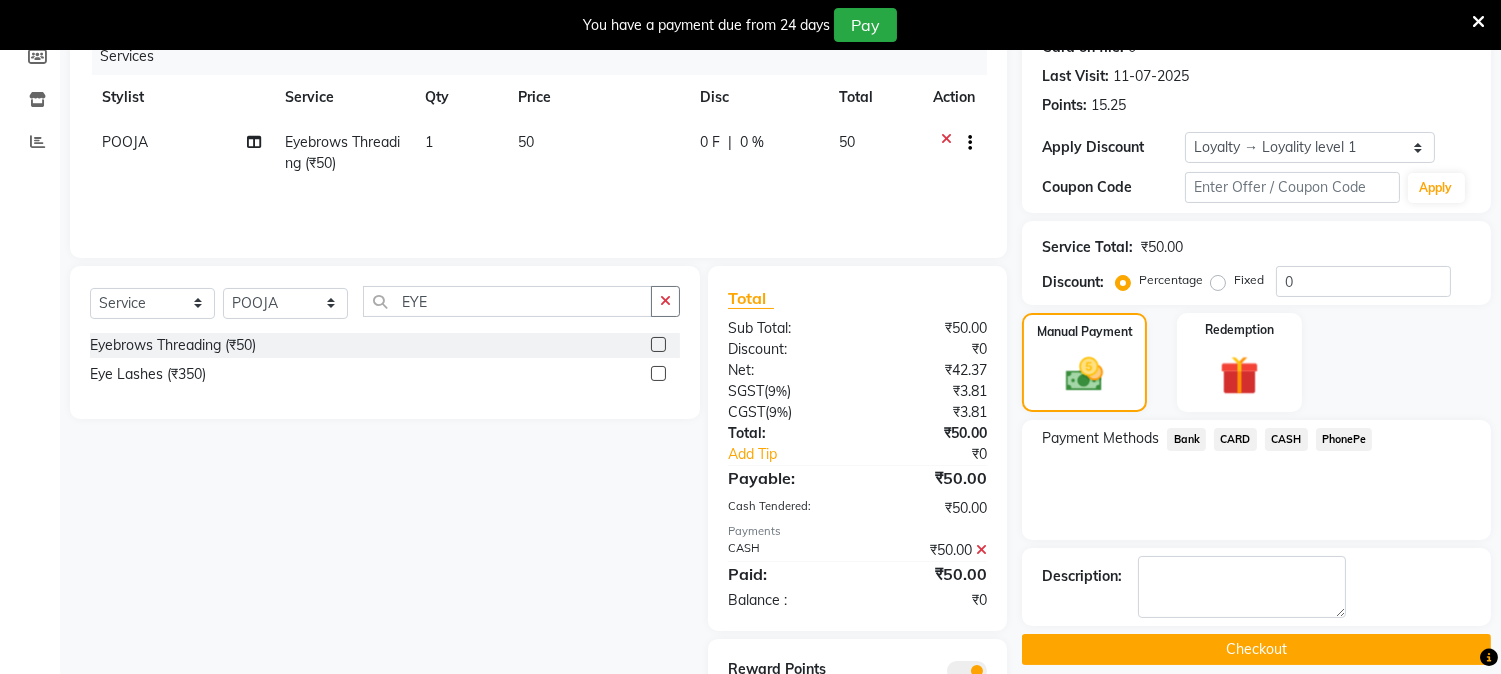 scroll, scrollTop: 352, scrollLeft: 0, axis: vertical 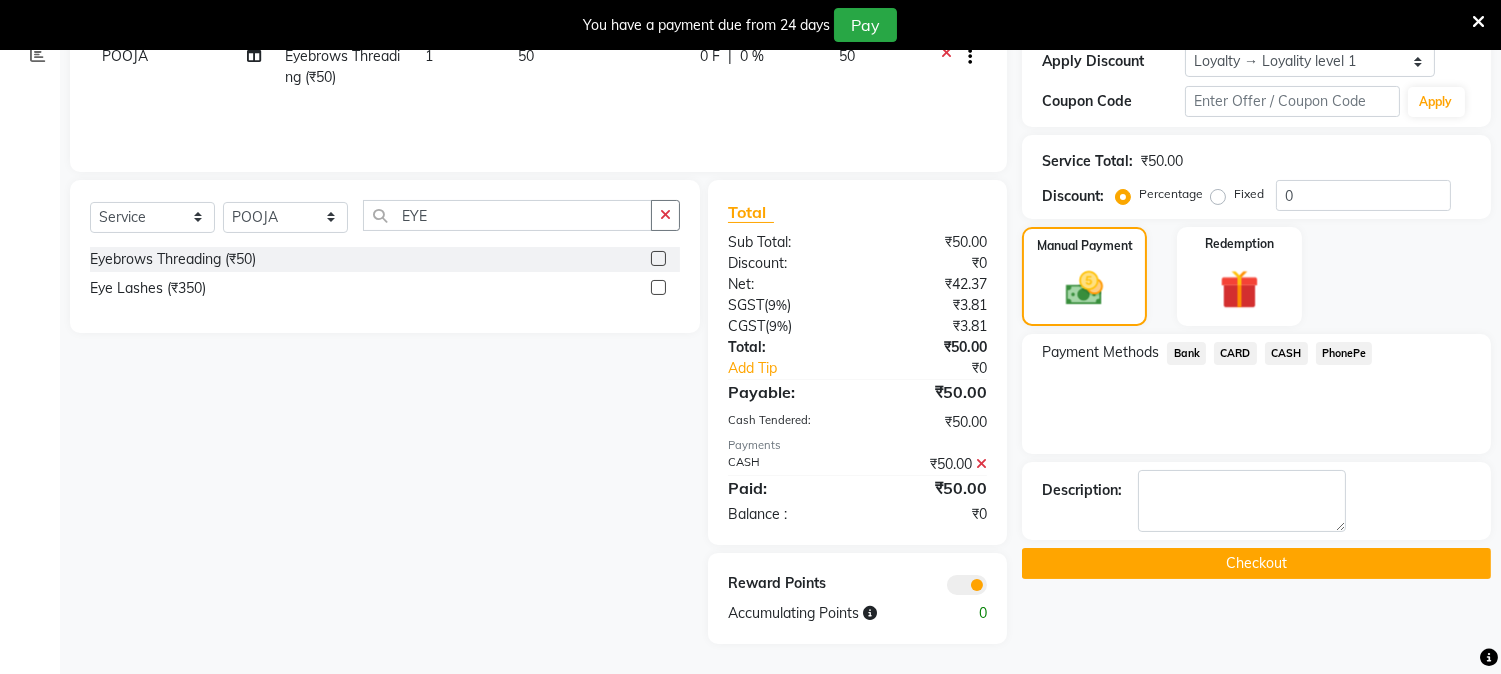 click on "Checkout" 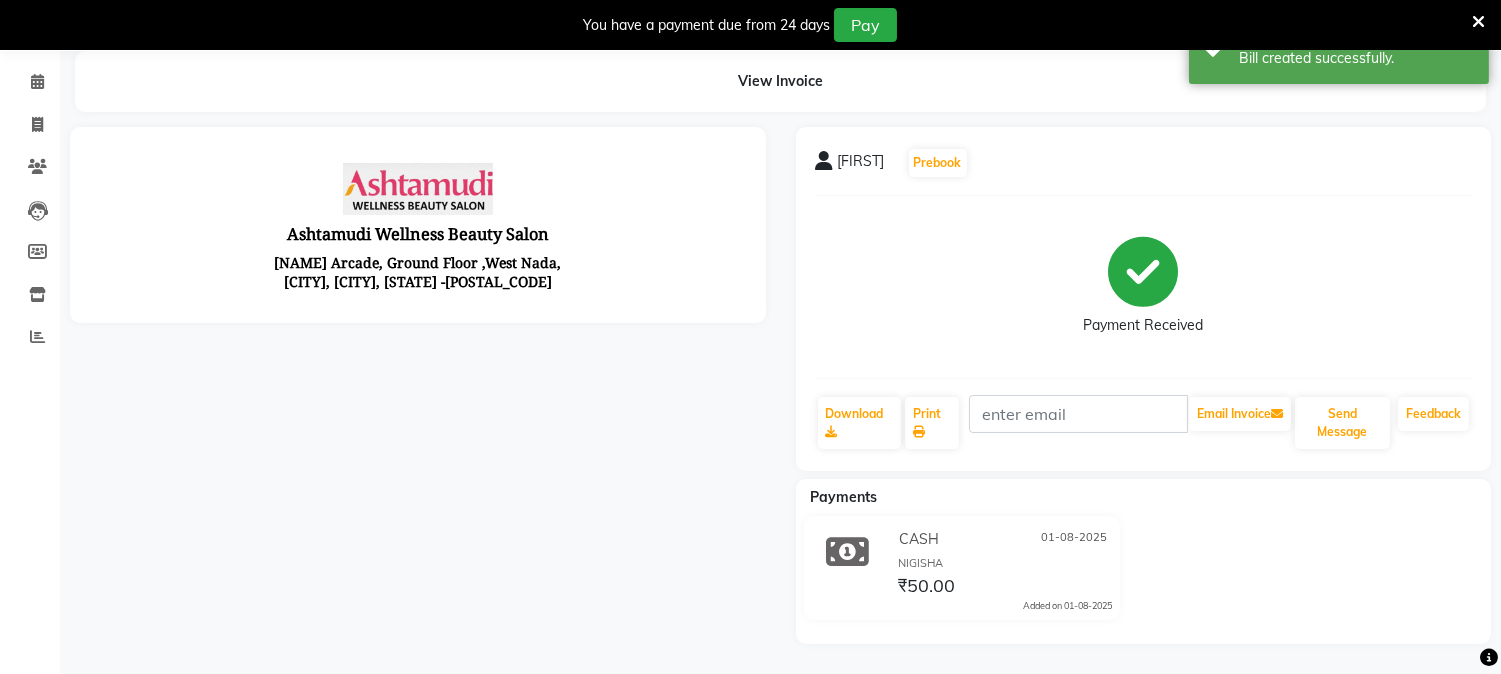 scroll, scrollTop: 0, scrollLeft: 0, axis: both 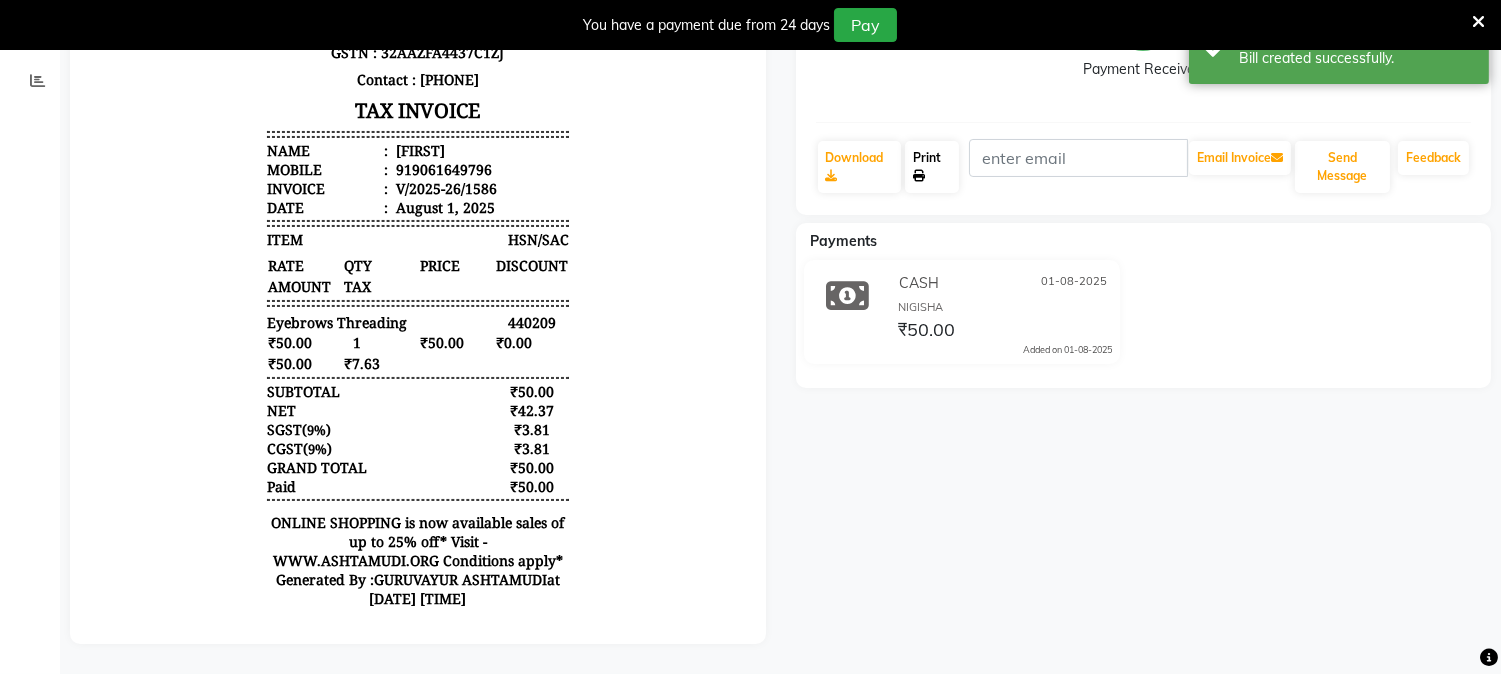 click 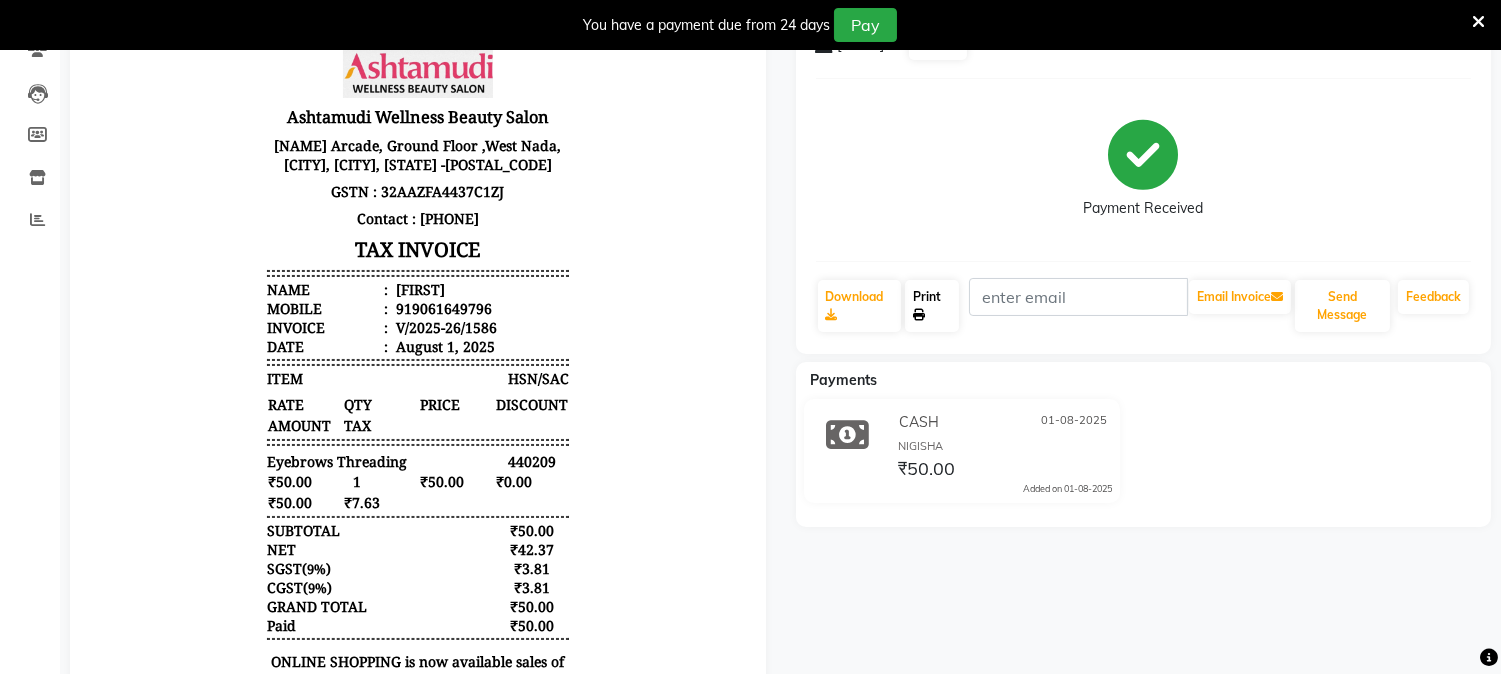 scroll, scrollTop: 0, scrollLeft: 0, axis: both 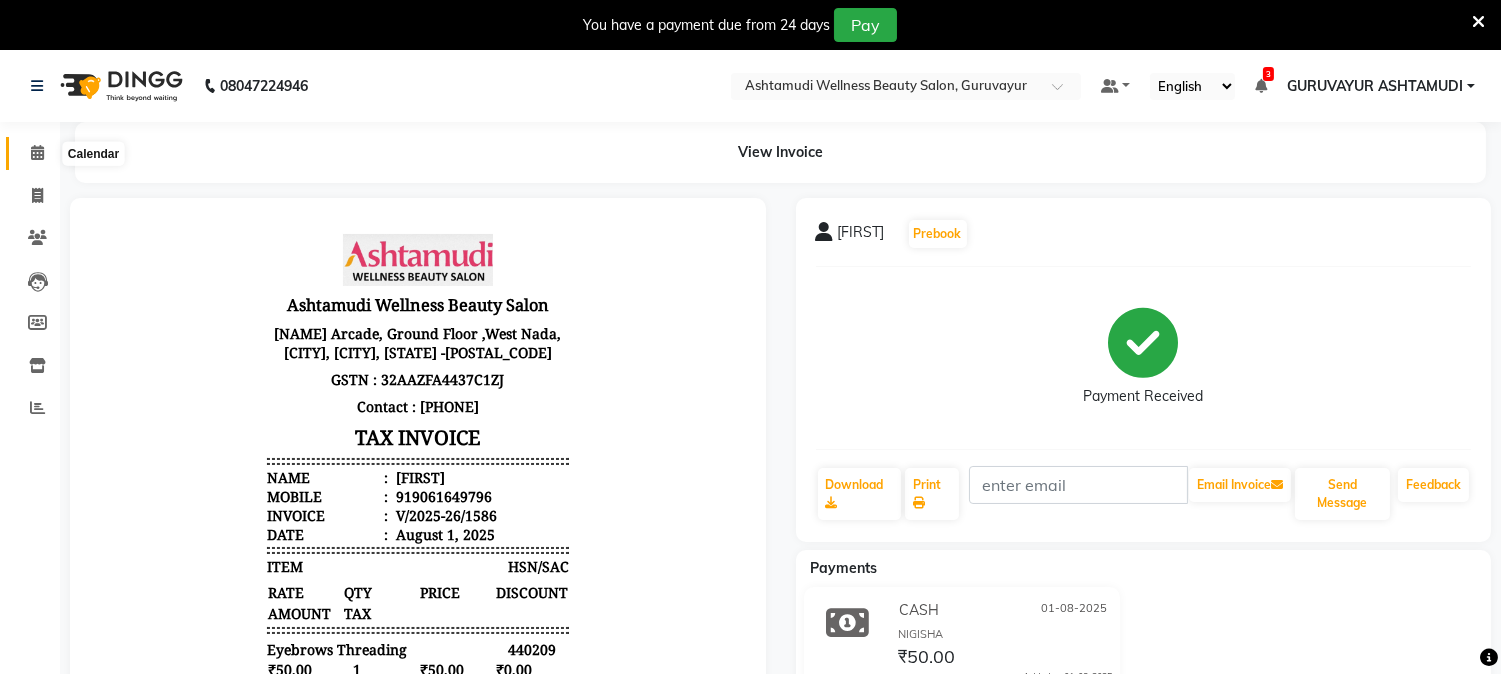 click 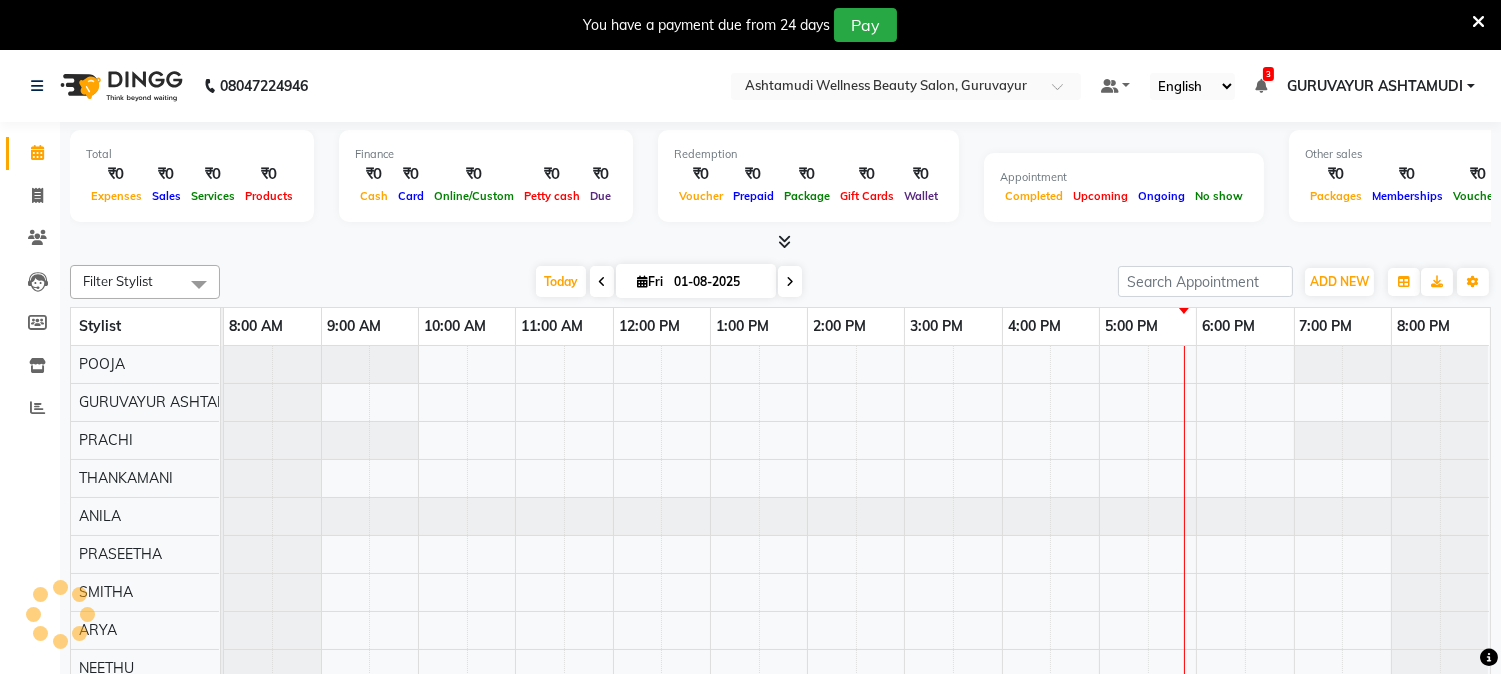 scroll, scrollTop: 0, scrollLeft: 0, axis: both 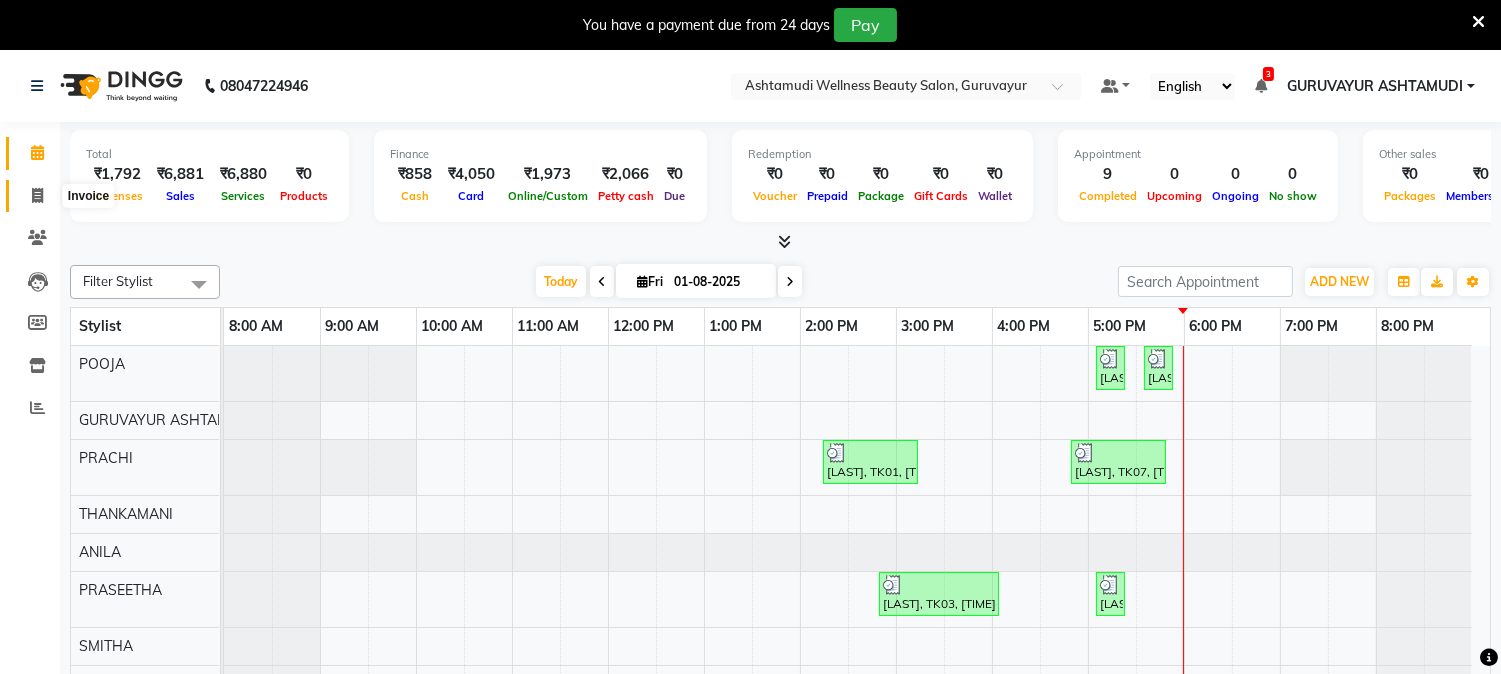 click 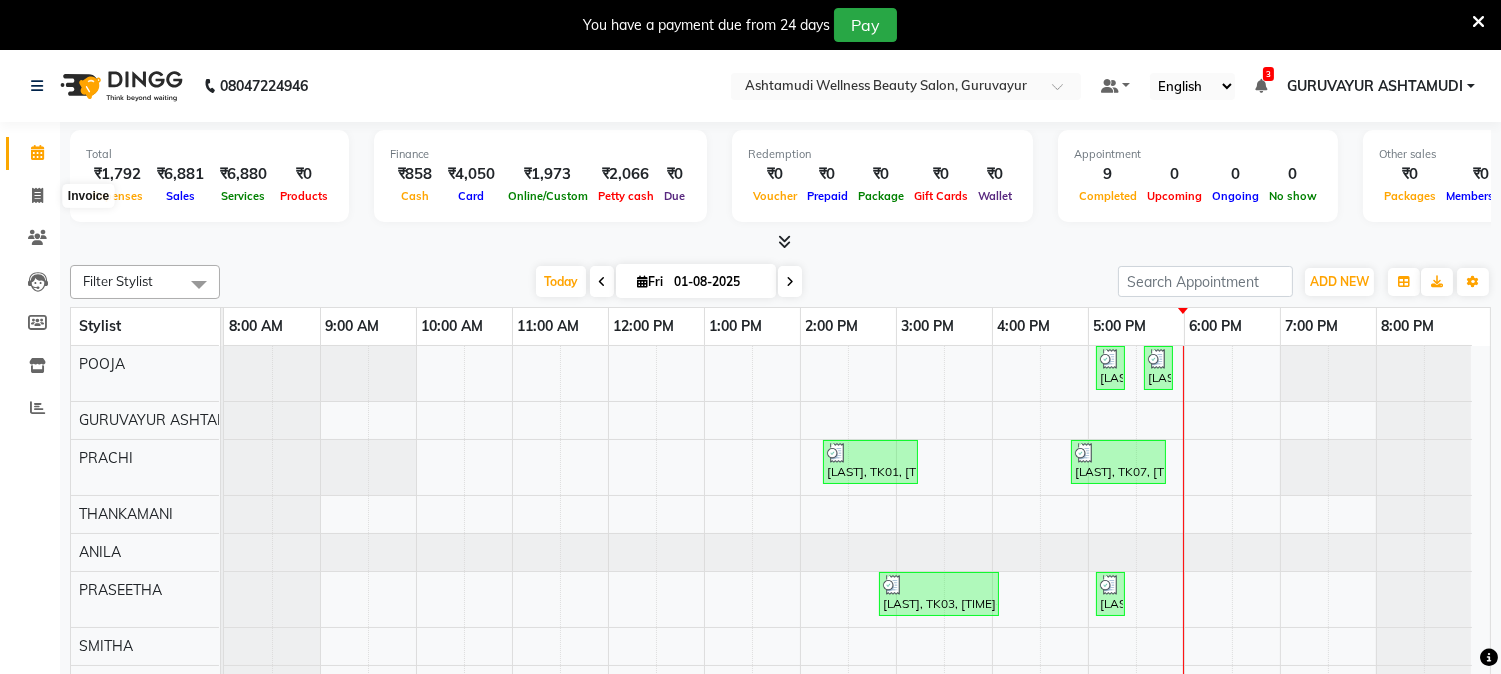 select on "service" 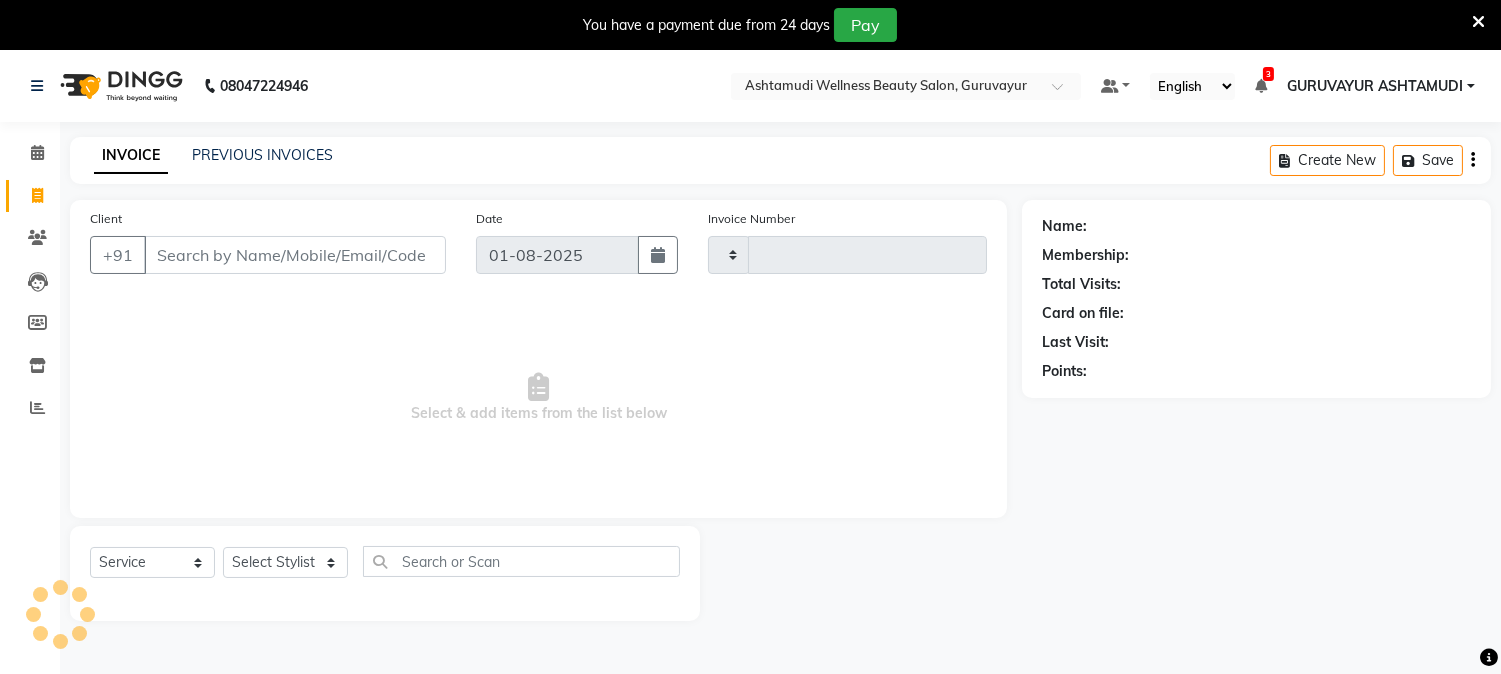 type on "1587" 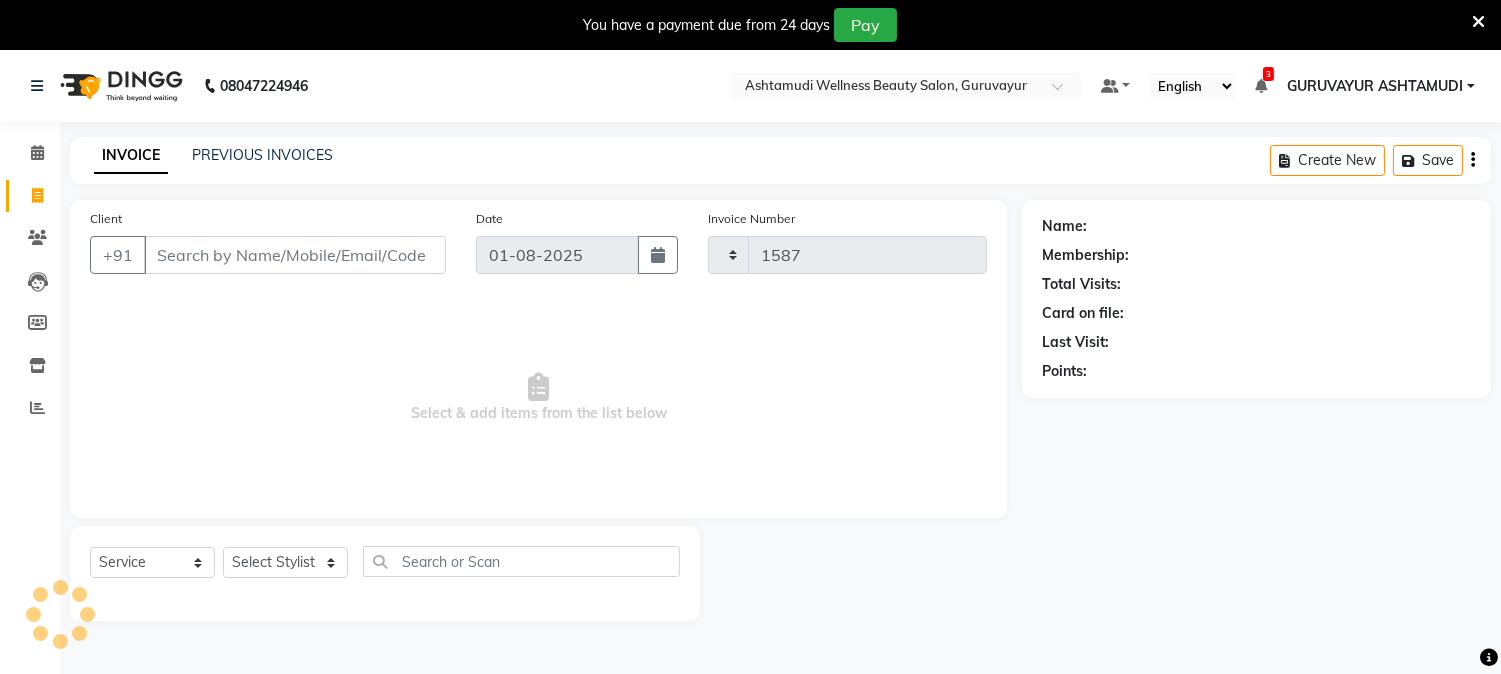 select on "4660" 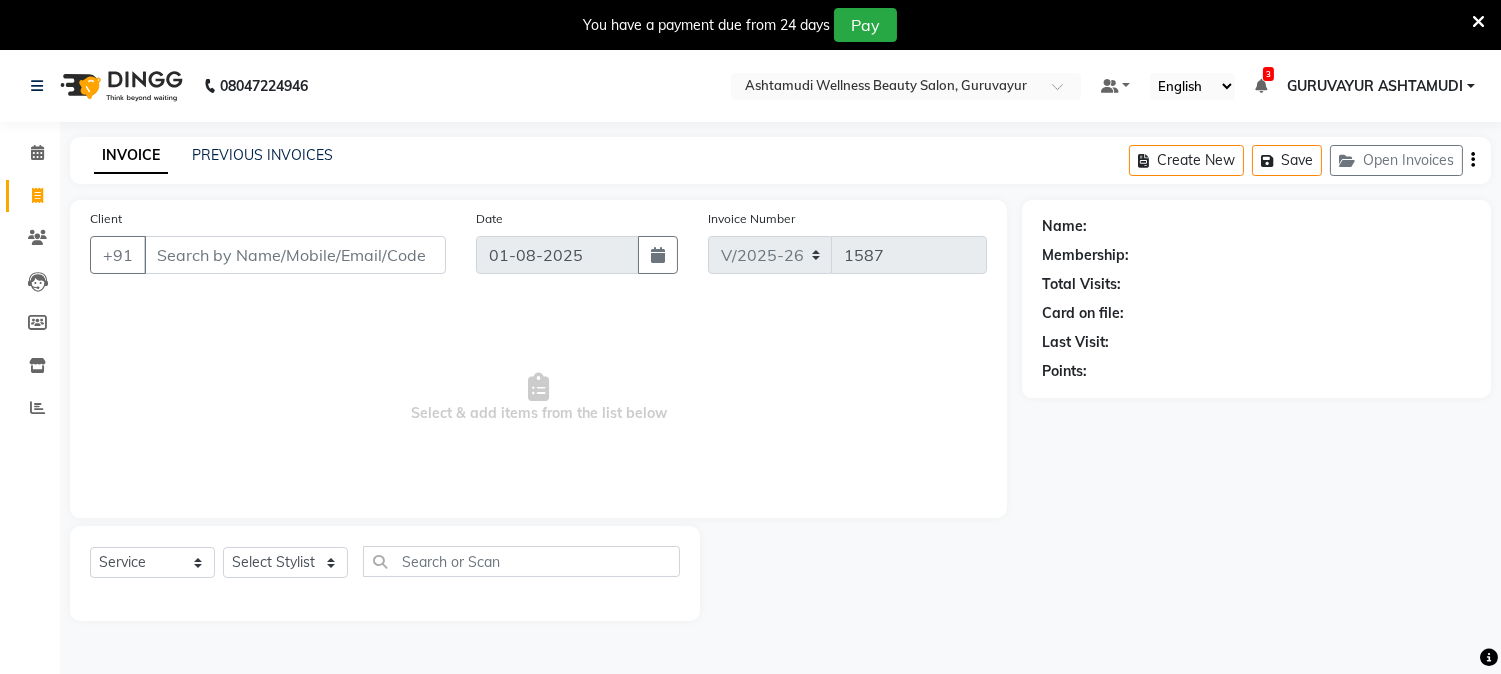 click on "Client" at bounding box center (295, 255) 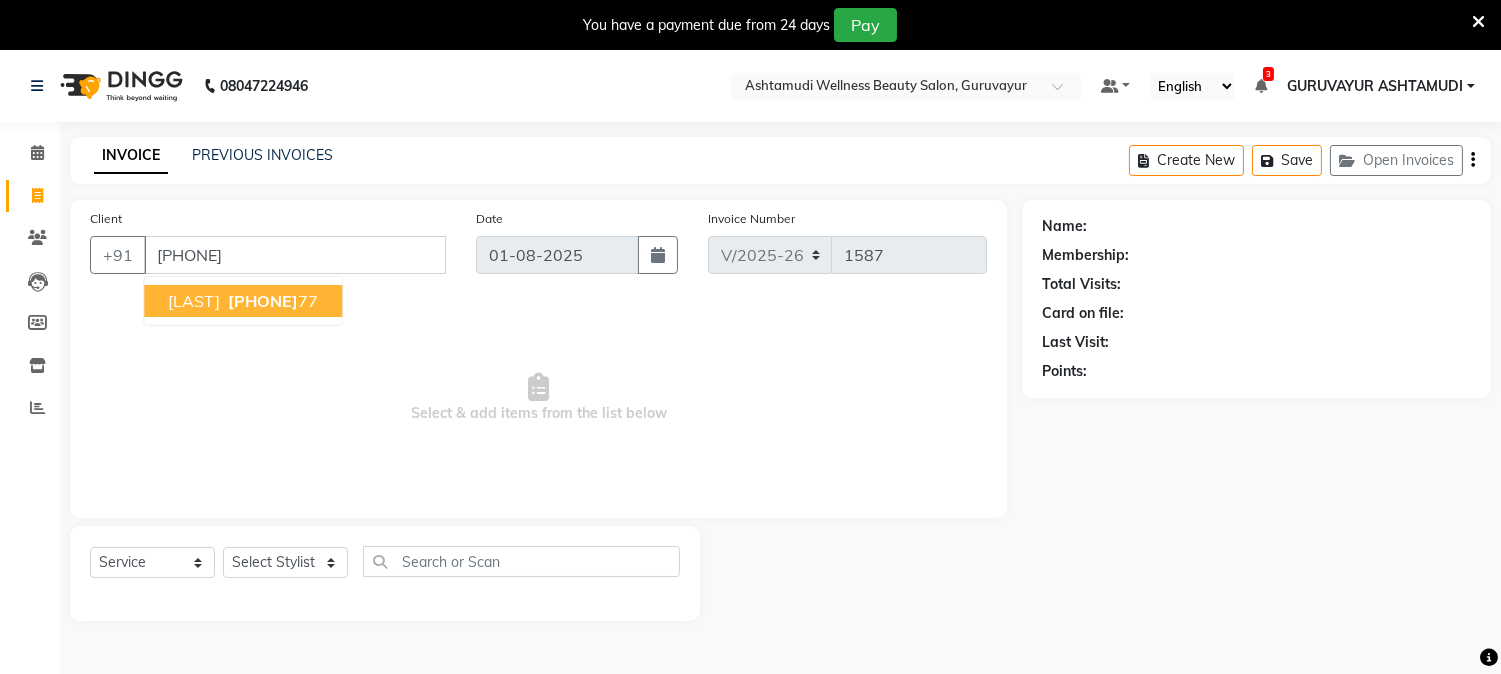 type on "9447792677" 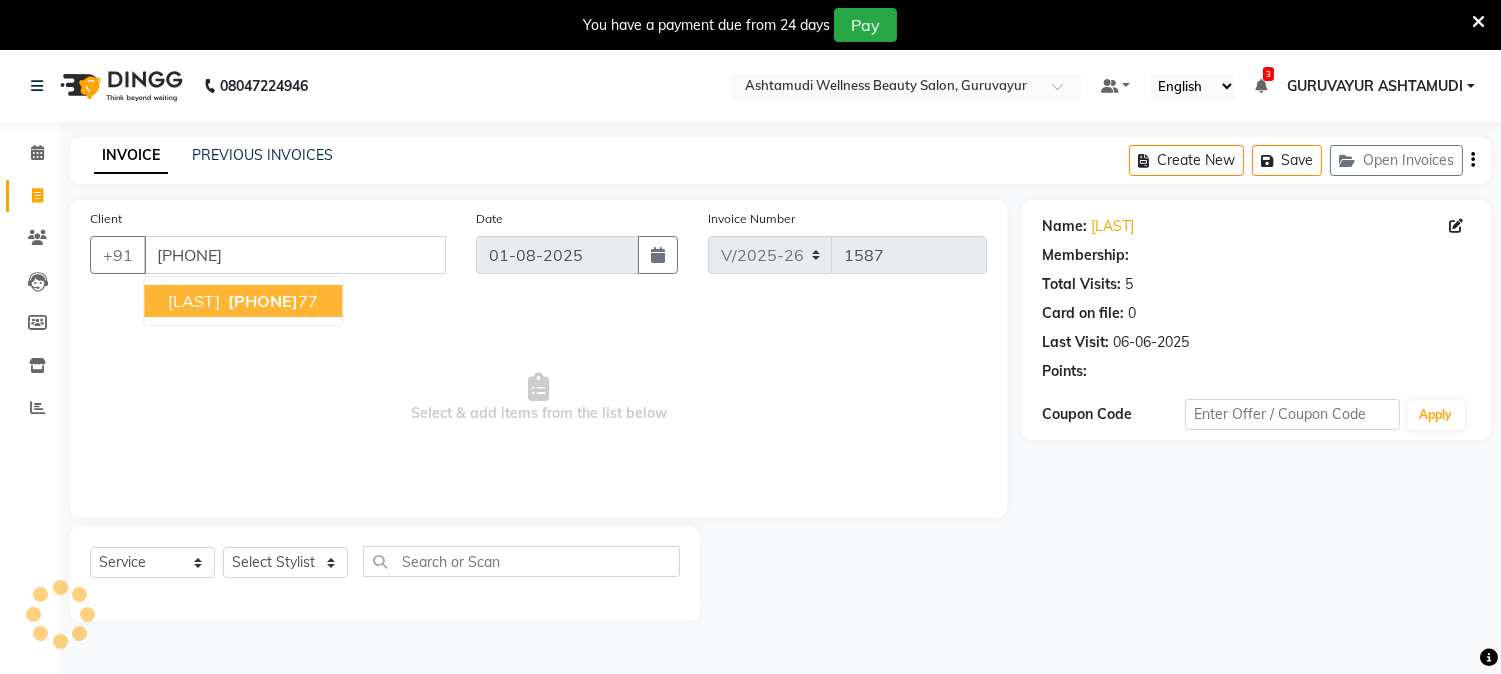 select on "1: Object" 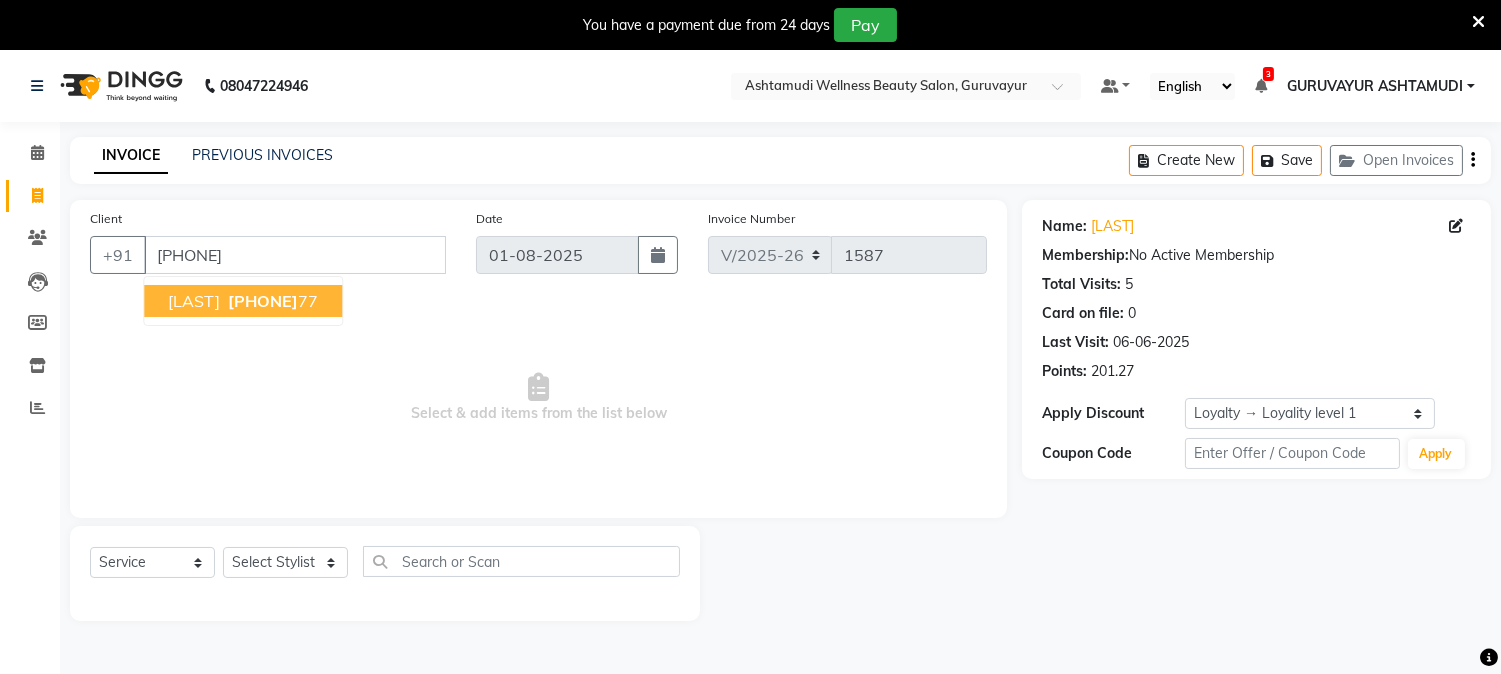 click on "SREELAKSHMI" at bounding box center (194, 301) 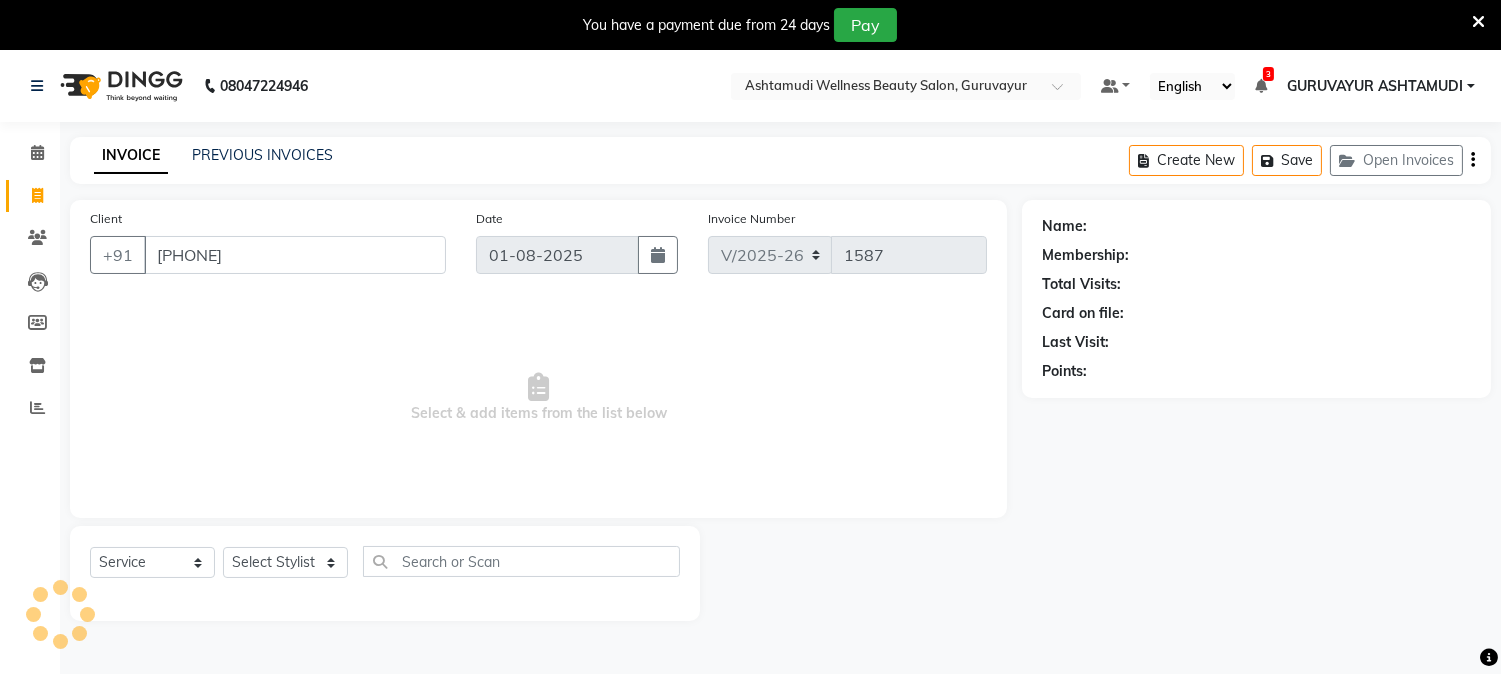 select on "1: Object" 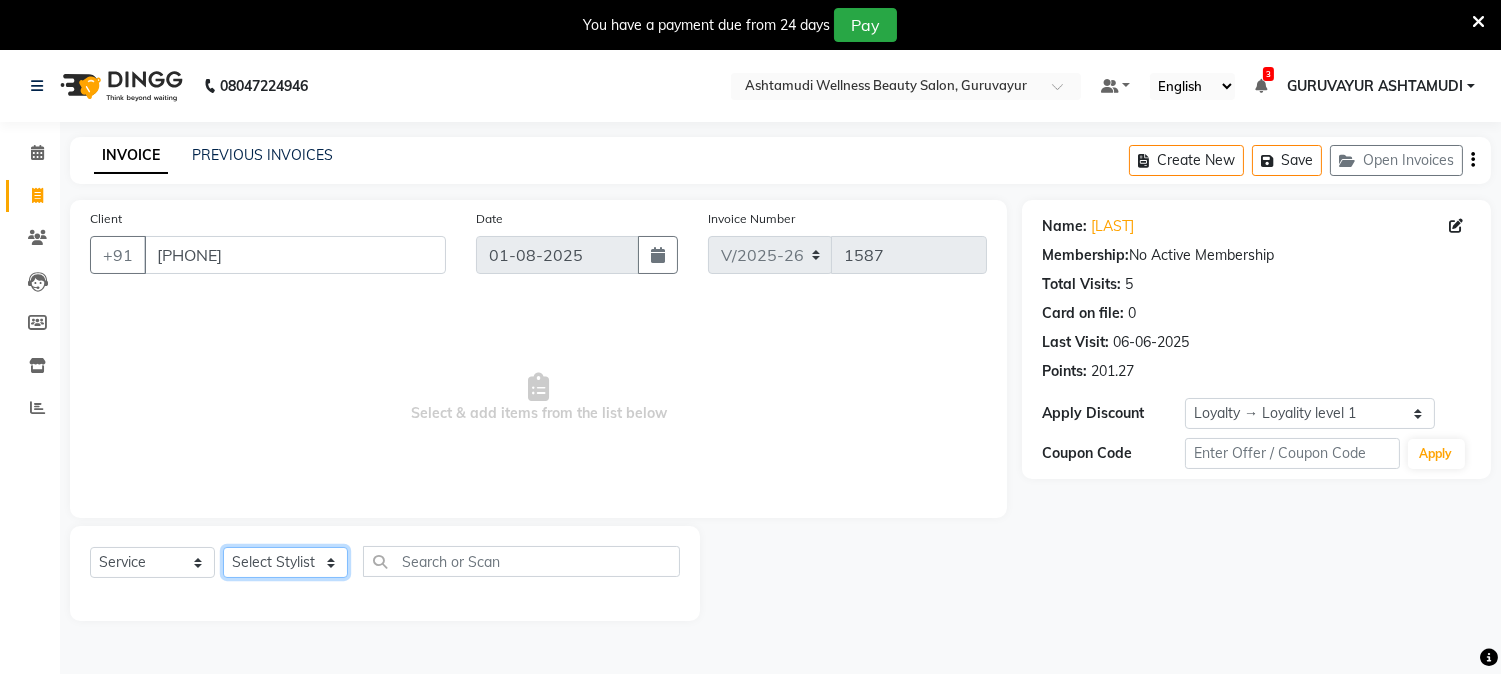 click on "Select Stylist [FIRST] [LAST] [FIRST] [CITY] [FIRST] [FIRST] [FIRST] [FIRST] [FIRST] [FIRST] [FIRST] [FIRST]" 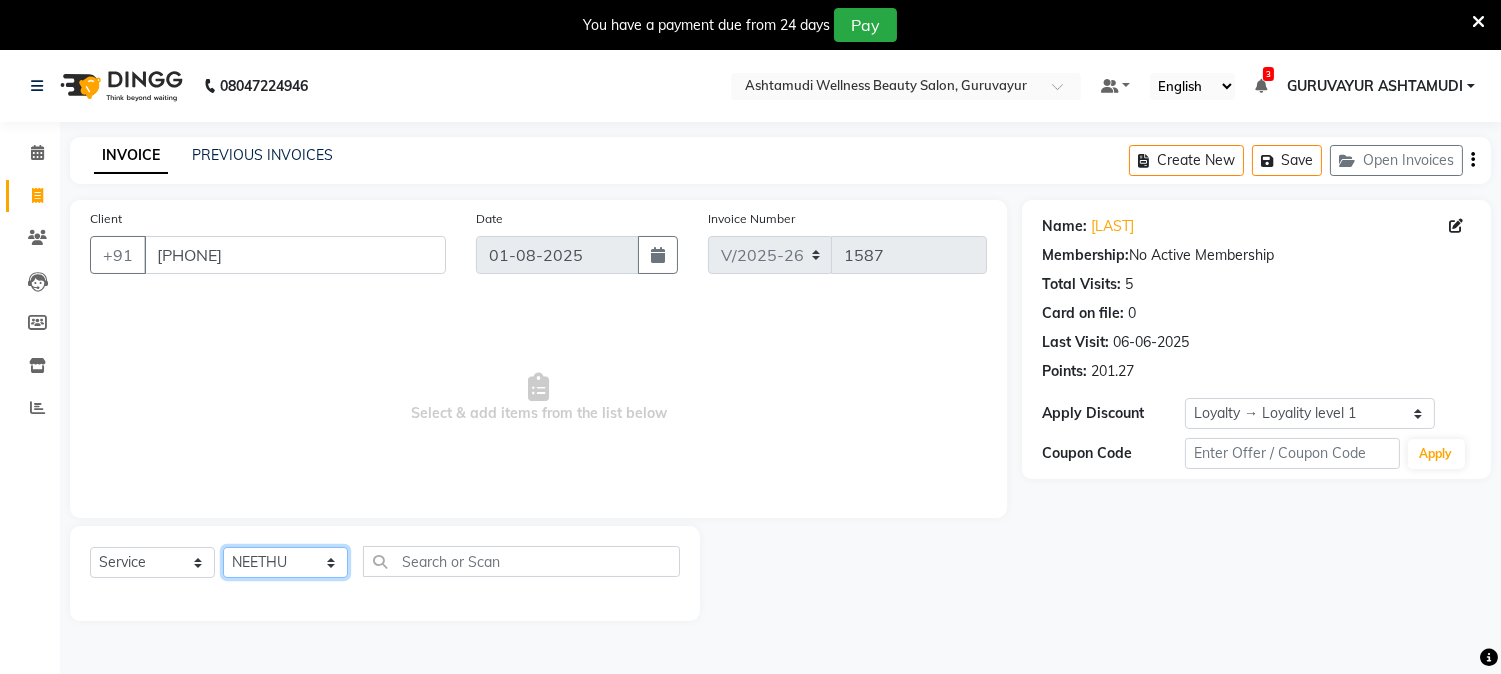 click on "Select Stylist [FIRST] [LAST] [FIRST] [CITY] [FIRST] [FIRST] [FIRST] [FIRST] [FIRST] [FIRST] [FIRST] [FIRST]" 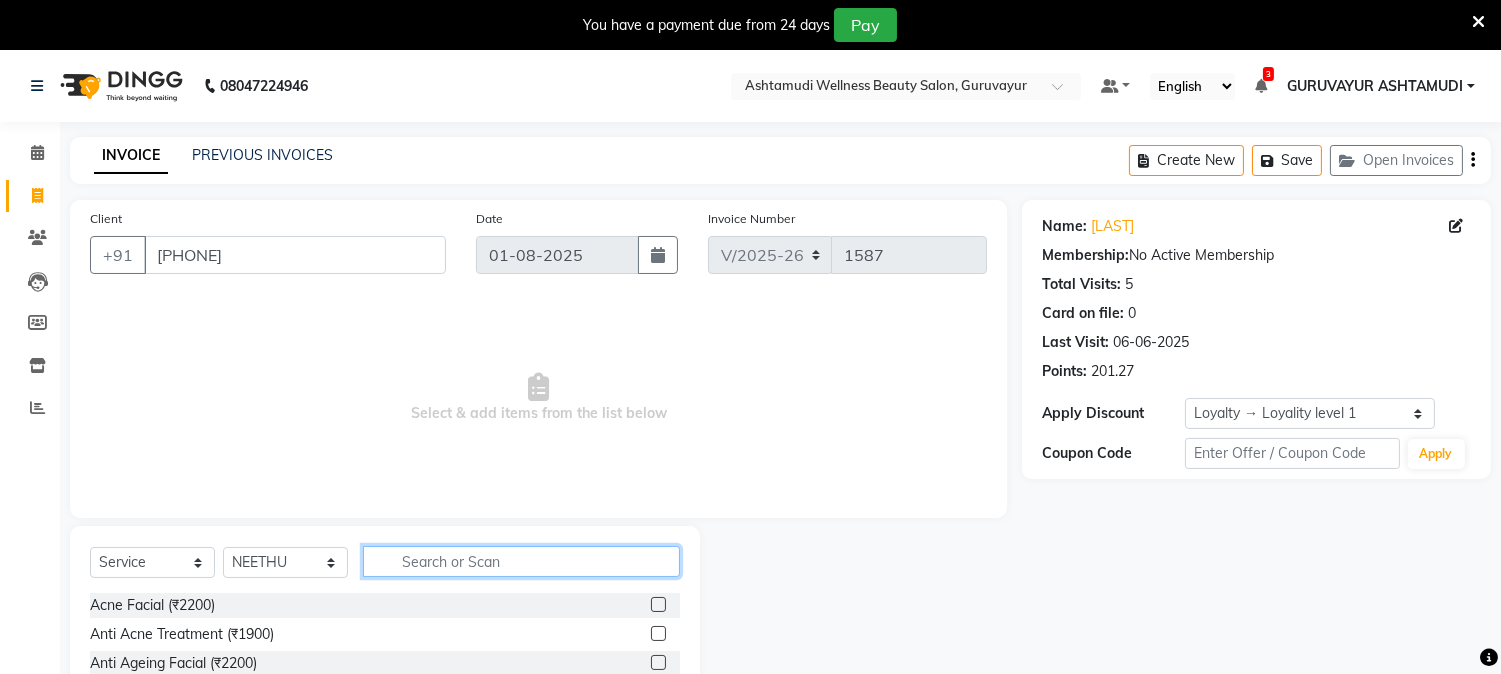 click 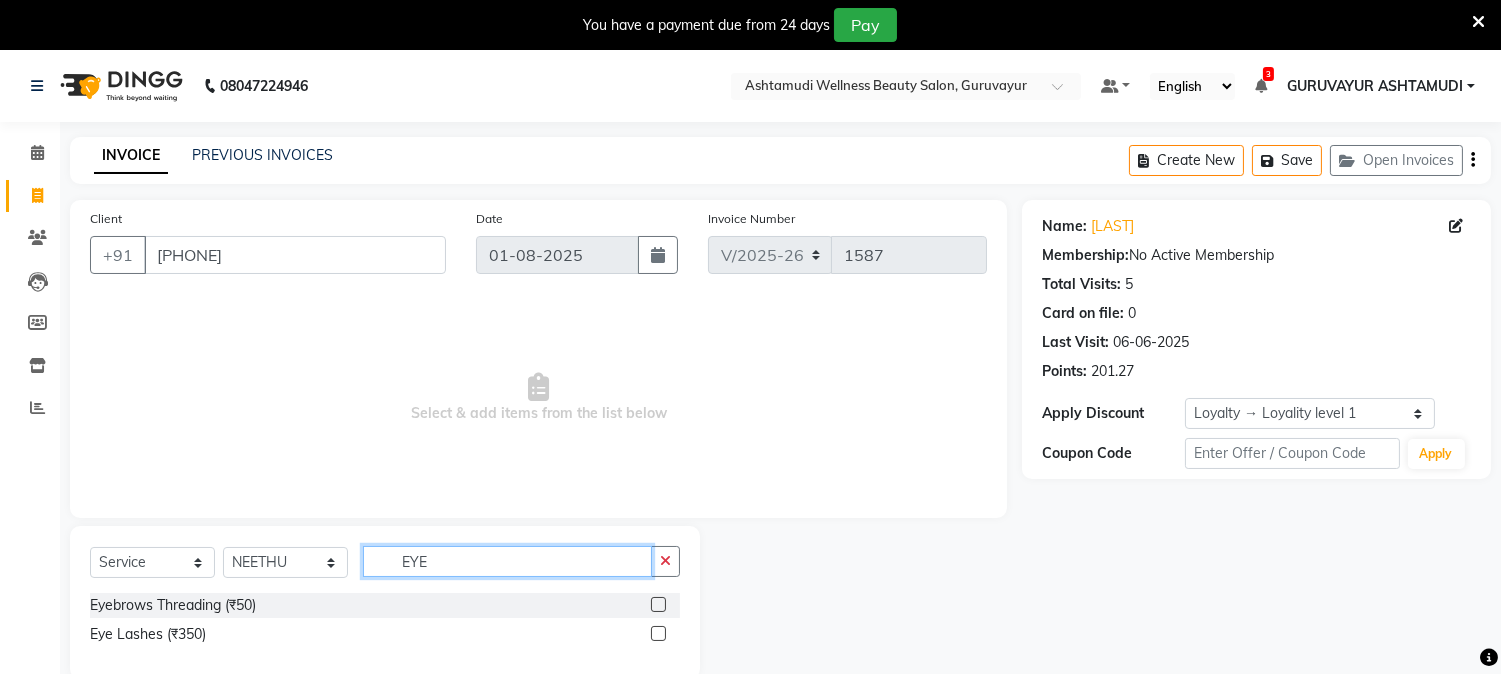 type on "EYE" 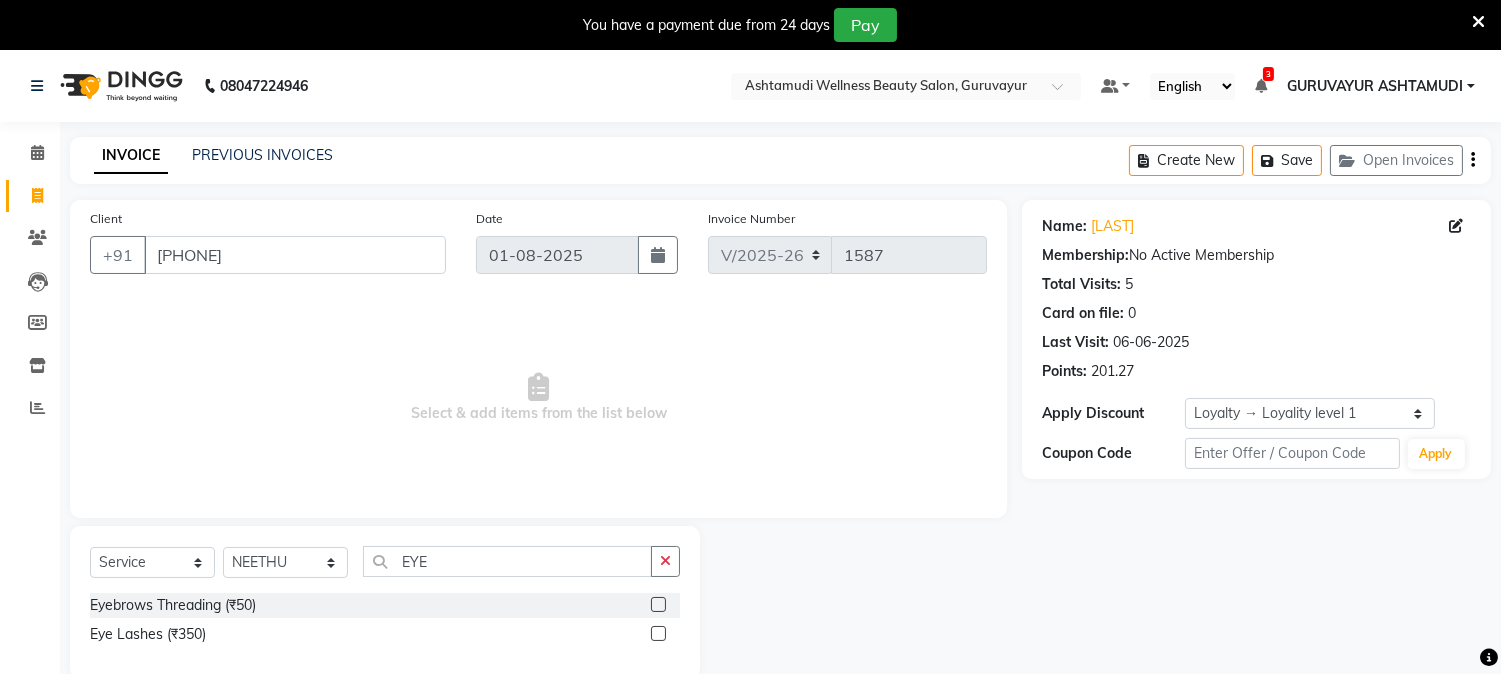 click 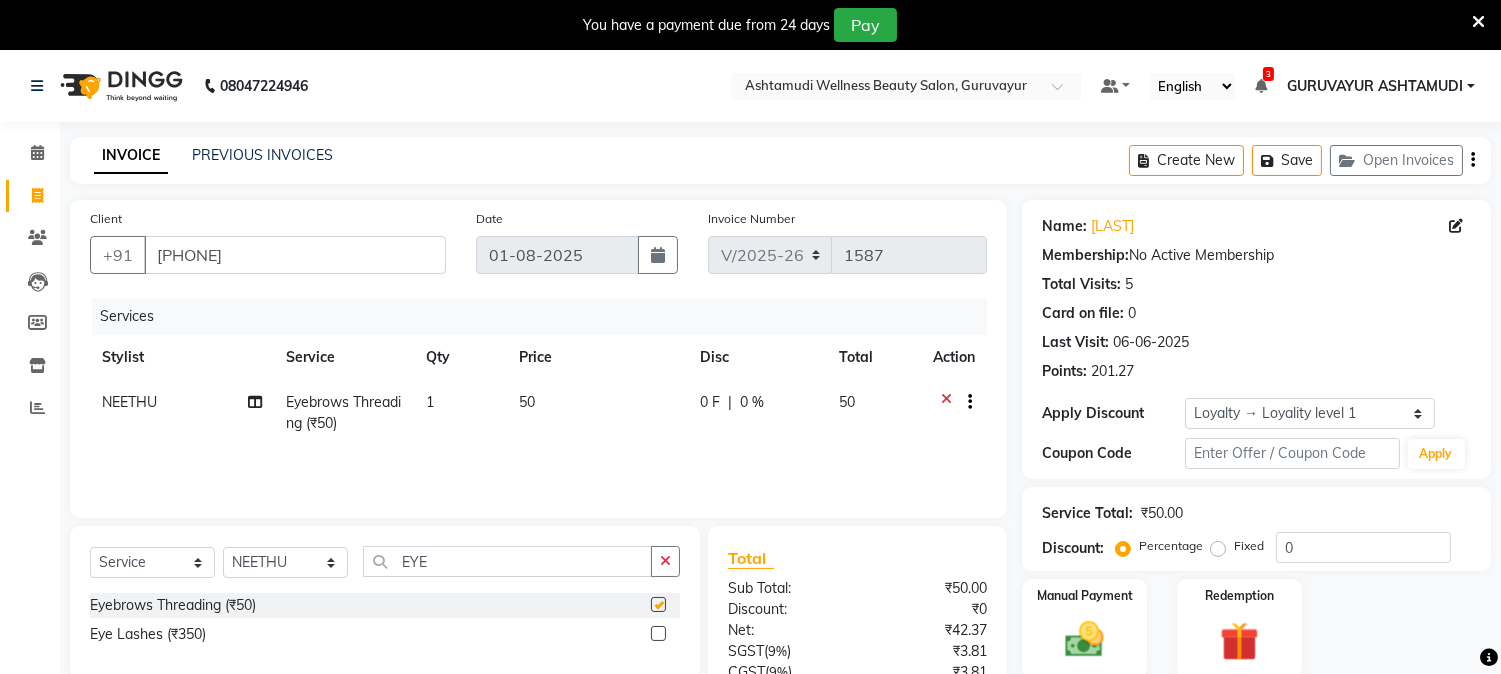 checkbox on "false" 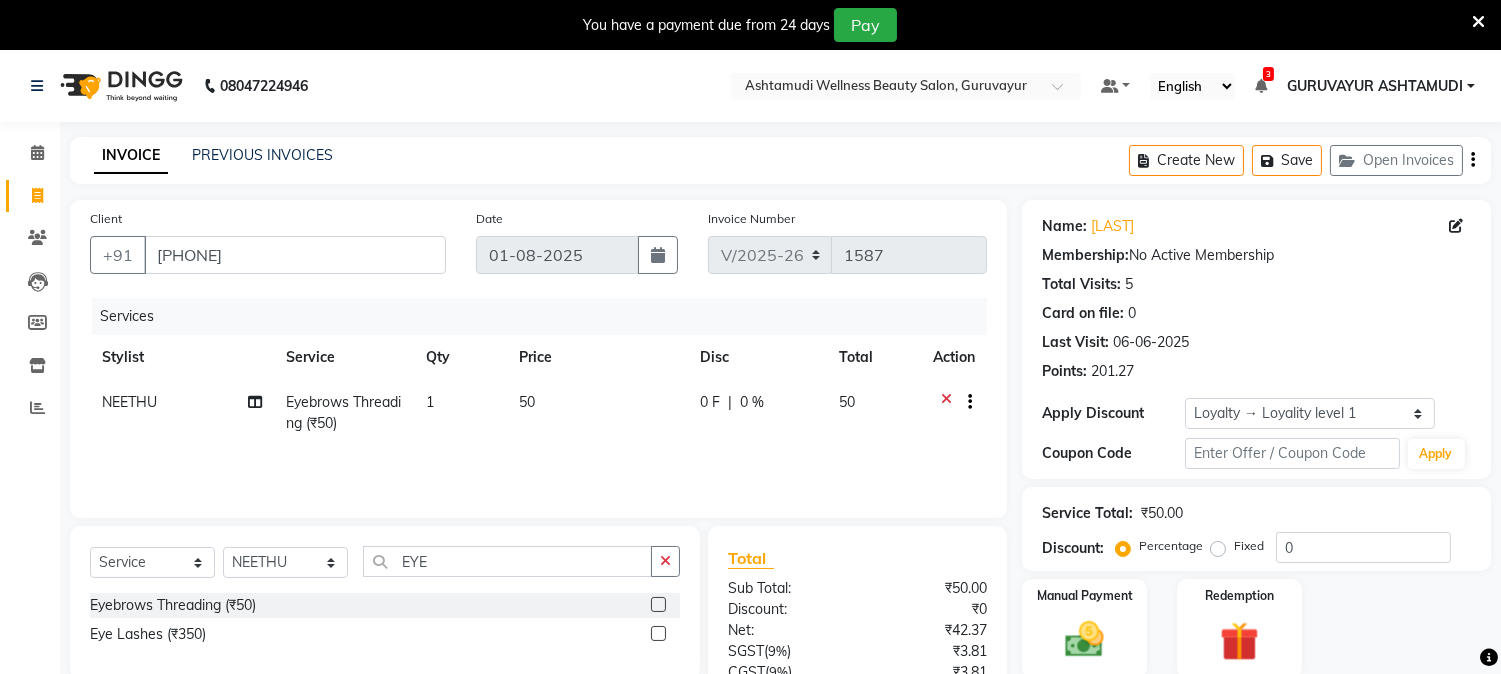 scroll, scrollTop: 175, scrollLeft: 0, axis: vertical 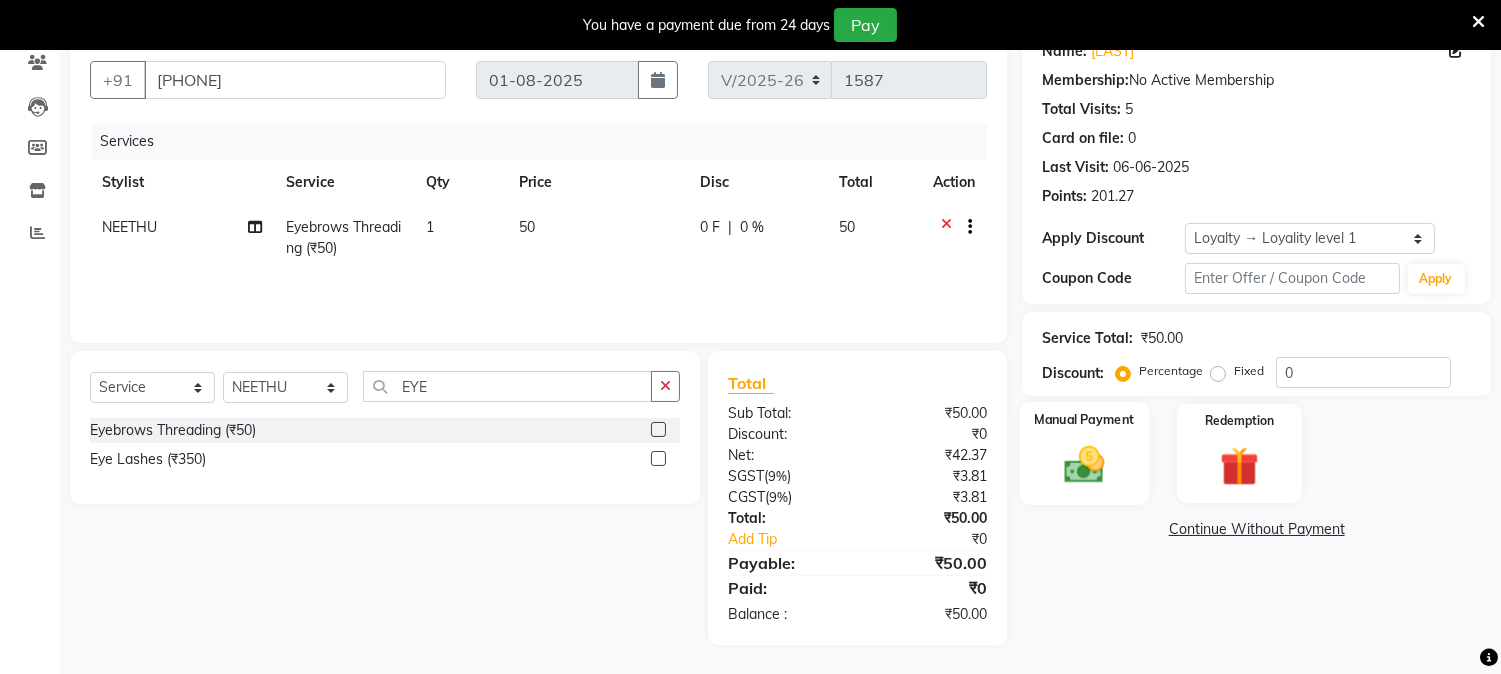 click 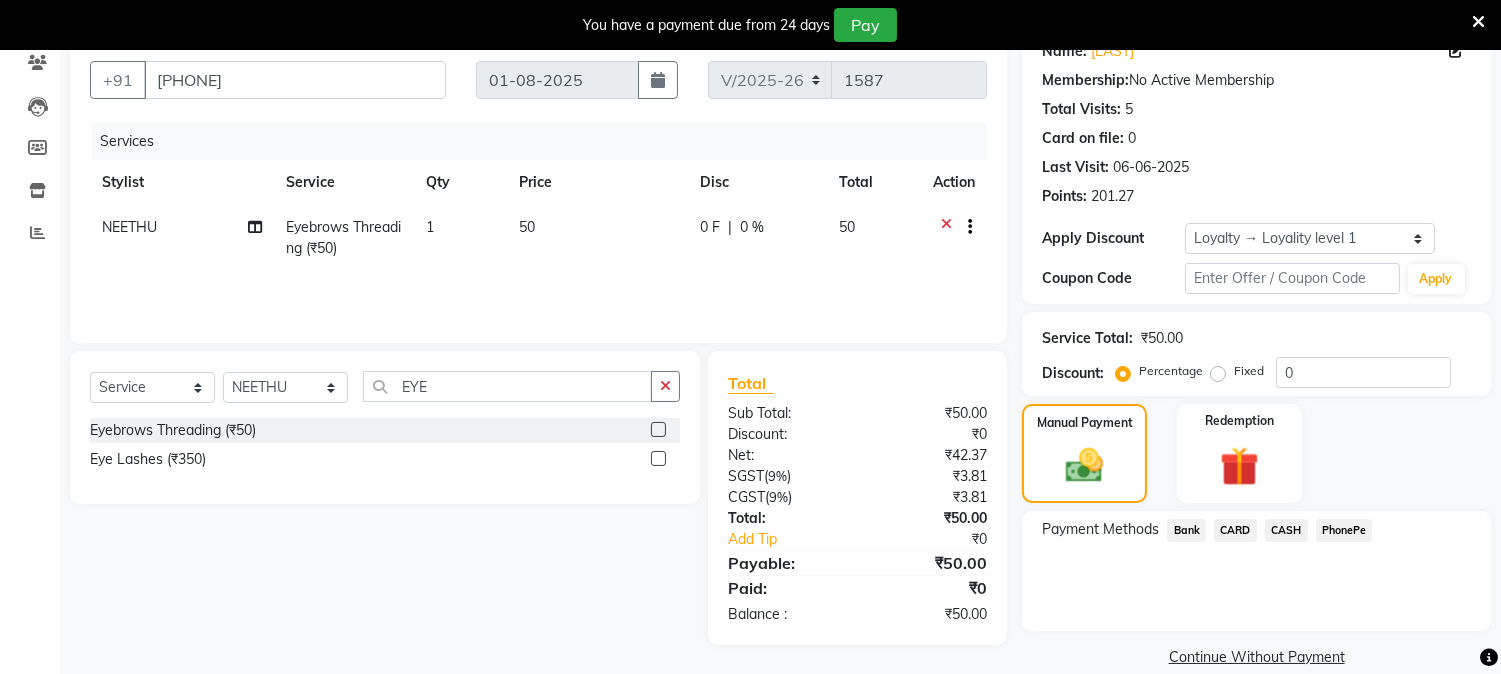 click on "PhonePe" 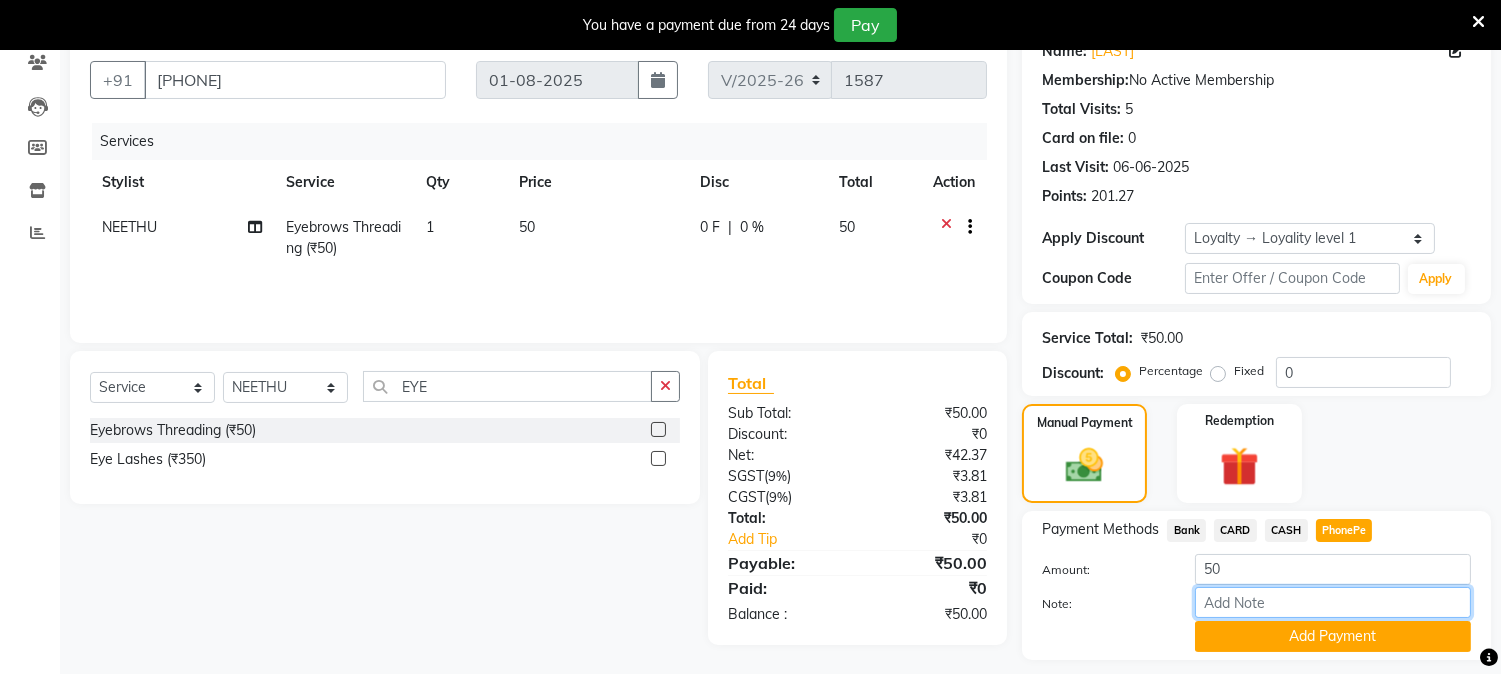click on "Note:" at bounding box center (1333, 602) 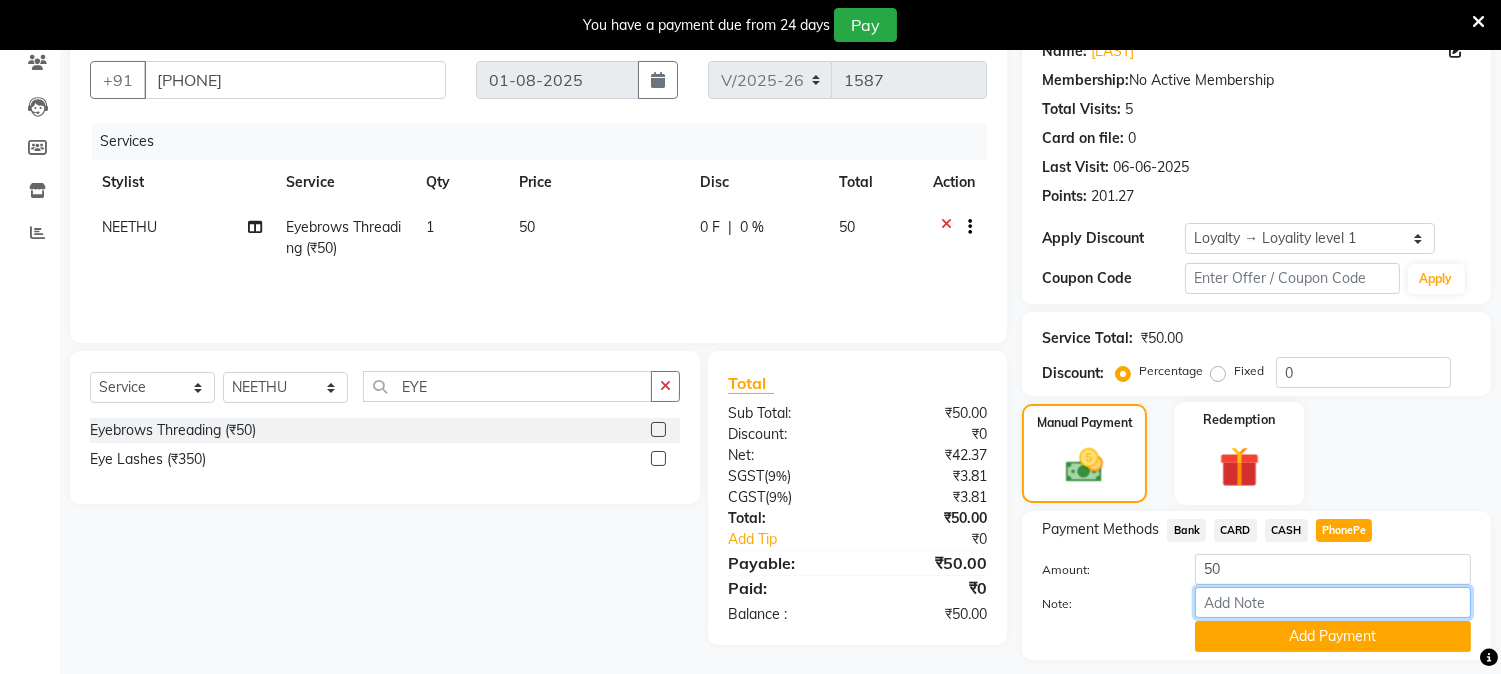 type on "NIGISHA" 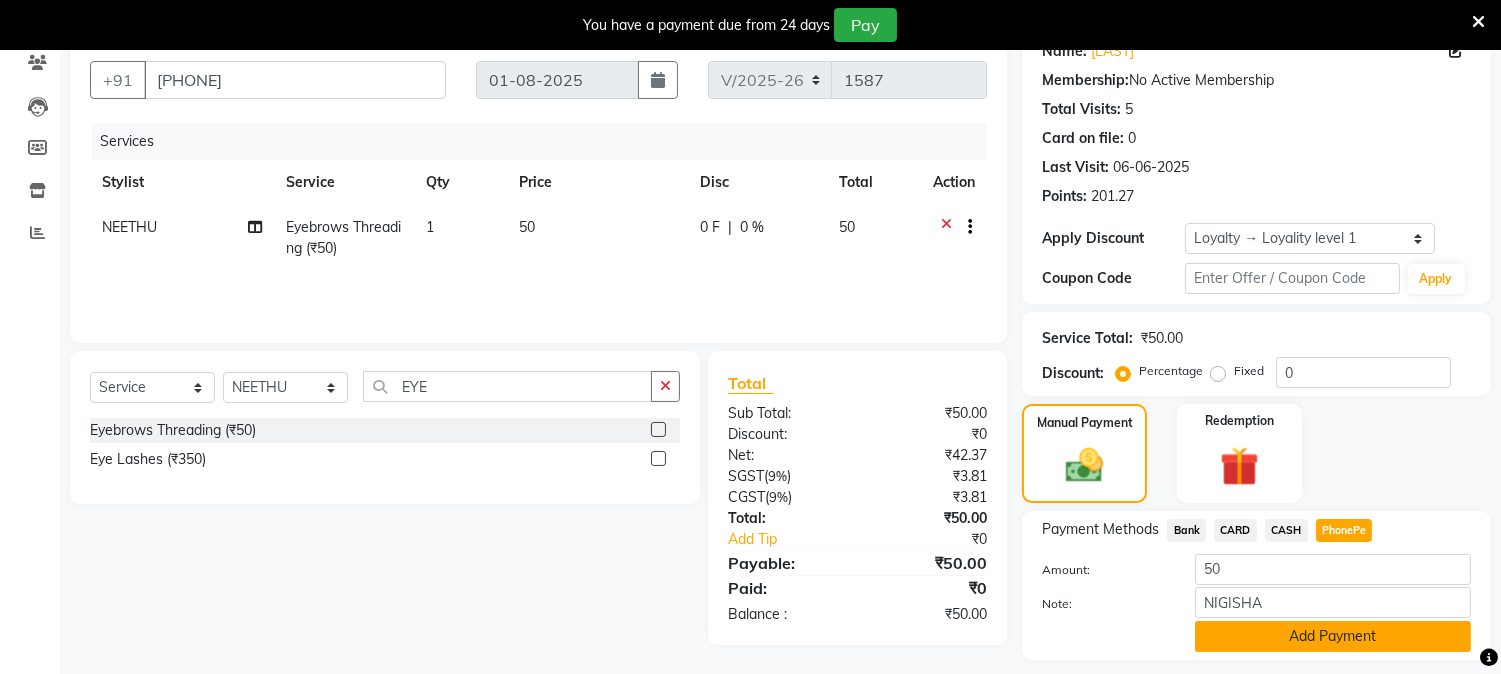 click on "Add Payment" 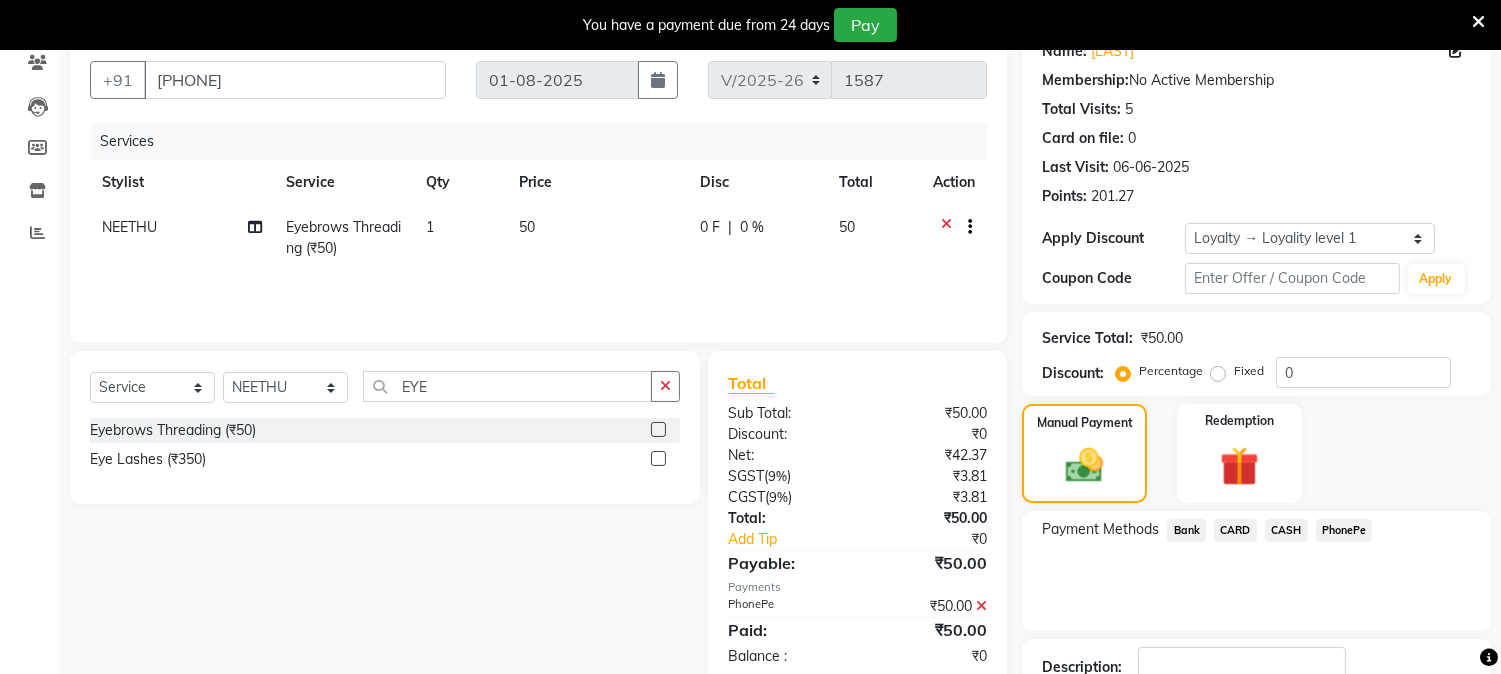 scroll, scrollTop: 316, scrollLeft: 0, axis: vertical 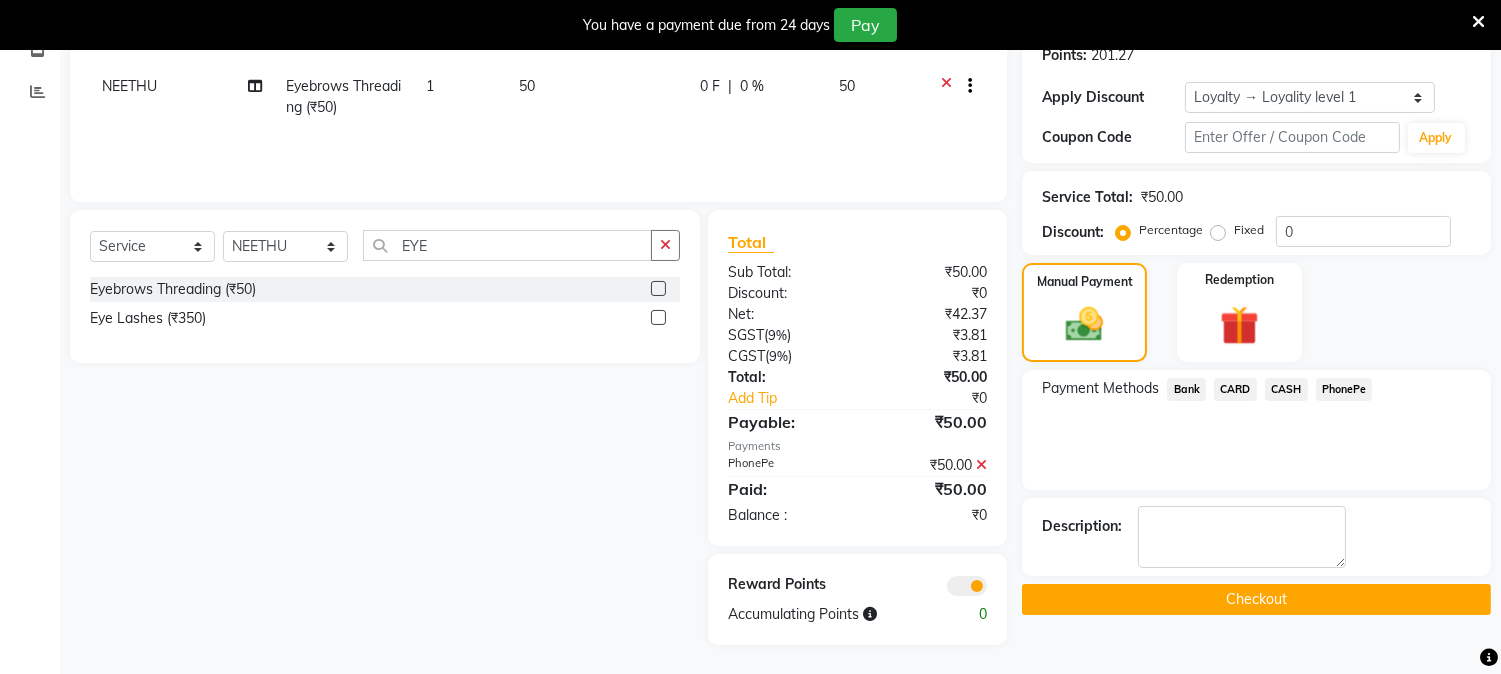 click on "Checkout" 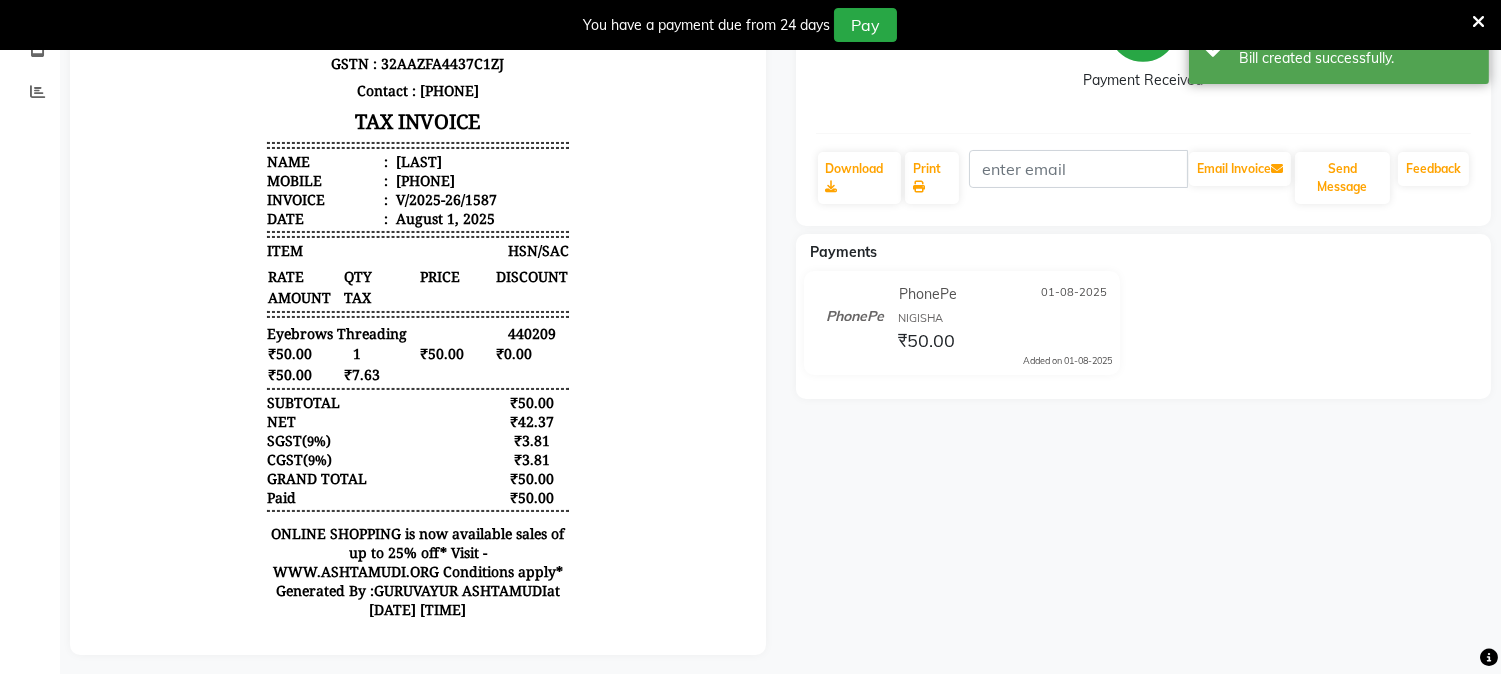 scroll, scrollTop: 0, scrollLeft: 0, axis: both 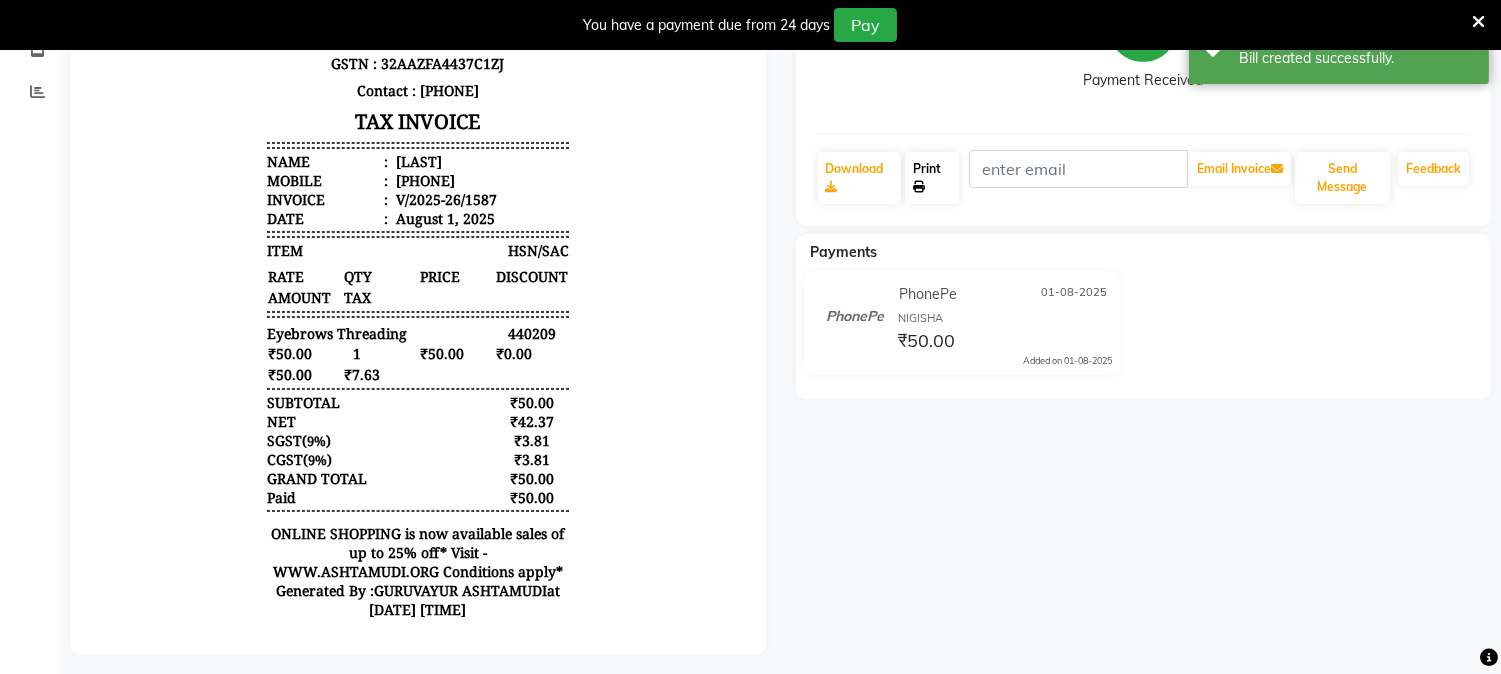 click on "Print" 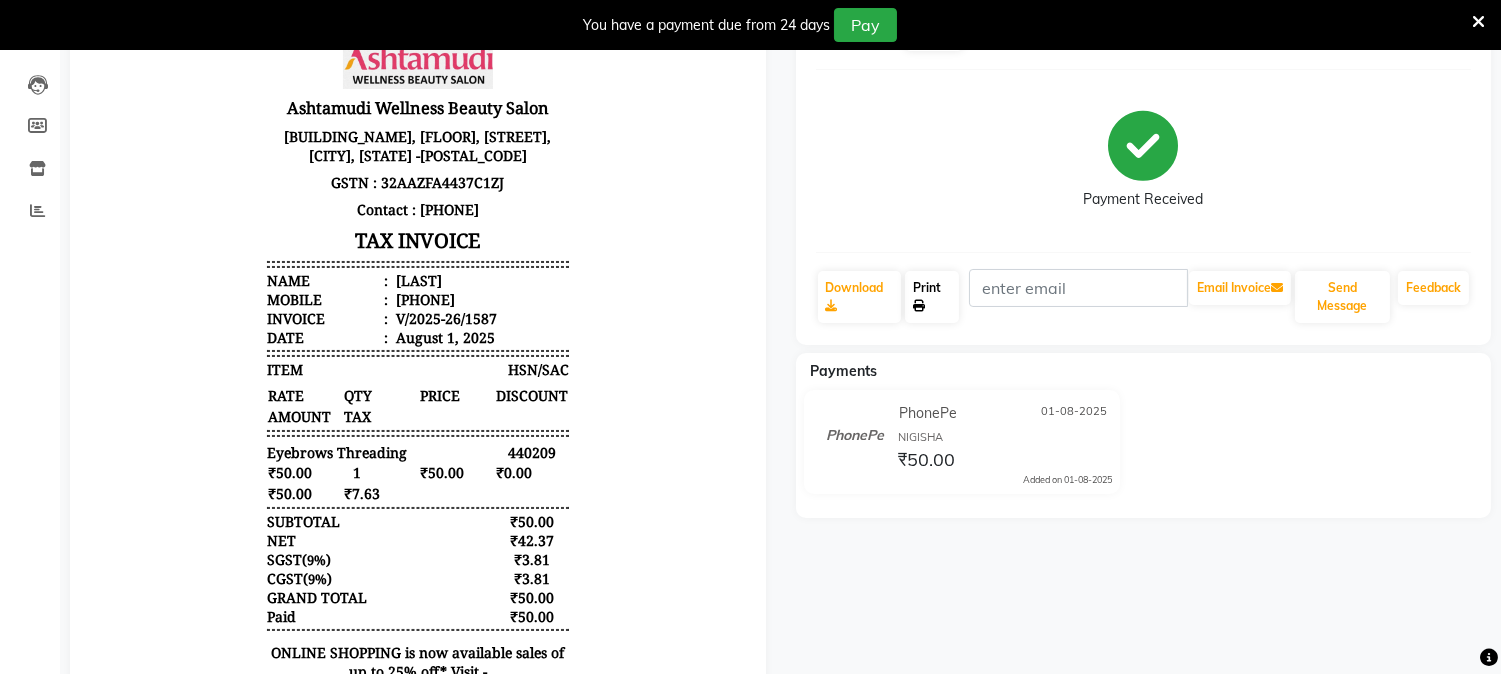 scroll, scrollTop: 0, scrollLeft: 0, axis: both 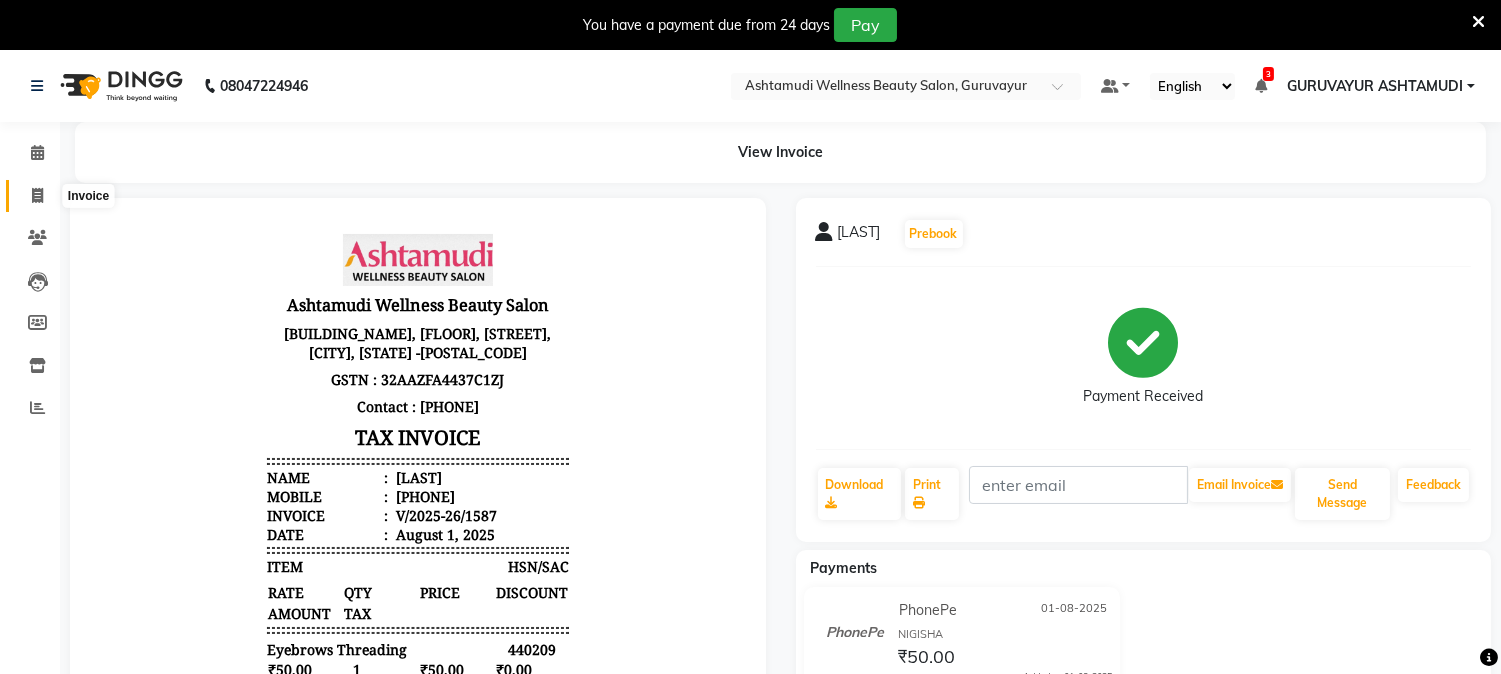 click 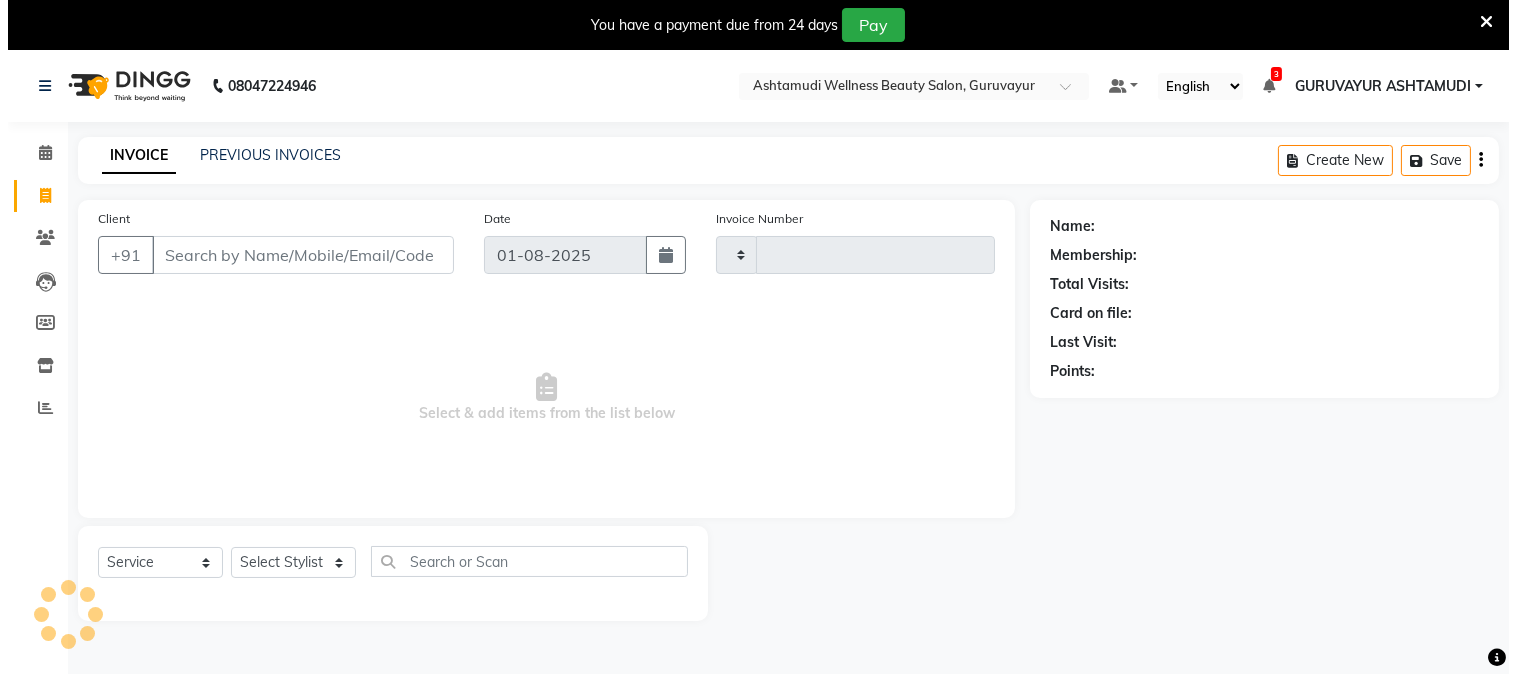 scroll, scrollTop: 50, scrollLeft: 0, axis: vertical 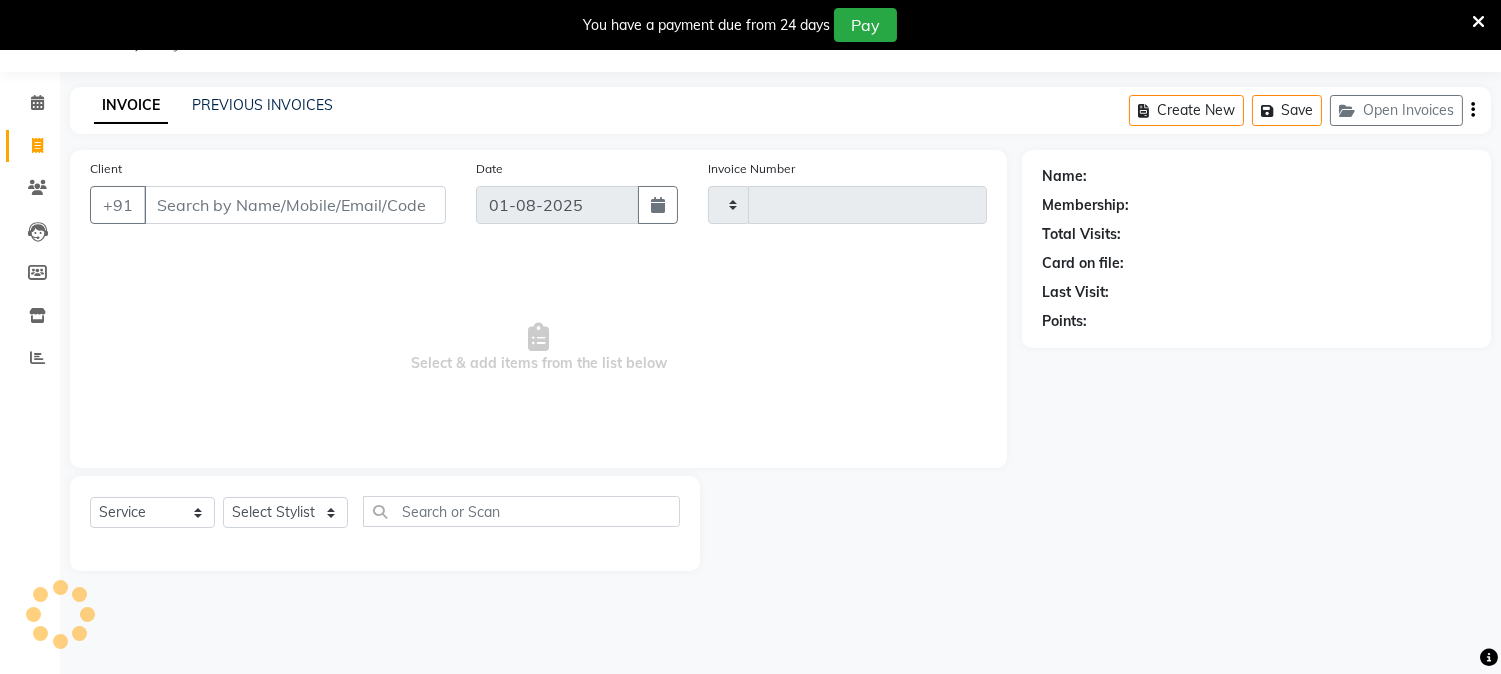 click on "Client" at bounding box center [295, 205] 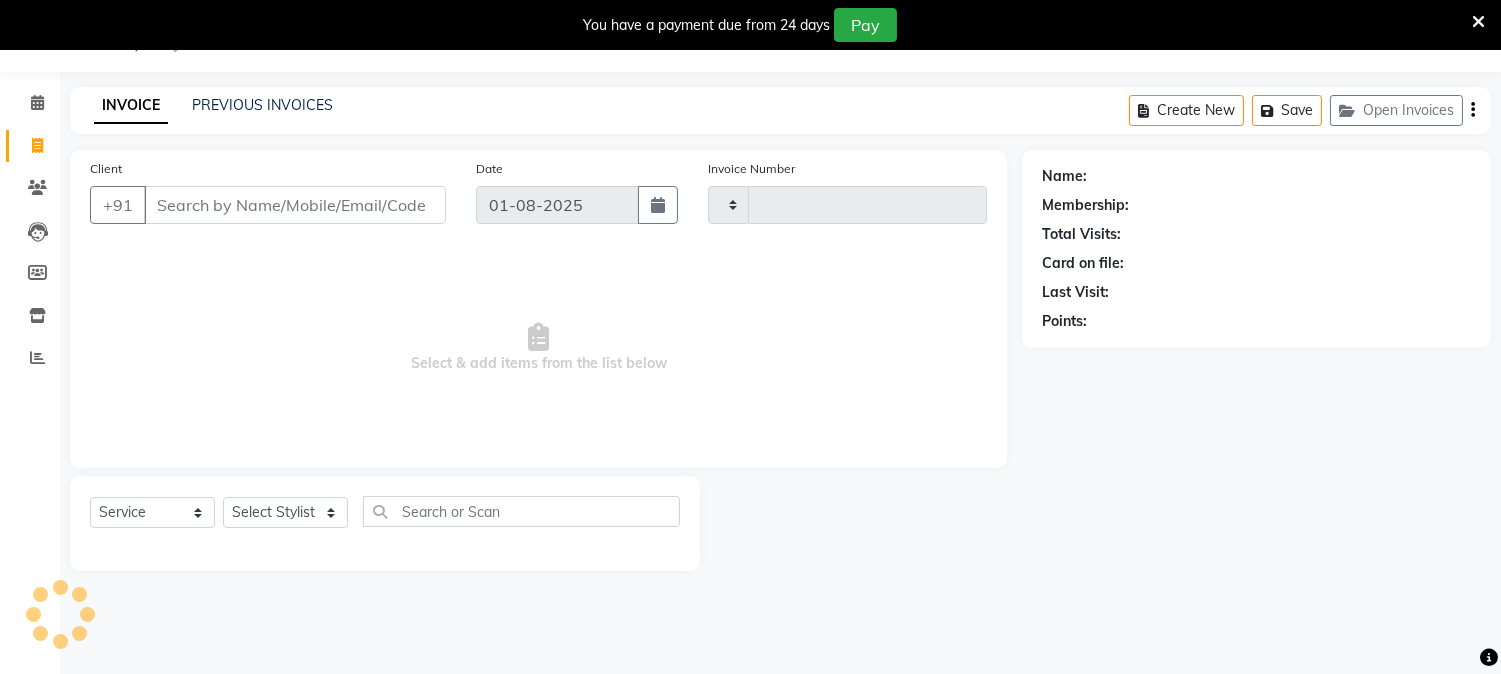 type on "1588" 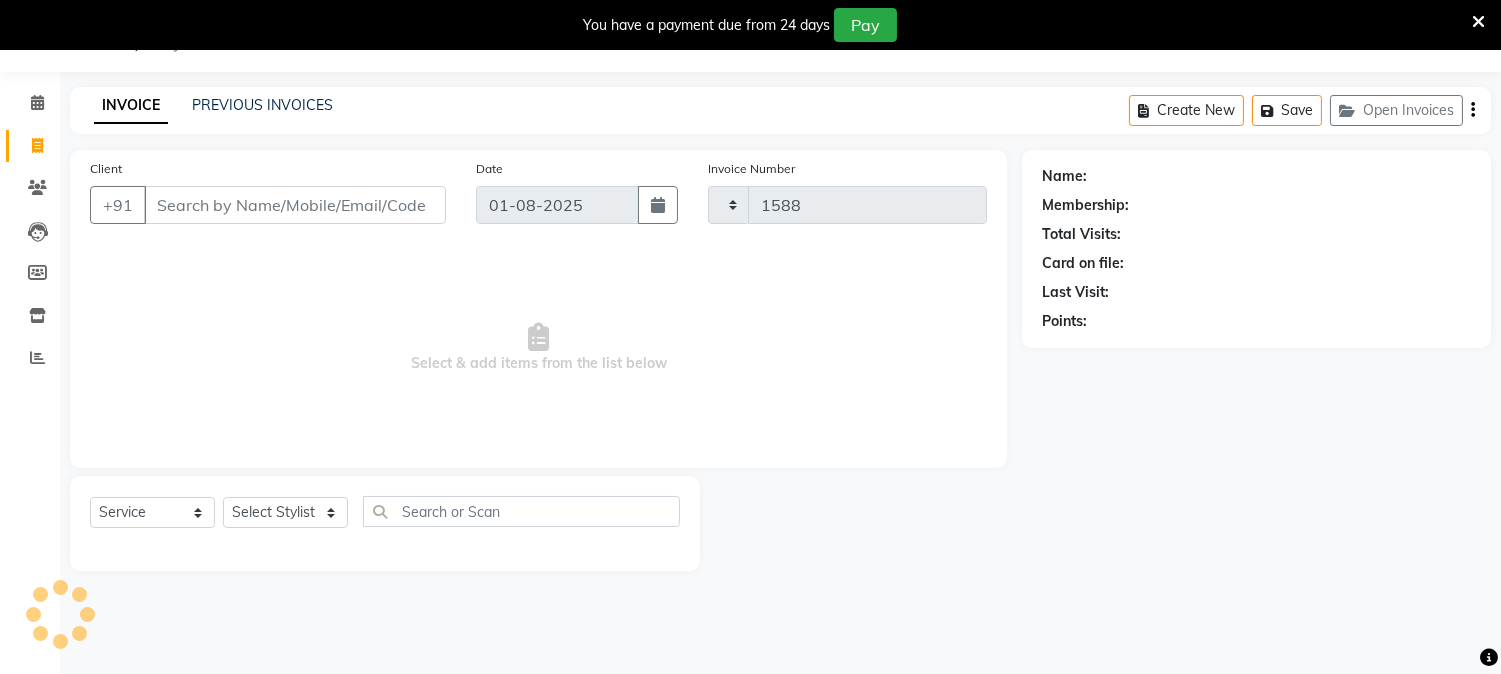 select on "4660" 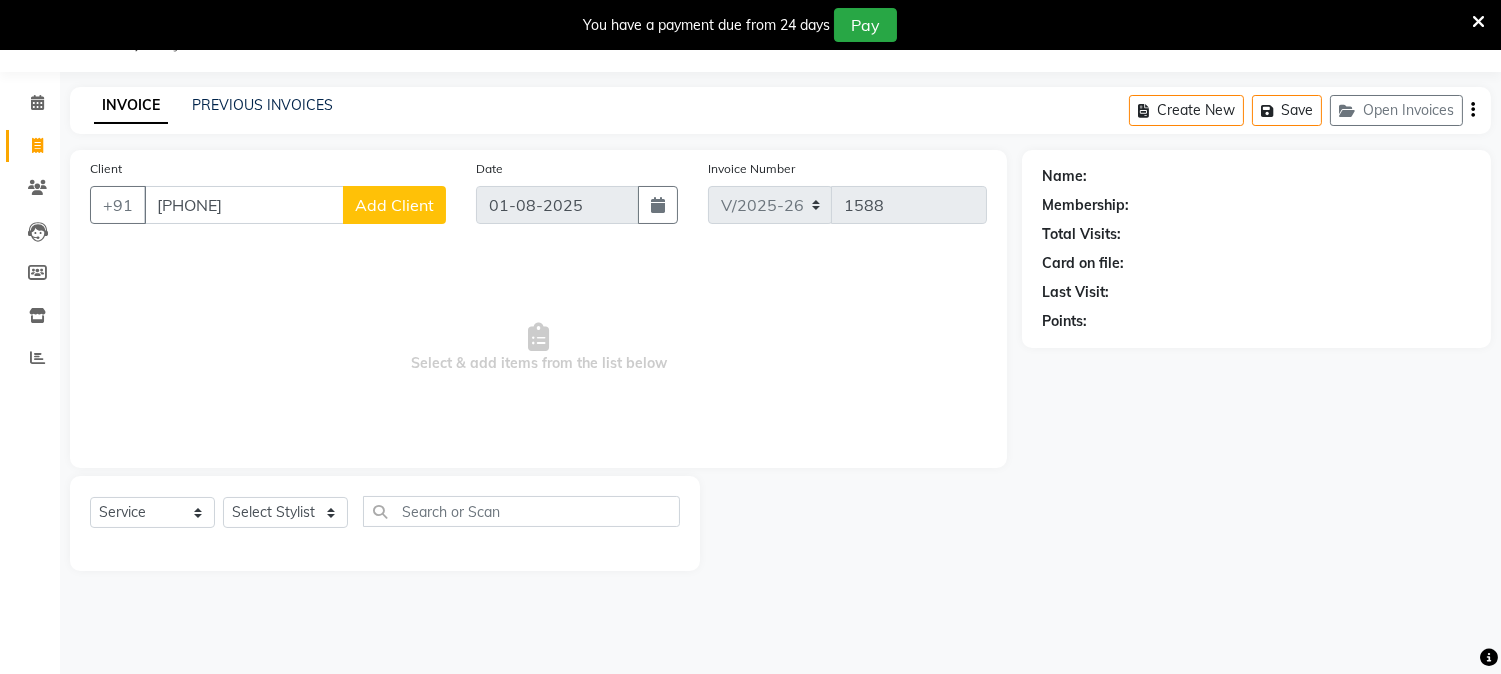type on "9744709533" 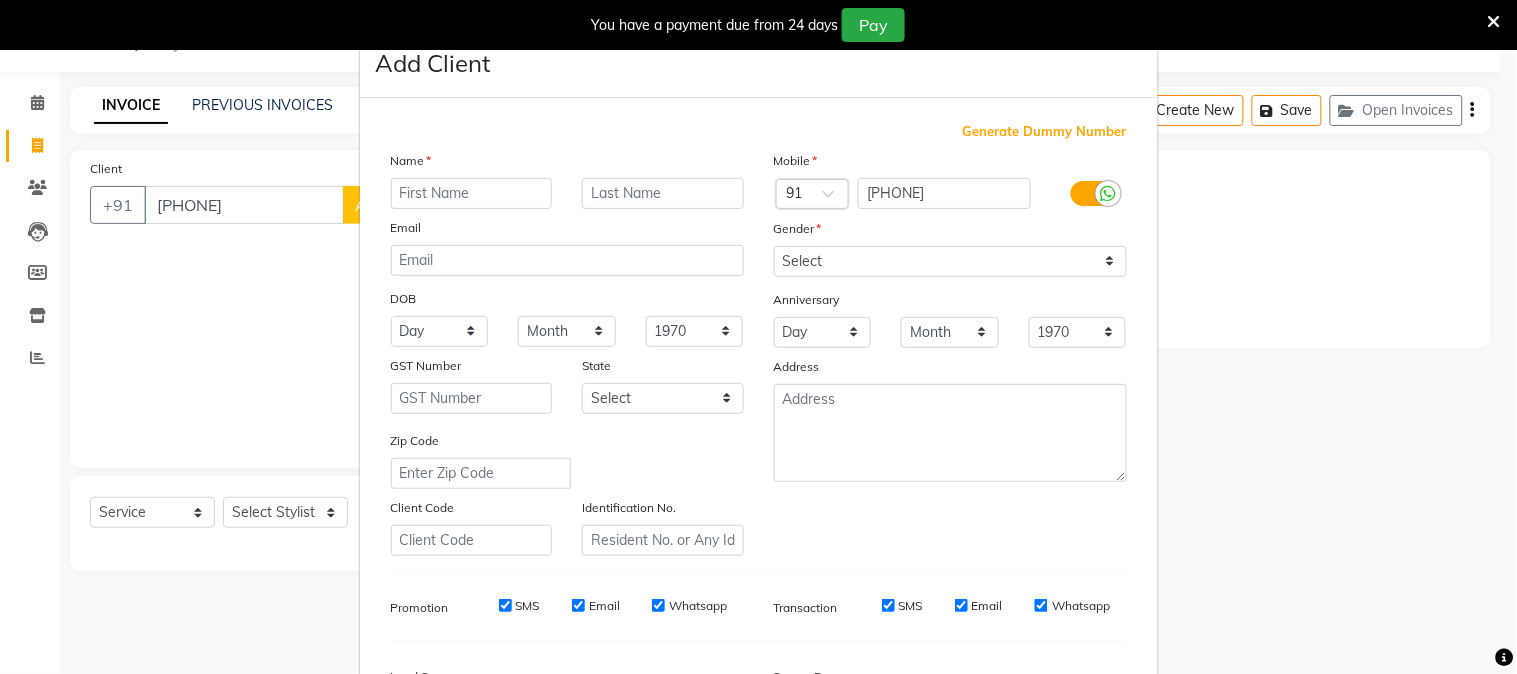 click at bounding box center (472, 193) 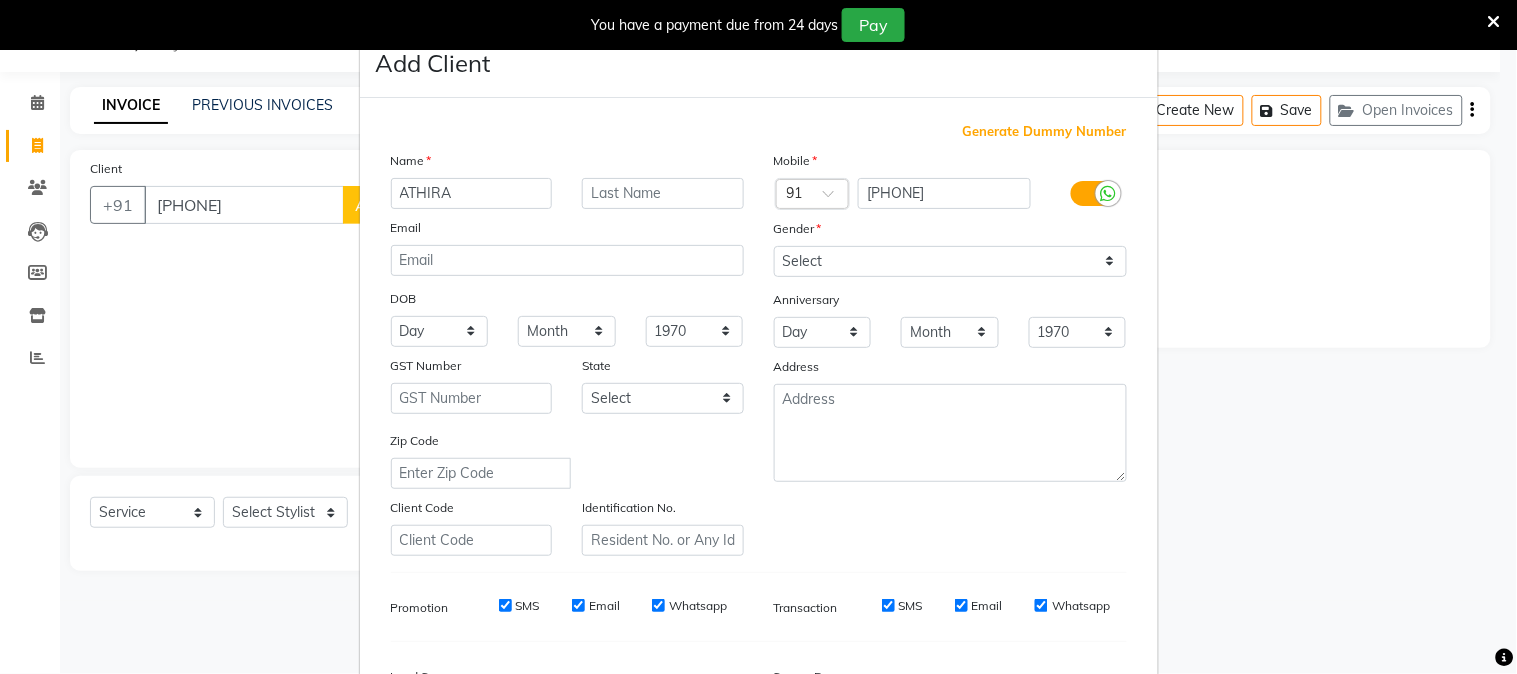 type on "ATHIRA" 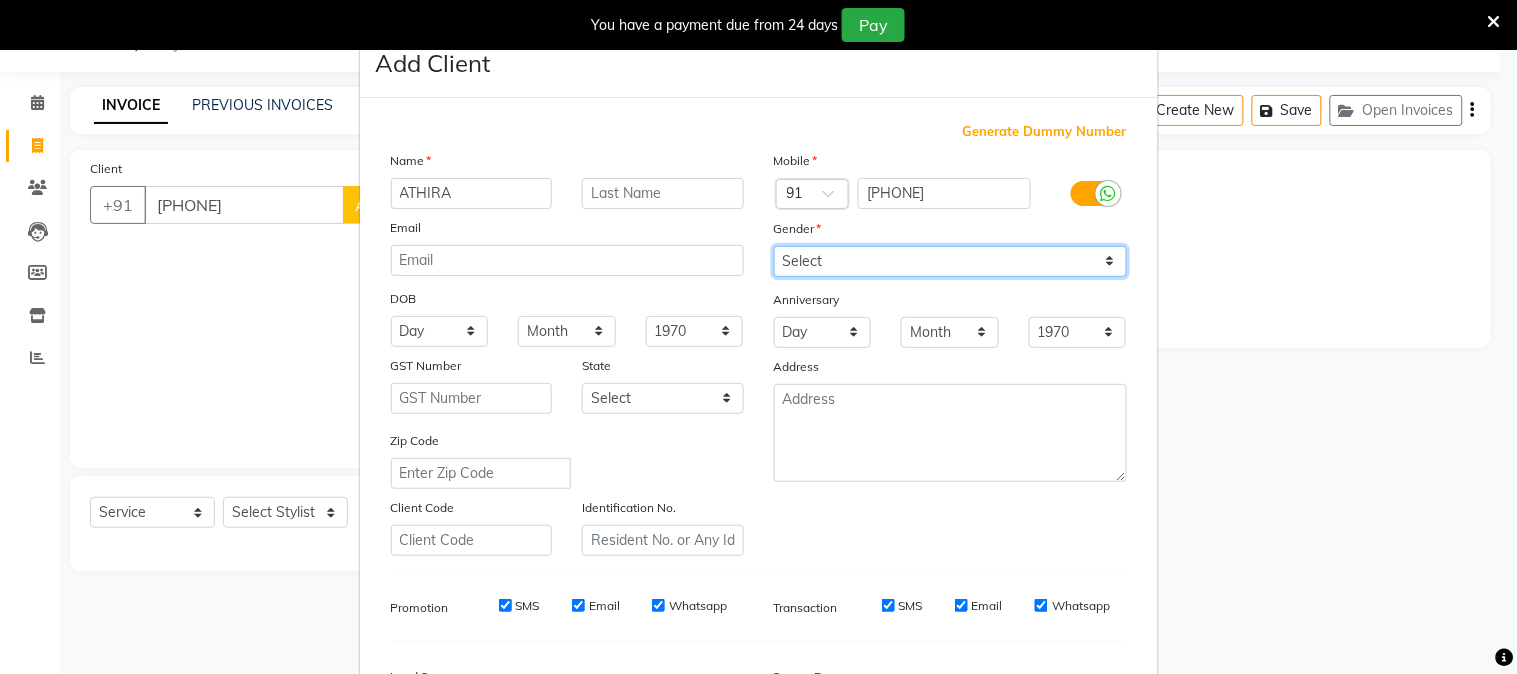drag, startPoint x: 1107, startPoint y: 263, endPoint x: 1031, endPoint y: 266, distance: 76.05919 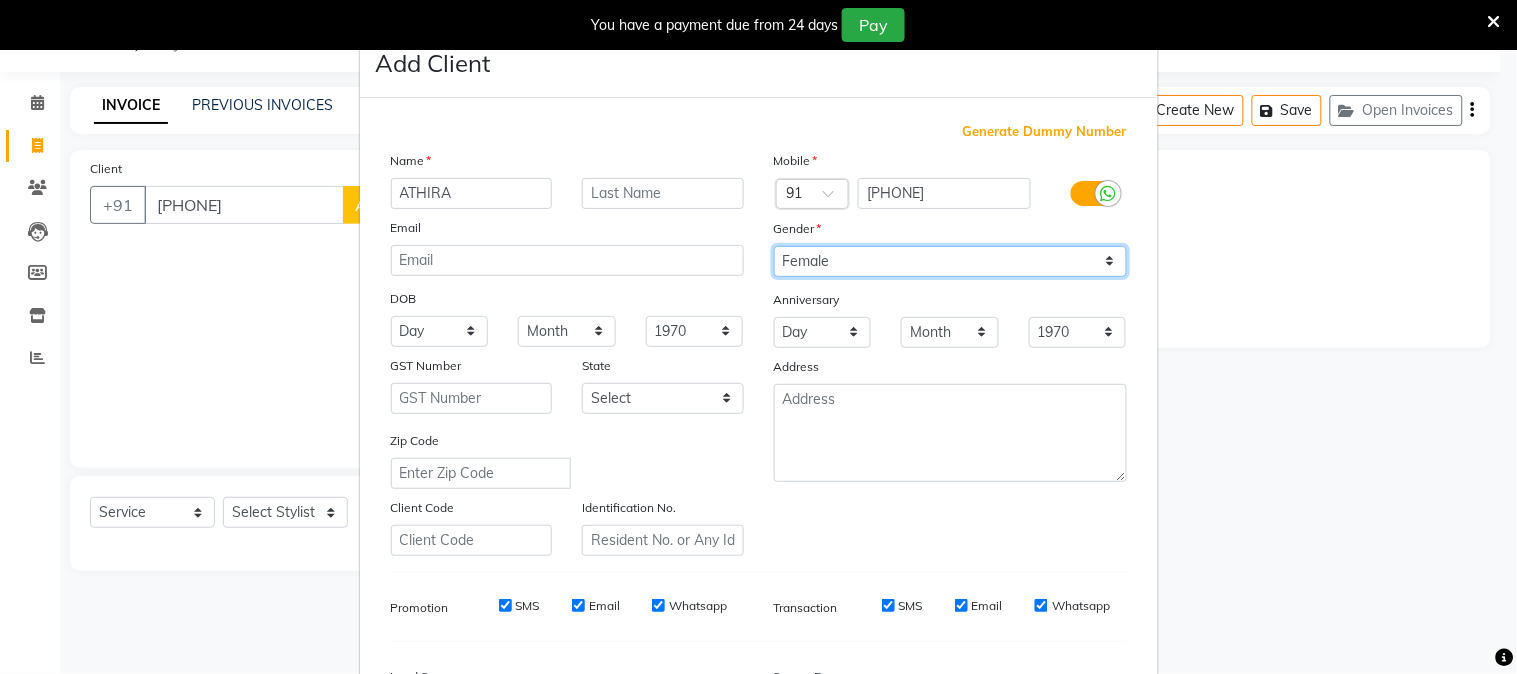 click on "Select Male Female Other Prefer Not To Say" at bounding box center [950, 261] 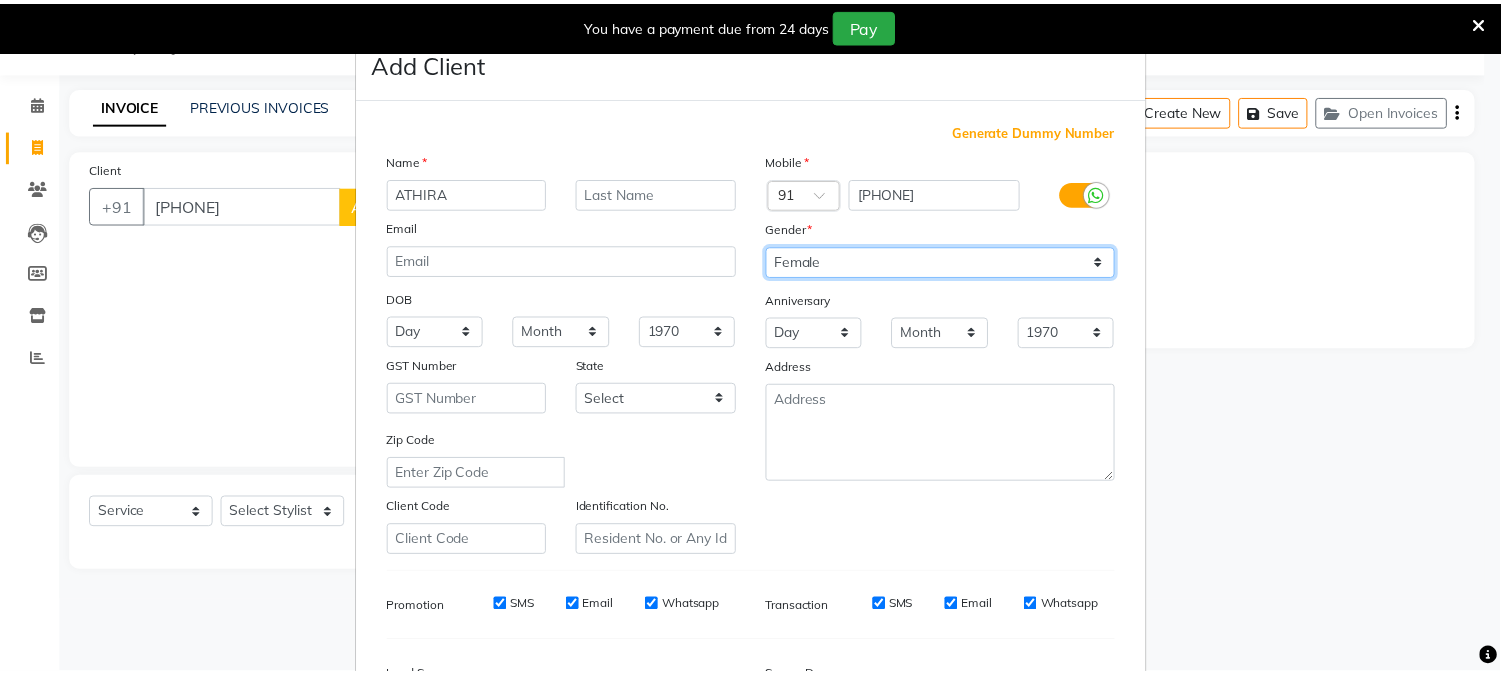 scroll, scrollTop: 250, scrollLeft: 0, axis: vertical 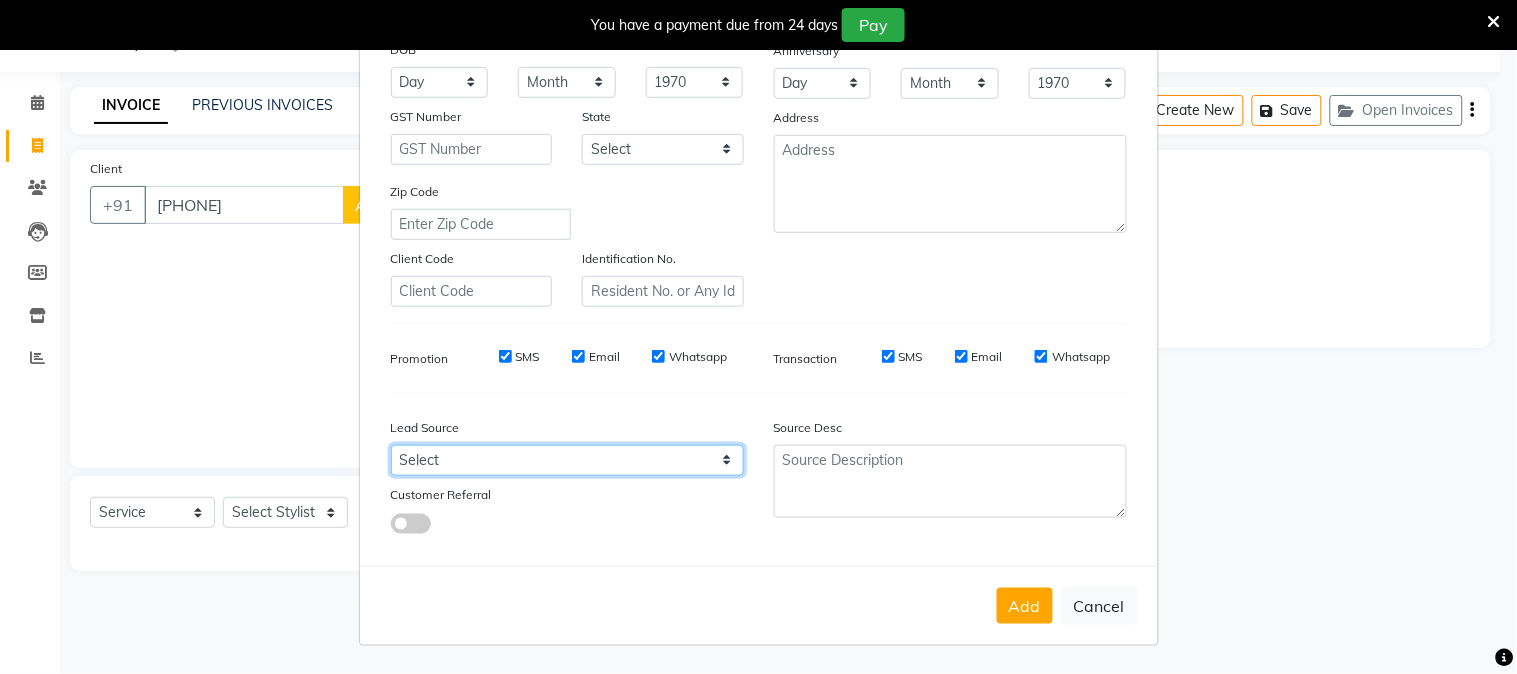 click on "Select Walk-in Referral Internet Friend Word of Mouth Advertisement Facebook JustDial Google Other Instagram  YouTube  WhatsApp" at bounding box center (567, 460) 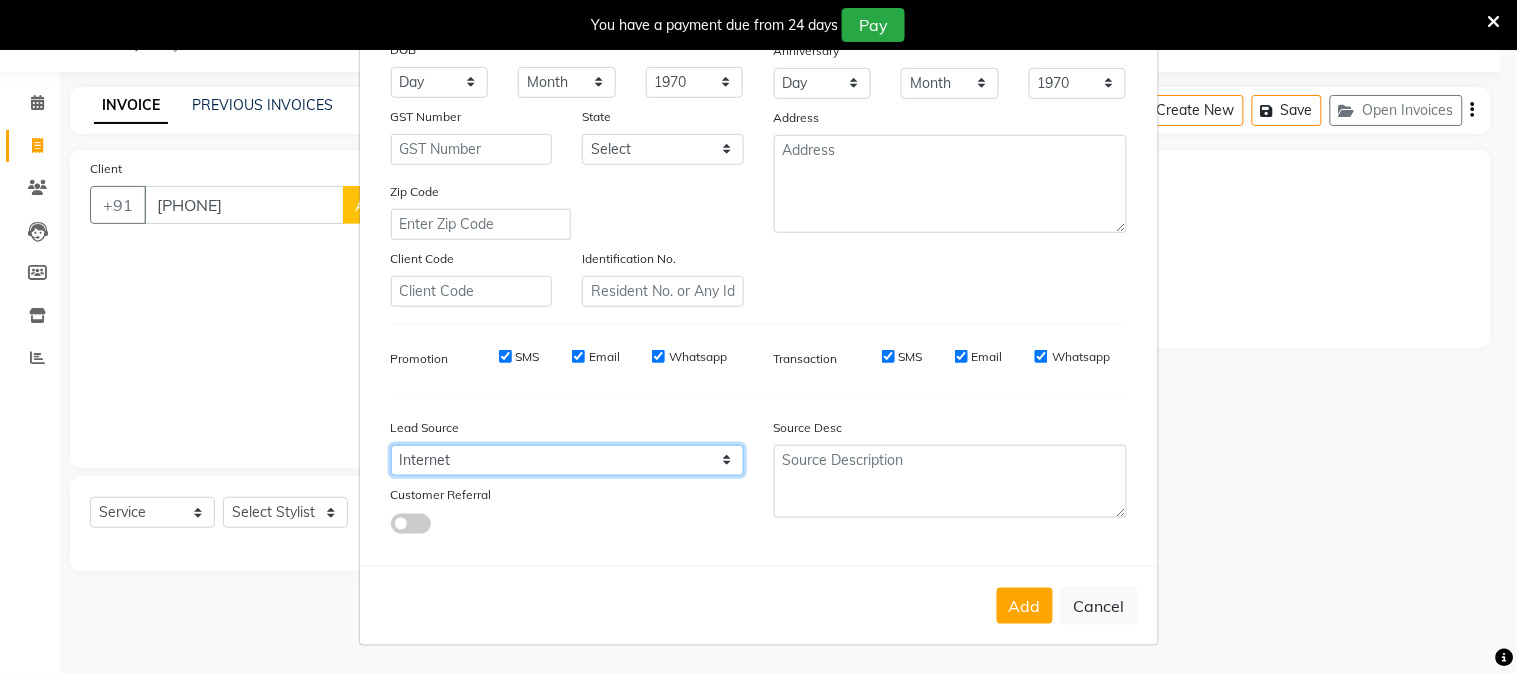 click on "Select Walk-in Referral Internet Friend Word of Mouth Advertisement Facebook JustDial Google Other Instagram  YouTube  WhatsApp" at bounding box center [567, 460] 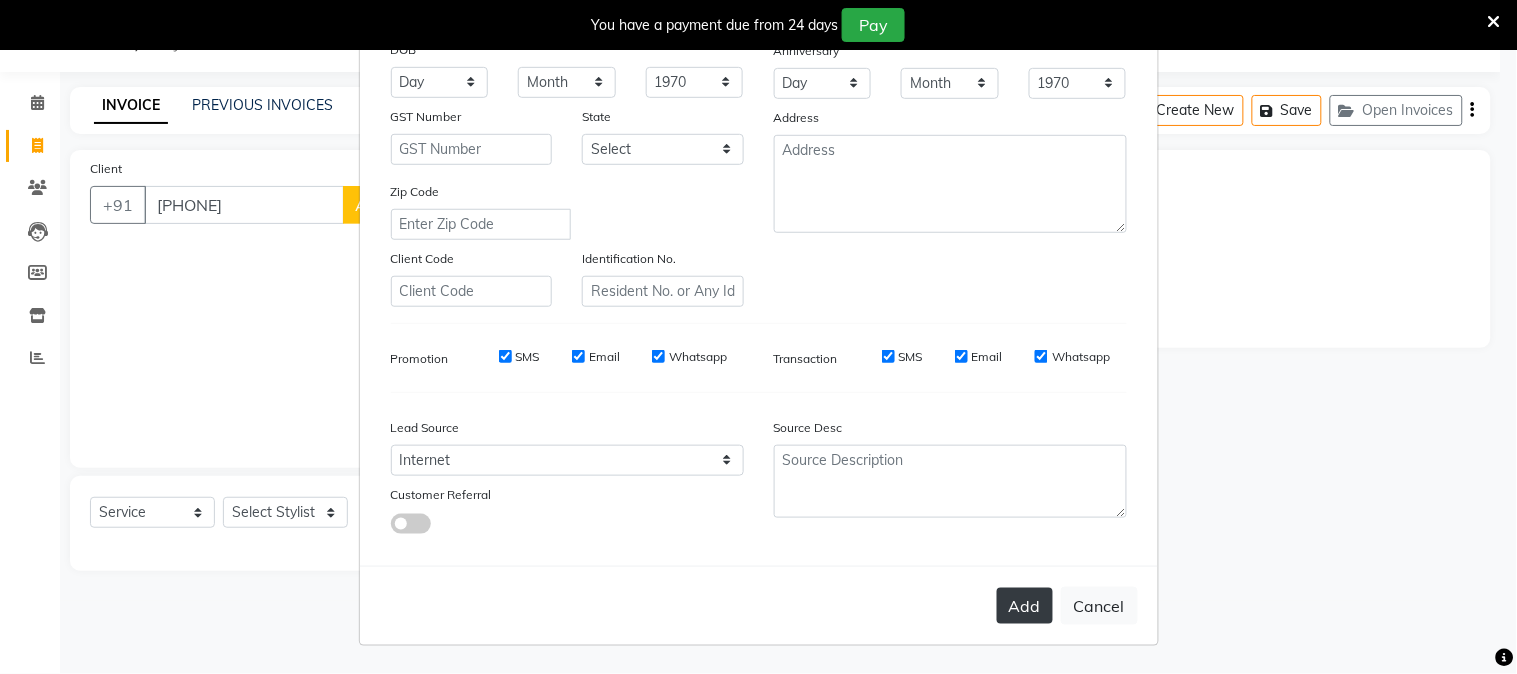 click on "Add" at bounding box center (1025, 606) 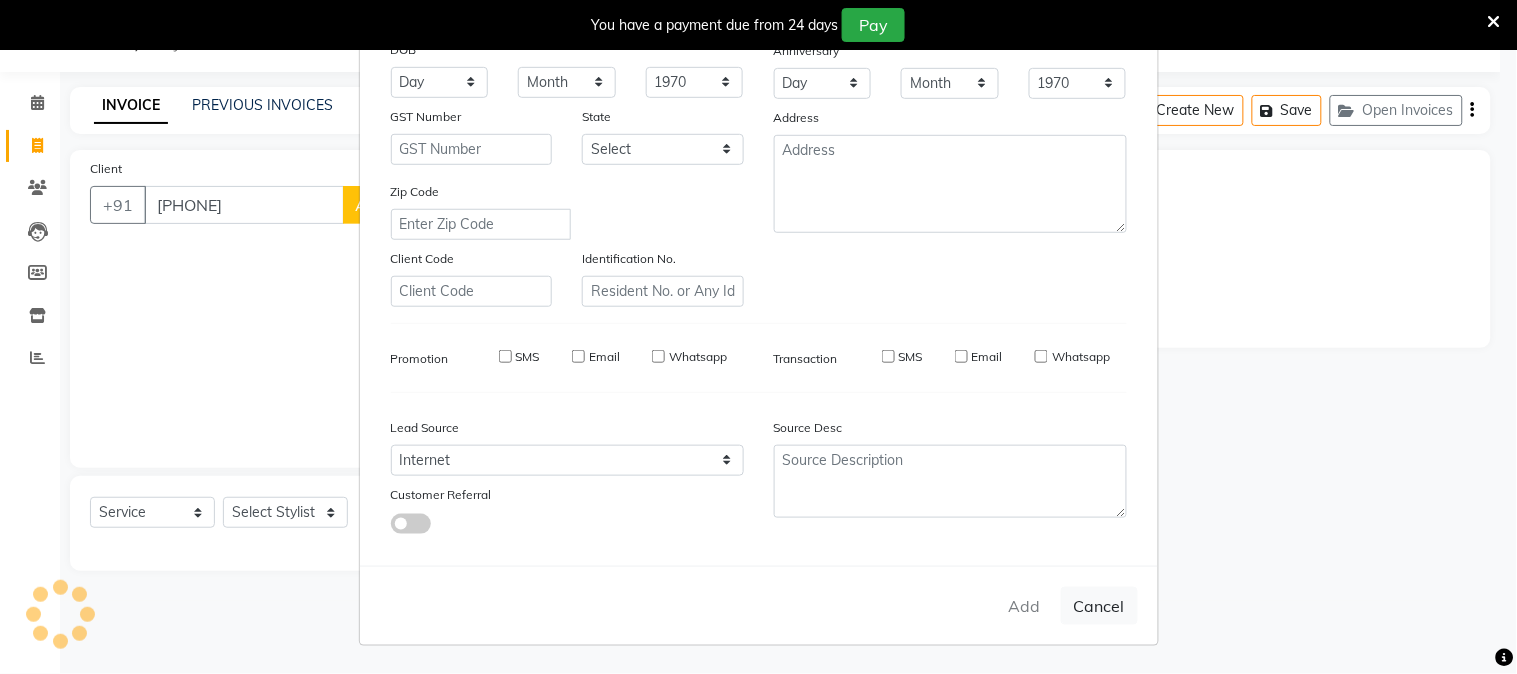 type 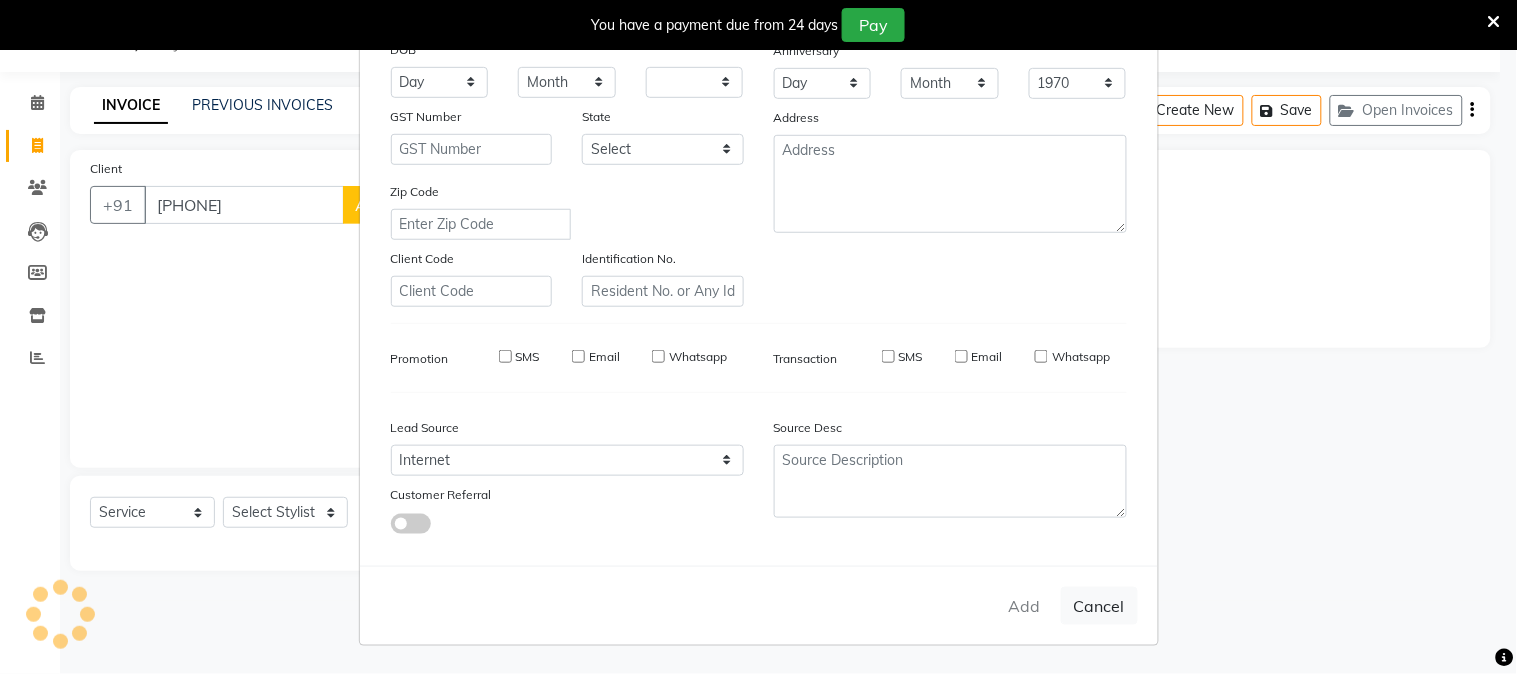 select 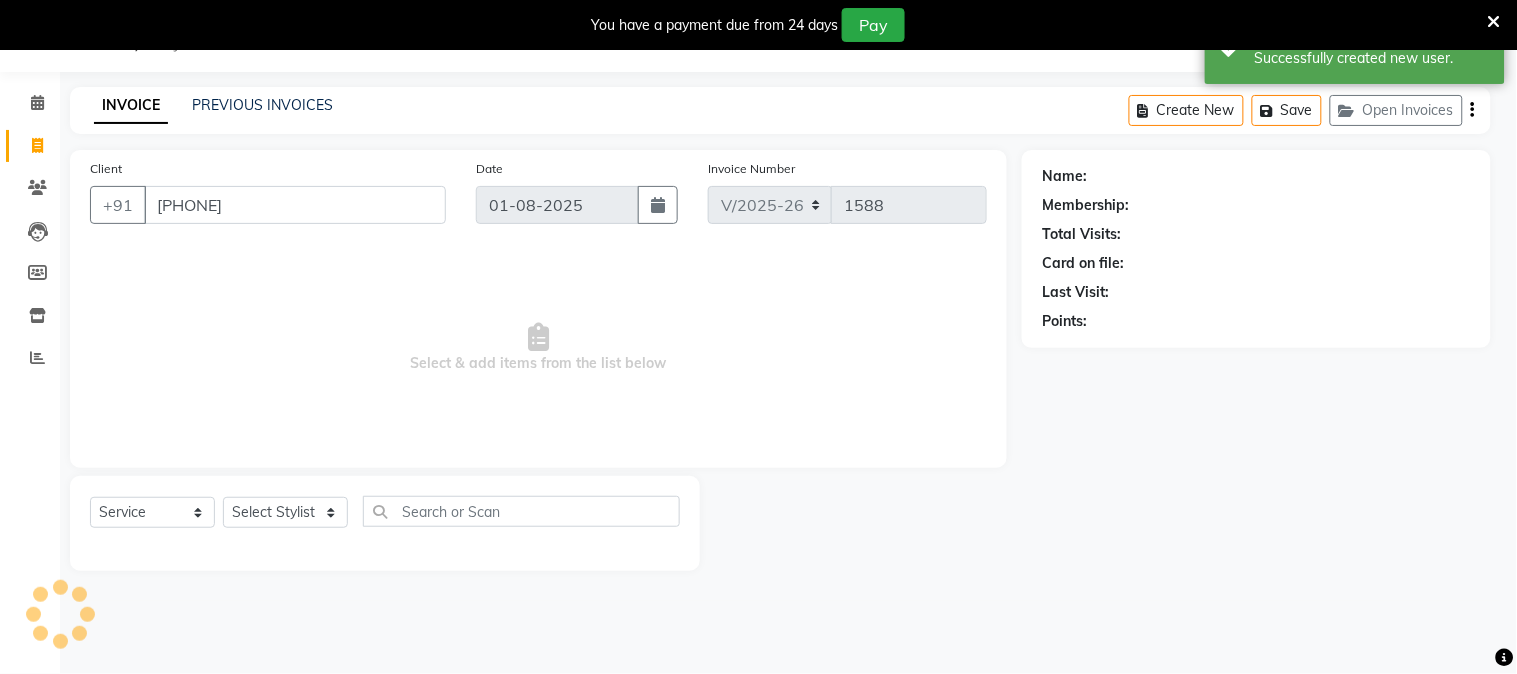 select on "1: Object" 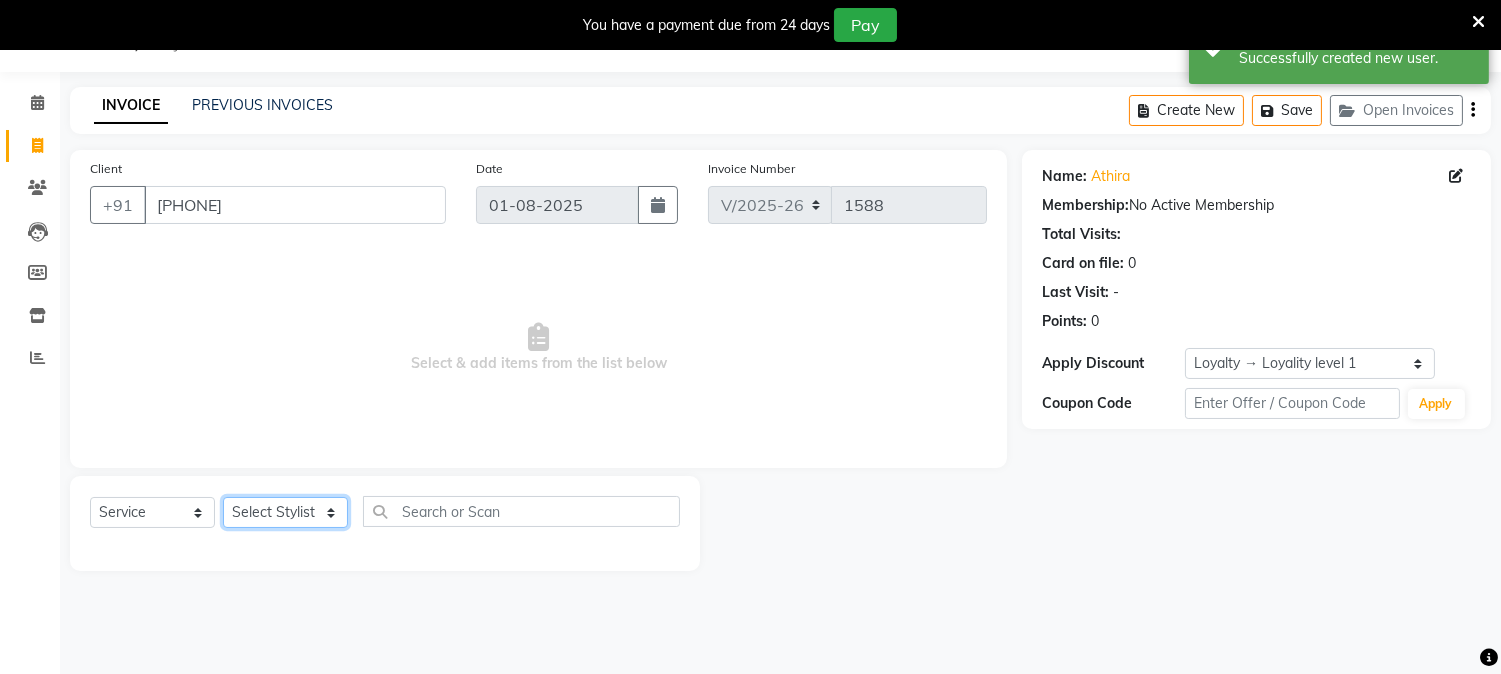click on "Select Stylist Aathithya ANILA Anjana Das ARYA GURUVAYUR ASHTAMUDI NEETHU Nigisha POOJA PRACHI PRASEETHA REESHMA  Rini SMITHA THANKAMANI" 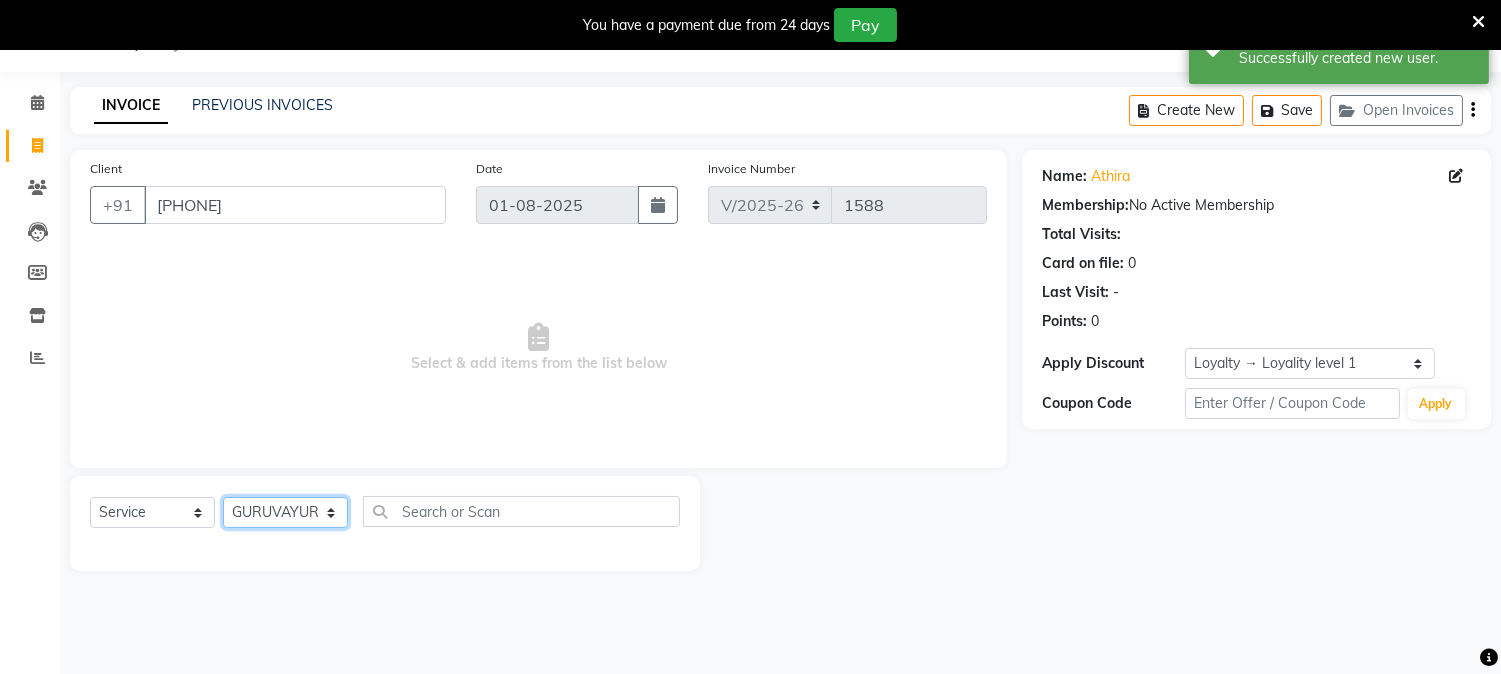 click on "Select Stylist Aathithya ANILA Anjana Das ARYA GURUVAYUR ASHTAMUDI NEETHU Nigisha POOJA PRACHI PRASEETHA REESHMA  Rini SMITHA THANKAMANI" 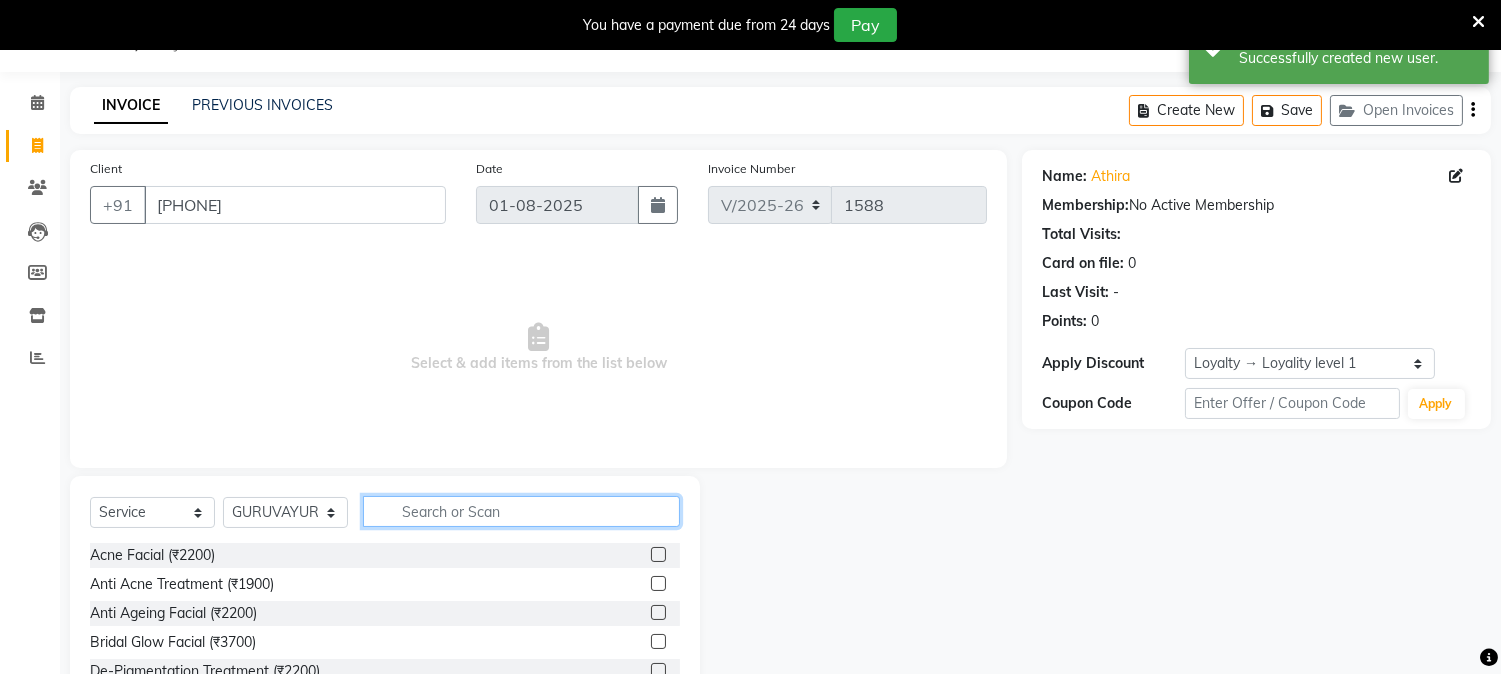 click 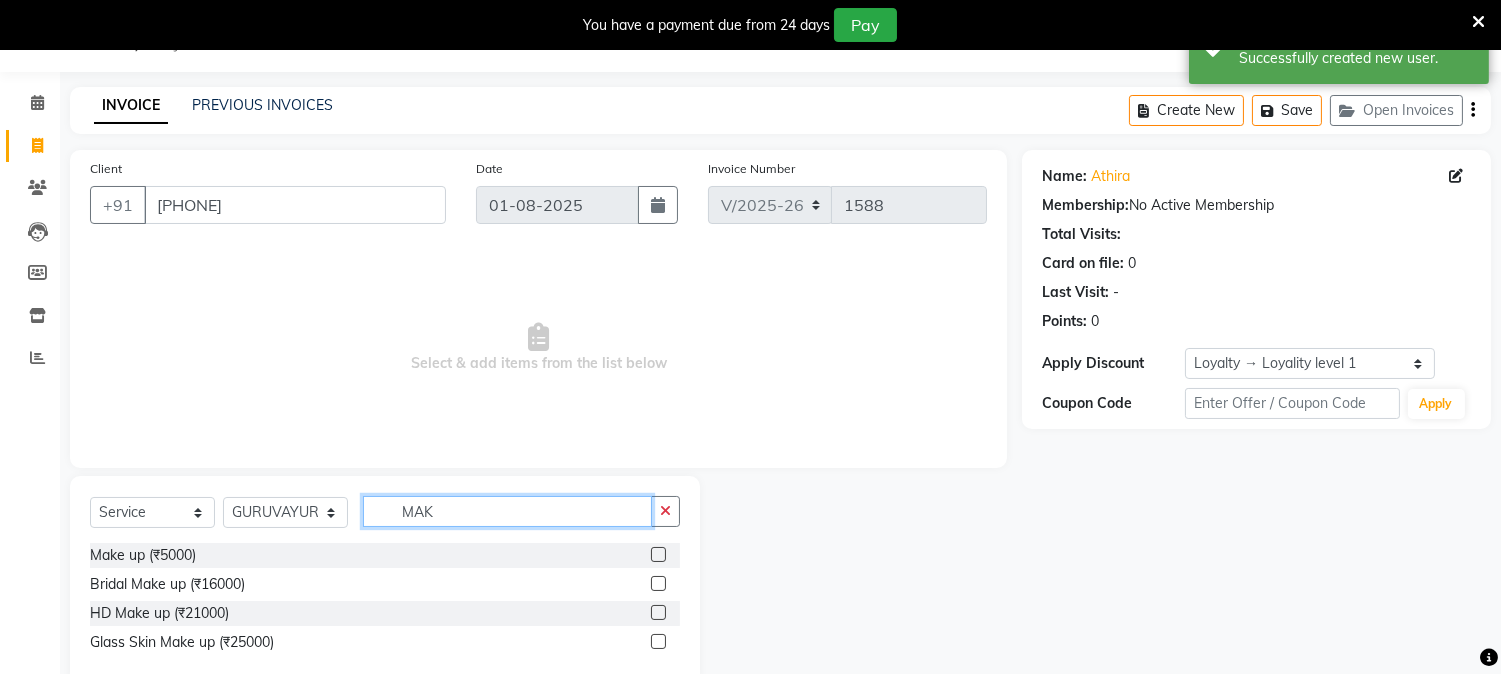 type on "MAK" 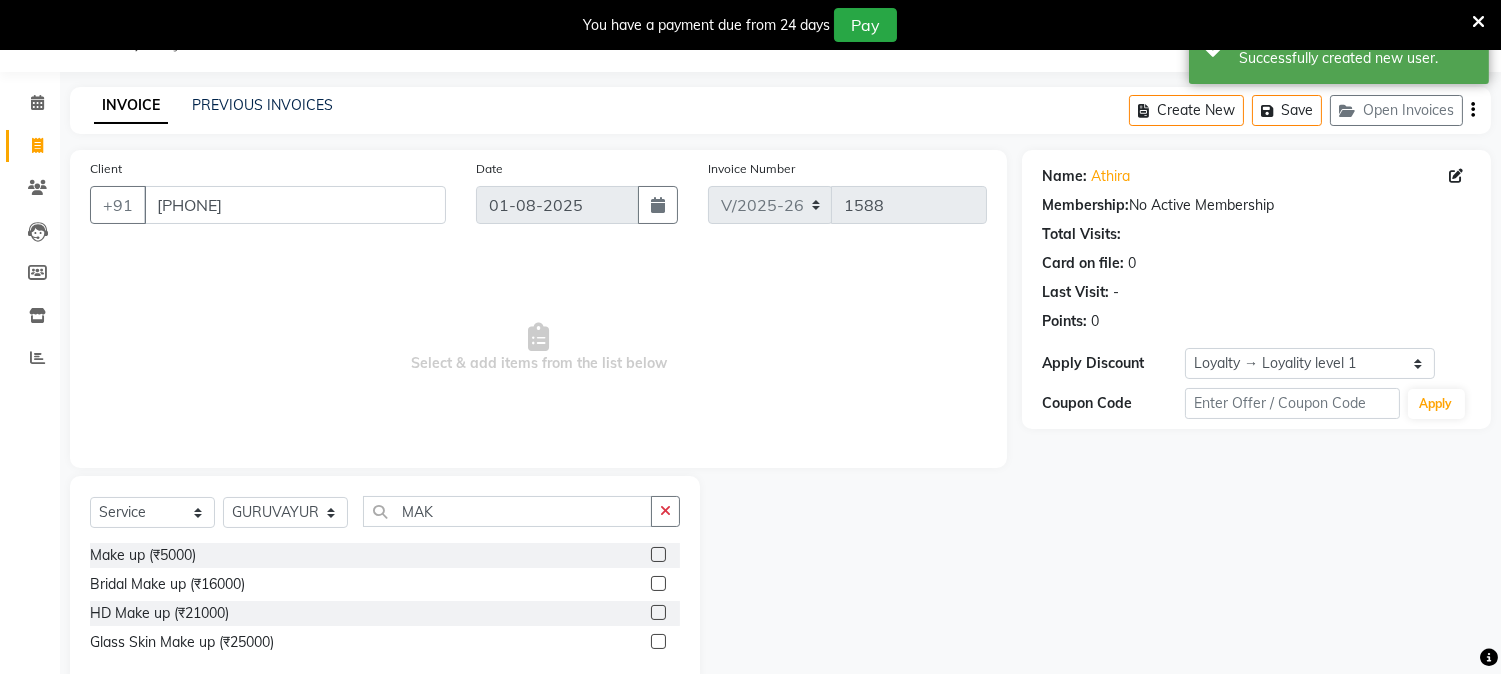 click 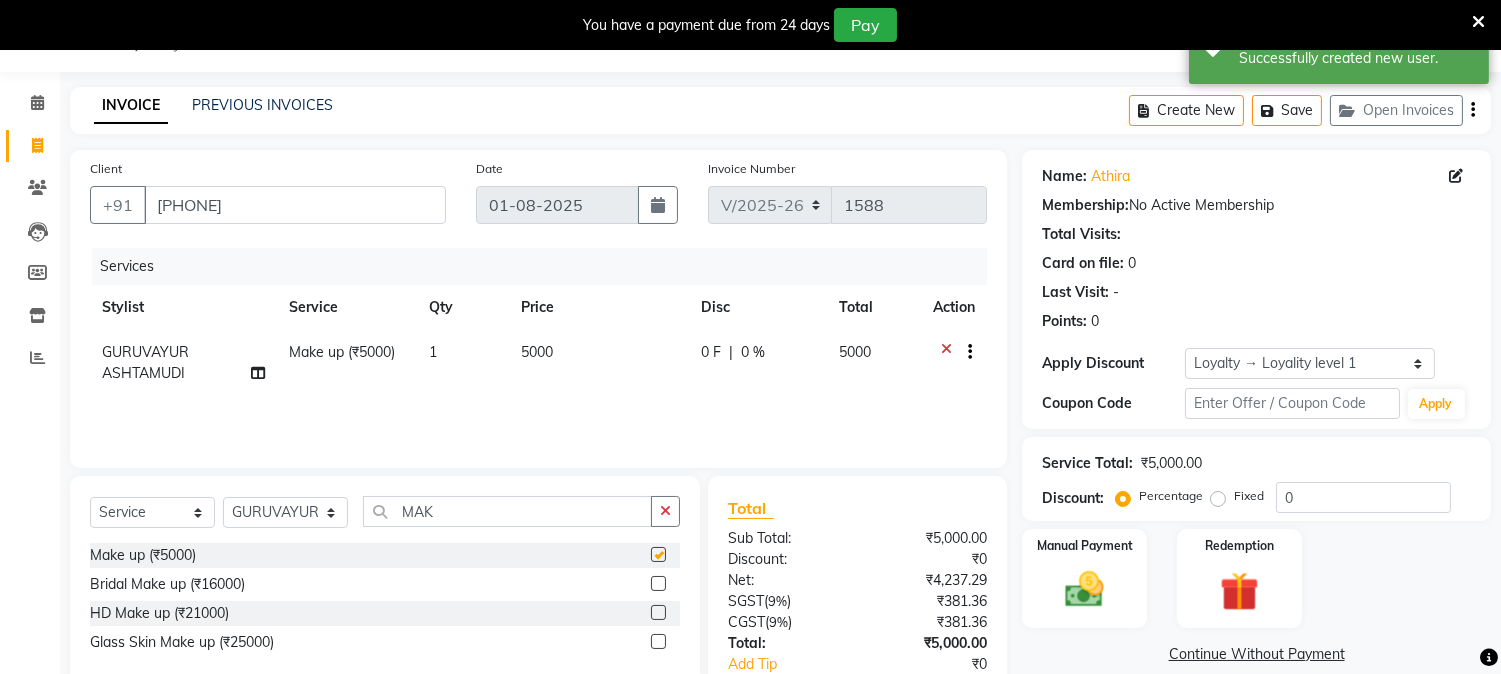 checkbox on "false" 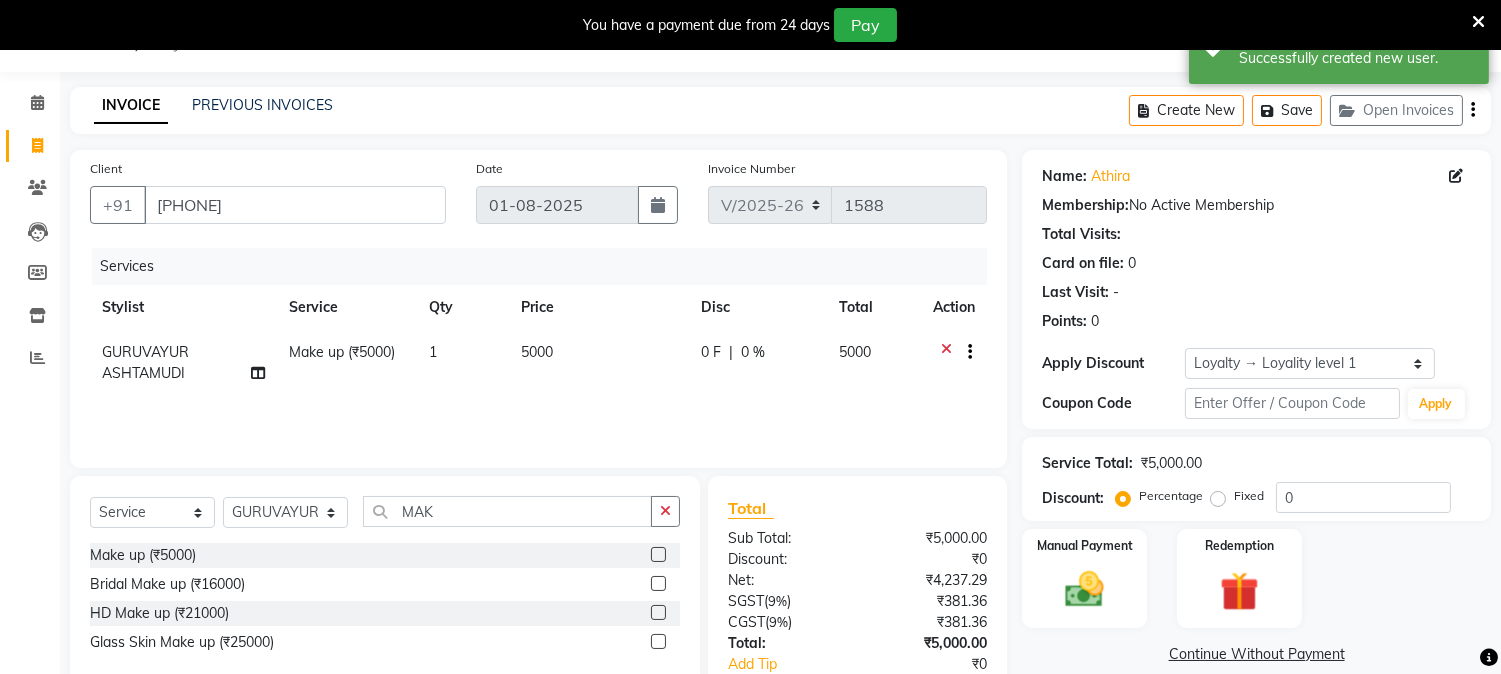 click on "0 F" 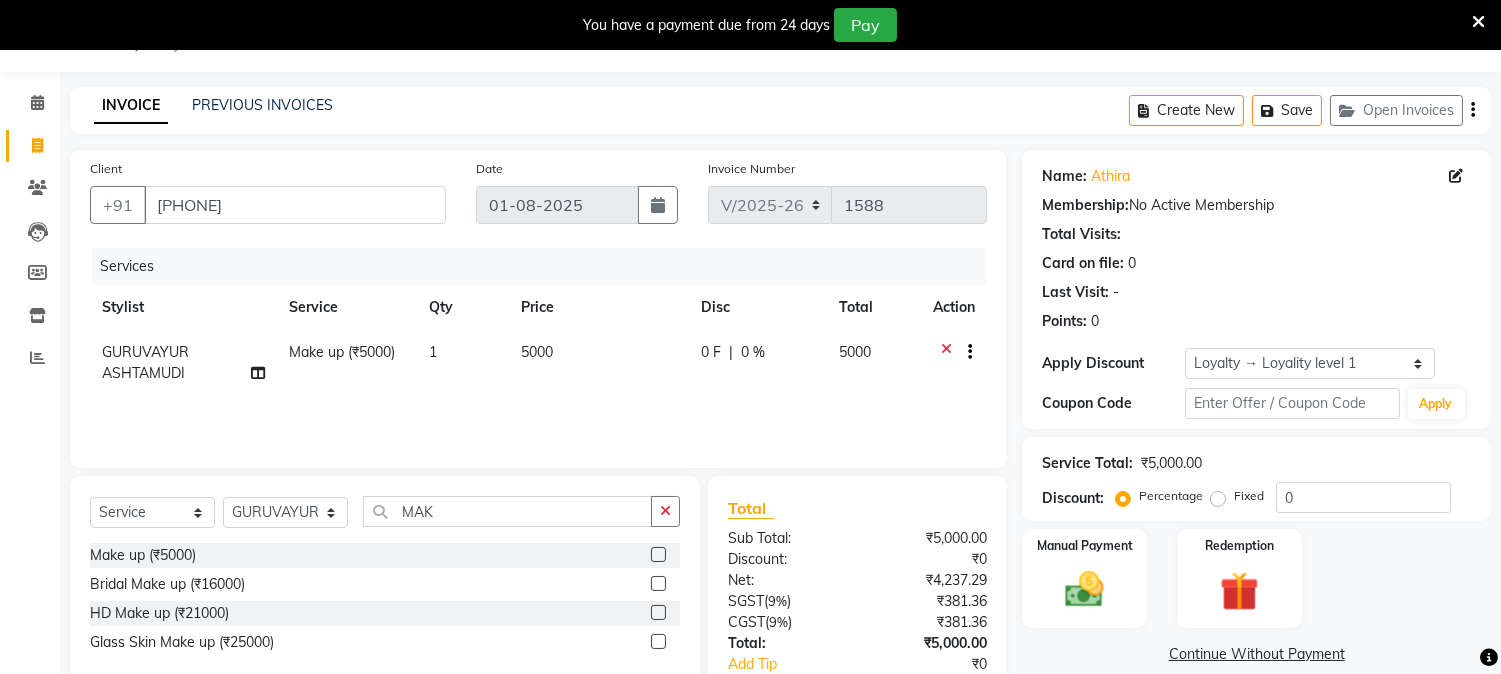 select on "27526" 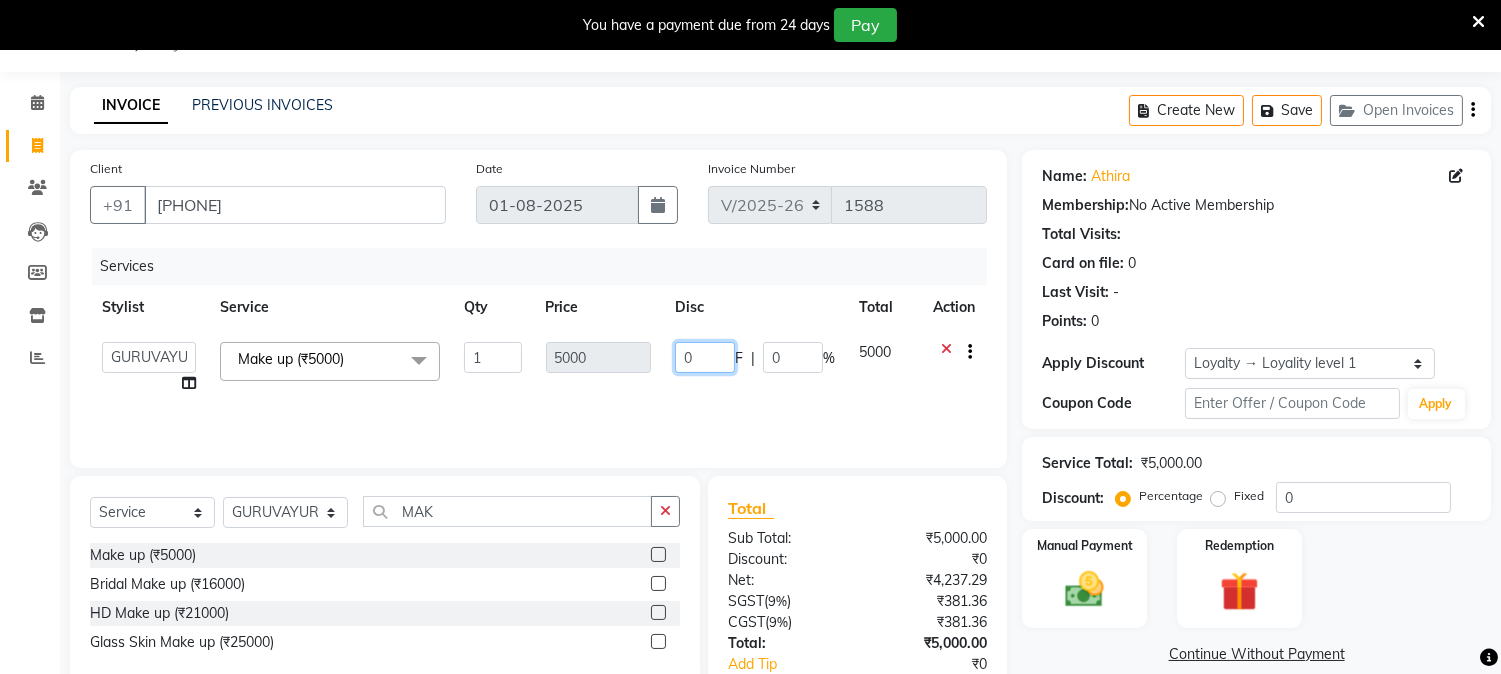 drag, startPoint x: 708, startPoint y: 351, endPoint x: 681, endPoint y: 355, distance: 27.294687 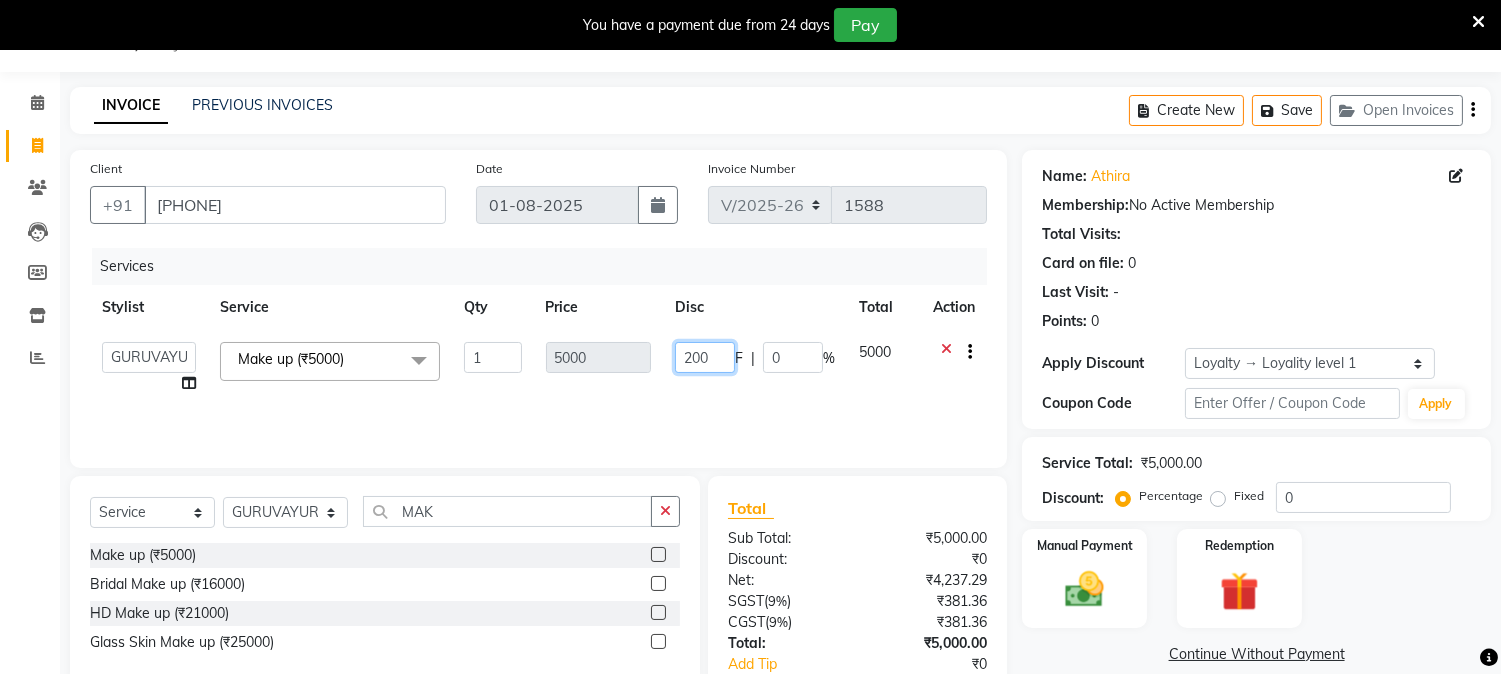 type on "2000" 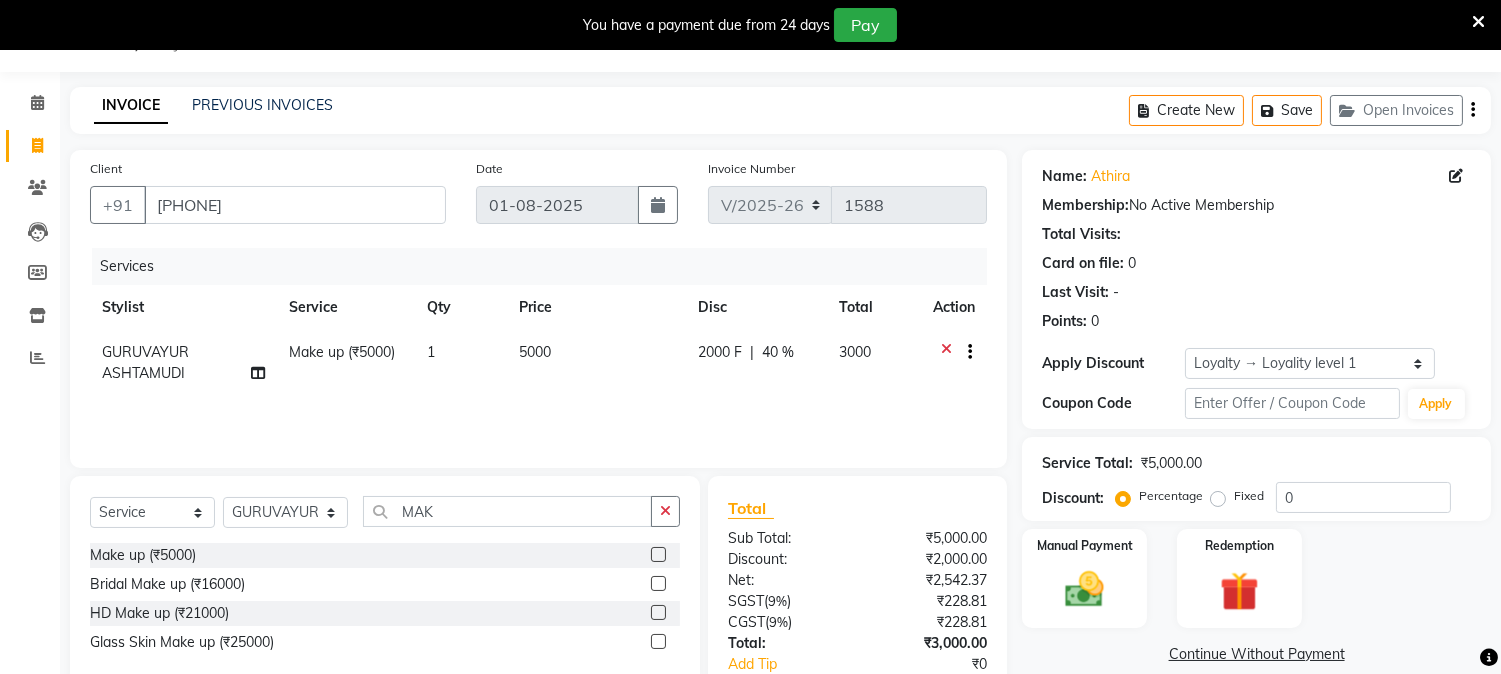 click on "INVOICE PREVIOUS INVOICES Create New   Save   Open Invoices" 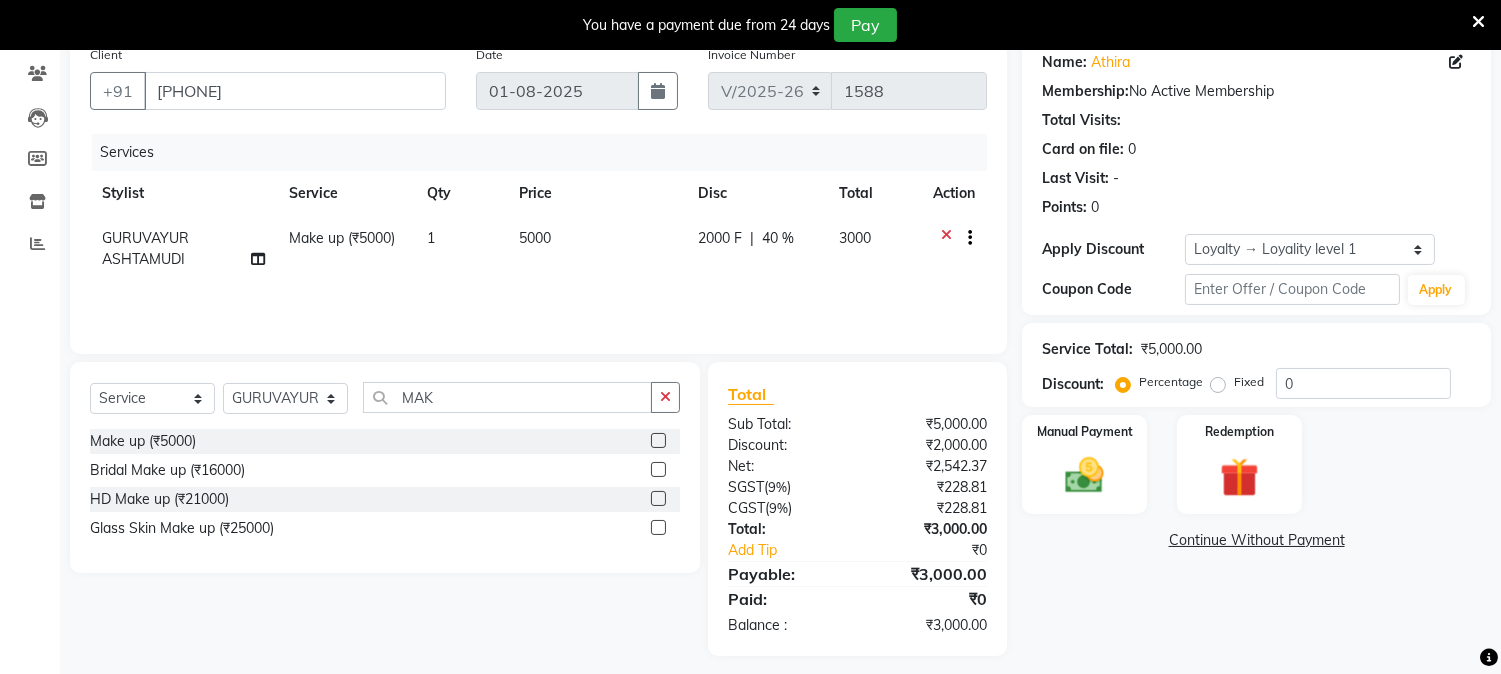 scroll, scrollTop: 175, scrollLeft: 0, axis: vertical 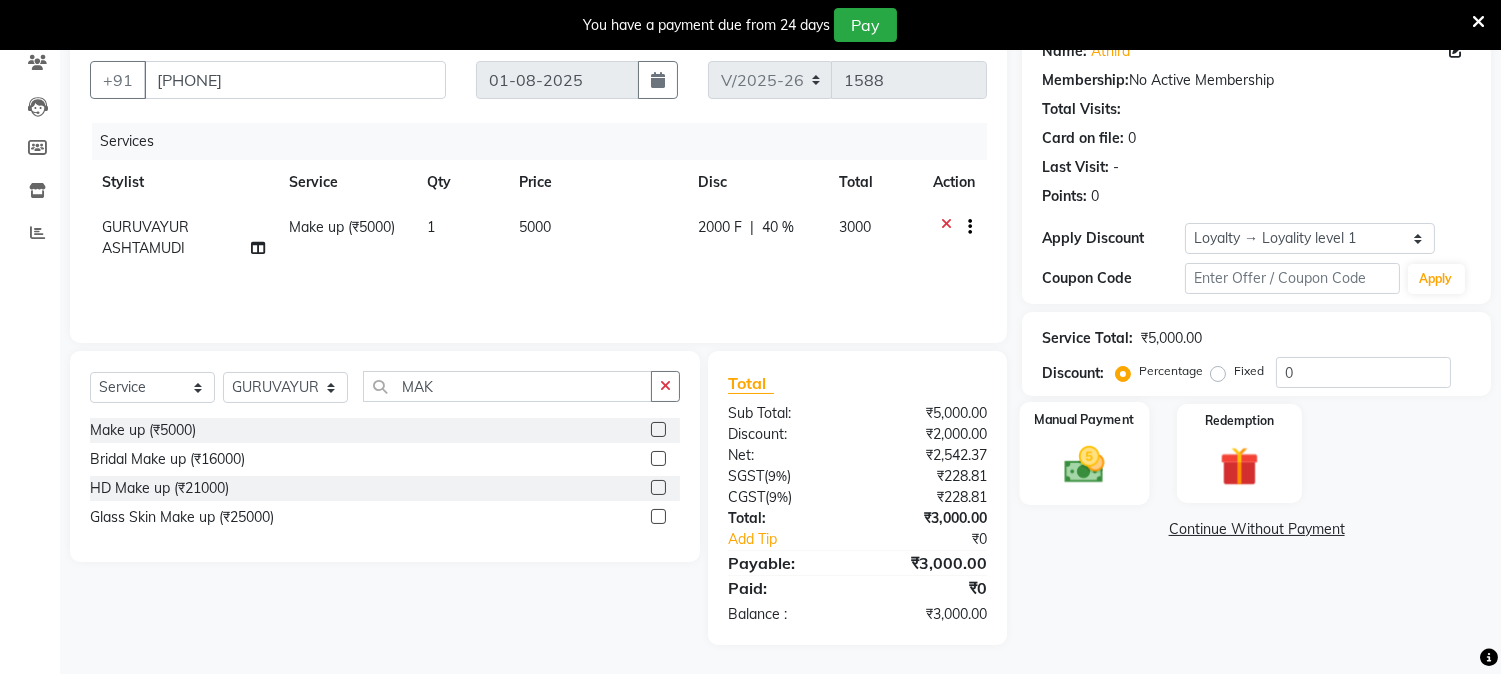 click 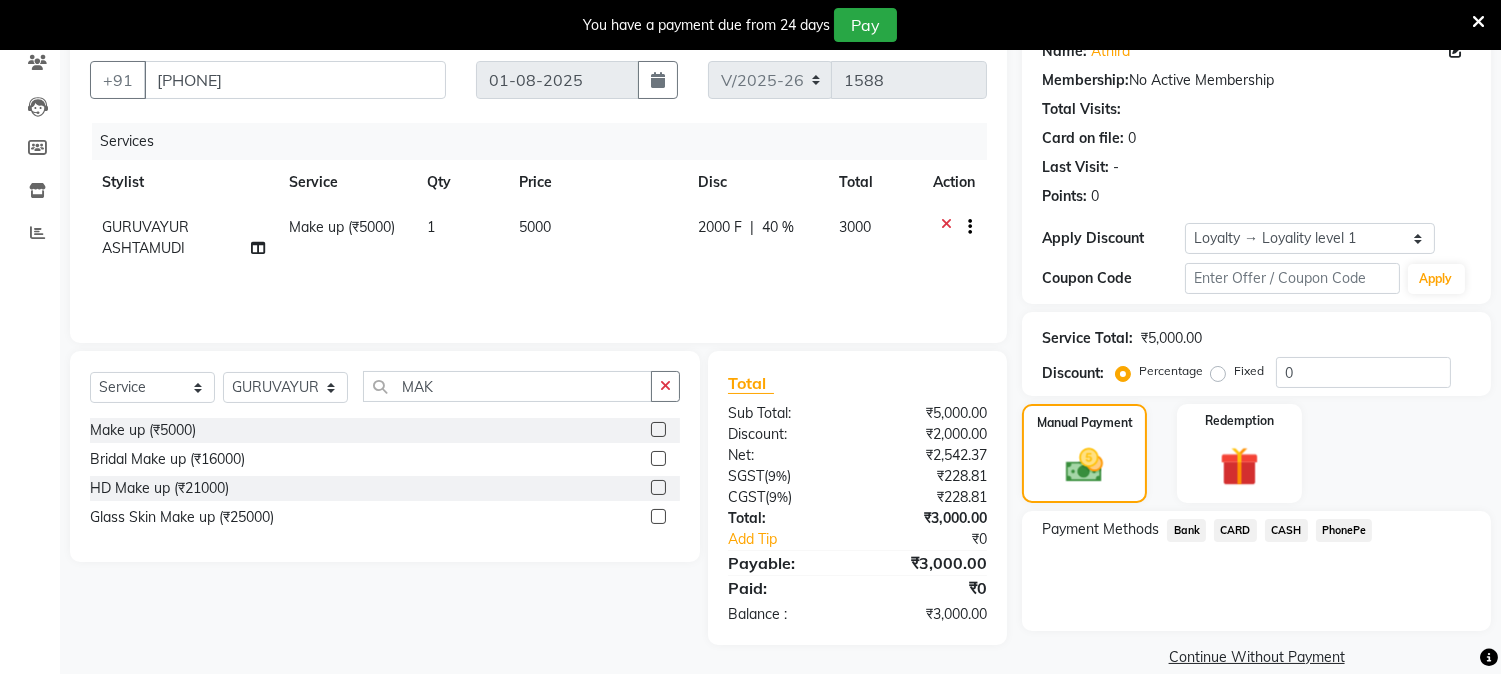 click on "PhonePe" 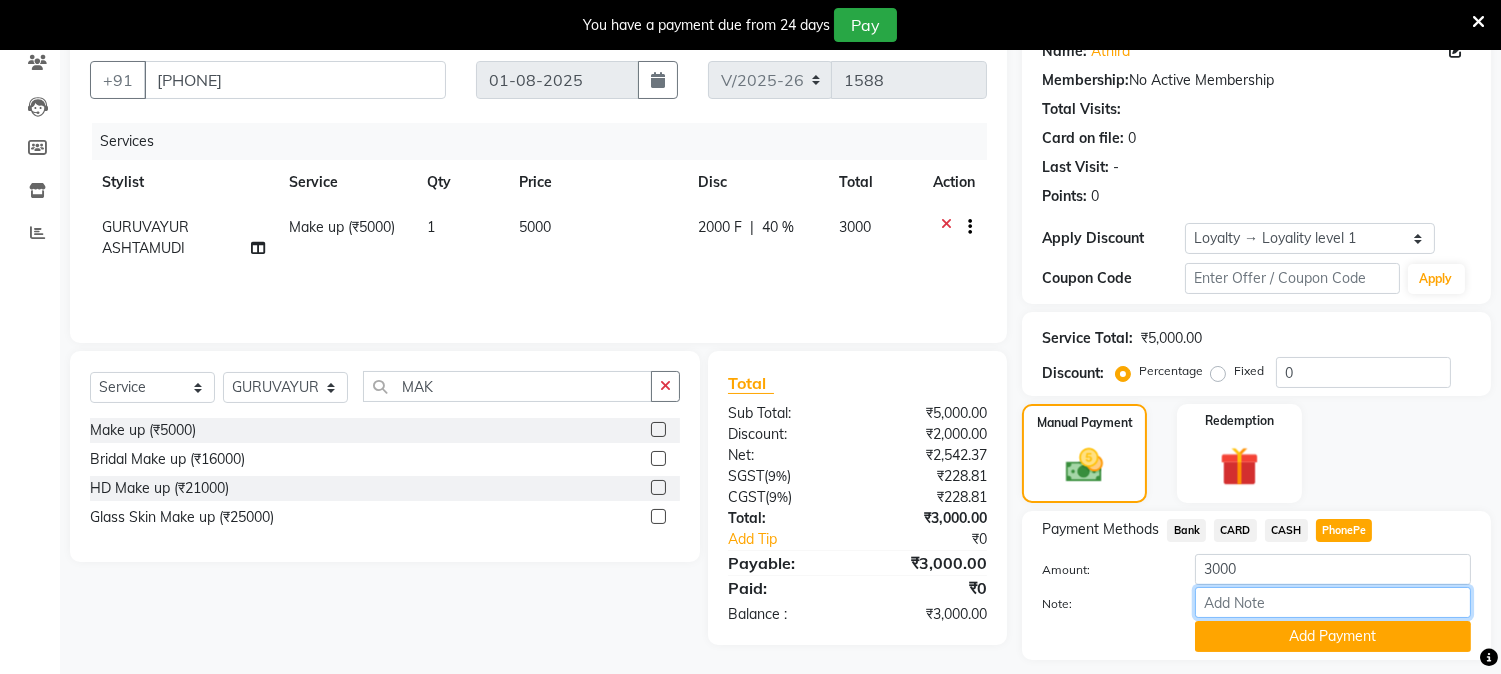 drag, startPoint x: 1226, startPoint y: 601, endPoint x: 1226, endPoint y: 590, distance: 11 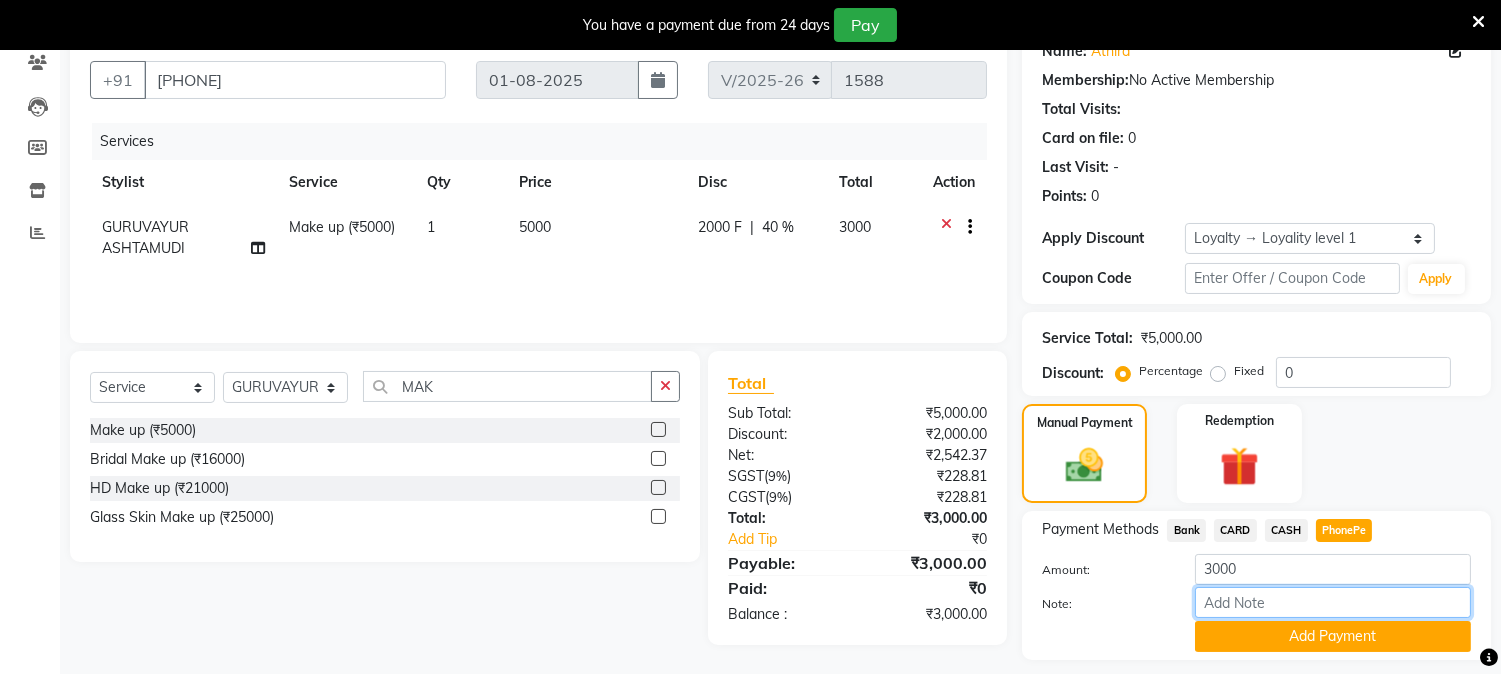 type on "NIGISHA" 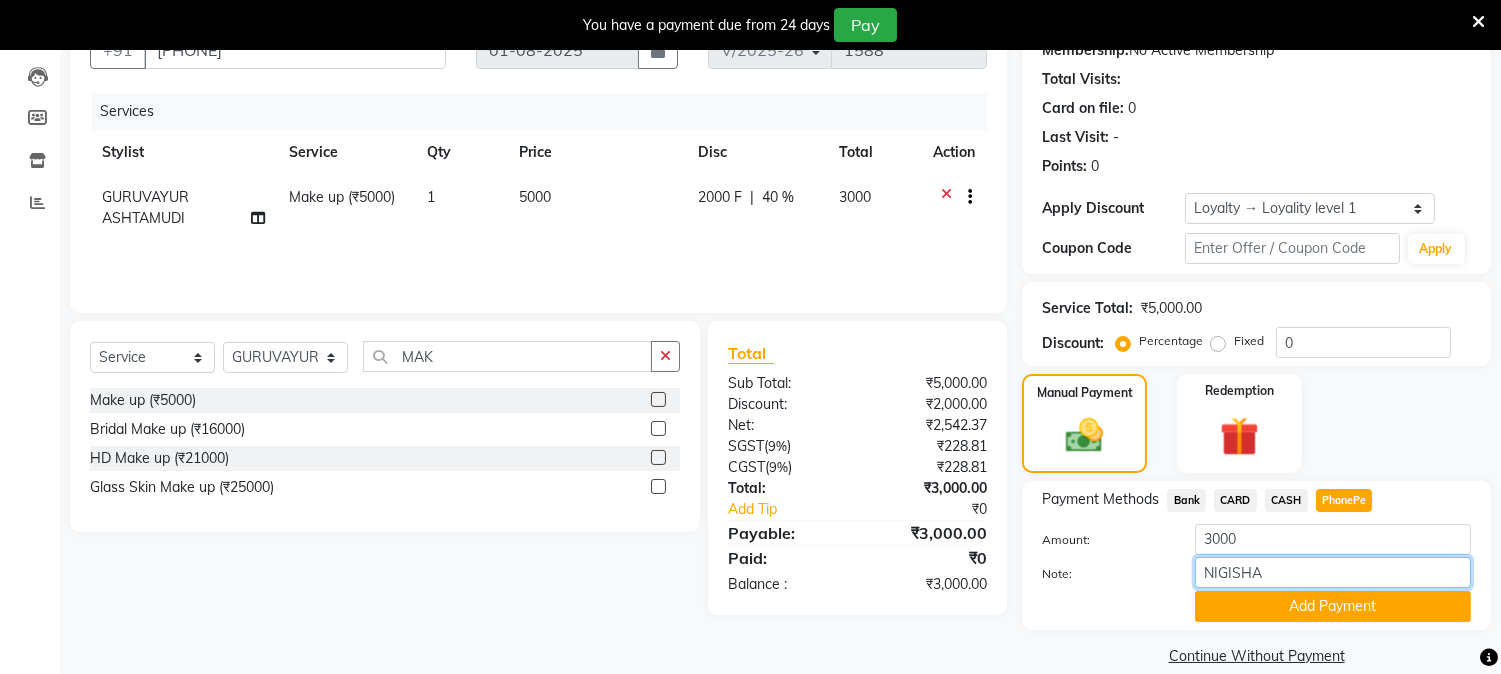 scroll, scrollTop: 231, scrollLeft: 0, axis: vertical 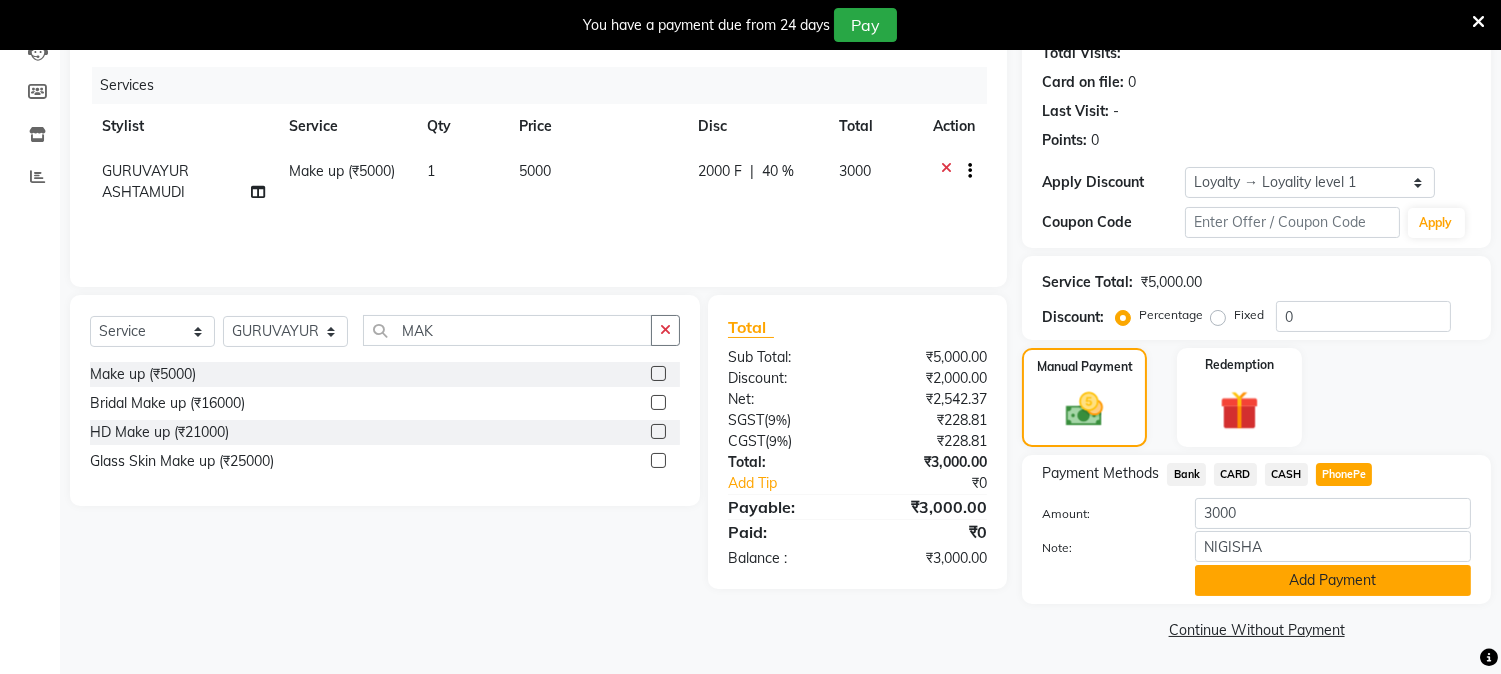 click on "Add Payment" 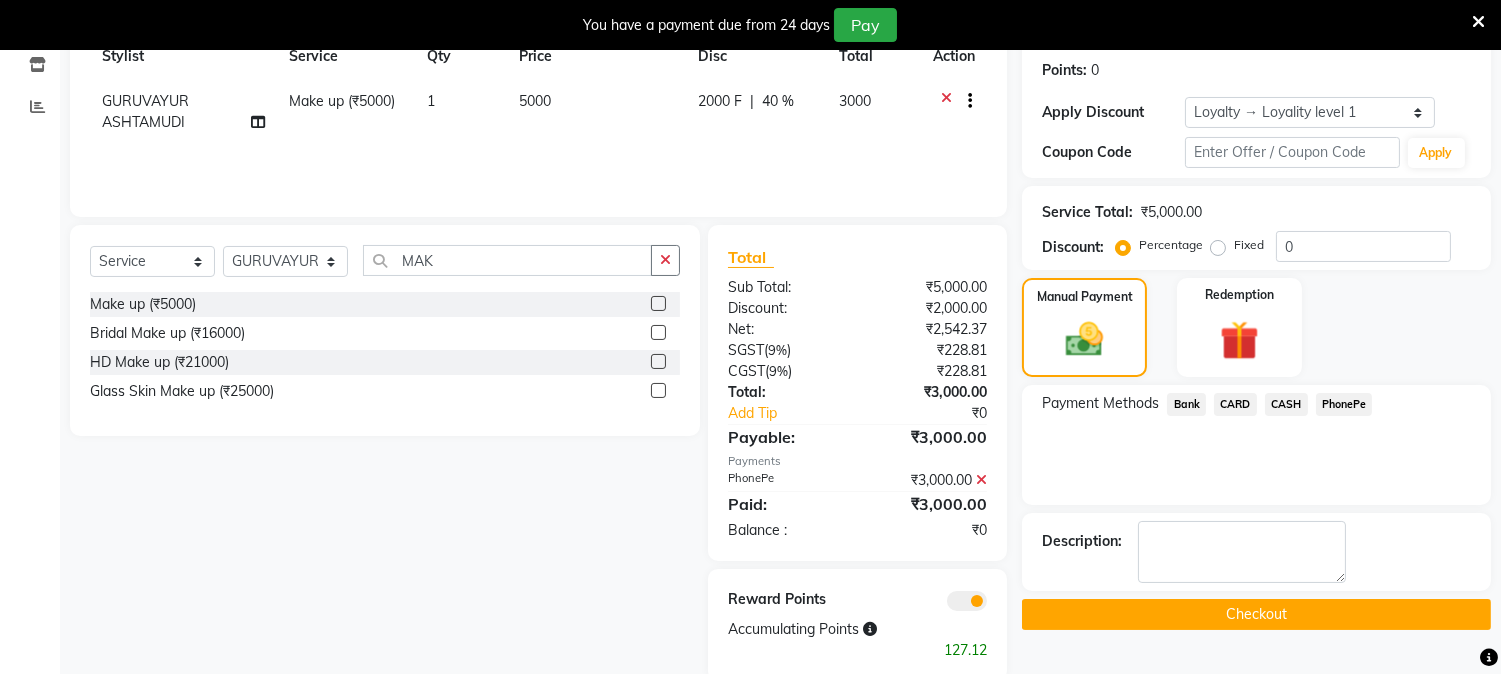 scroll, scrollTop: 337, scrollLeft: 0, axis: vertical 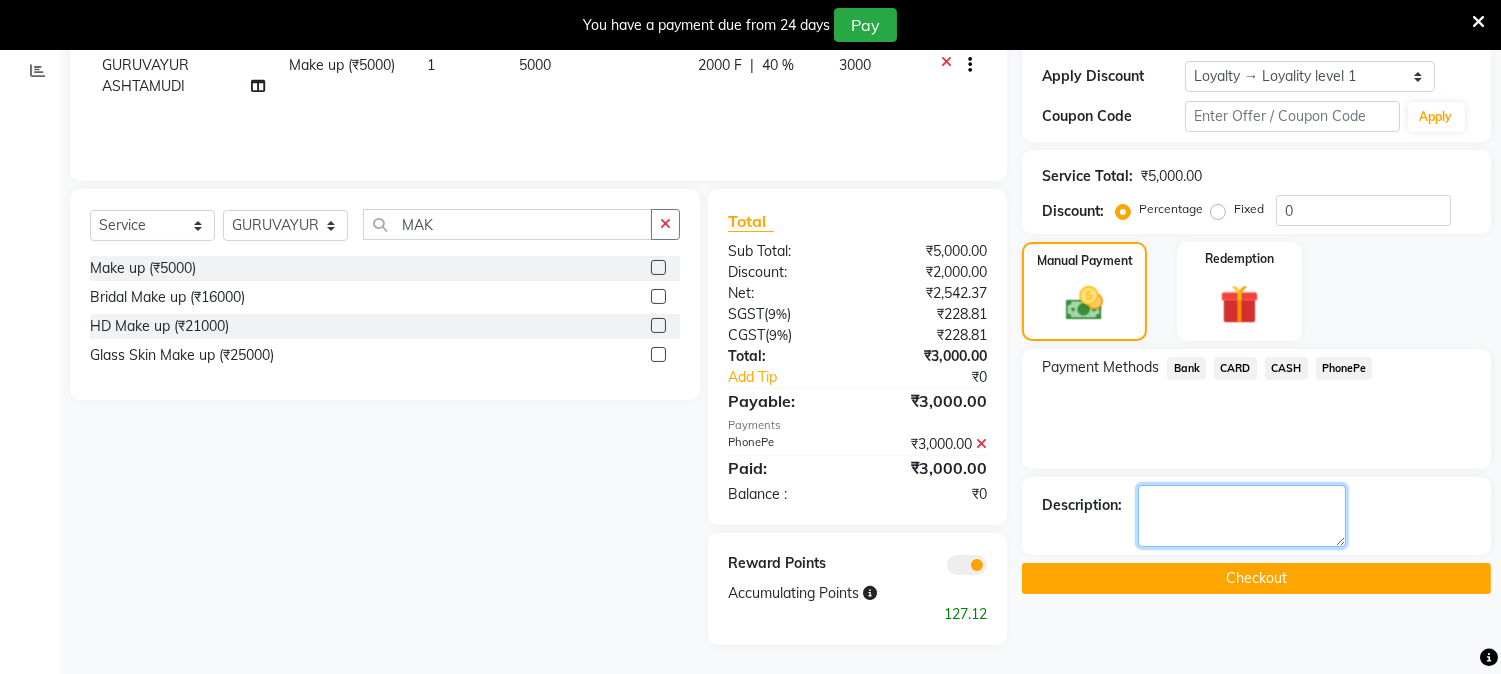 click 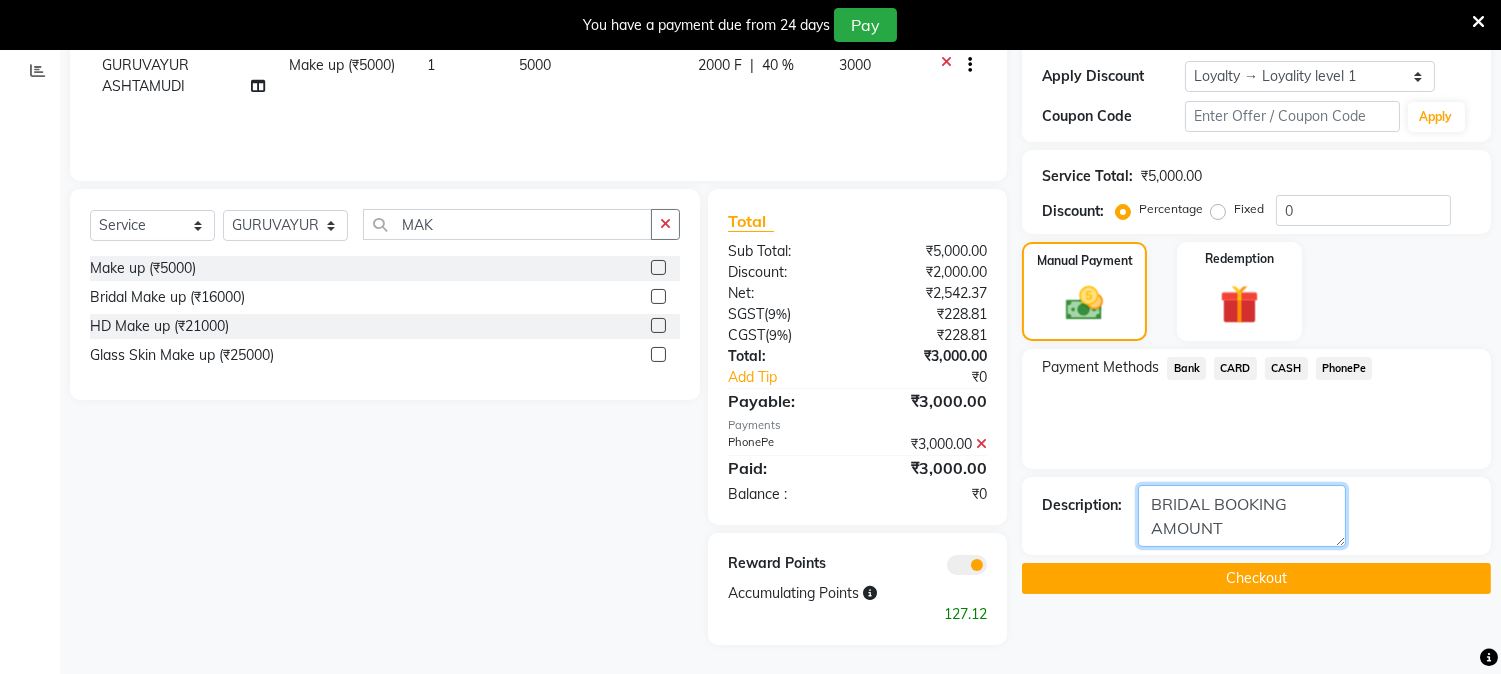 type on "BRIDAL BOOKING AMOUNT" 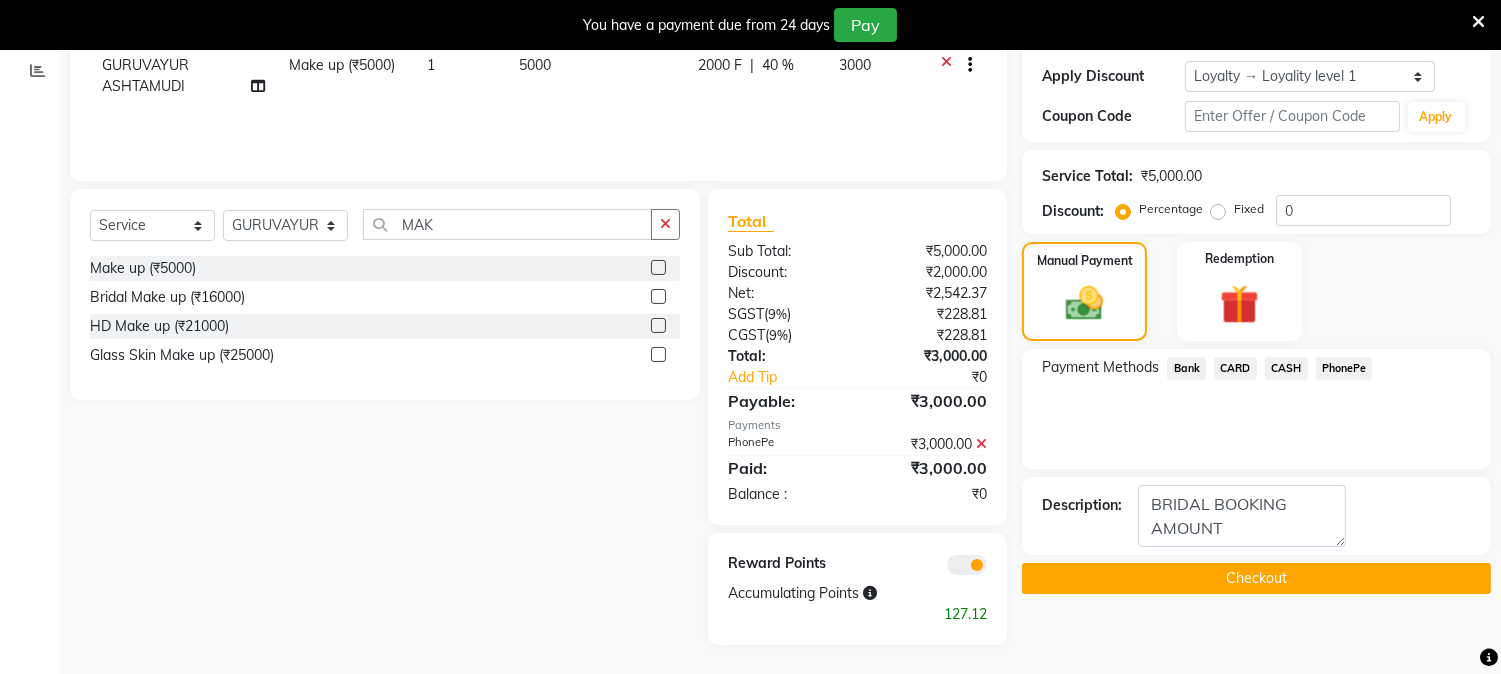 click on "Checkout" 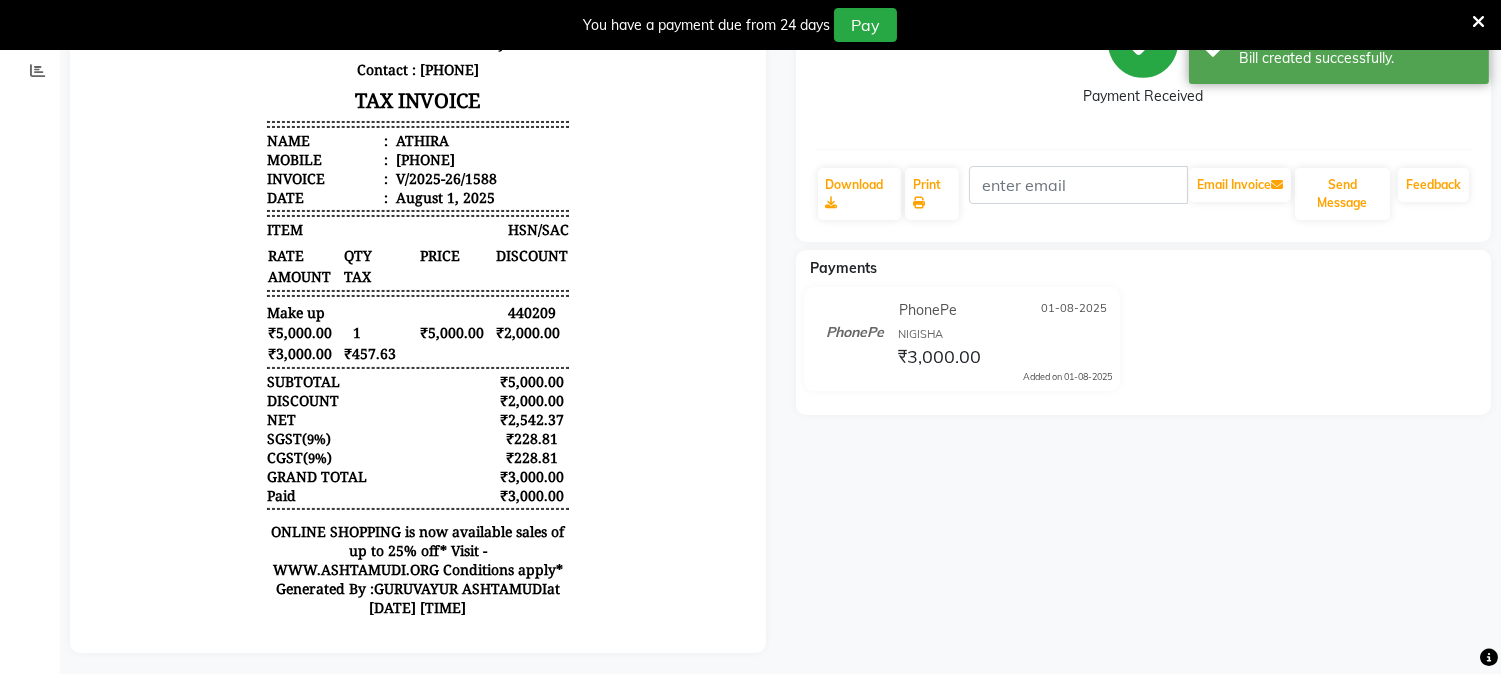scroll, scrollTop: 0, scrollLeft: 0, axis: both 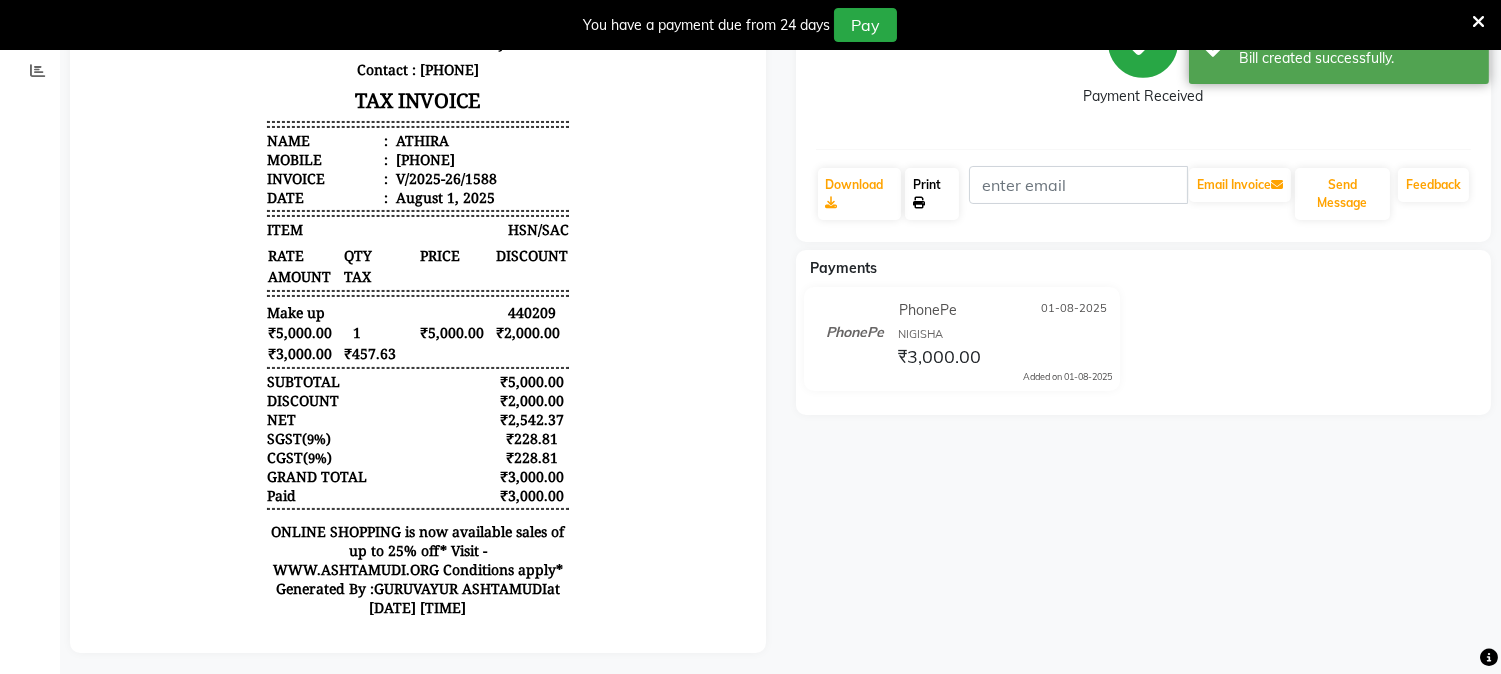 click on "Print" 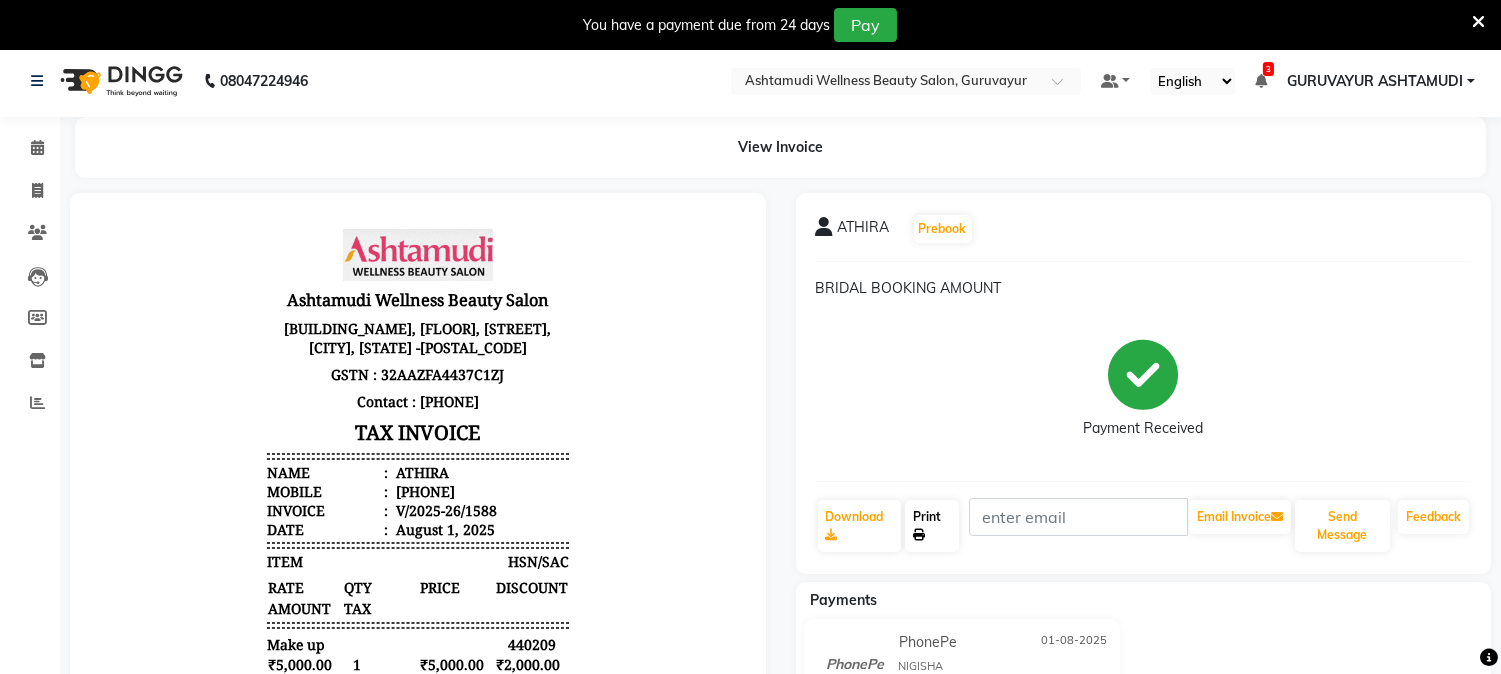 scroll, scrollTop: 0, scrollLeft: 0, axis: both 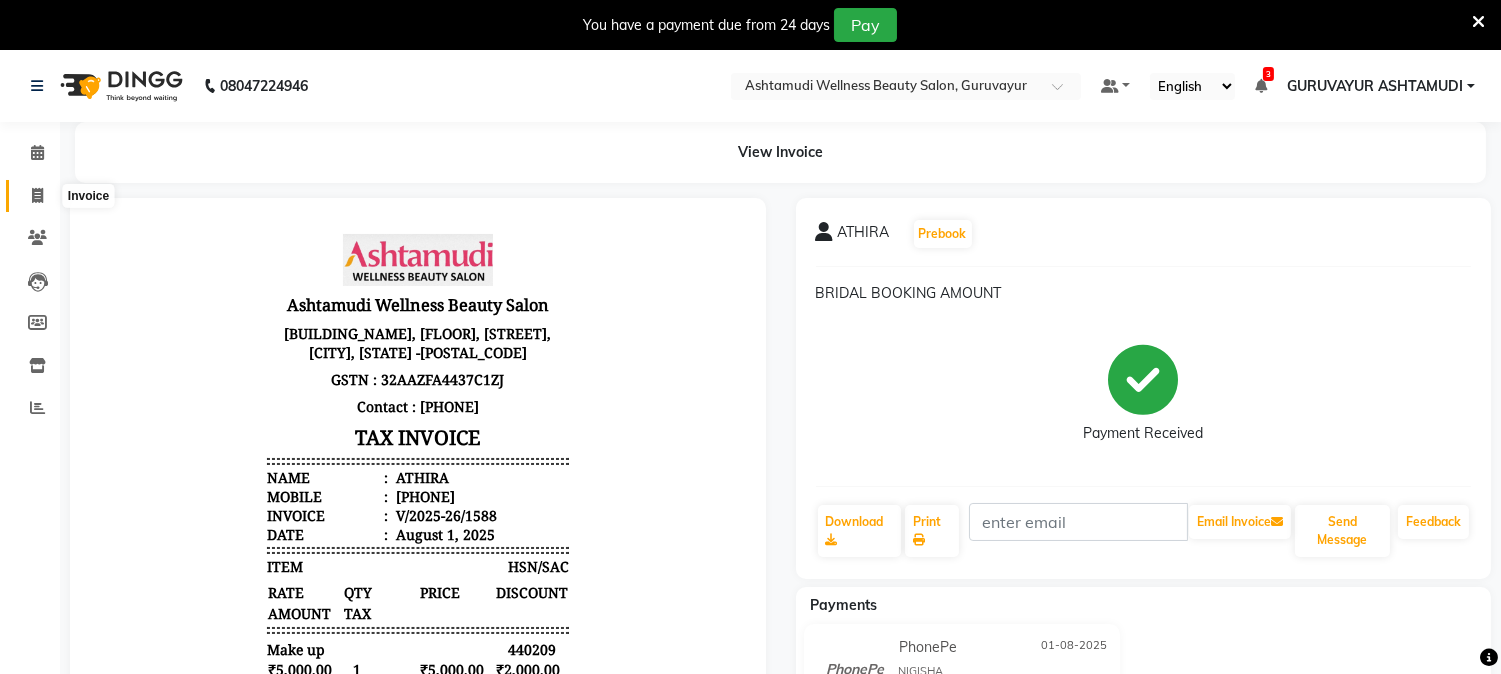 click 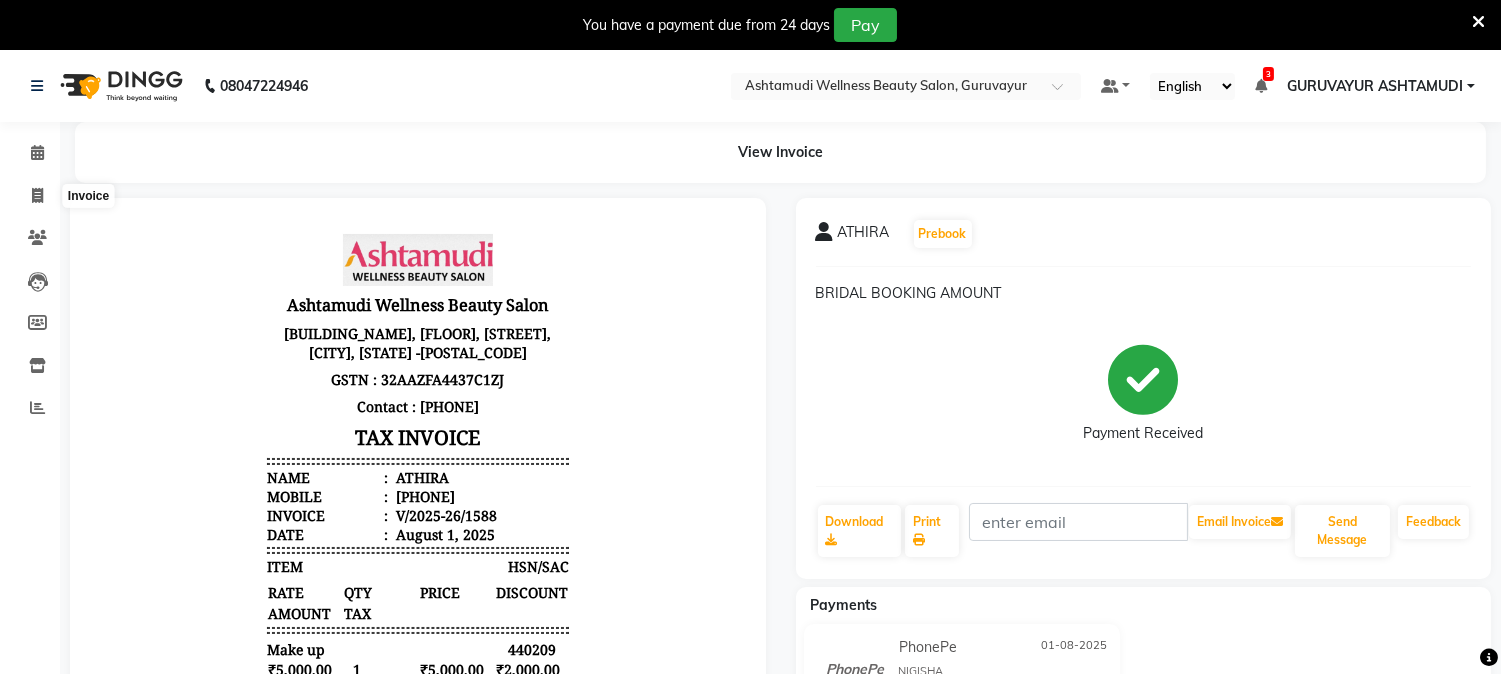 select on "4660" 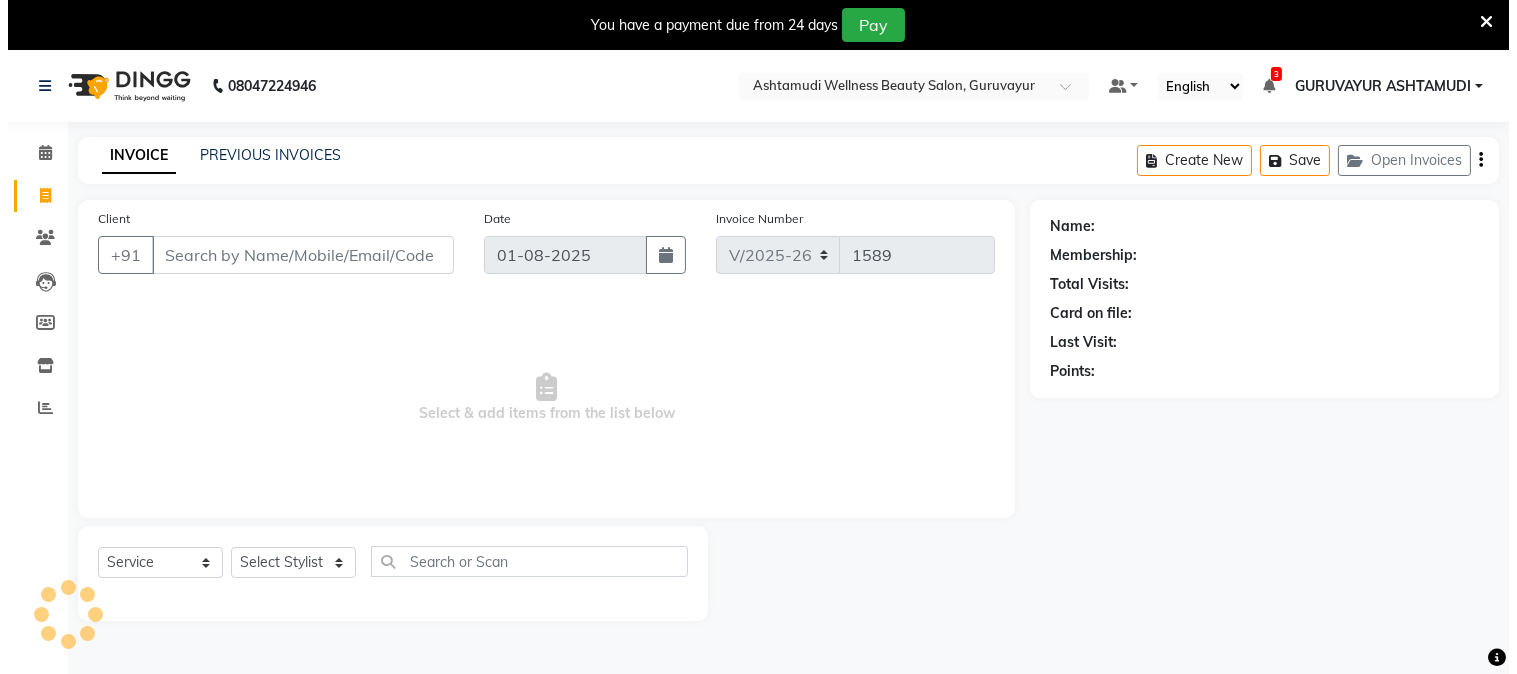 scroll, scrollTop: 50, scrollLeft: 0, axis: vertical 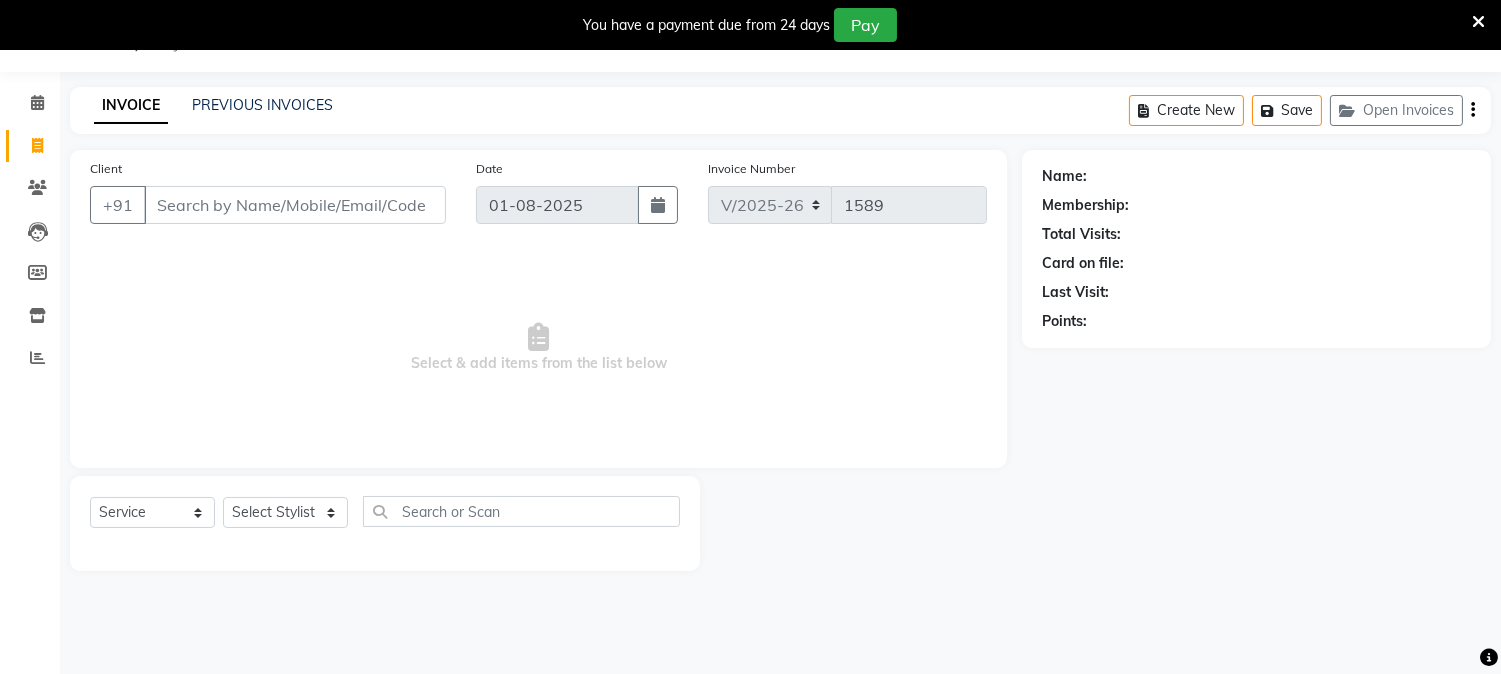click on "Client" at bounding box center [295, 205] 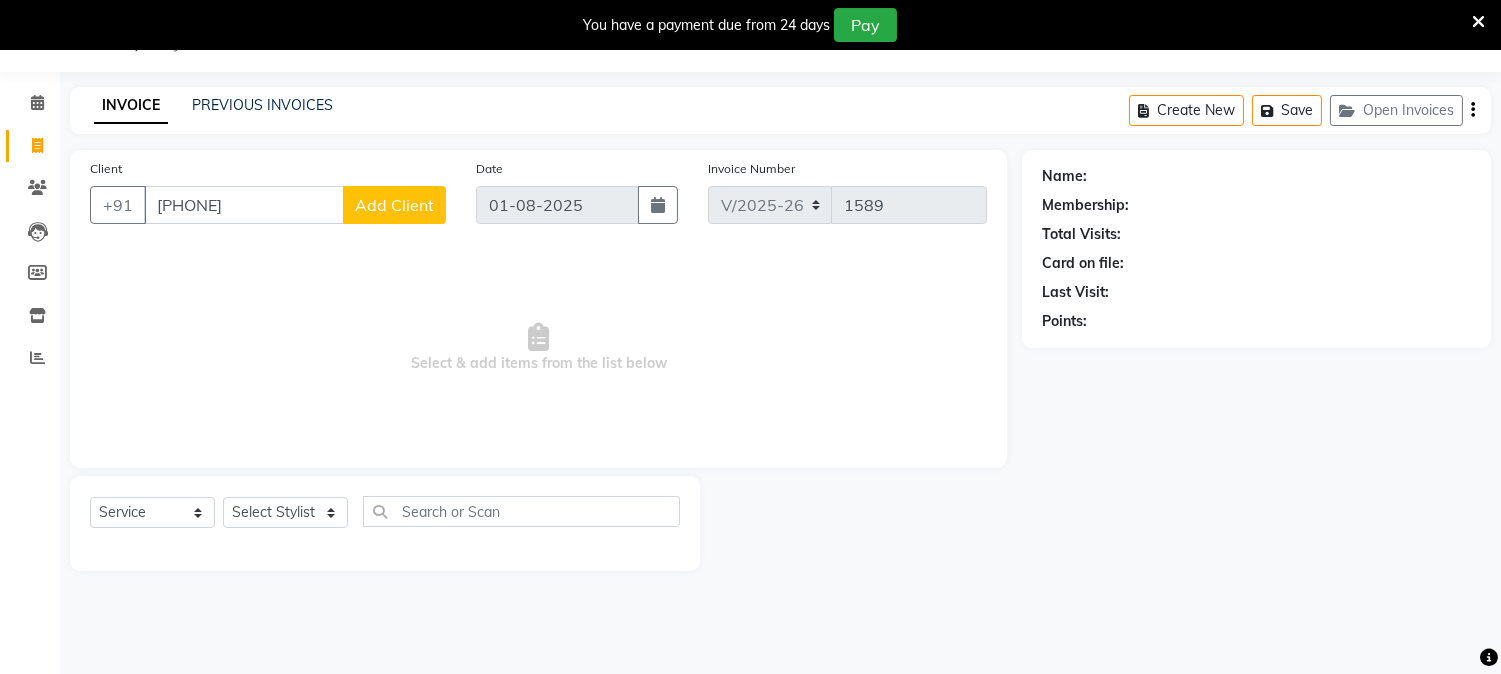 type on "8590716602" 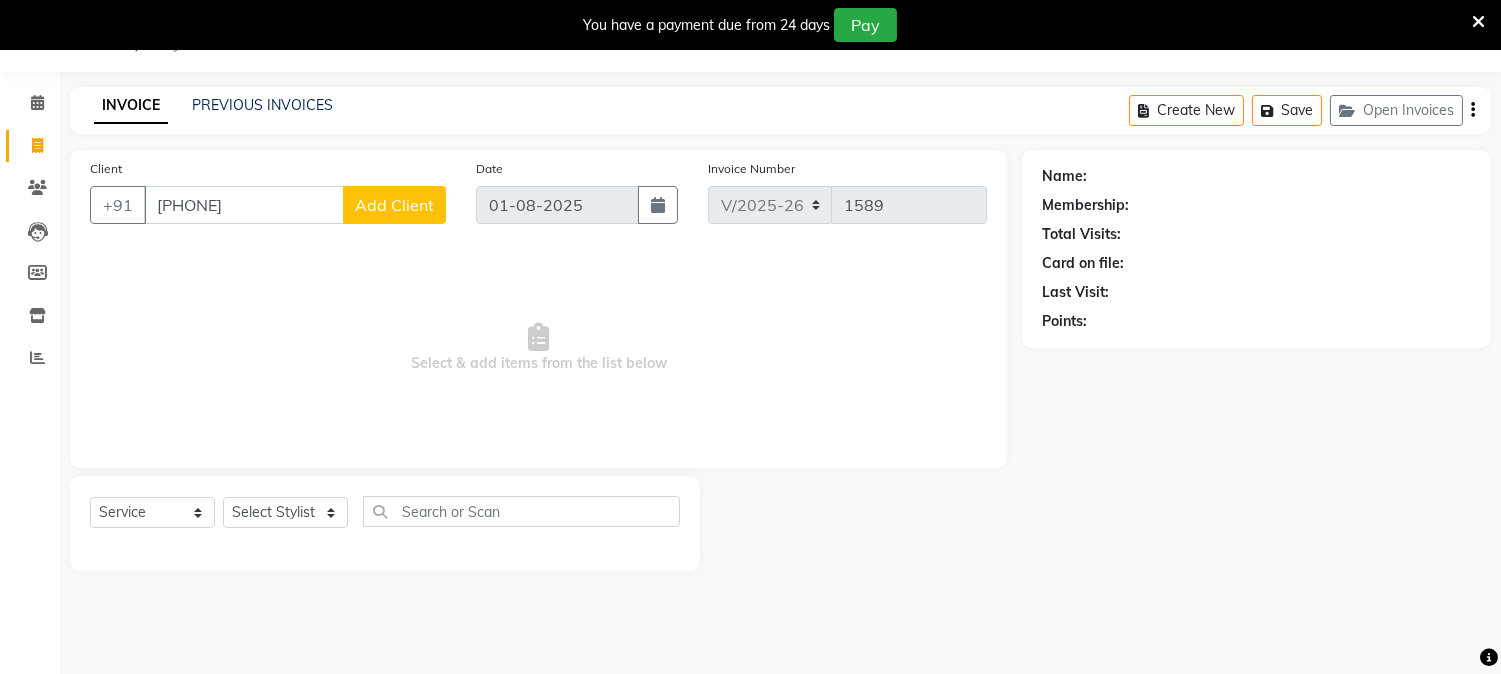 click on "Add Client" 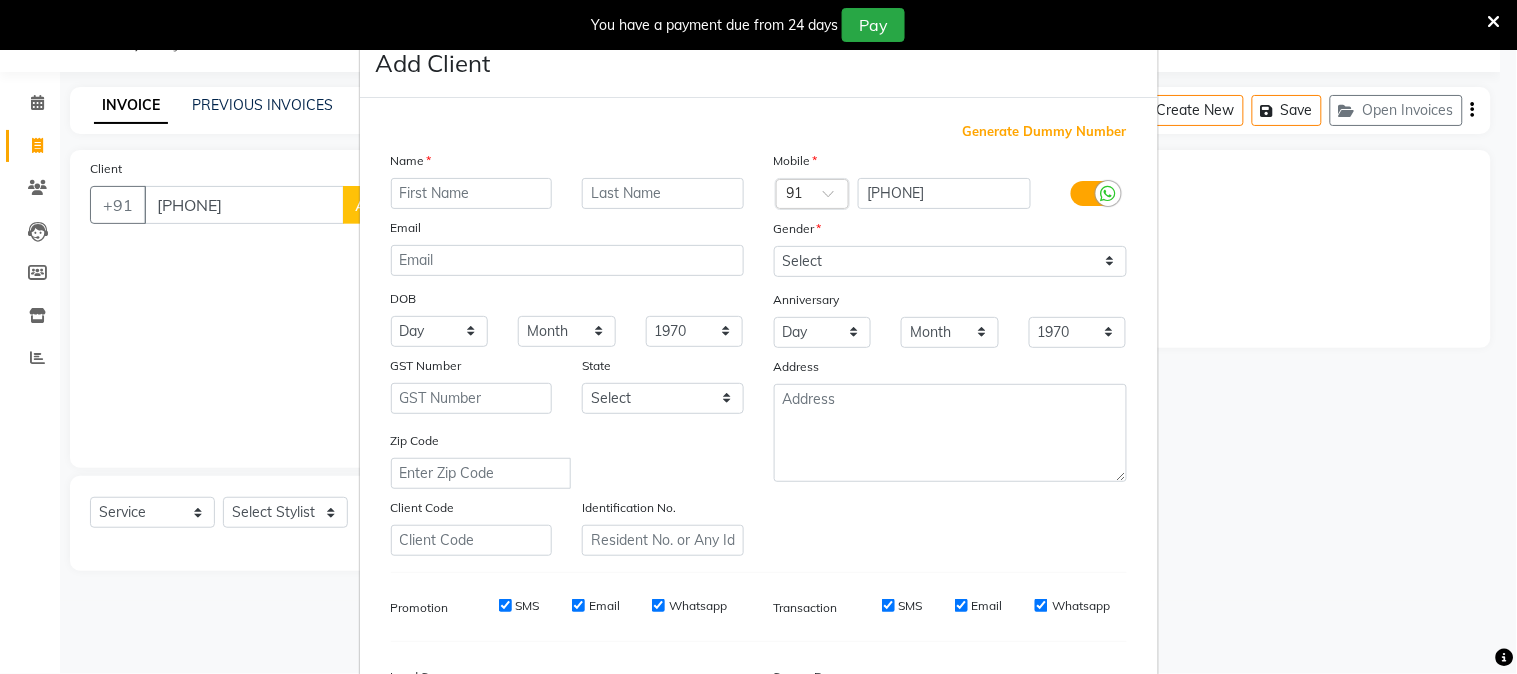 click at bounding box center (472, 193) 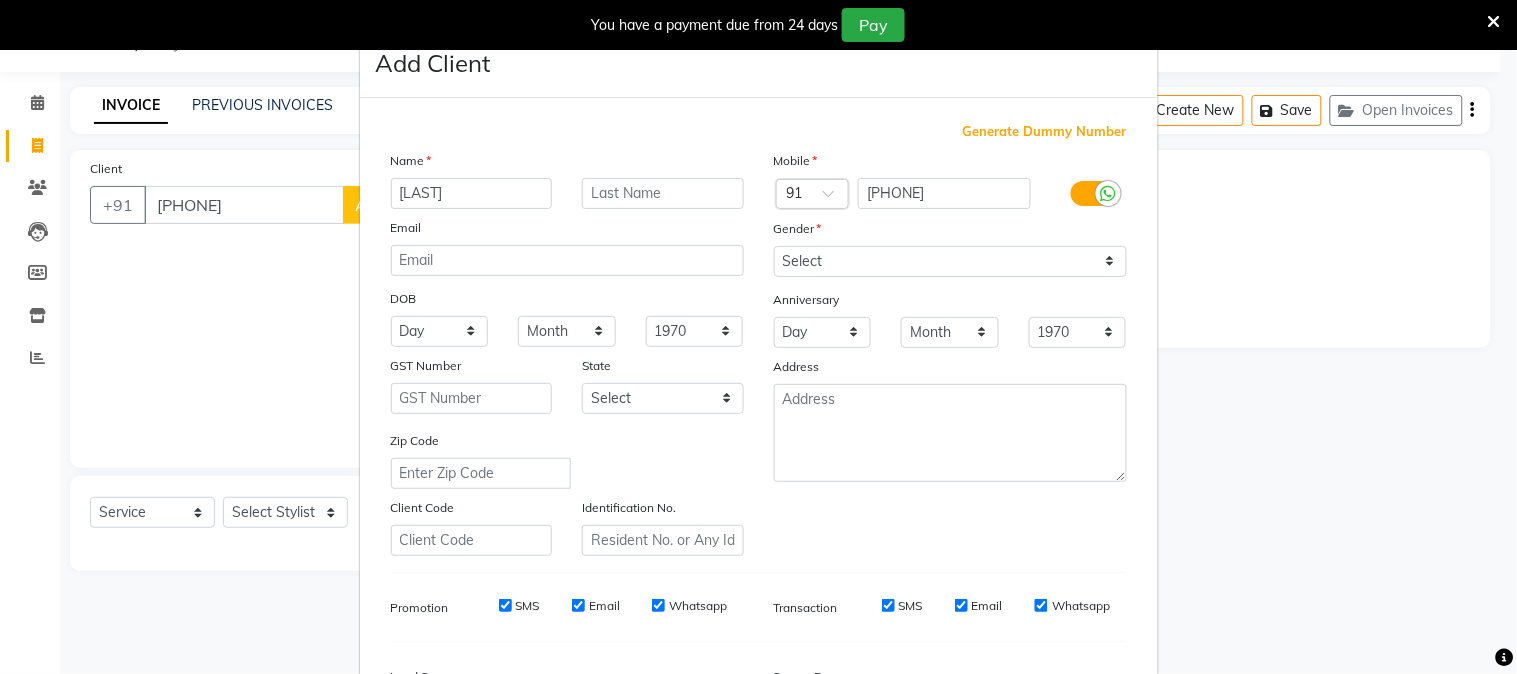 type on "PREETHA" 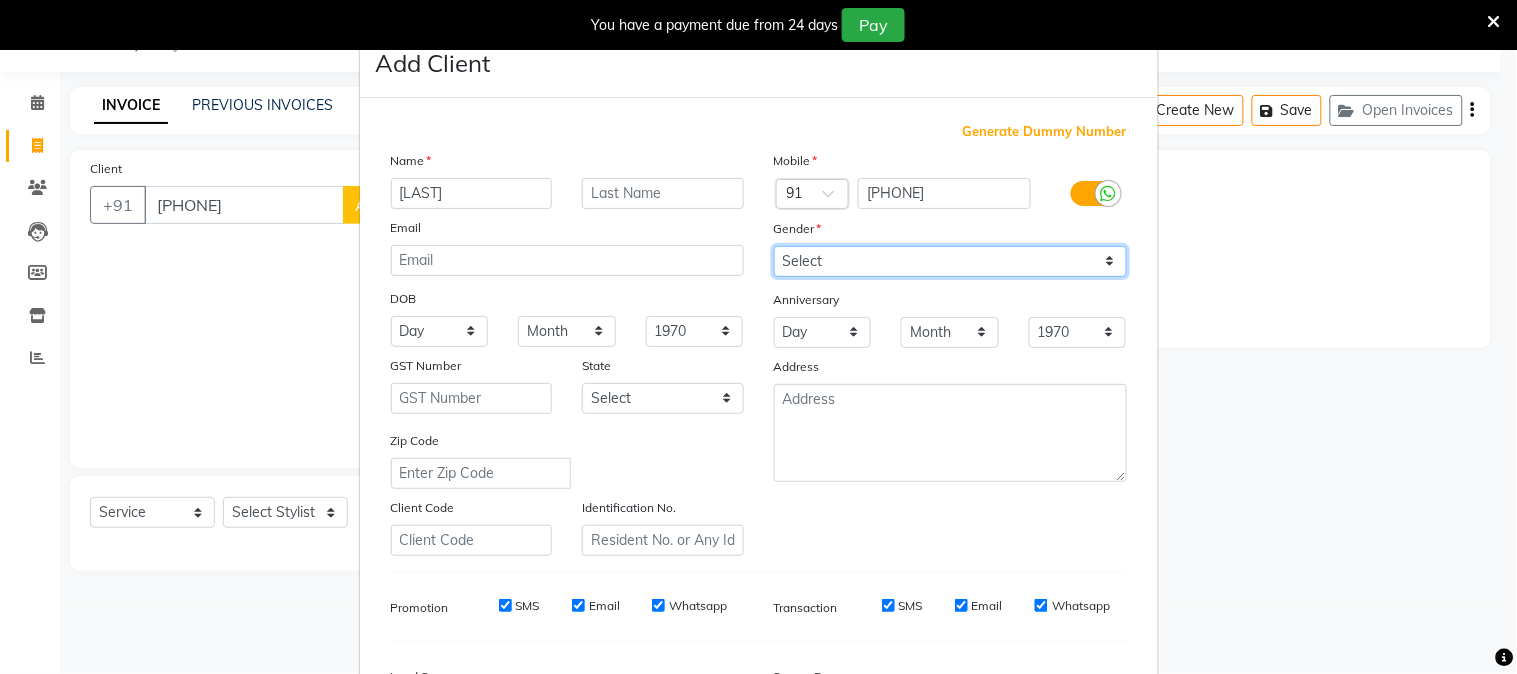 click on "Select Male Female Other Prefer Not To Say" at bounding box center [950, 261] 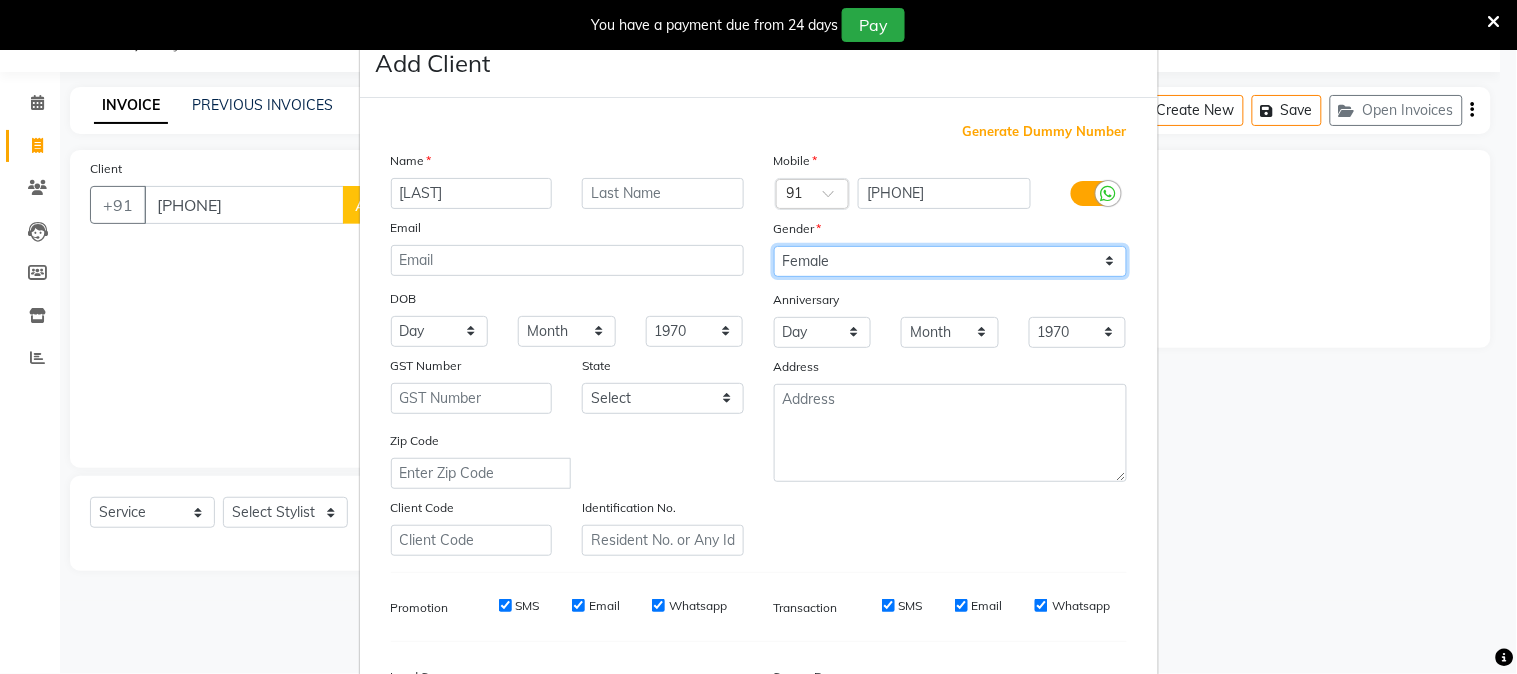 click on "Select Male Female Other Prefer Not To Say" at bounding box center [950, 261] 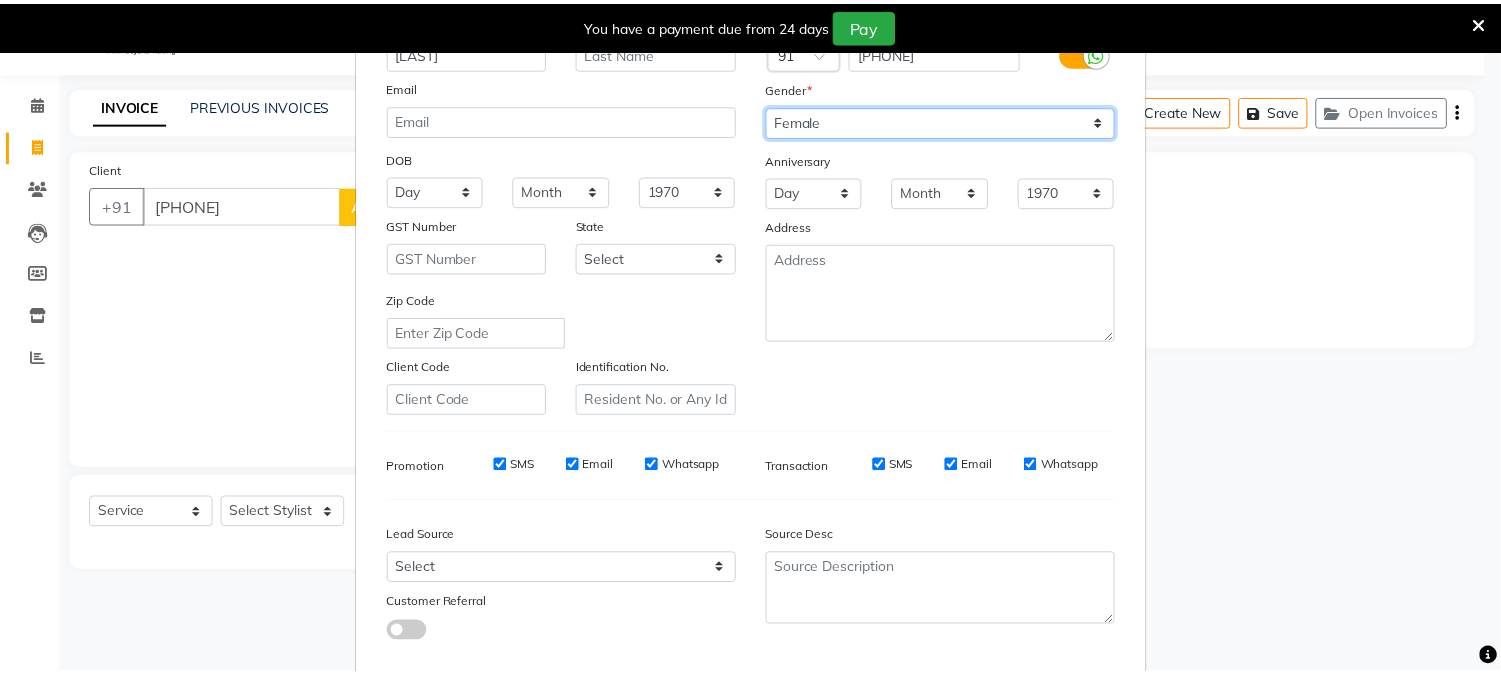 scroll, scrollTop: 250, scrollLeft: 0, axis: vertical 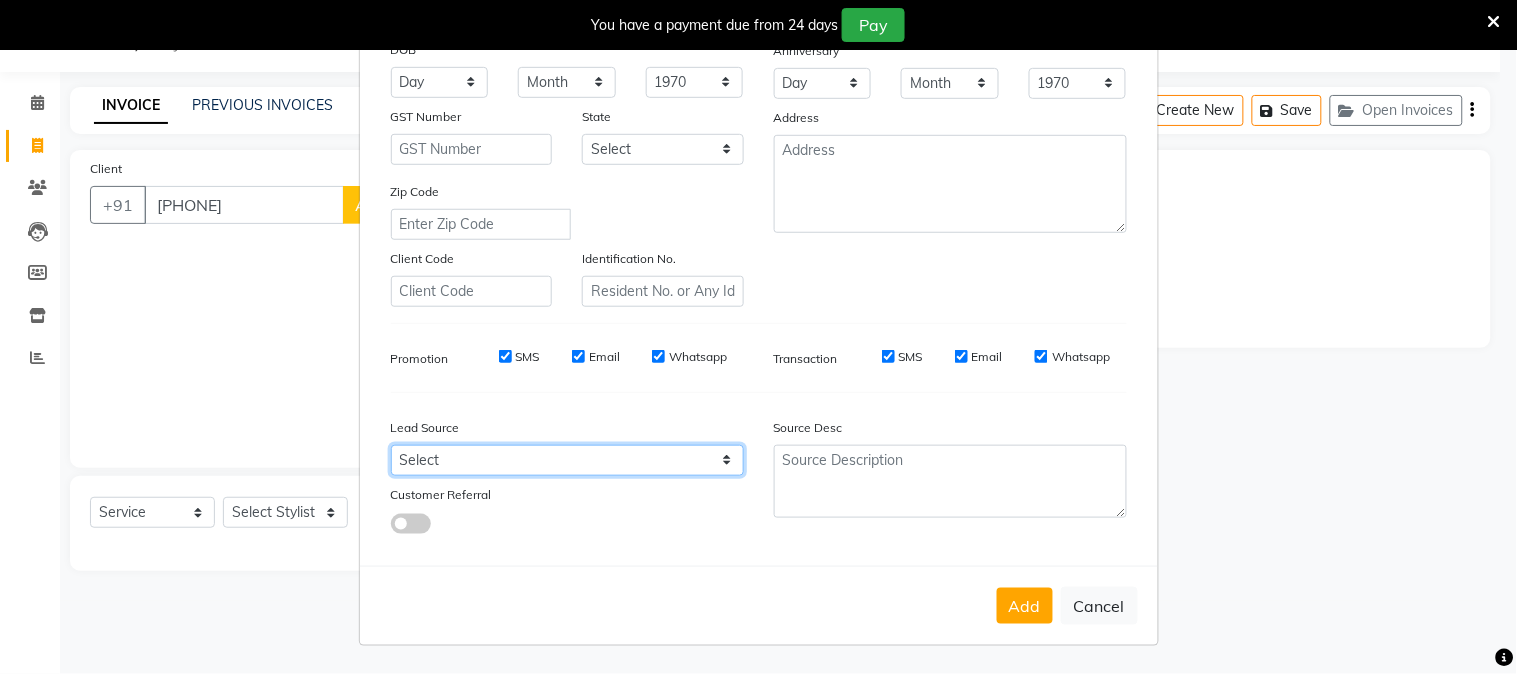 drag, startPoint x: 718, startPoint y: 466, endPoint x: 718, endPoint y: 455, distance: 11 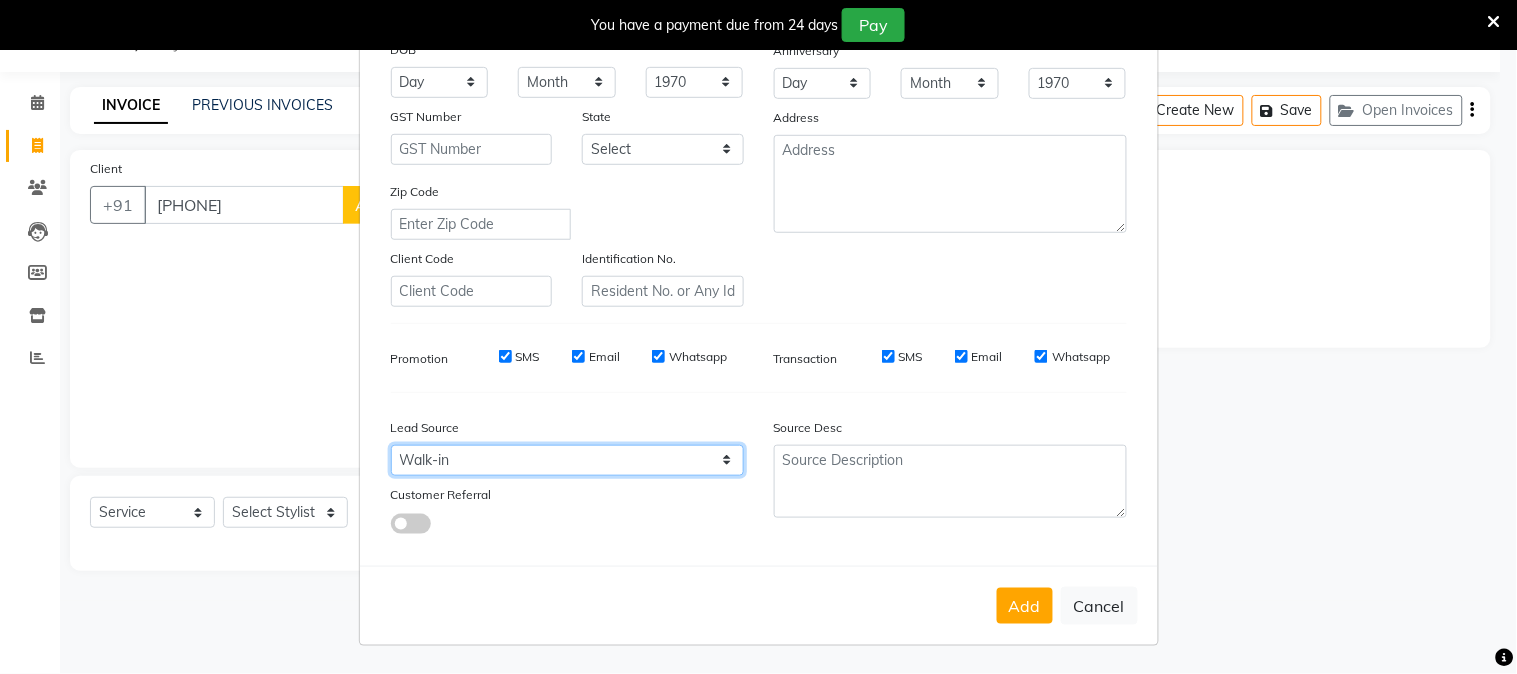 click on "Select Walk-in Referral Internet Friend Word of Mouth Advertisement Facebook JustDial Google Other Instagram  YouTube  WhatsApp" at bounding box center [567, 460] 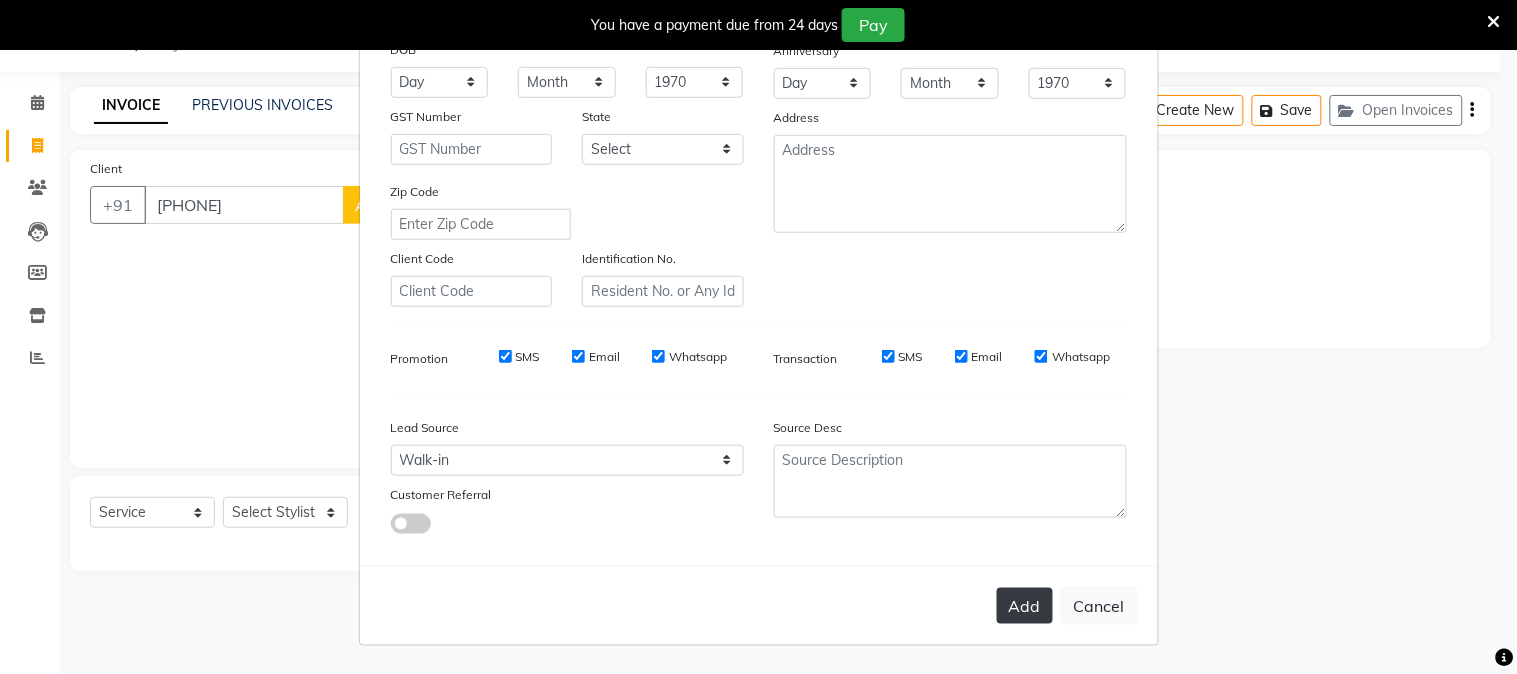 click on "Add" at bounding box center [1025, 606] 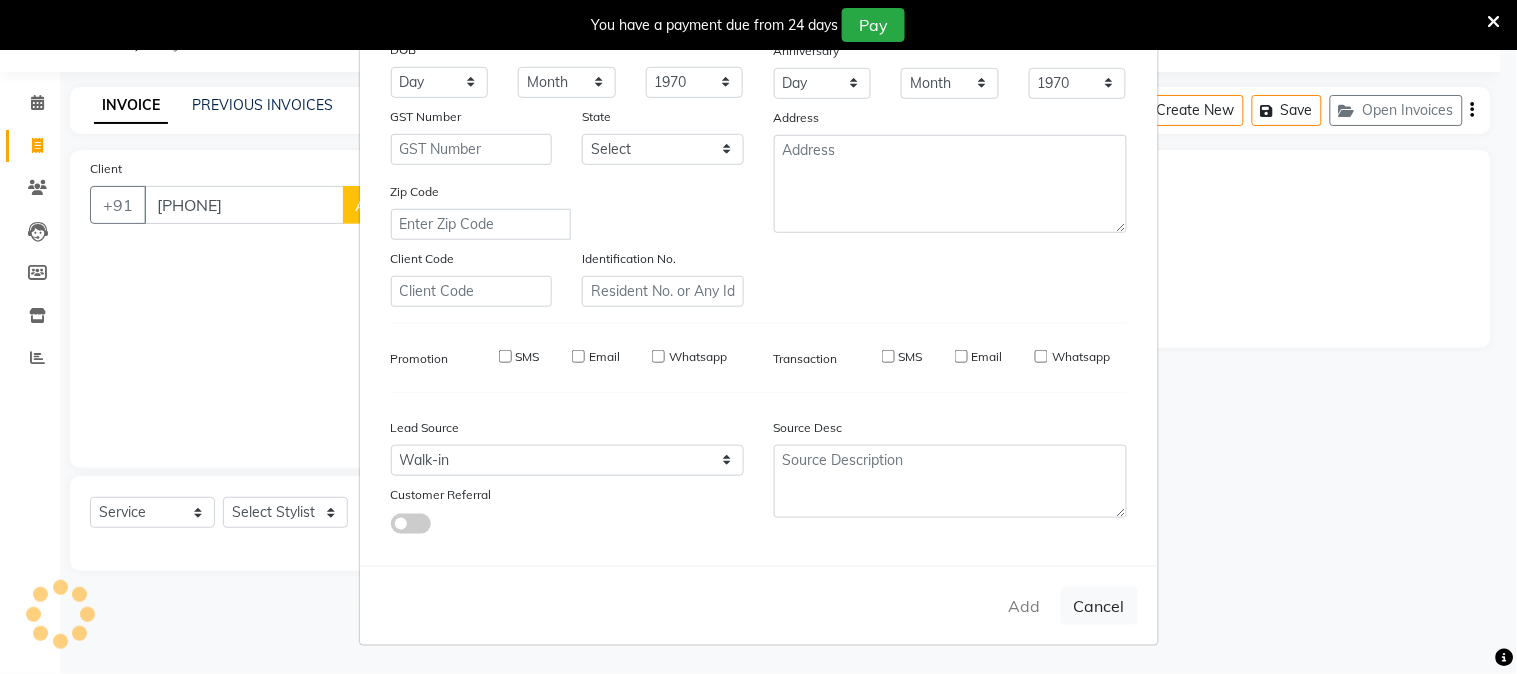 type 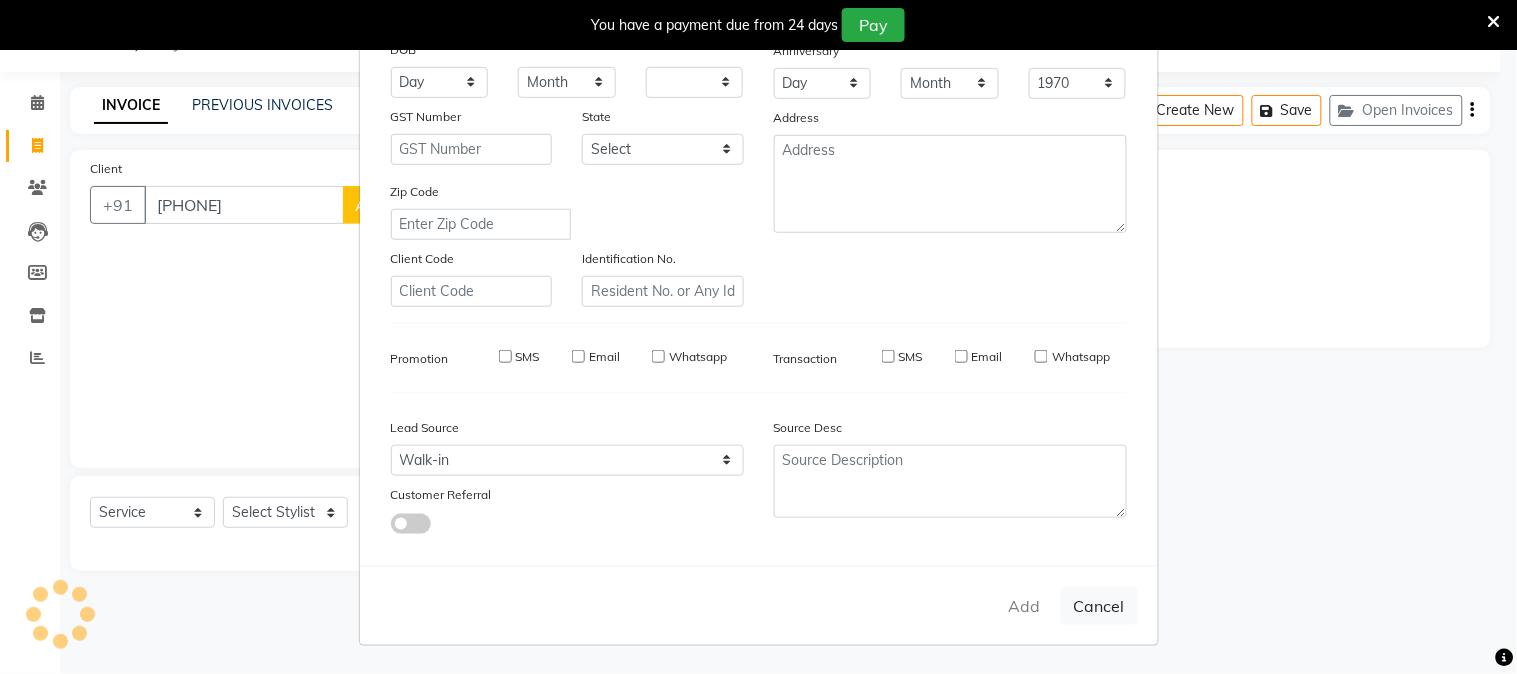 select 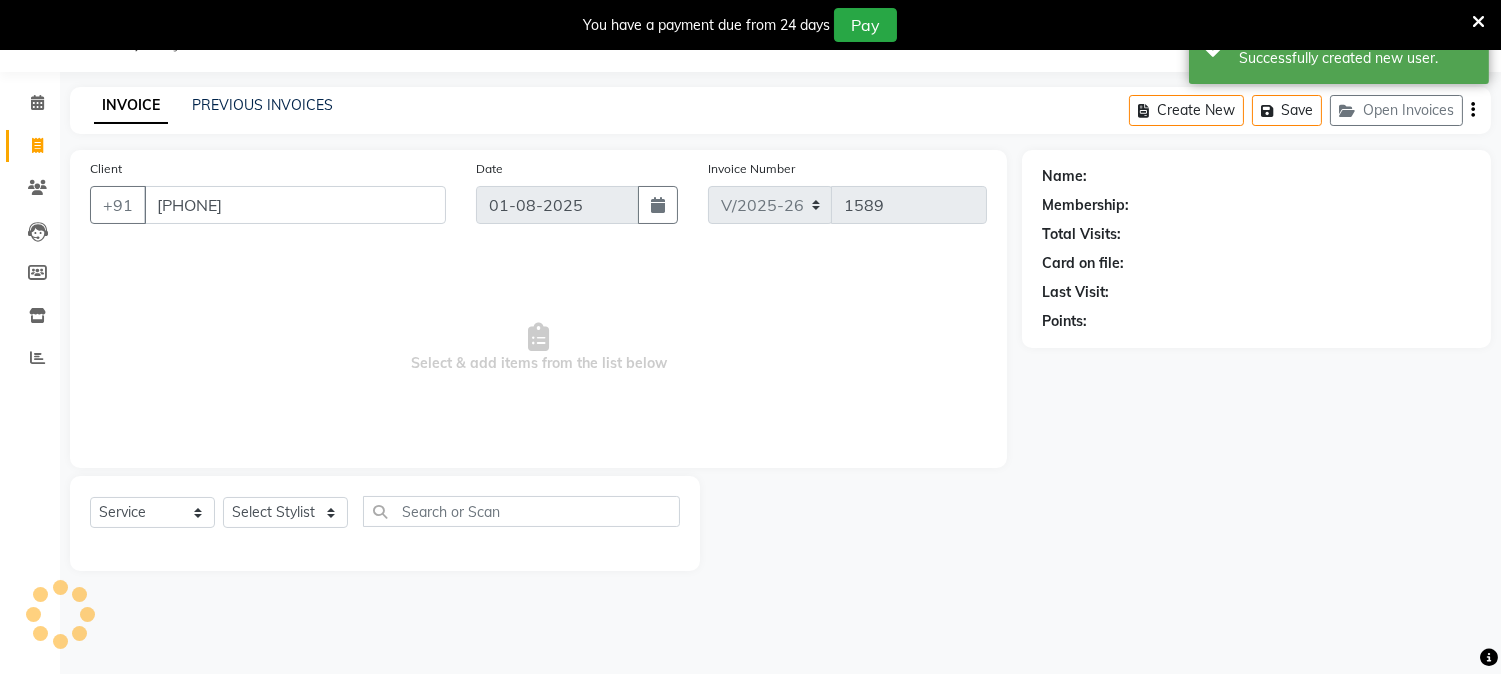 select on "1: Object" 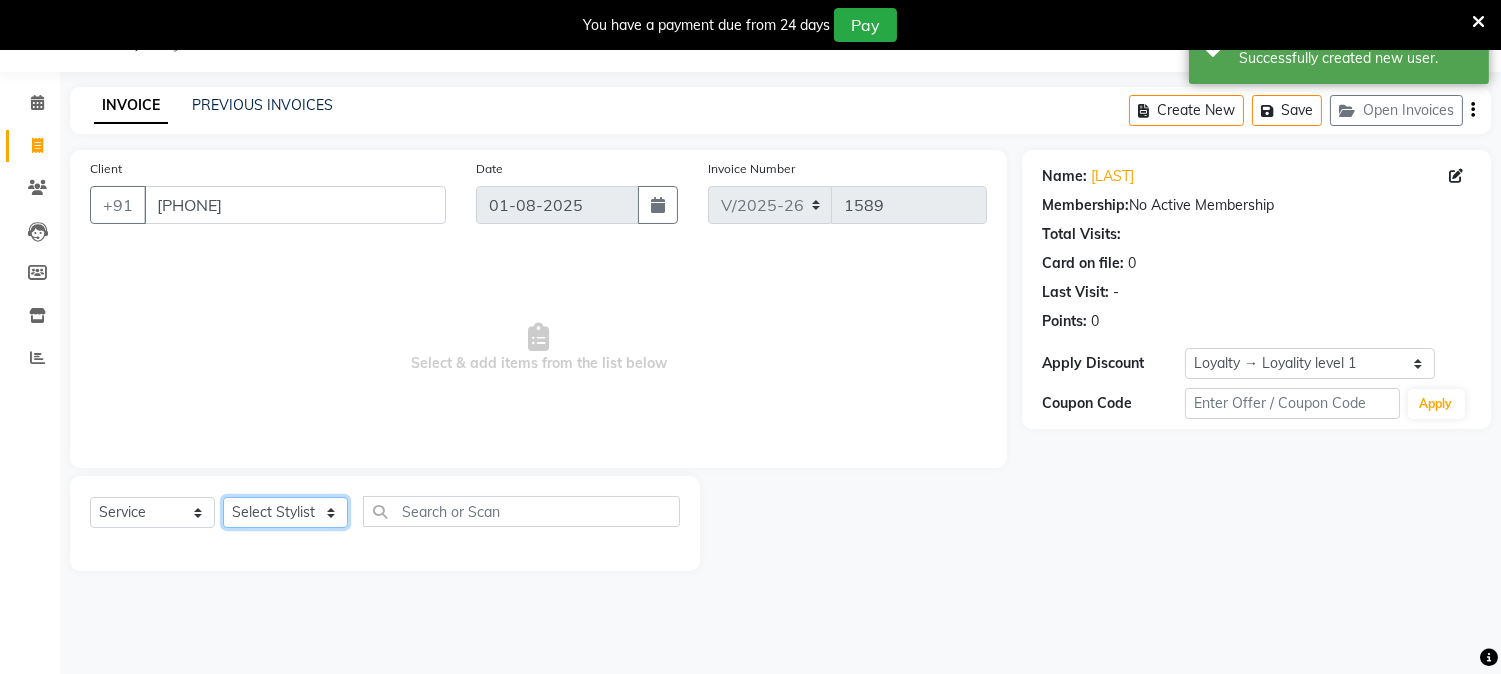 click on "Select Stylist Aathithya ANILA Anjana Das ARYA GURUVAYUR ASHTAMUDI NEETHU Nigisha POOJA PRACHI PRASEETHA REESHMA  Rini SMITHA THANKAMANI" 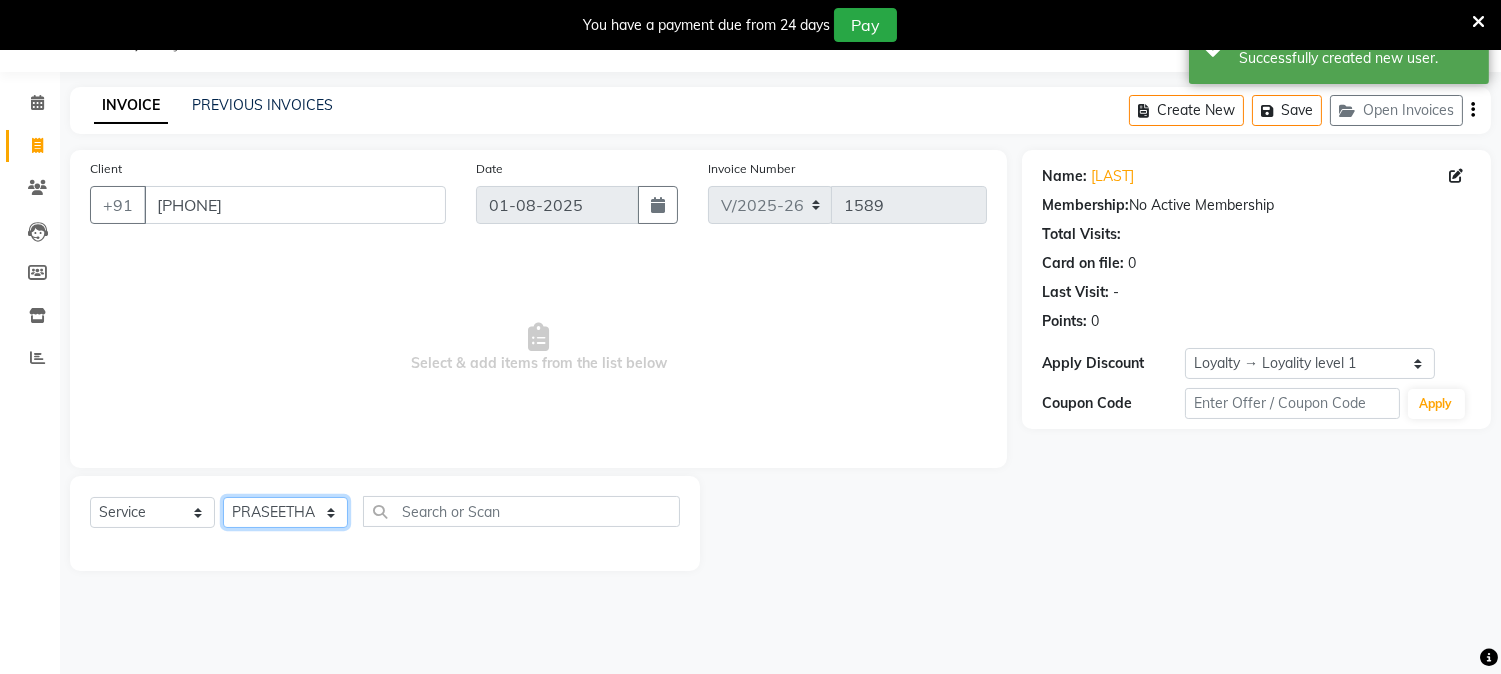 click on "Select Stylist Aathithya ANILA Anjana Das ARYA GURUVAYUR ASHTAMUDI NEETHU Nigisha POOJA PRACHI PRASEETHA REESHMA  Rini SMITHA THANKAMANI" 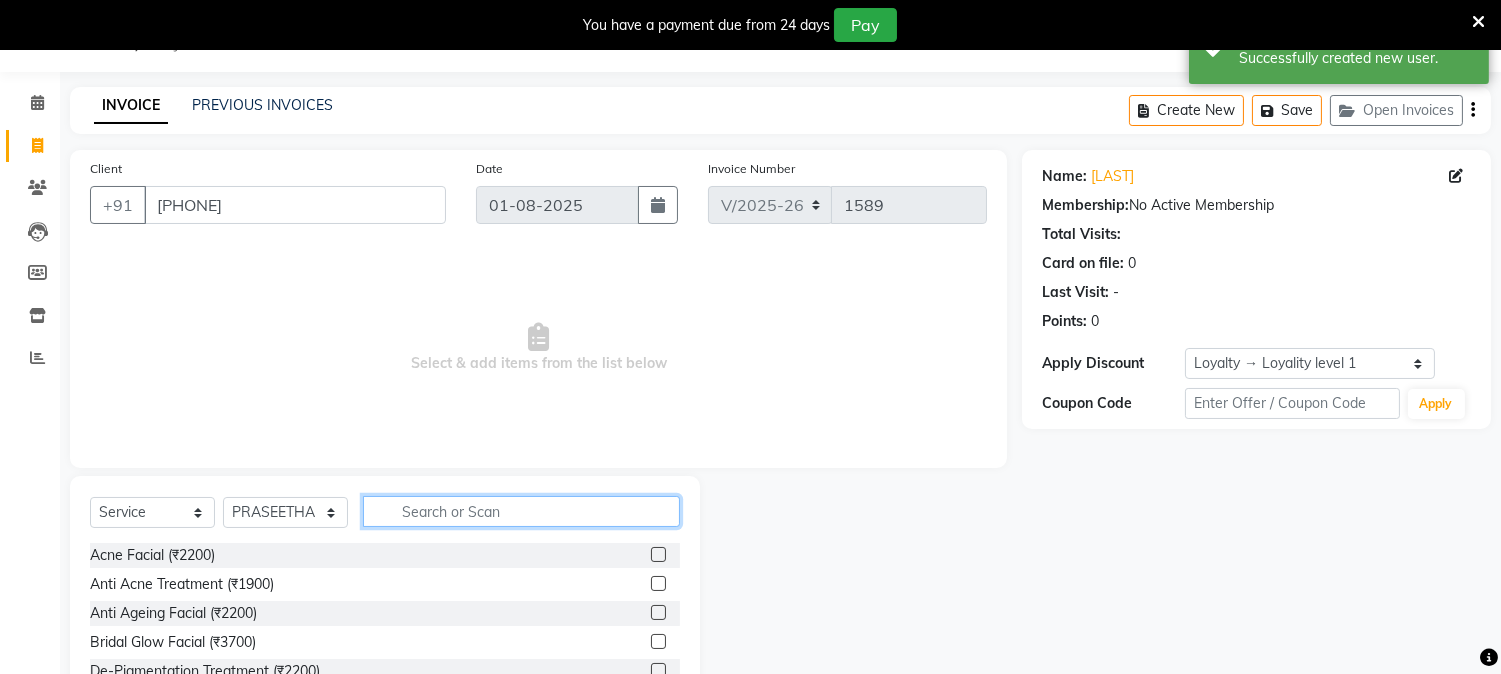 click 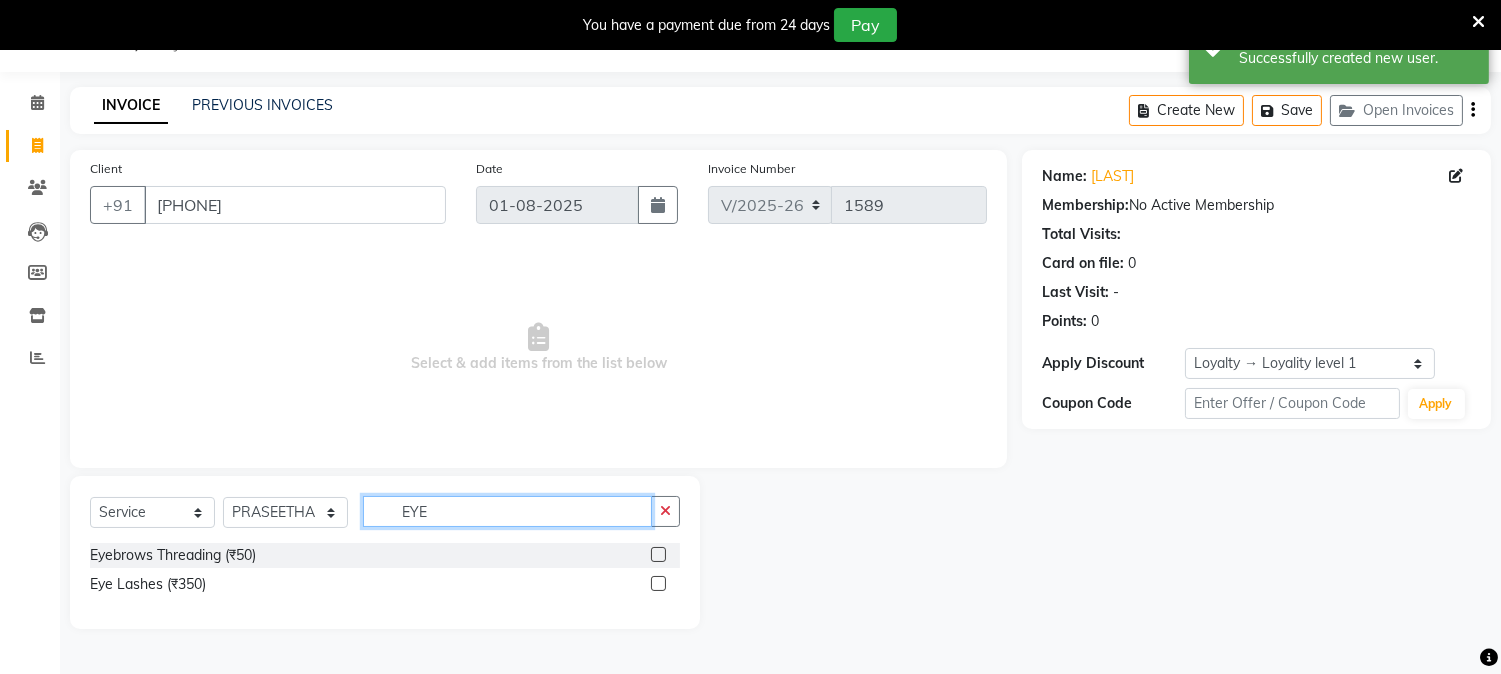 type on "EYE" 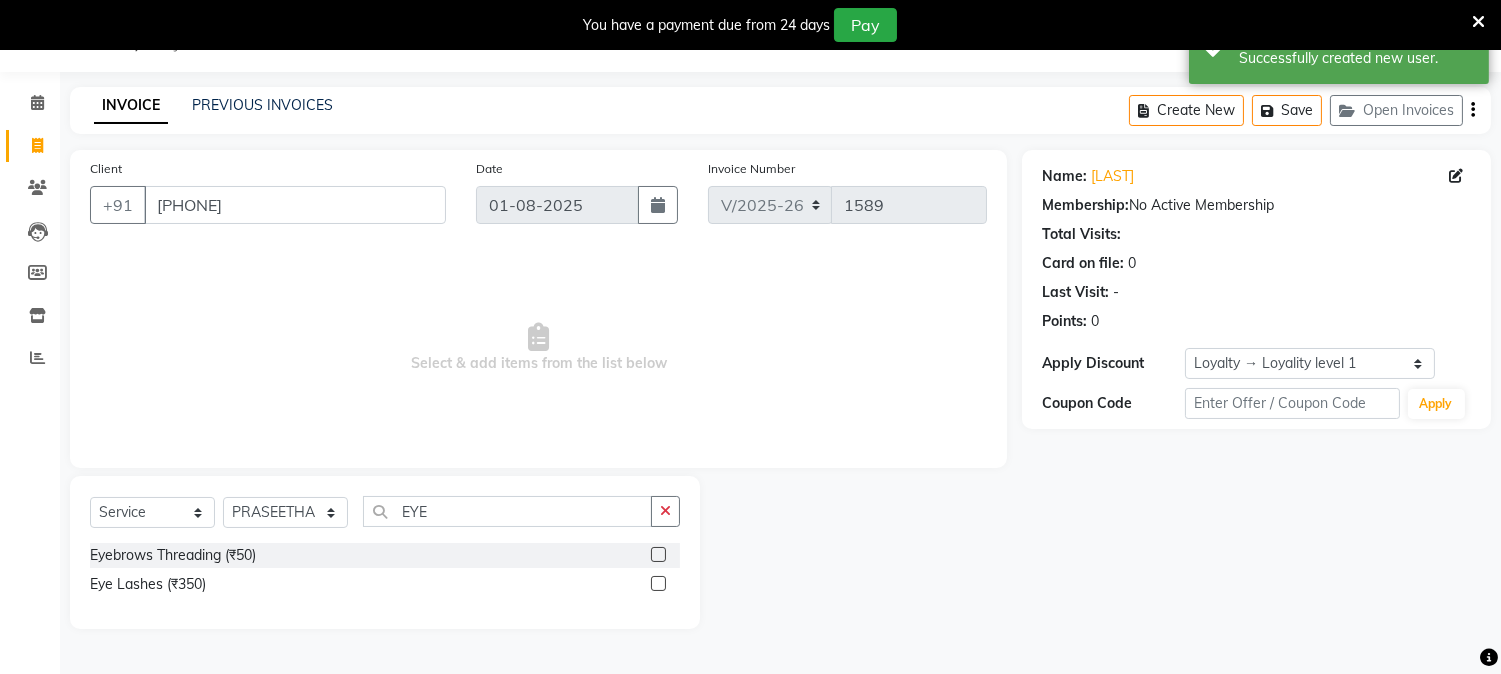 click 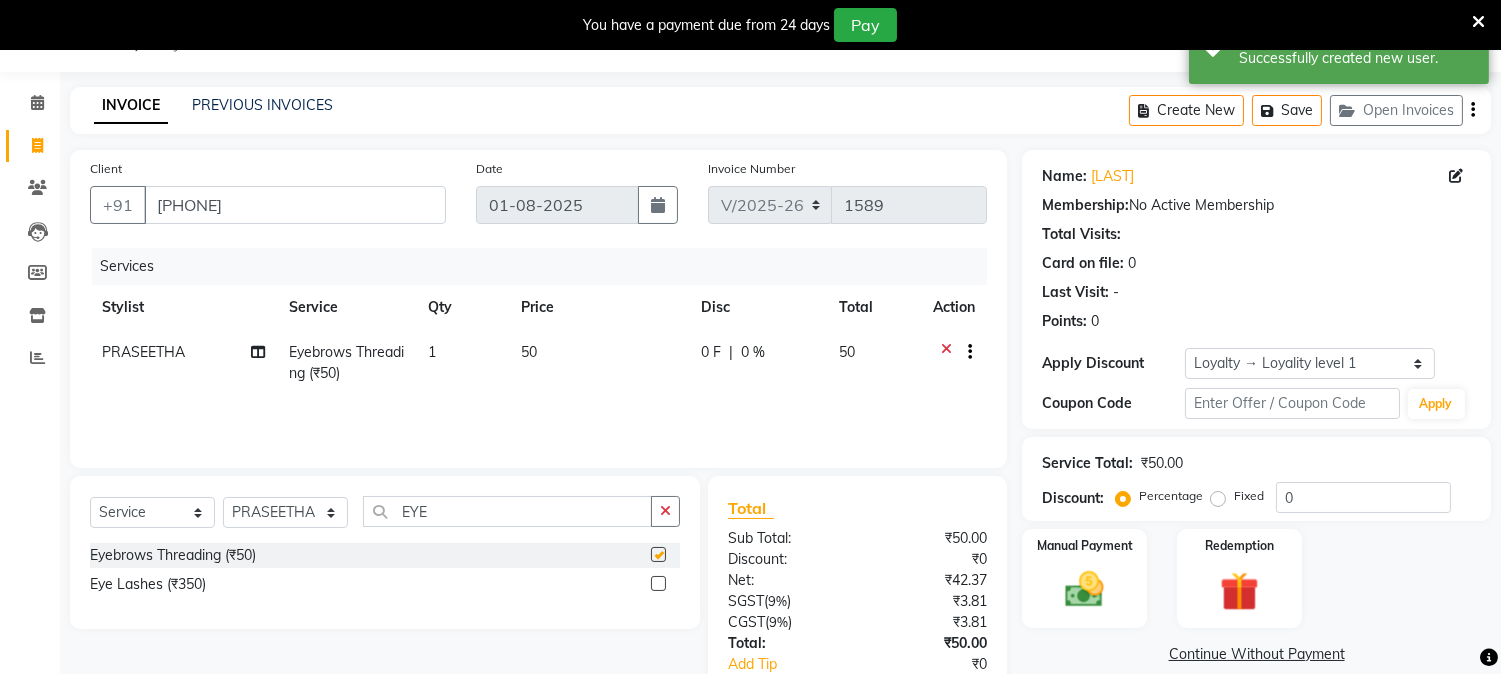 checkbox on "false" 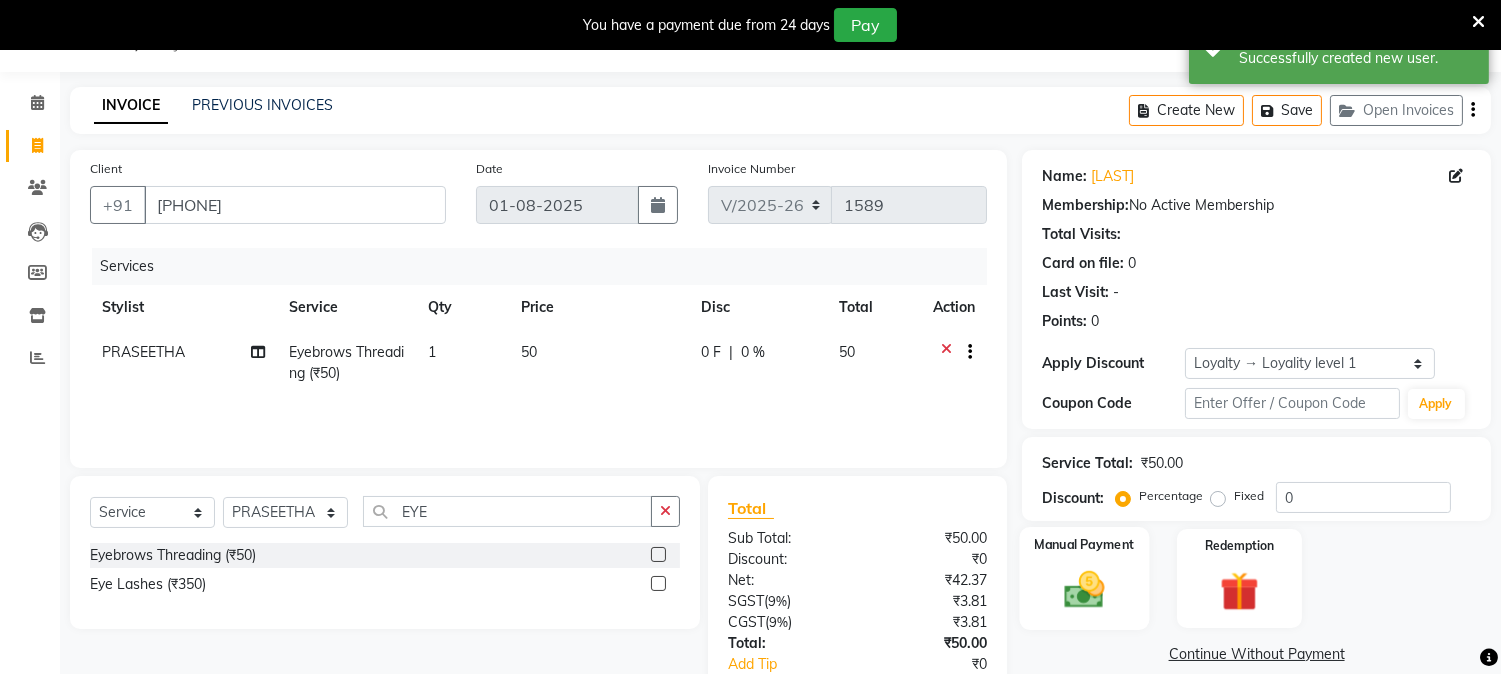 click 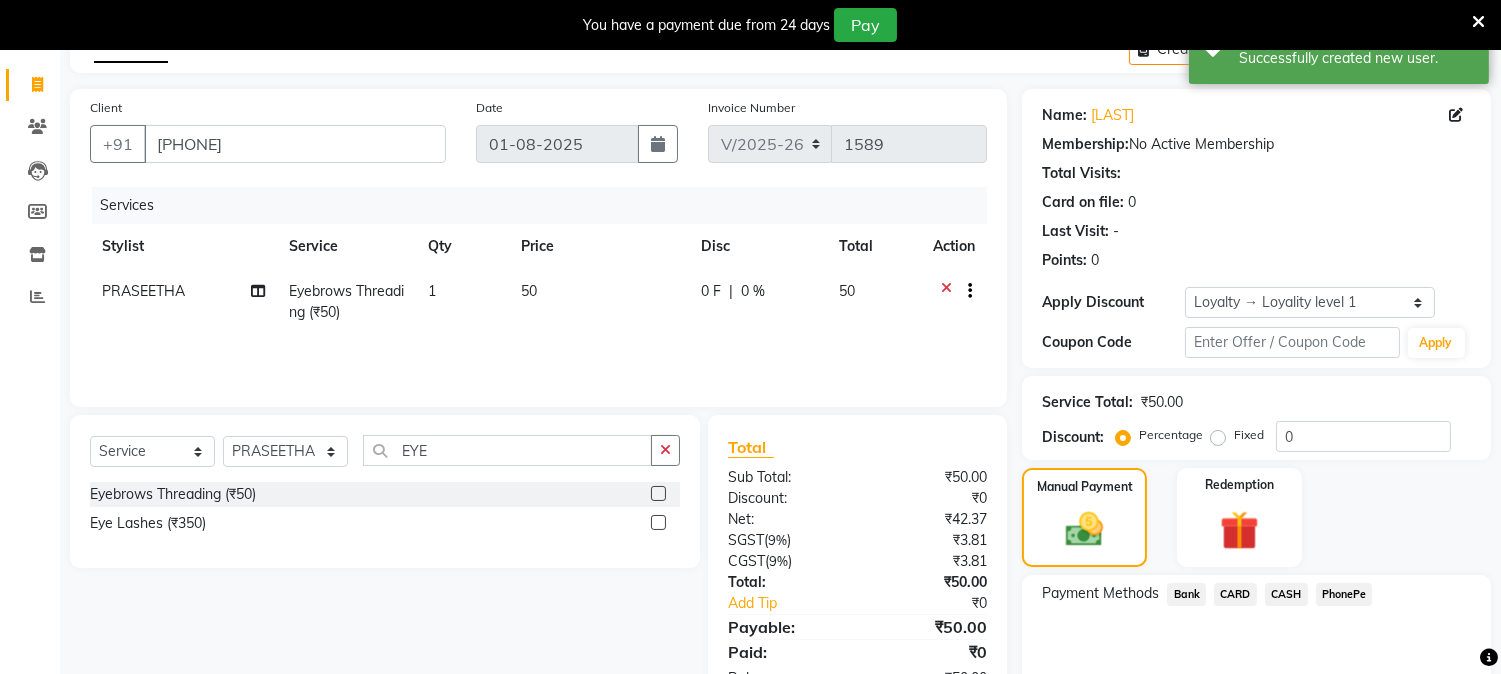 scroll, scrollTop: 202, scrollLeft: 0, axis: vertical 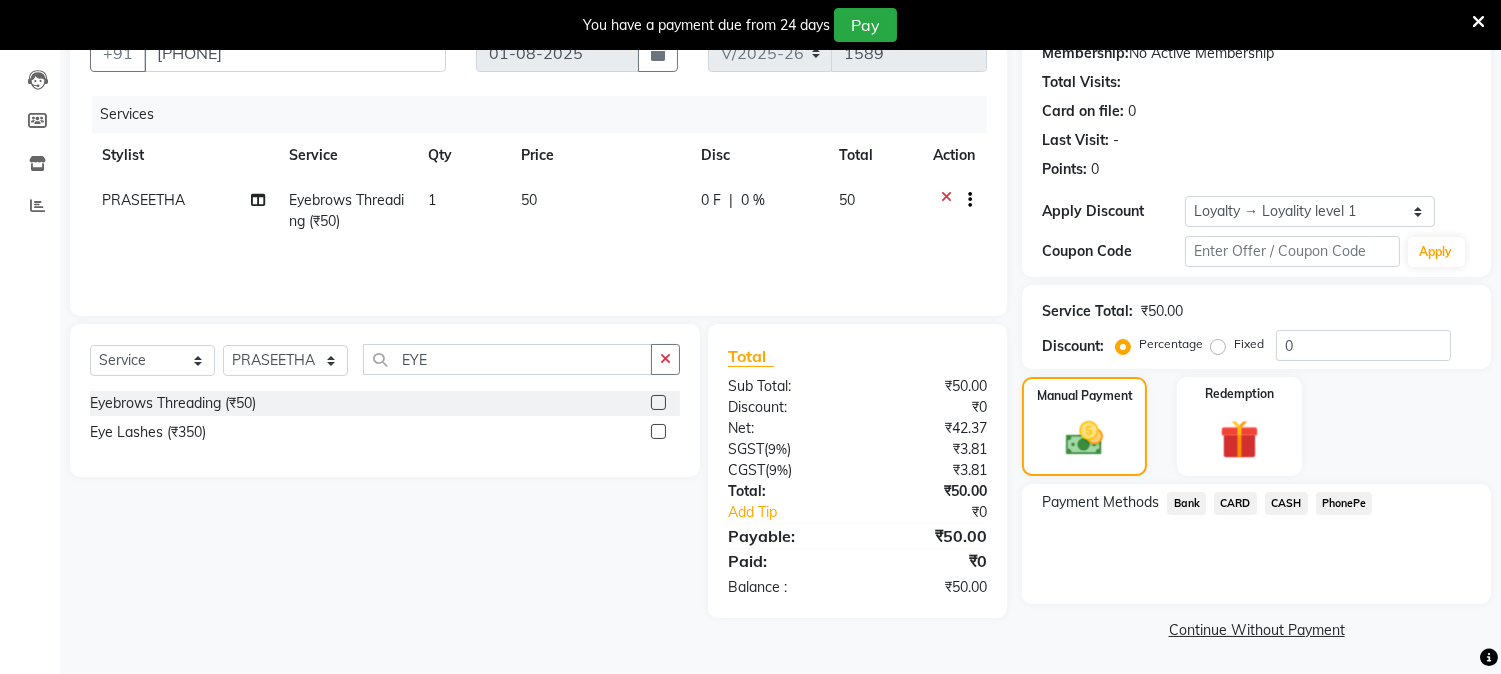 click on "PhonePe" 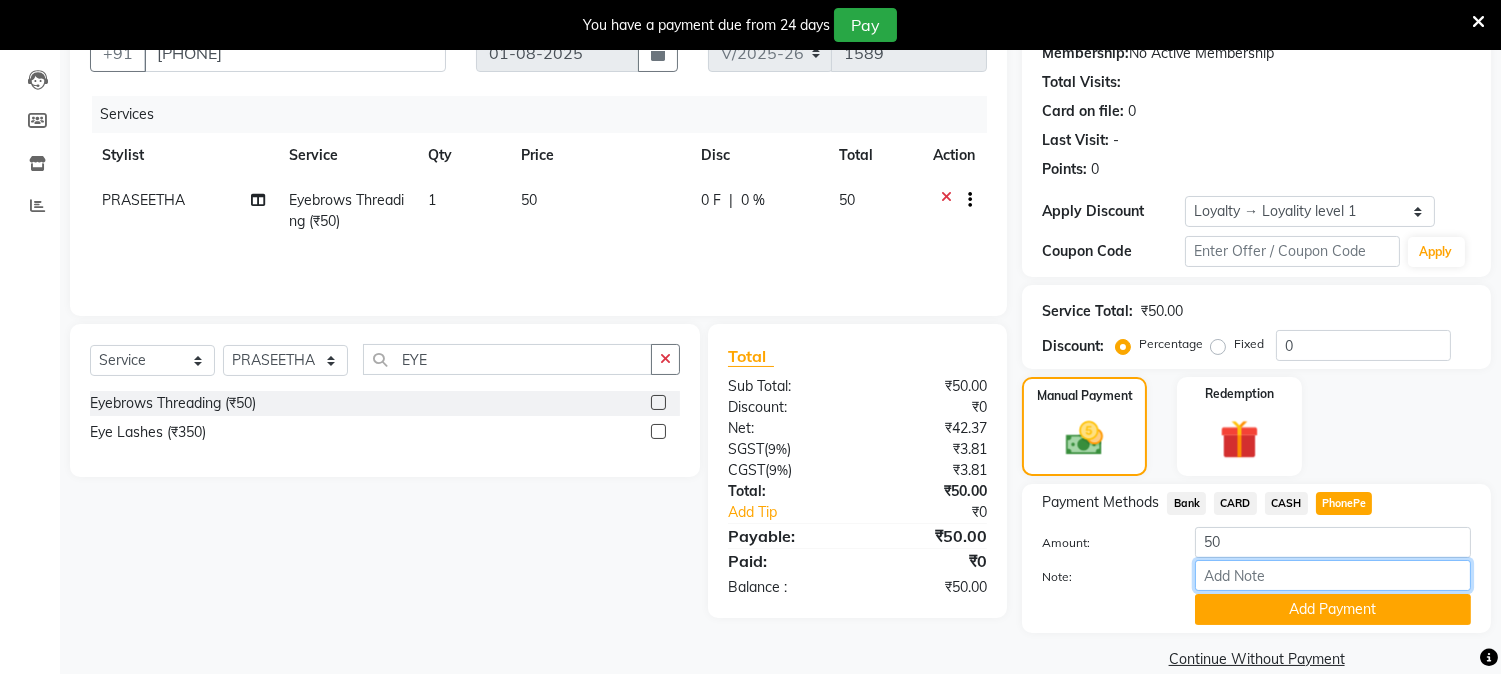 drag, startPoint x: 1276, startPoint y: 573, endPoint x: 1276, endPoint y: 530, distance: 43 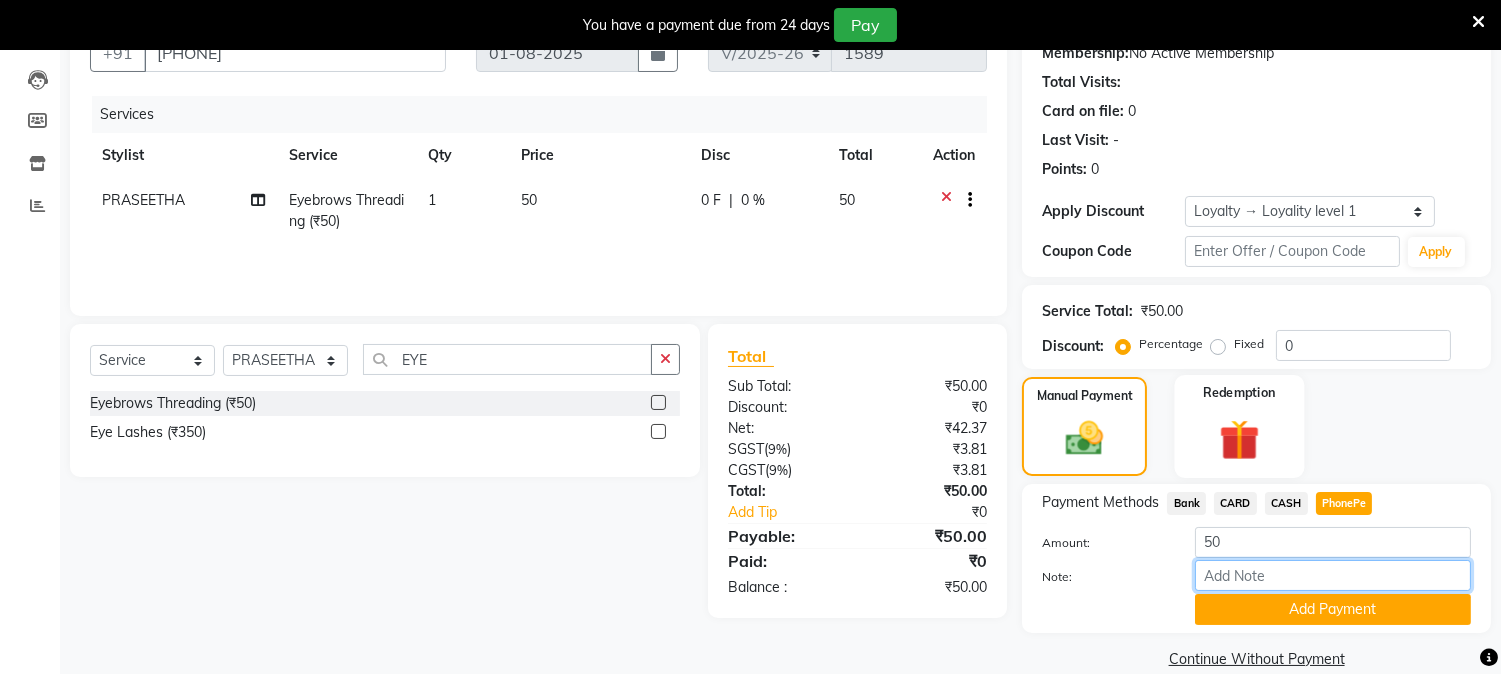 type on "NIGISHA" 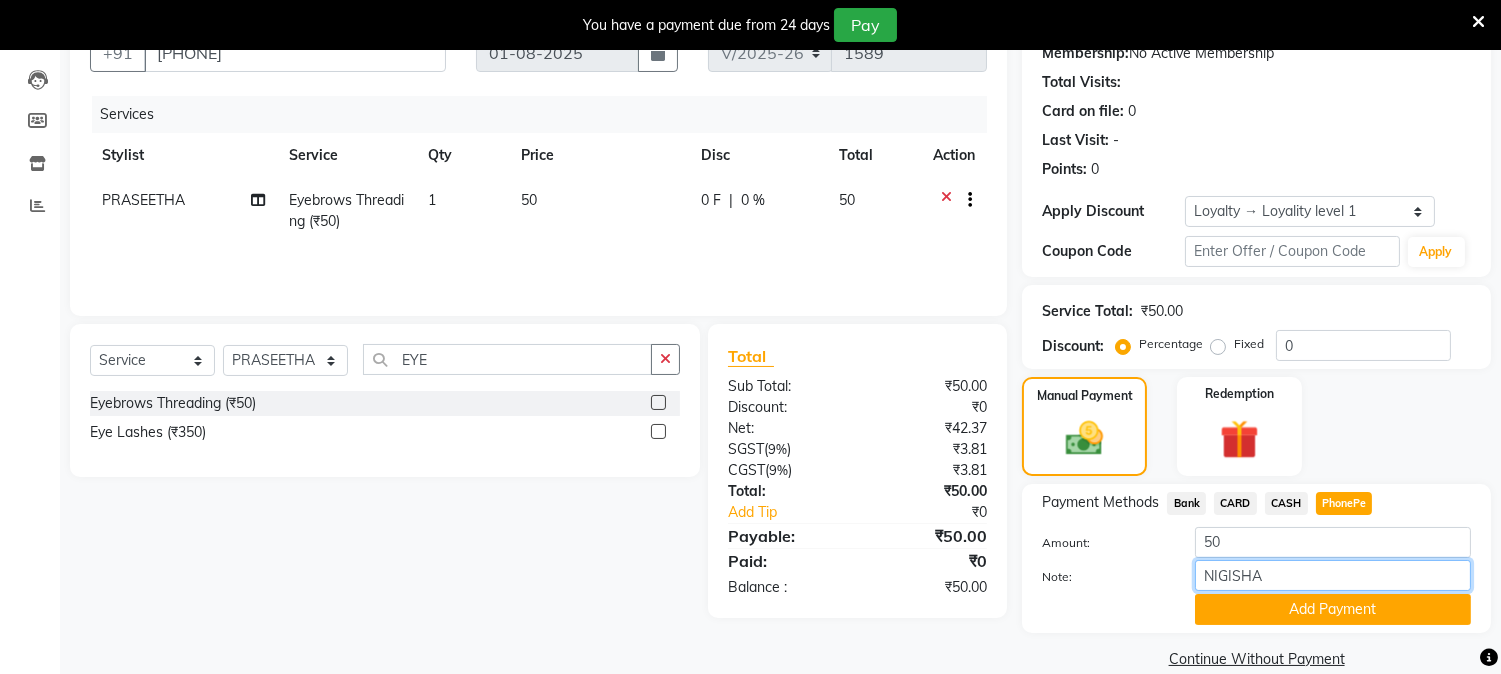 click on "NIGISHA" at bounding box center (1333, 575) 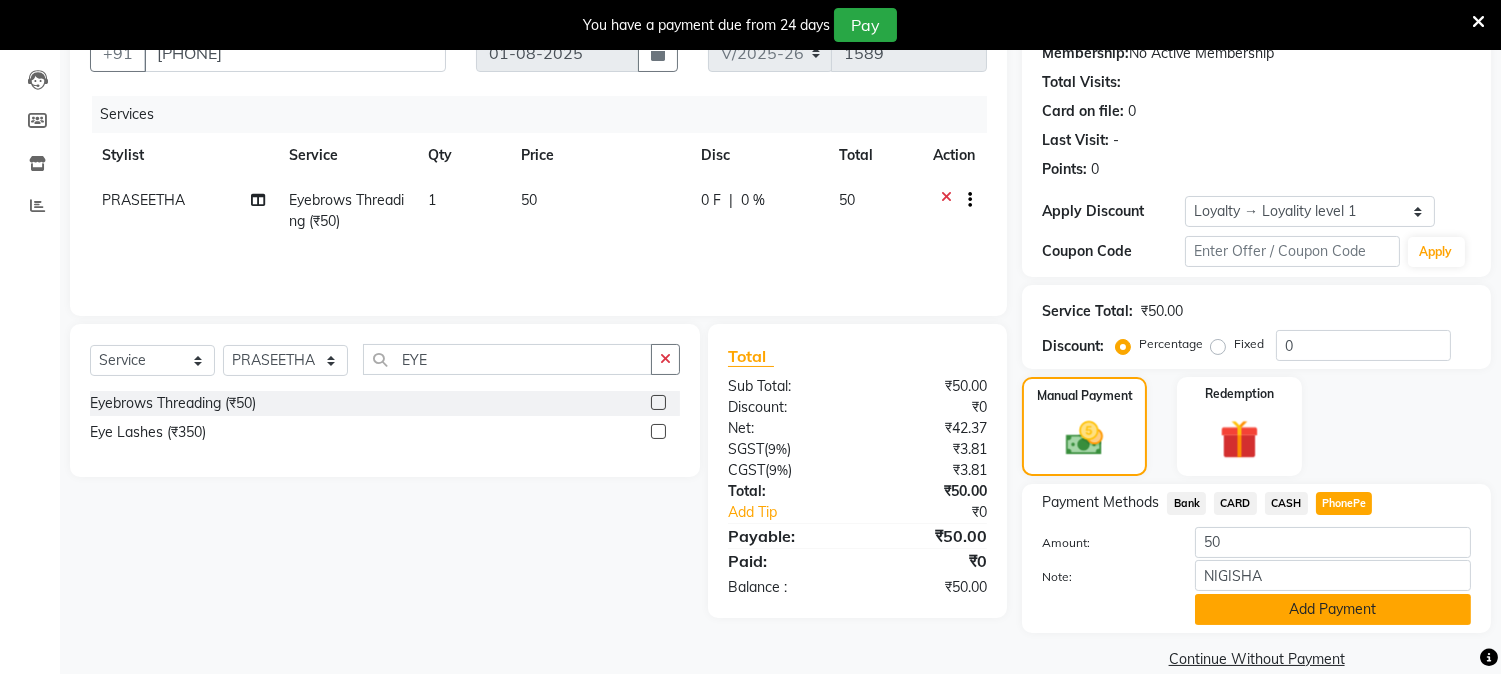 click on "Add Payment" 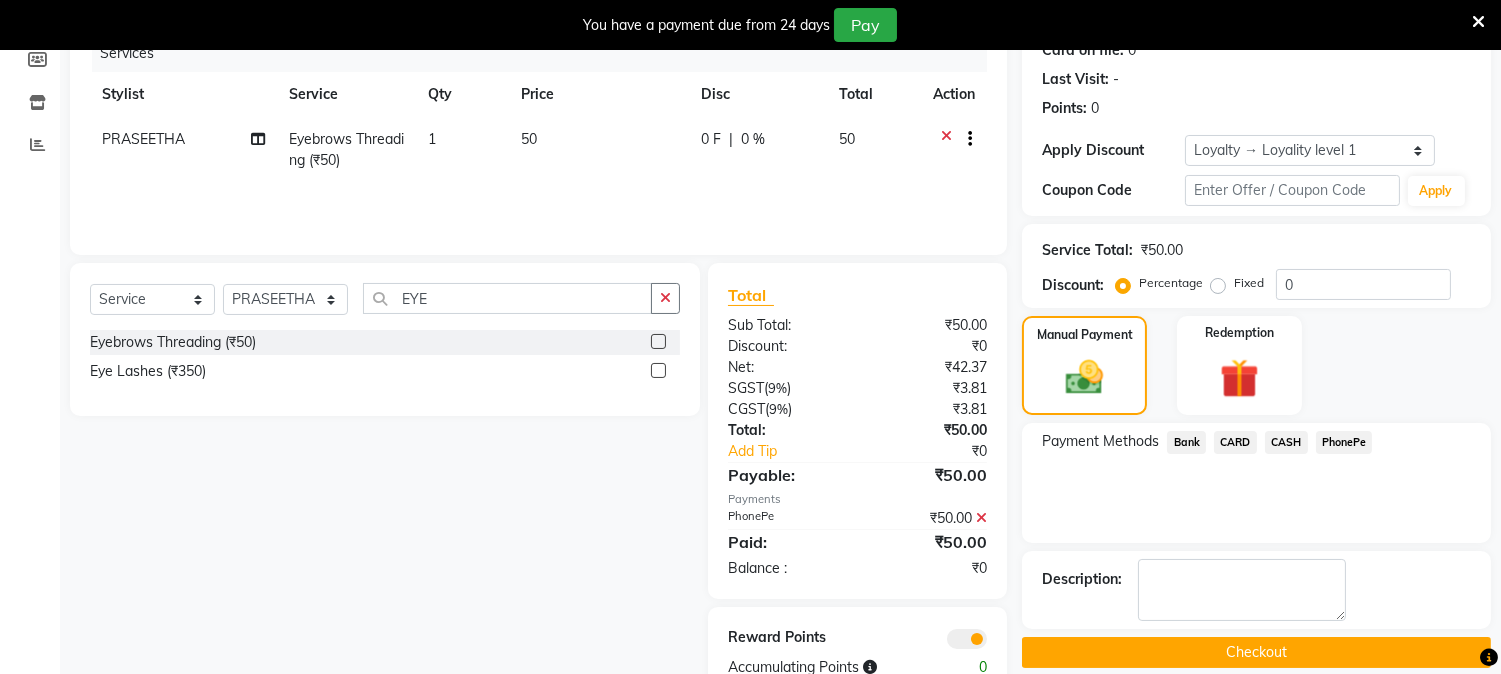 scroll, scrollTop: 316, scrollLeft: 0, axis: vertical 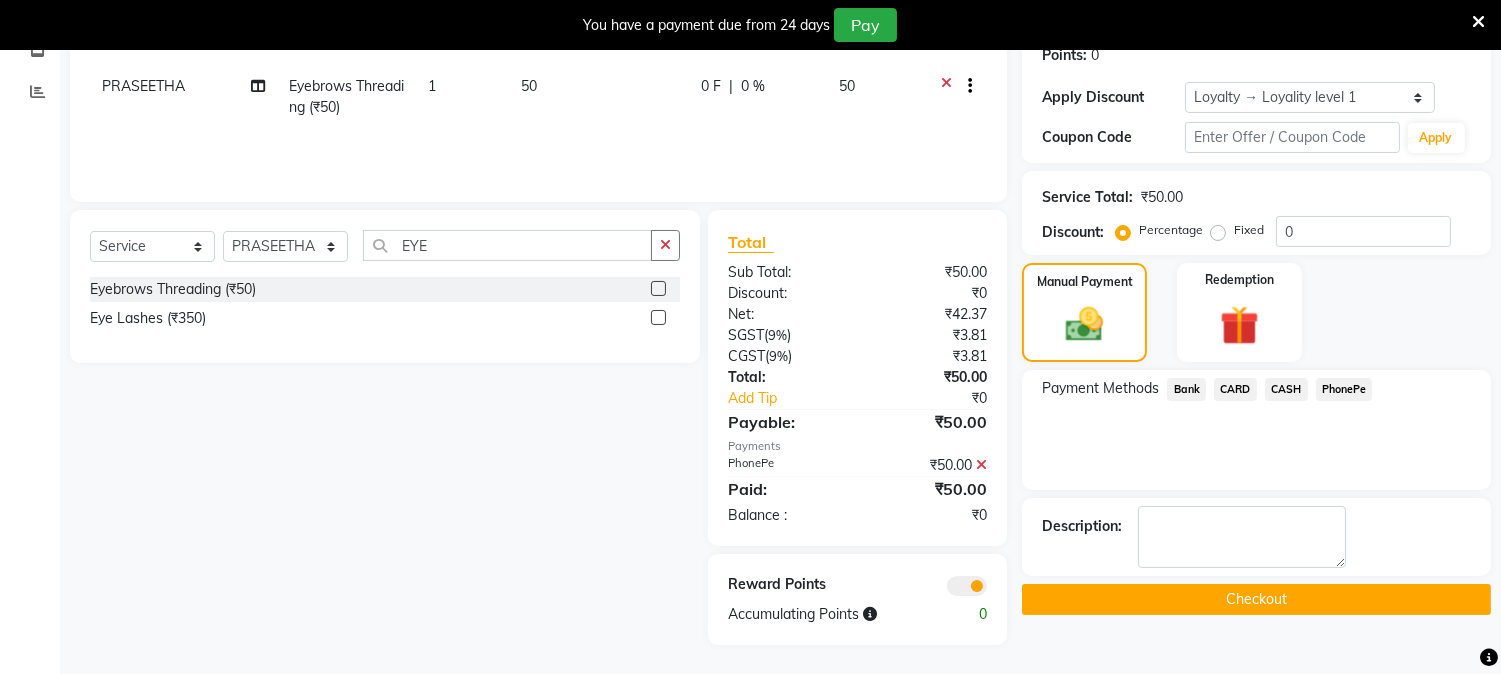 click on "Checkout" 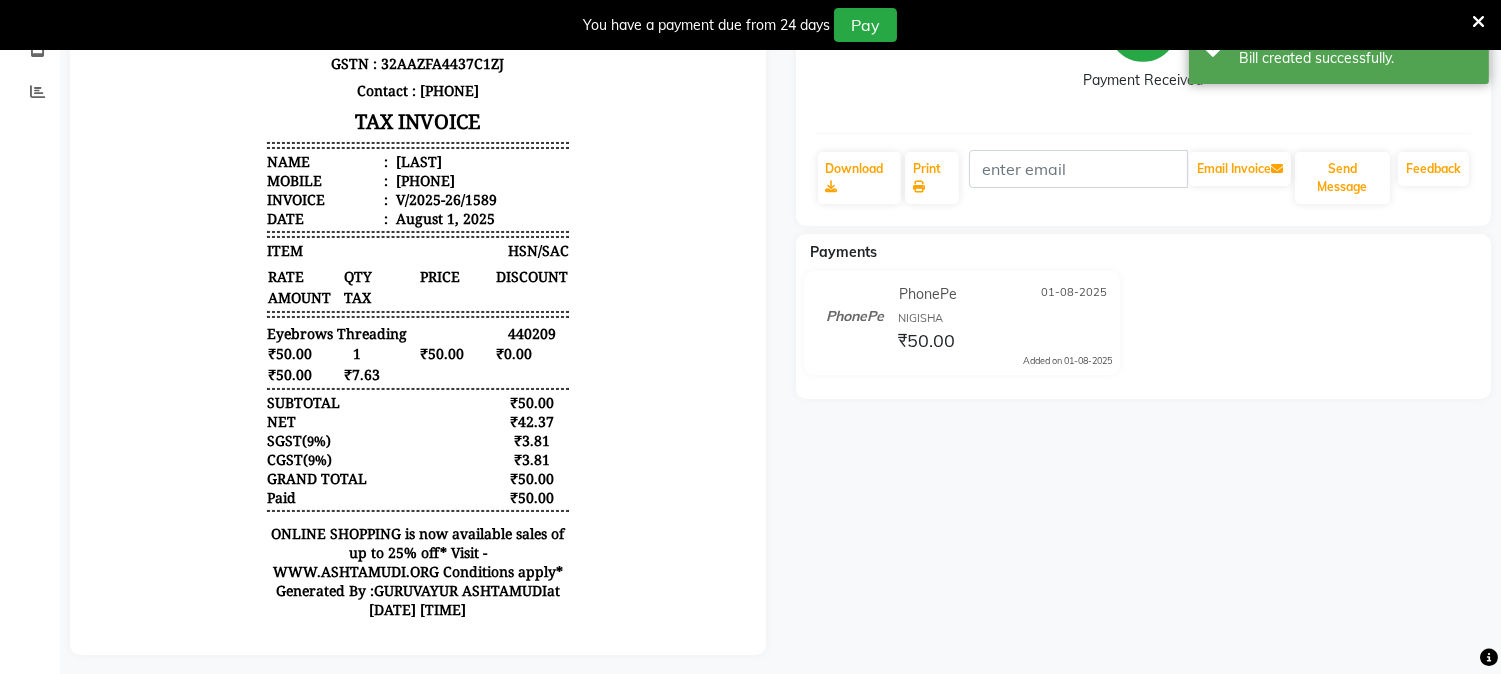 scroll, scrollTop: 0, scrollLeft: 0, axis: both 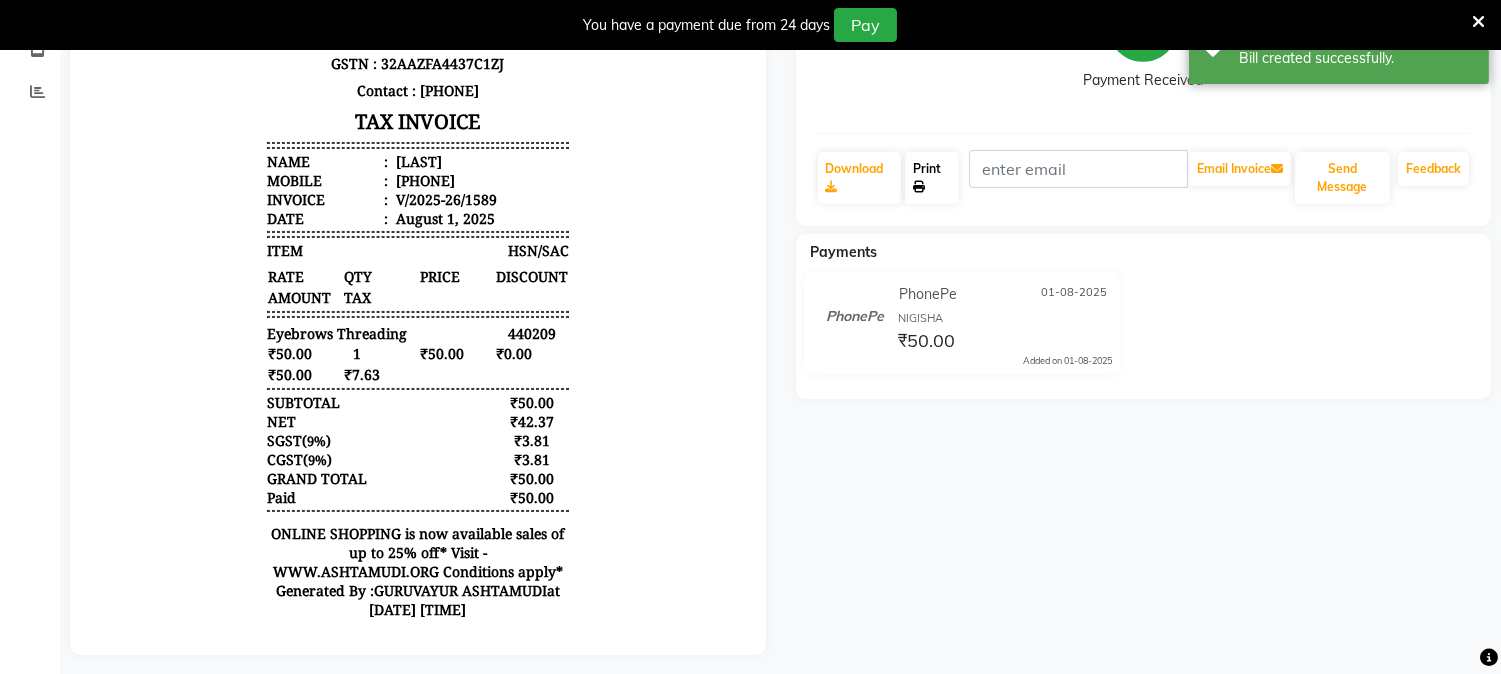 click on "Print" 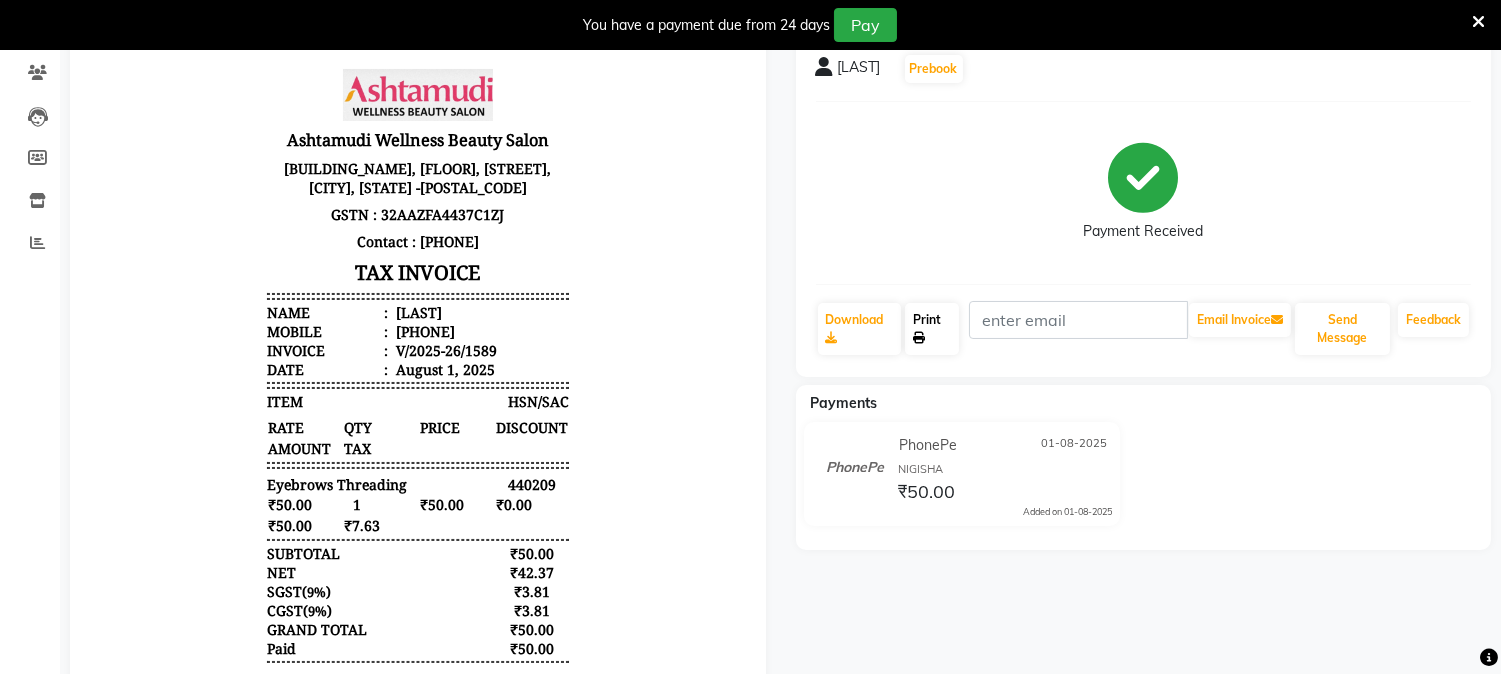 scroll, scrollTop: 0, scrollLeft: 0, axis: both 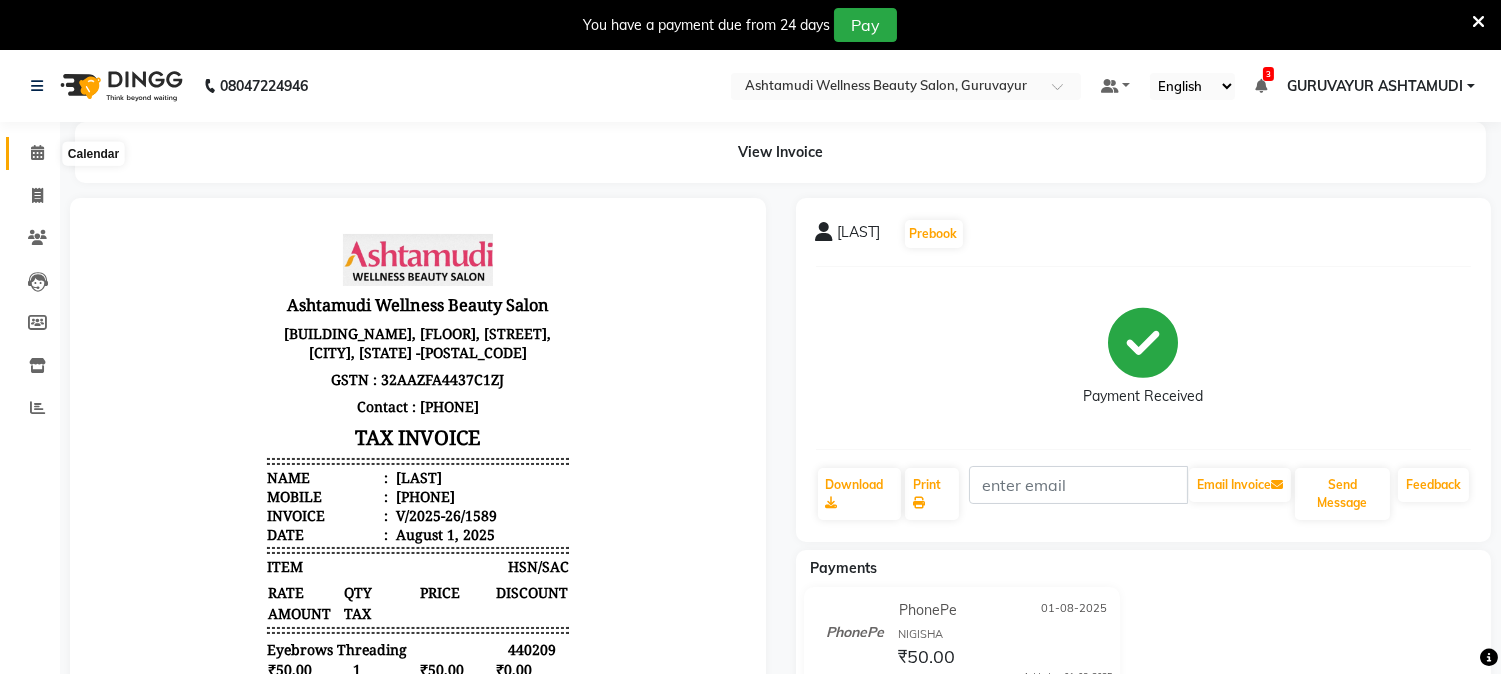 click 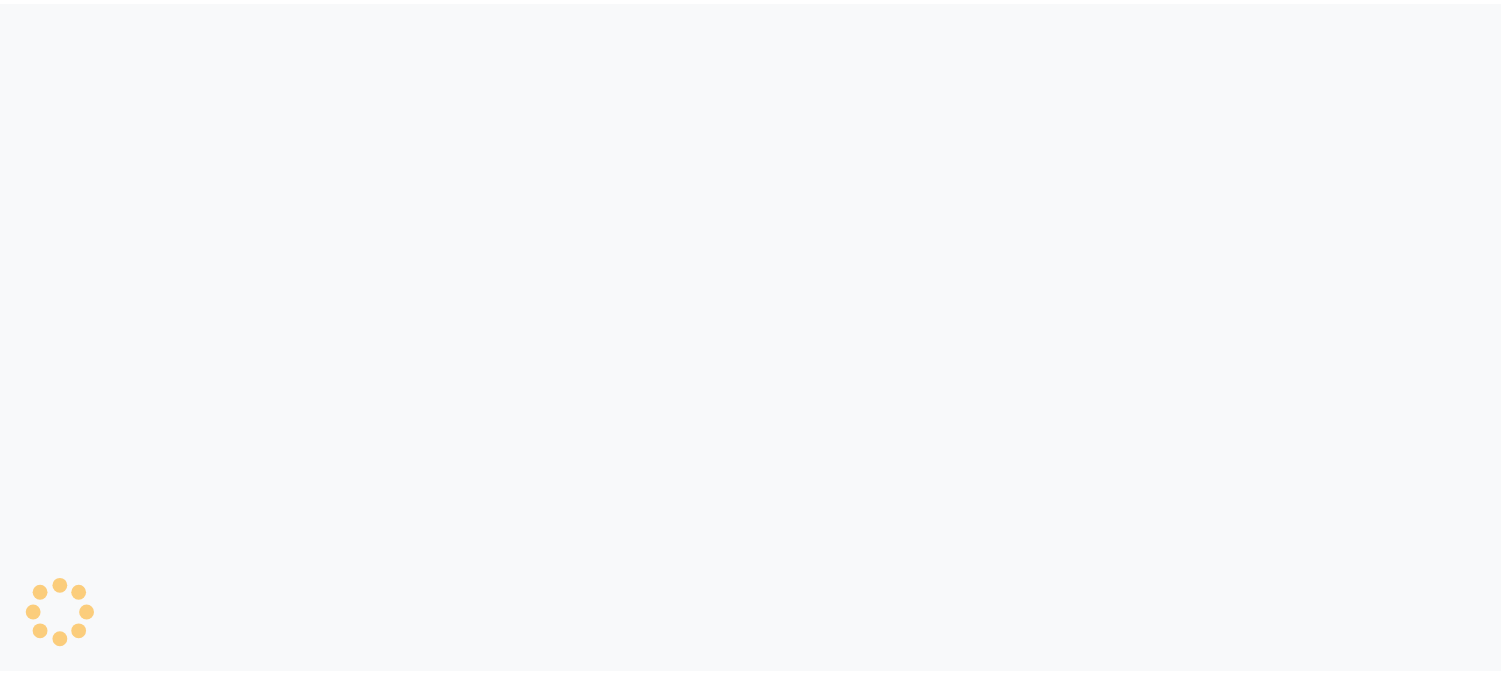 scroll, scrollTop: 0, scrollLeft: 0, axis: both 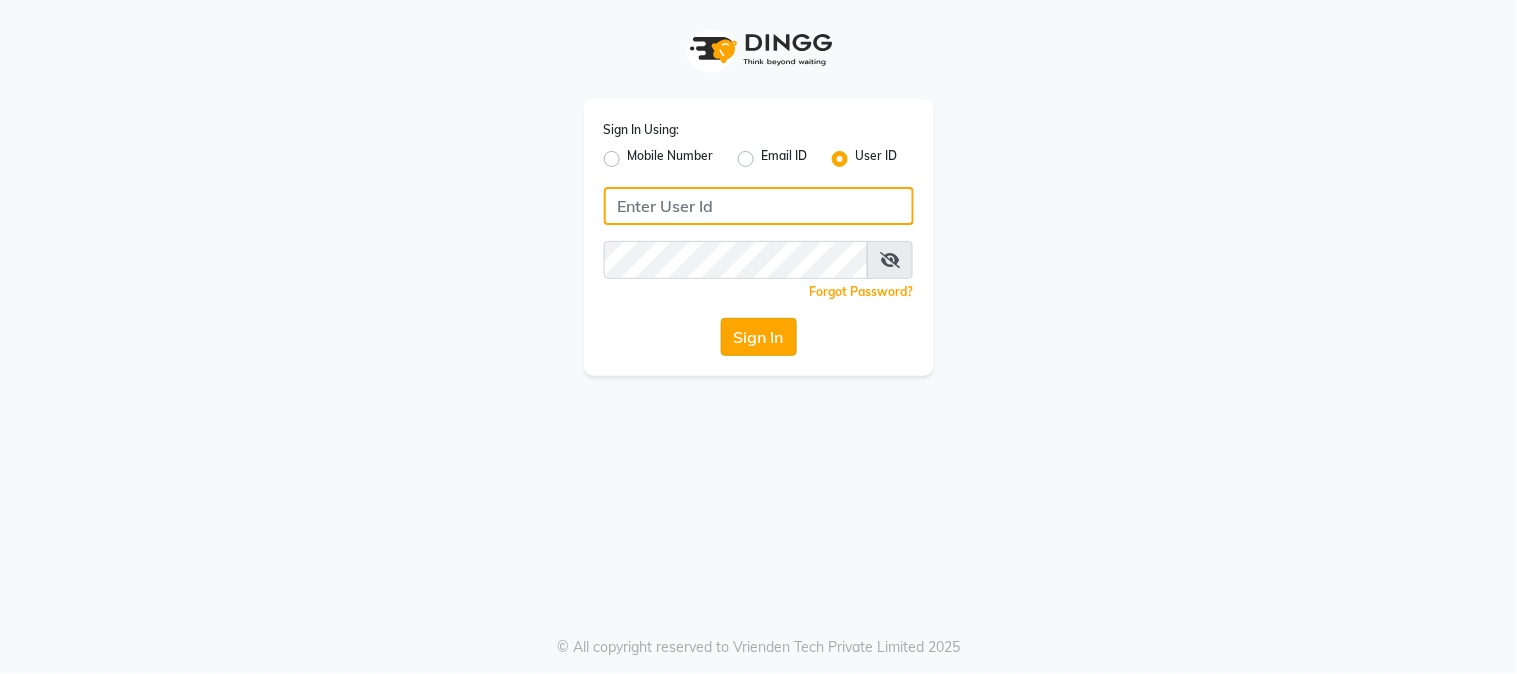 type on "e1947-06" 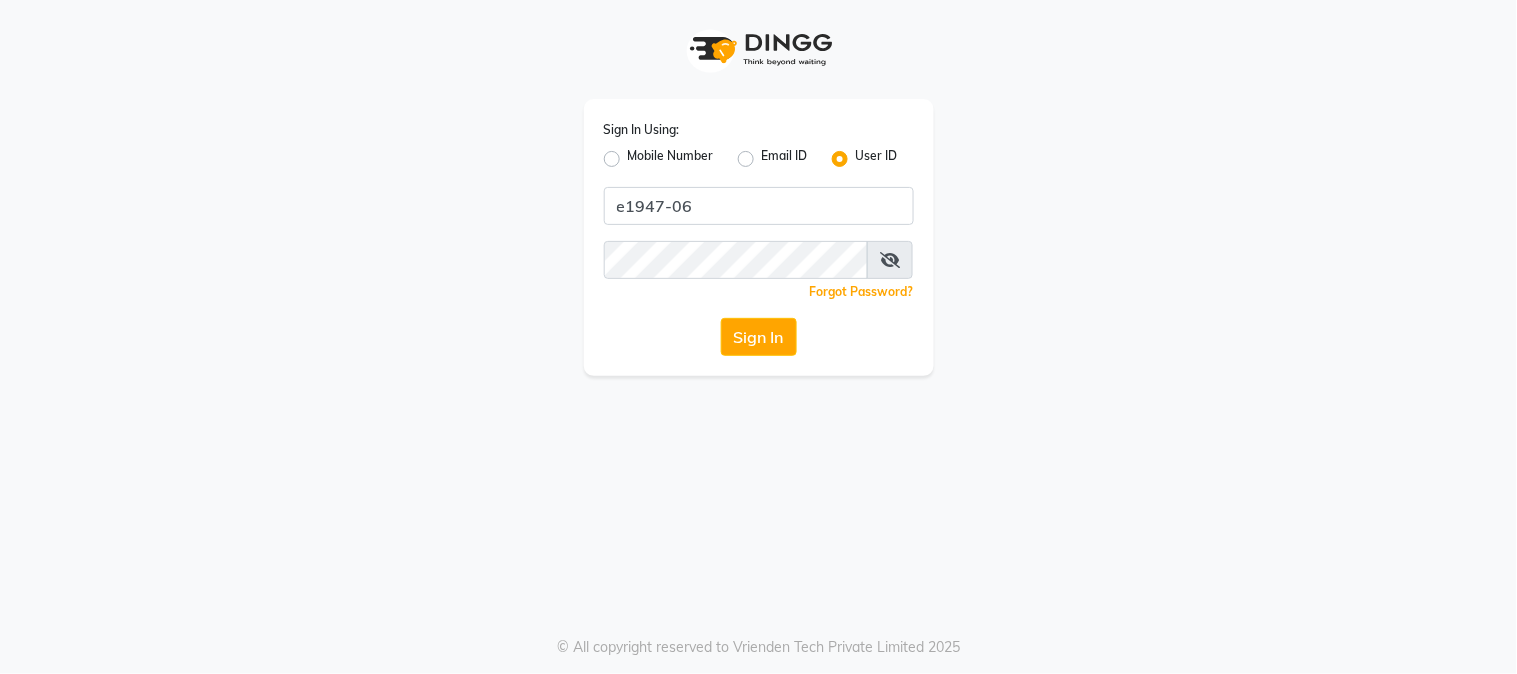 click on "Sign In" 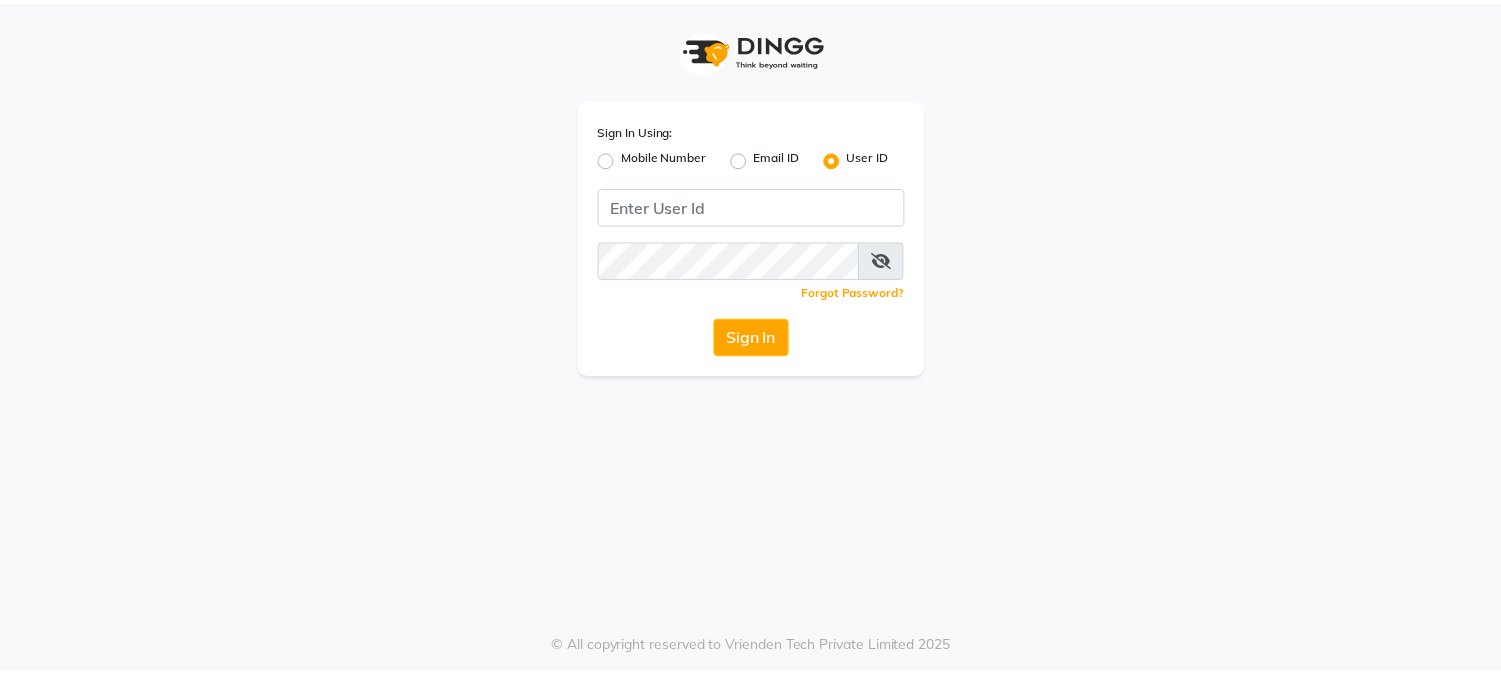 scroll, scrollTop: 0, scrollLeft: 0, axis: both 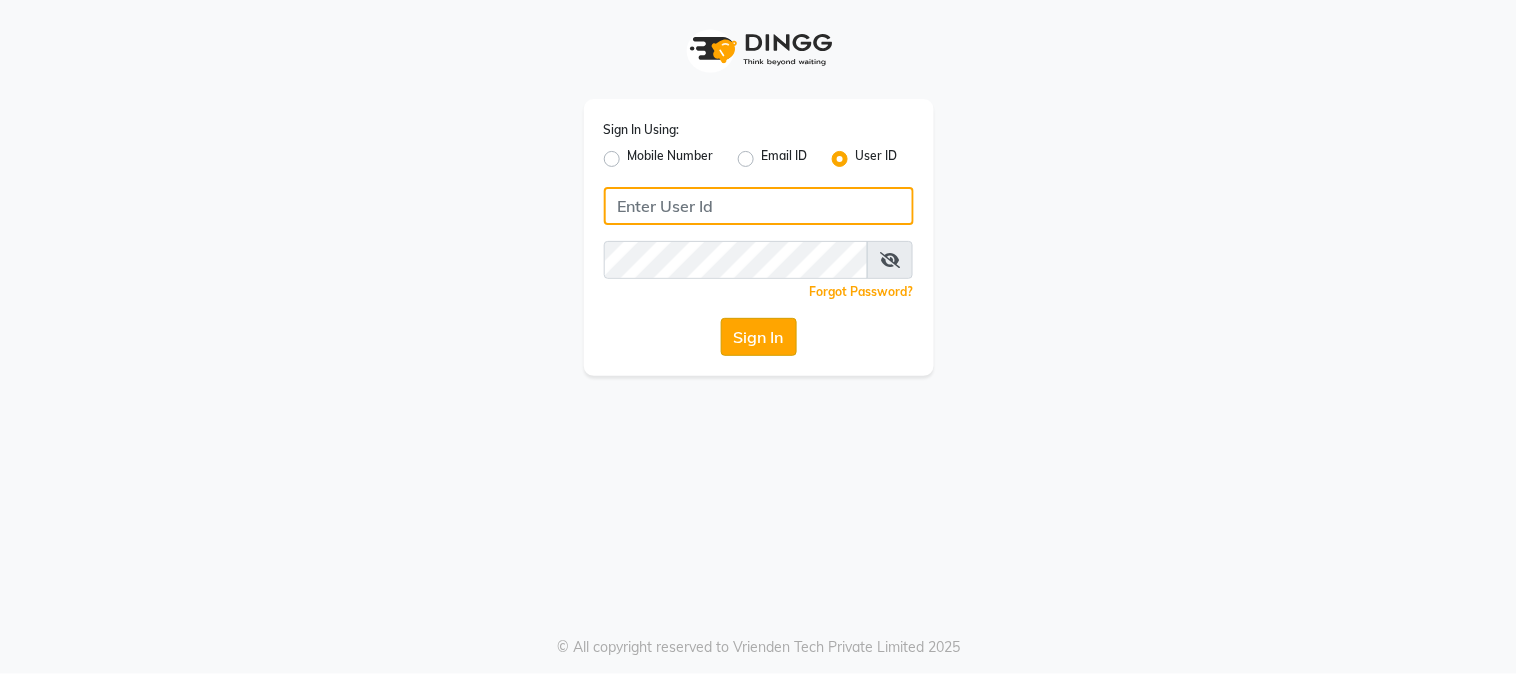 type on "e1947-06" 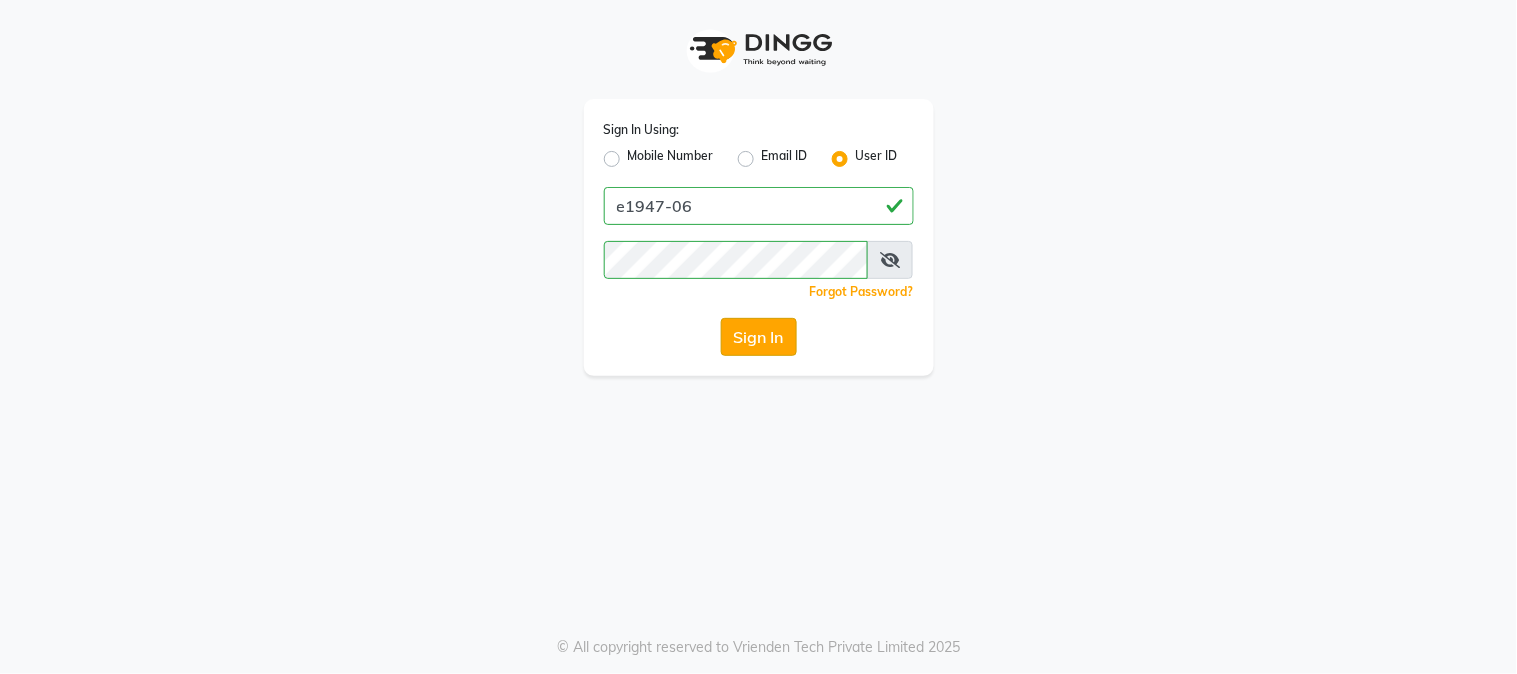 click on "Sign In" 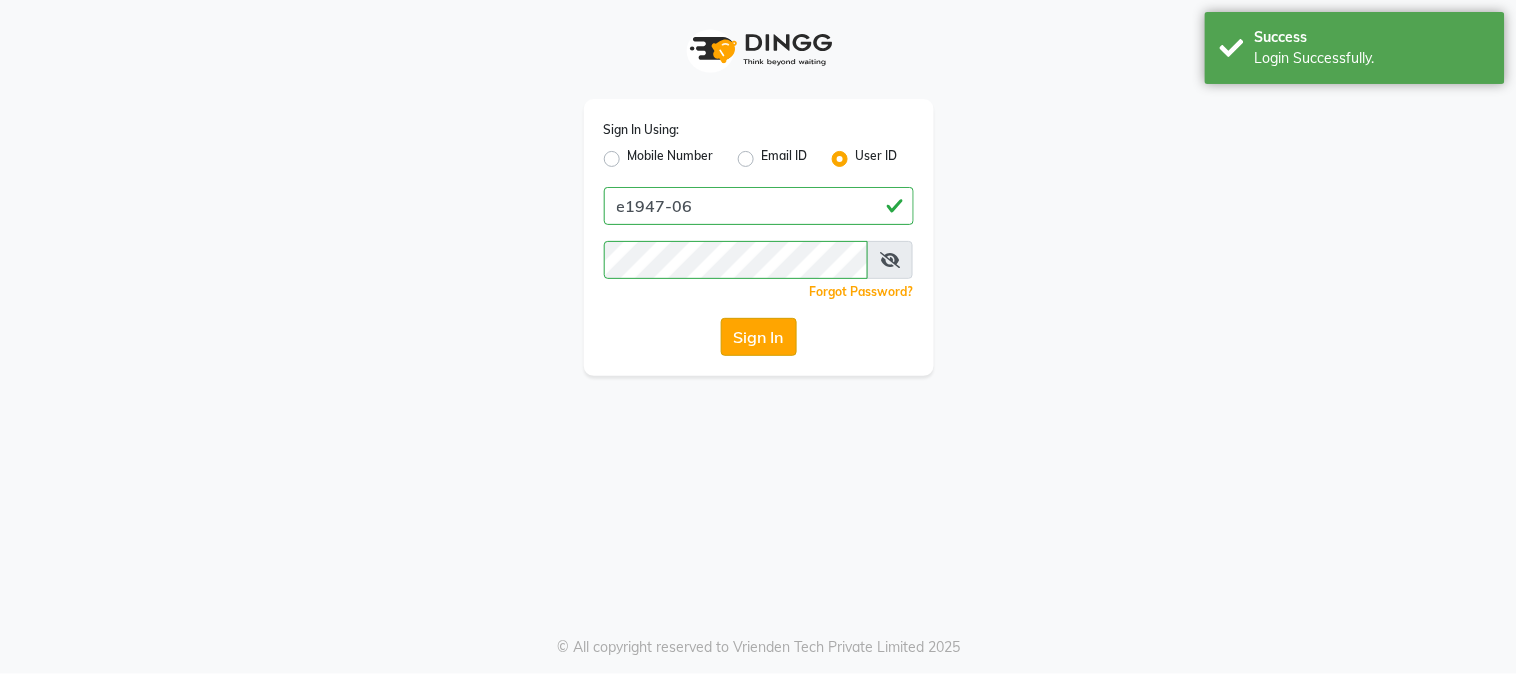 click on "Sign In" 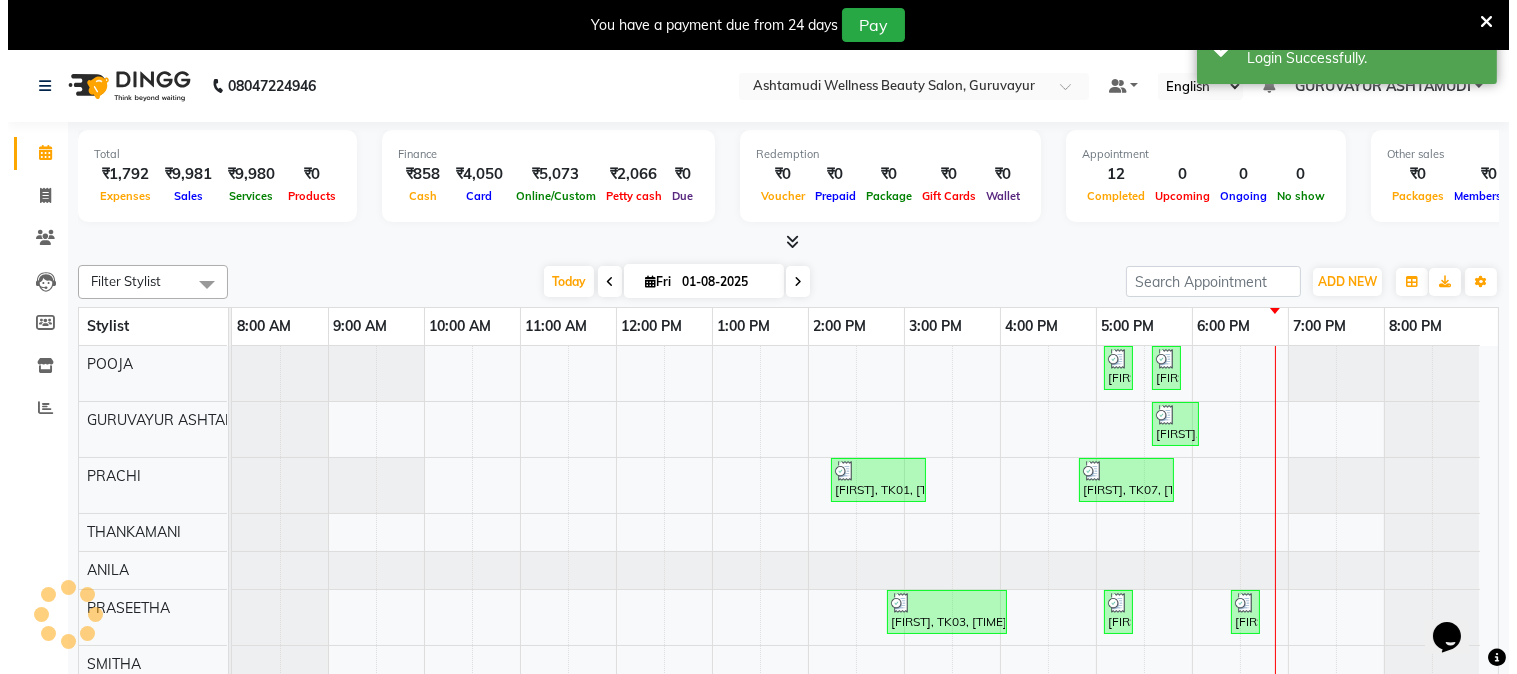 scroll, scrollTop: 0, scrollLeft: 0, axis: both 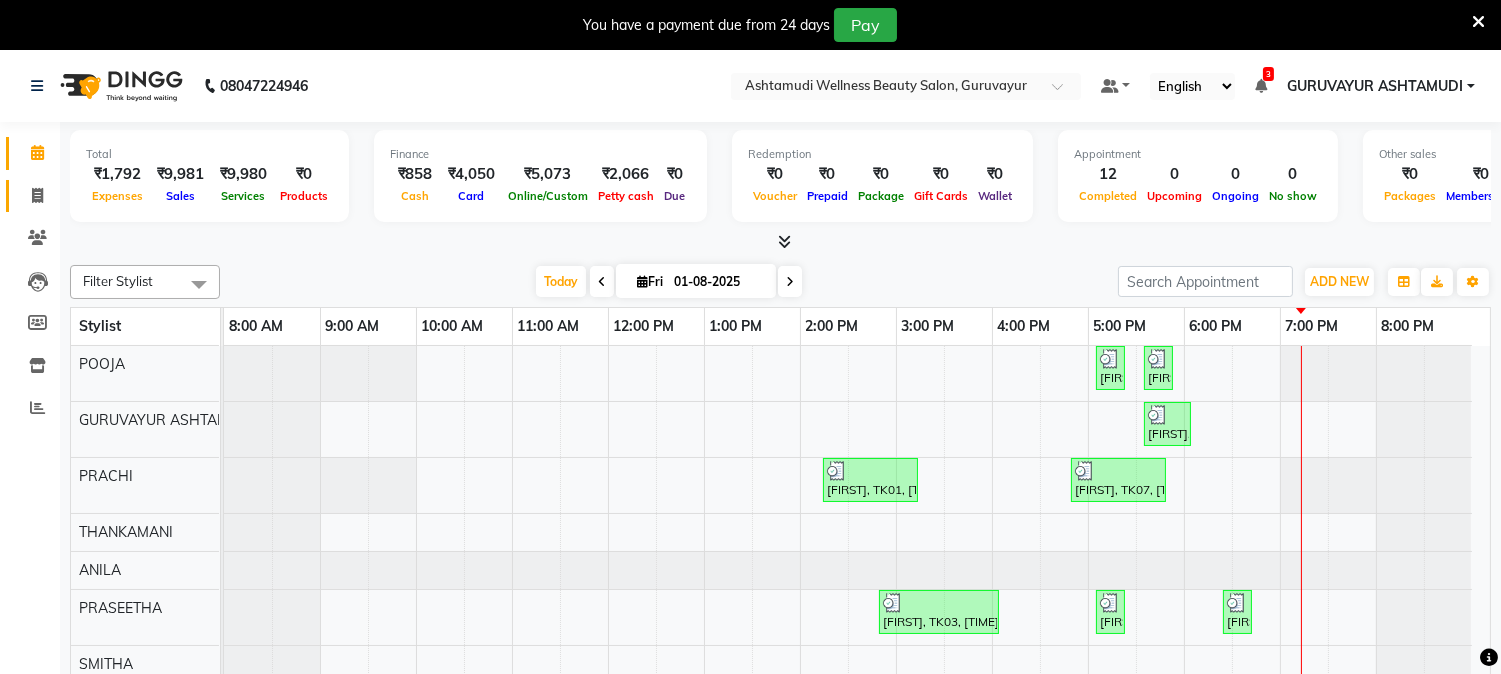 click 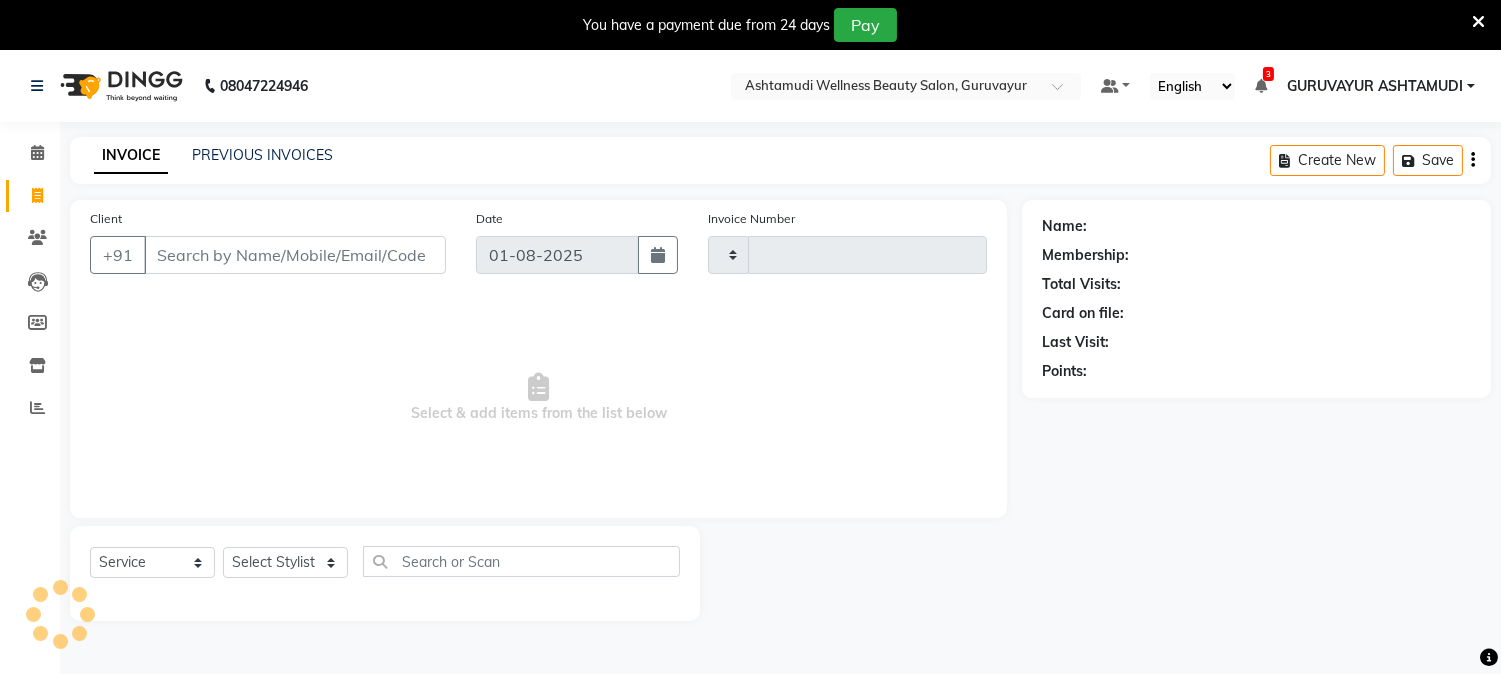 type on "1590" 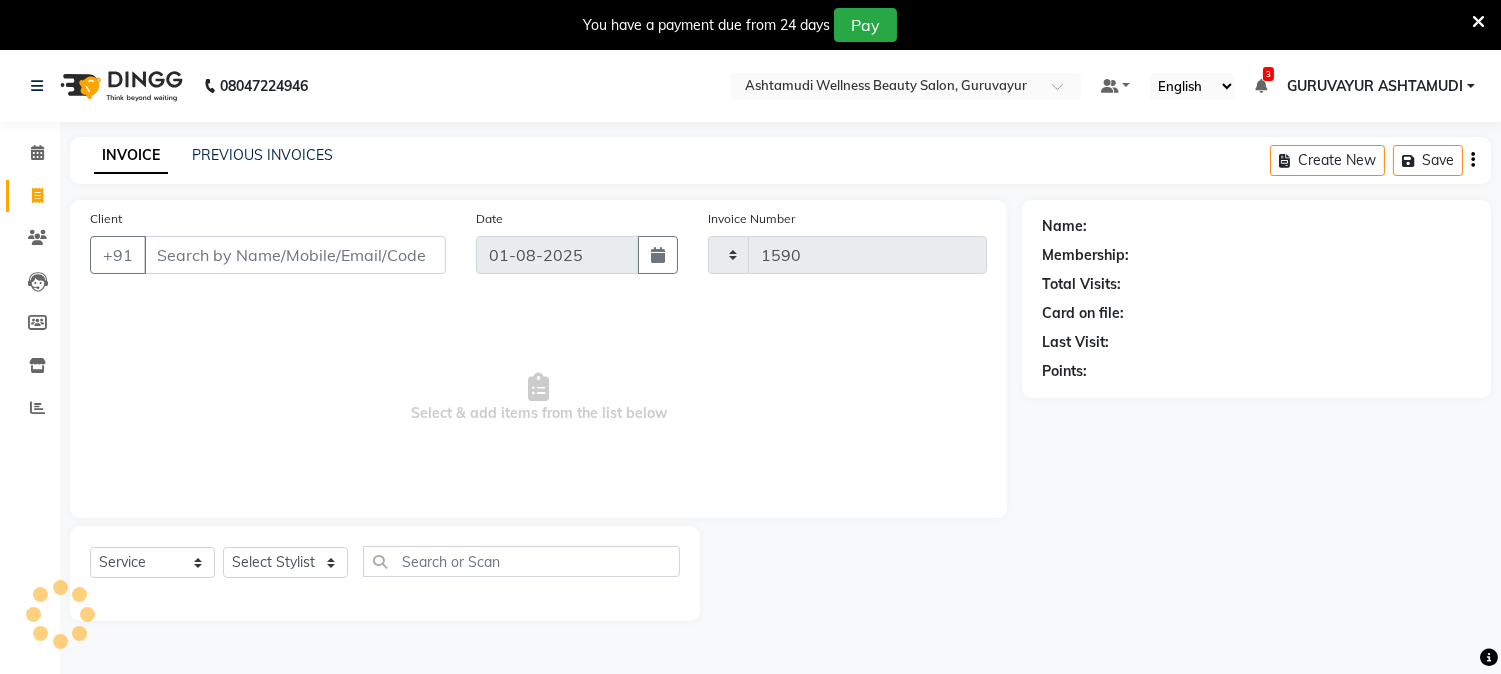 select on "4660" 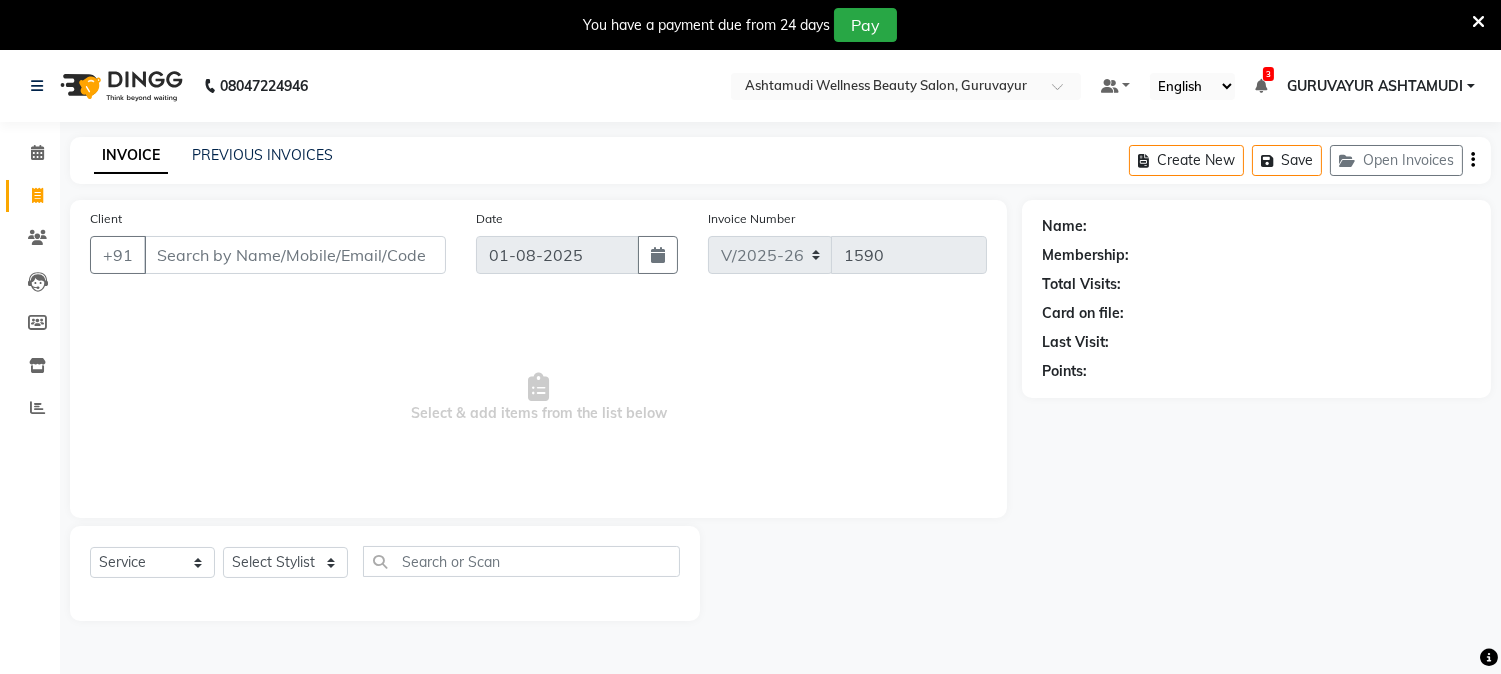 click on "Client" at bounding box center [295, 255] 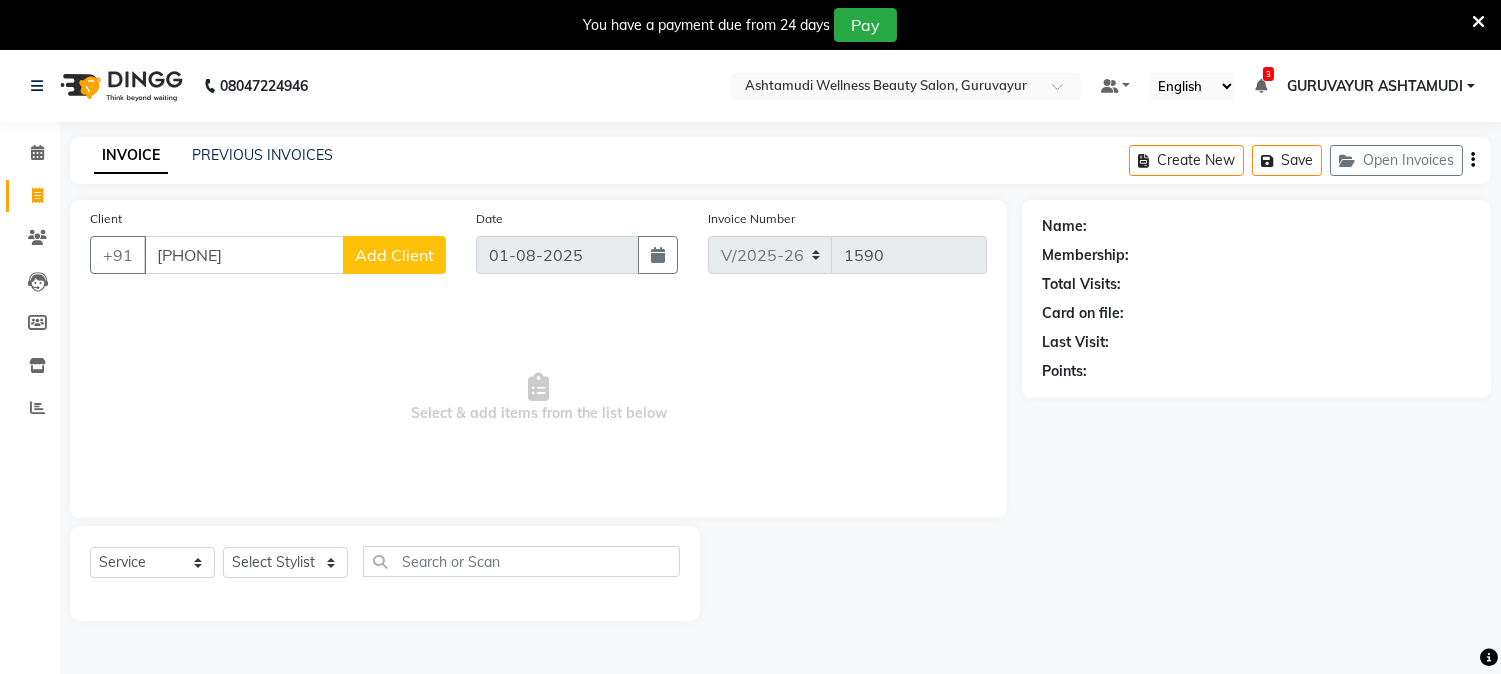 type on "[PHONE]" 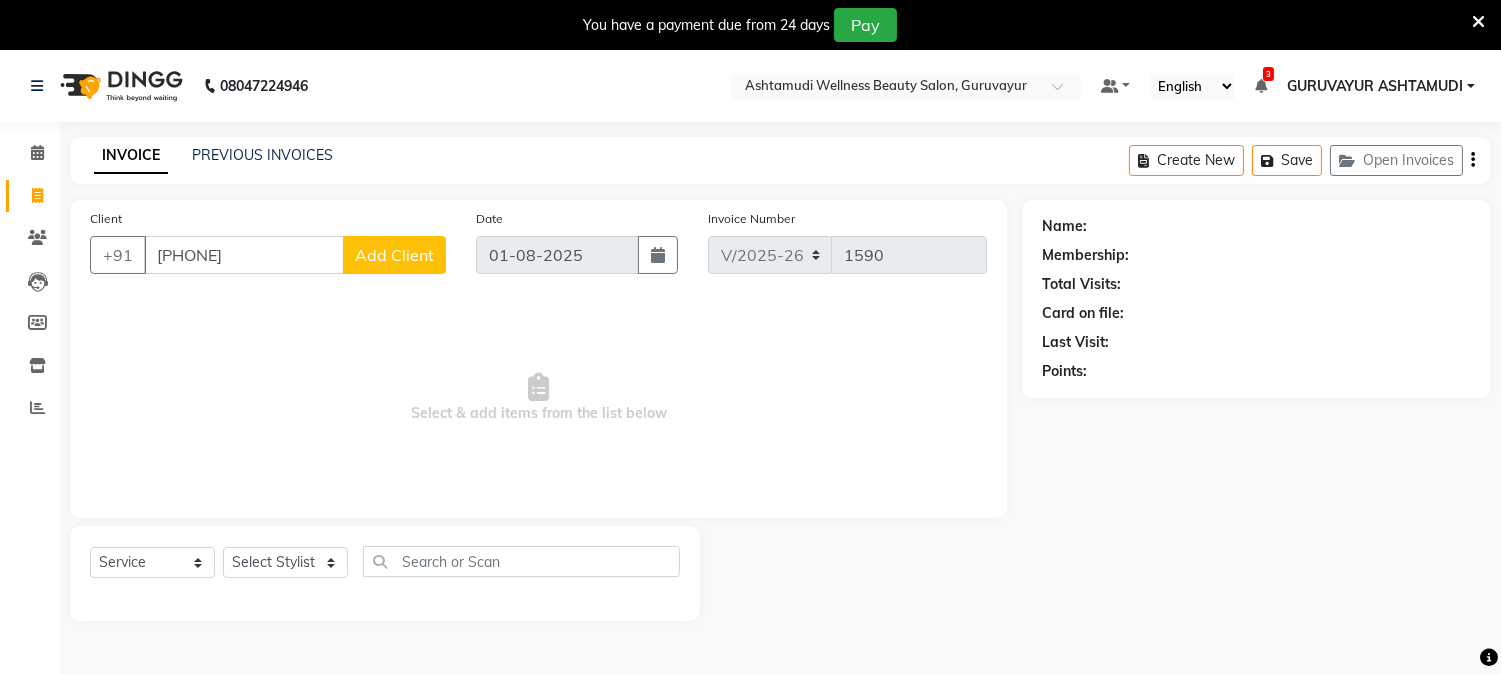 click on "Add Client" 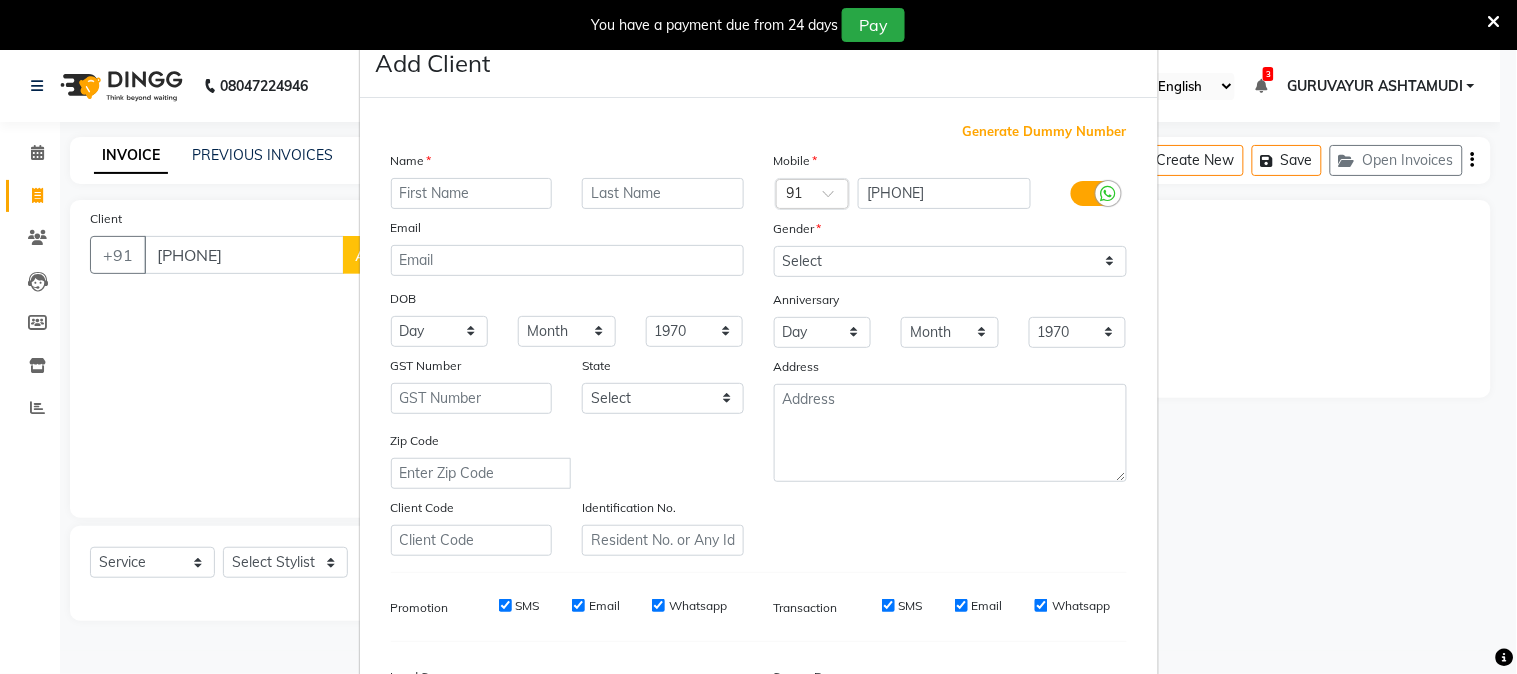 click at bounding box center (472, 193) 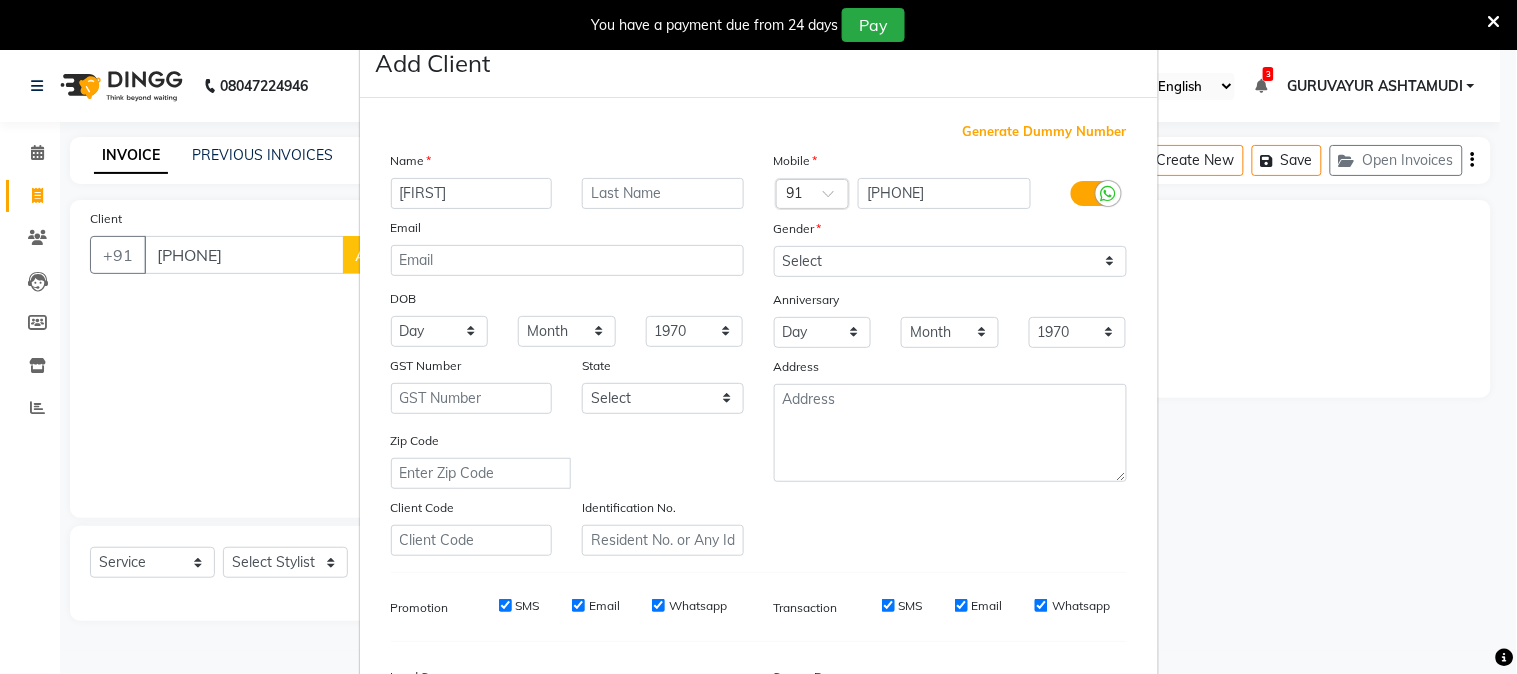 type on "[FIRST]" 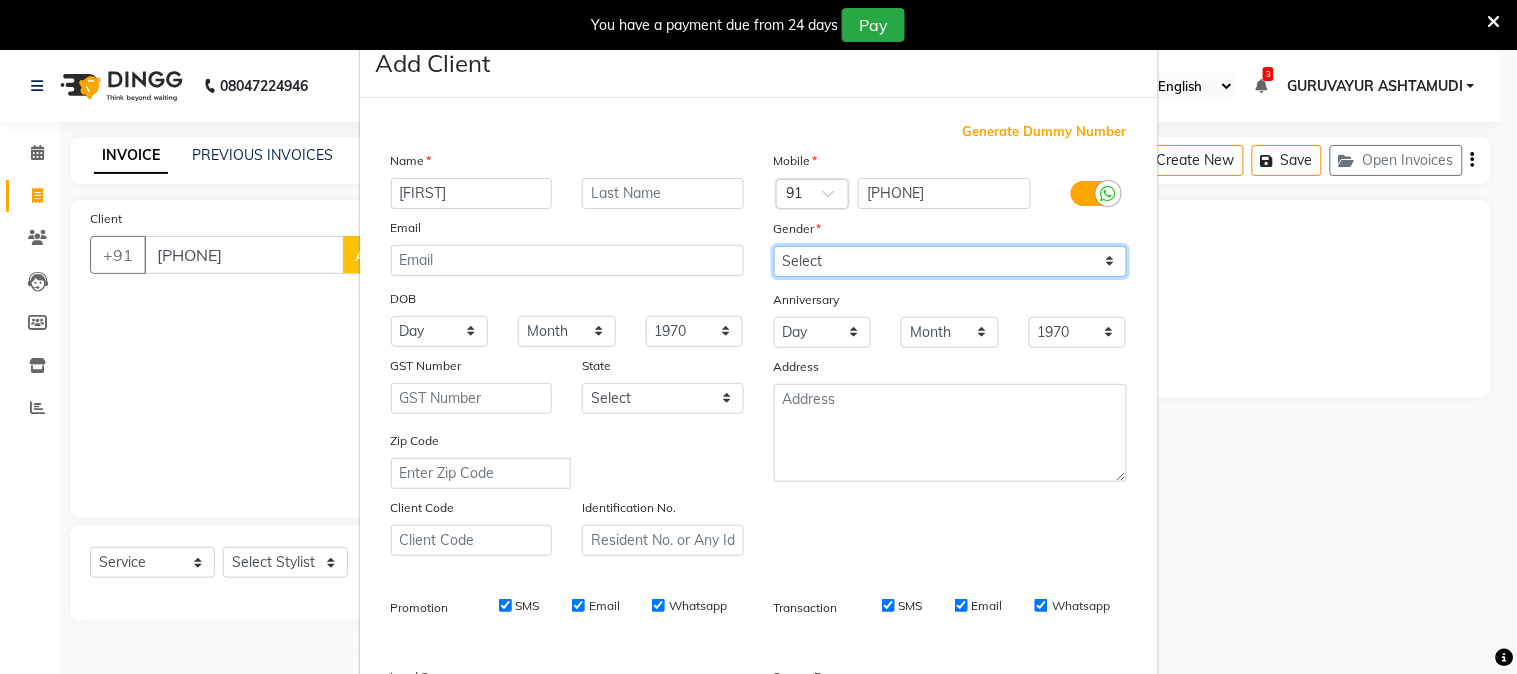 click on "Select Male Female Other Prefer Not To Say" at bounding box center [950, 261] 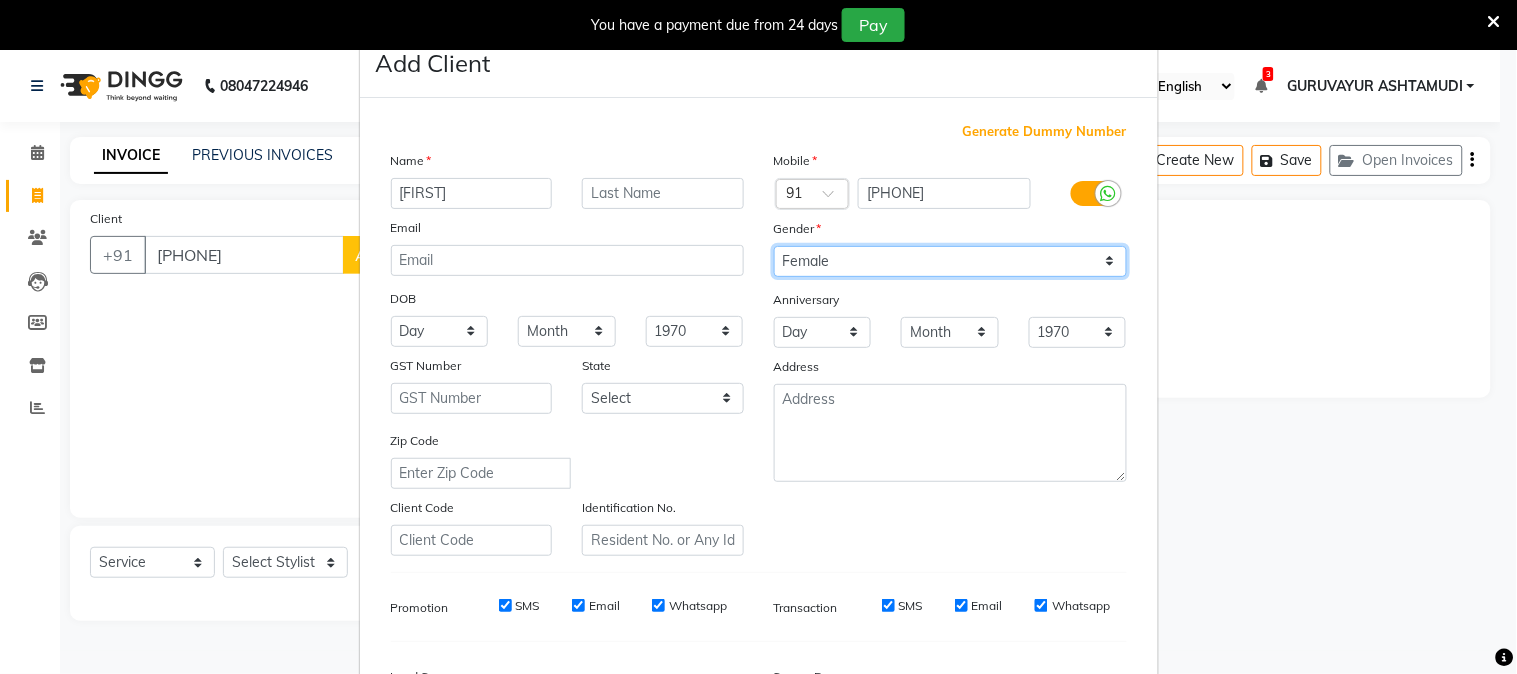 click on "Select Male Female Other Prefer Not To Say" at bounding box center [950, 261] 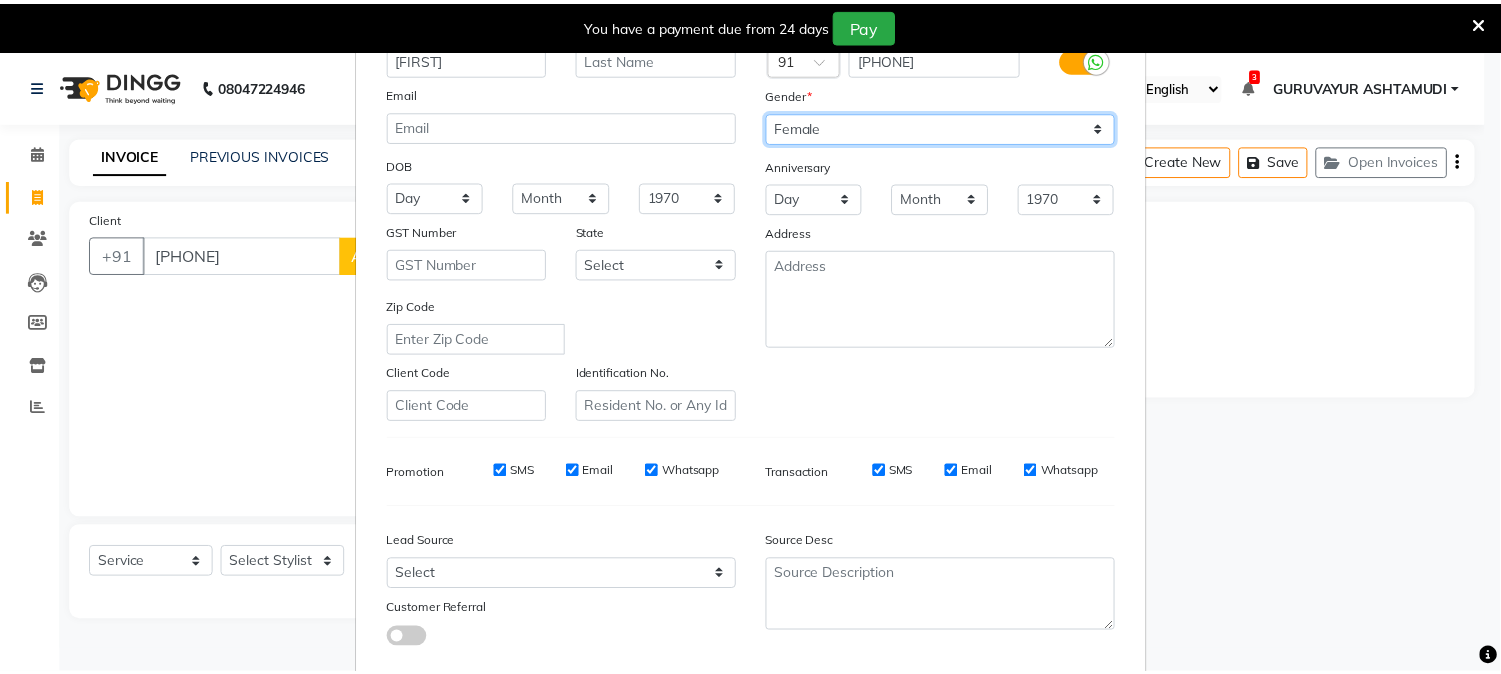 scroll, scrollTop: 250, scrollLeft: 0, axis: vertical 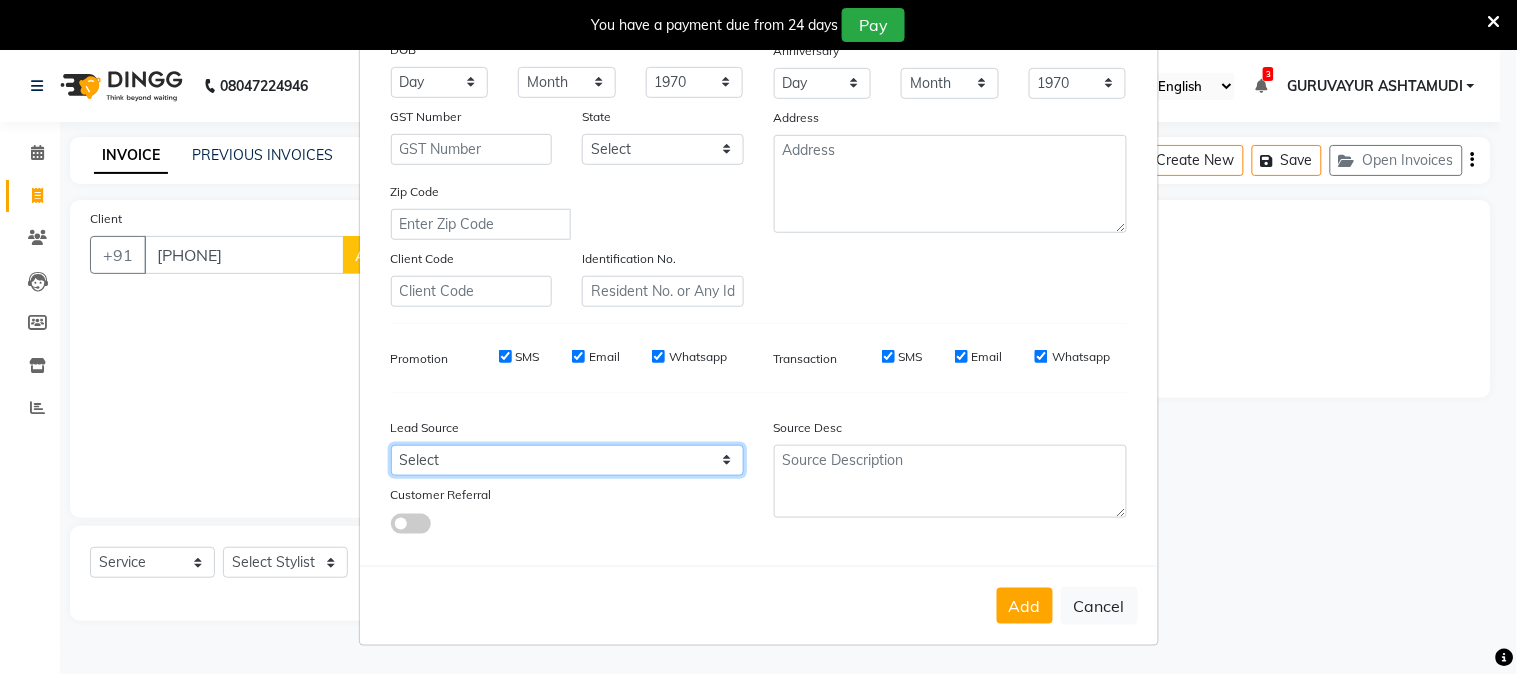 click on "Select Walk-in Referral Internet Friend Word of Mouth Advertisement Facebook JustDial Google Other Instagram  YouTube  WhatsApp" at bounding box center [567, 460] 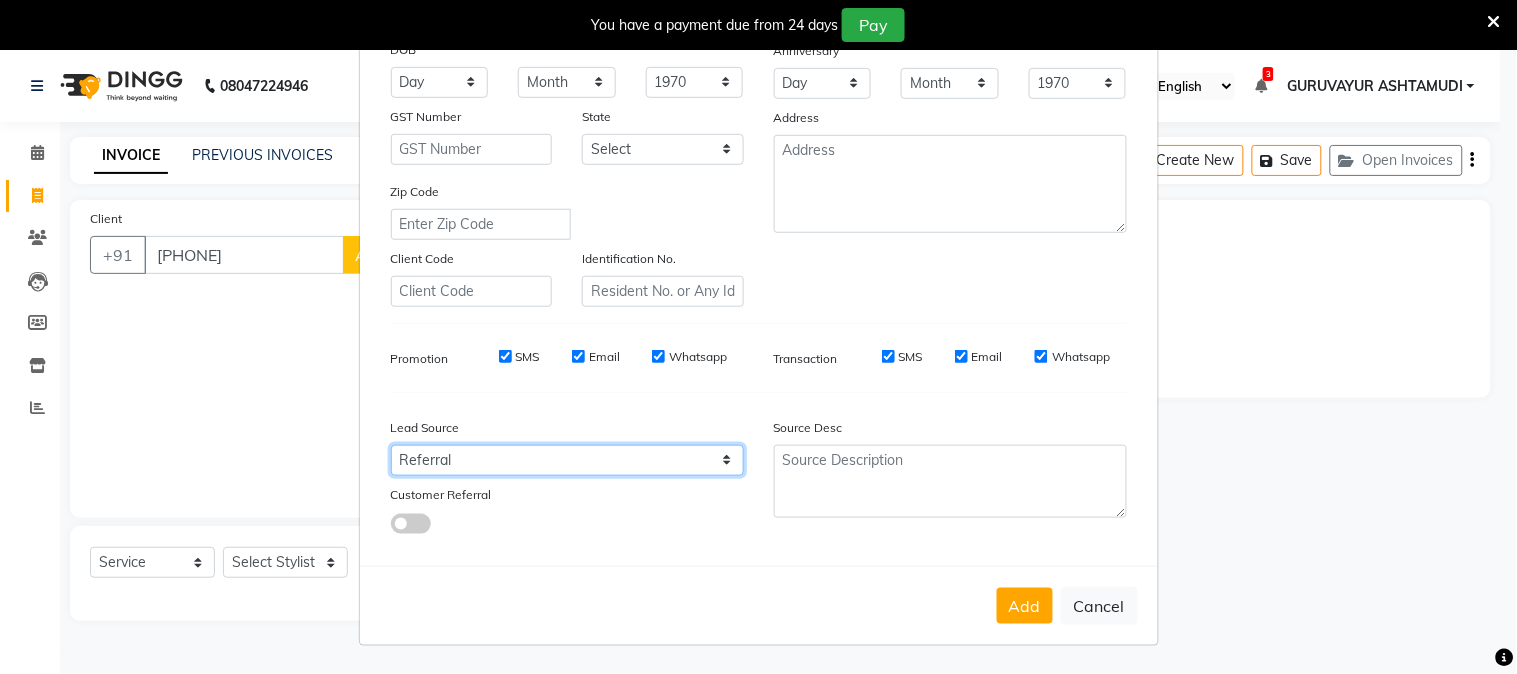 click on "Select Walk-in Referral Internet Friend Word of Mouth Advertisement Facebook JustDial Google Other Instagram  YouTube  WhatsApp" at bounding box center (567, 460) 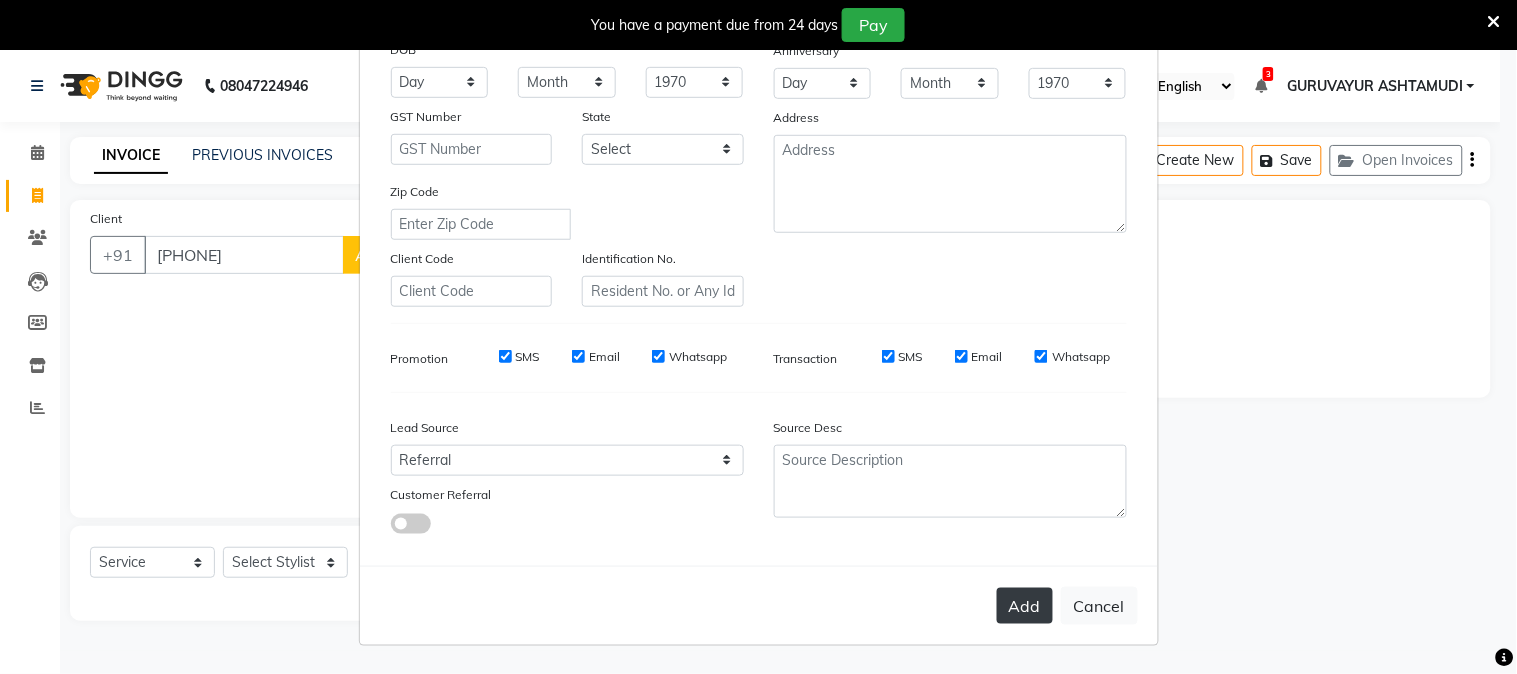 click on "Add" at bounding box center [1025, 606] 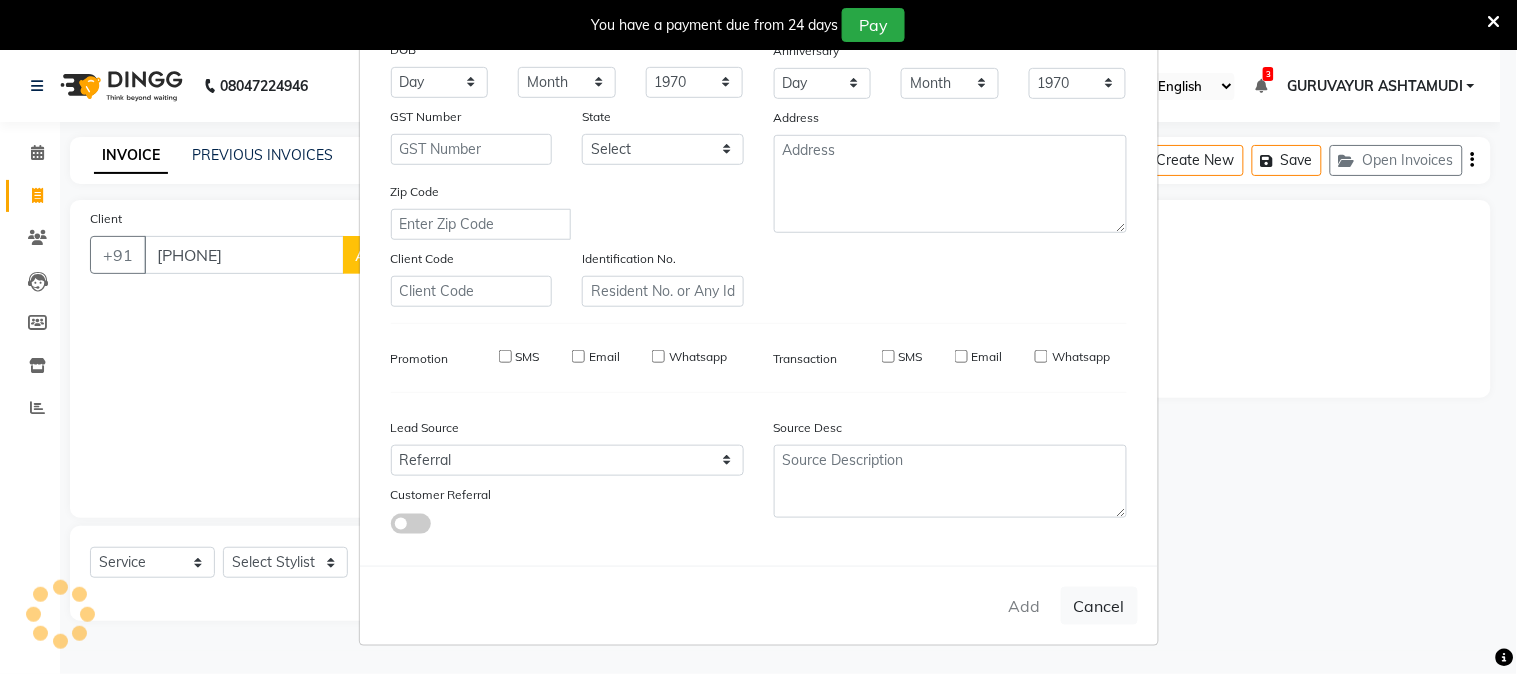 type 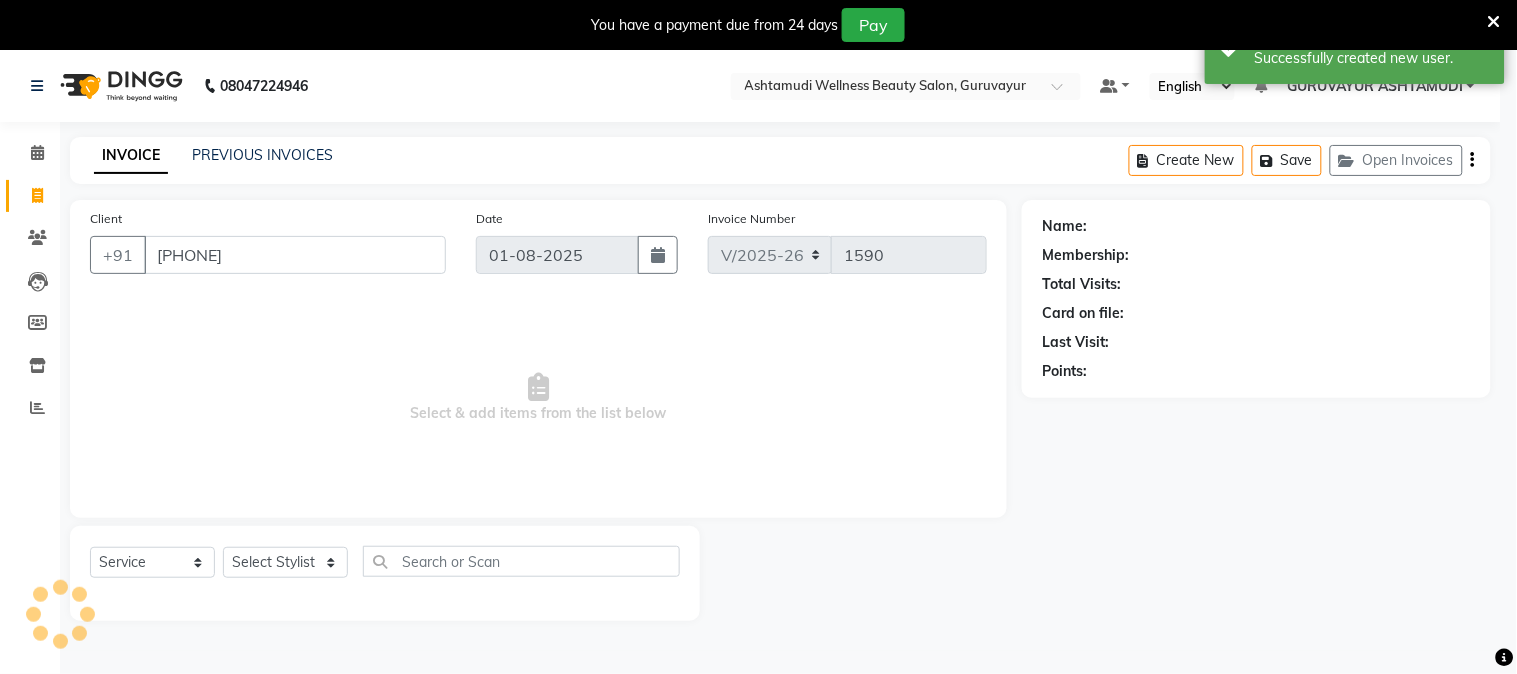 select on "1: Object" 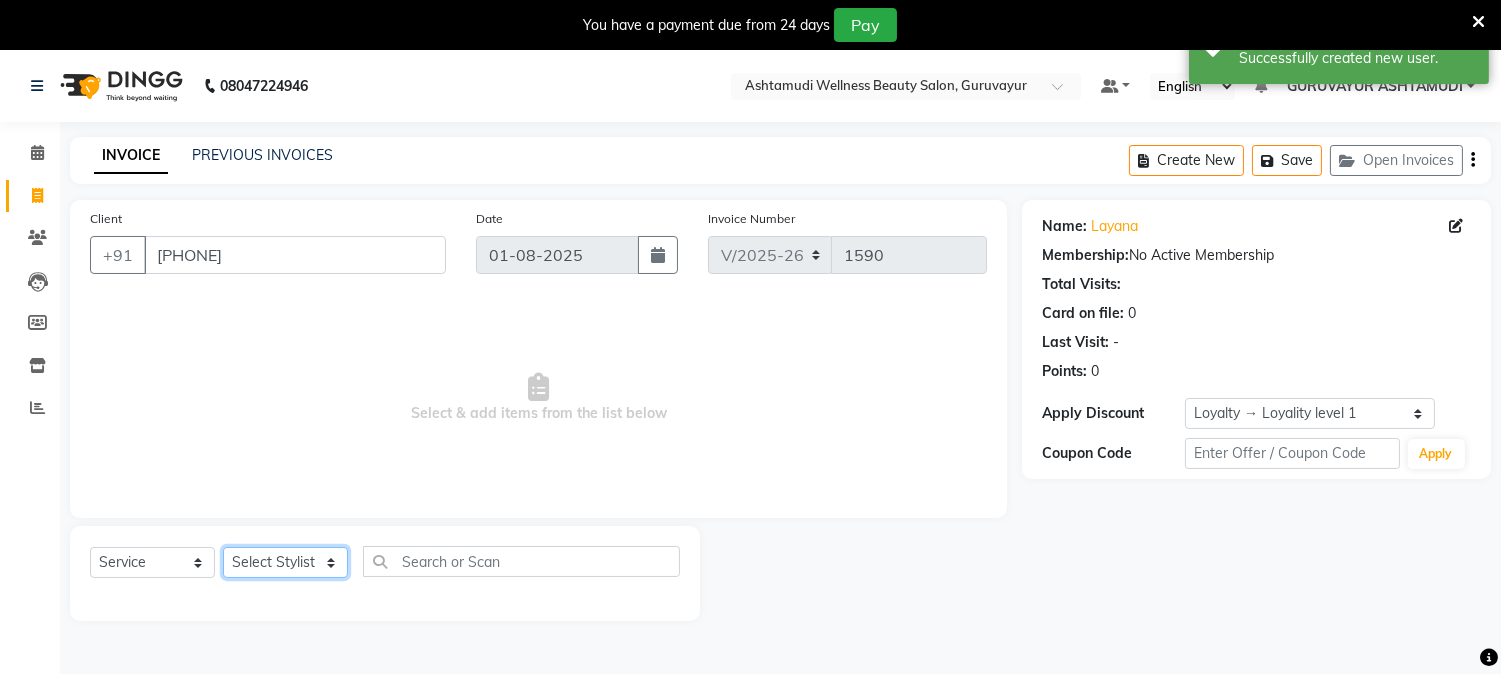 click on "Select Stylist Aathithya ANILA Anjana Das ARYA GURUVAYUR ASHTAMUDI NEETHU Nigisha POOJA PRACHI PRASEETHA REESHMA  Rini SMITHA THANKAMANI" 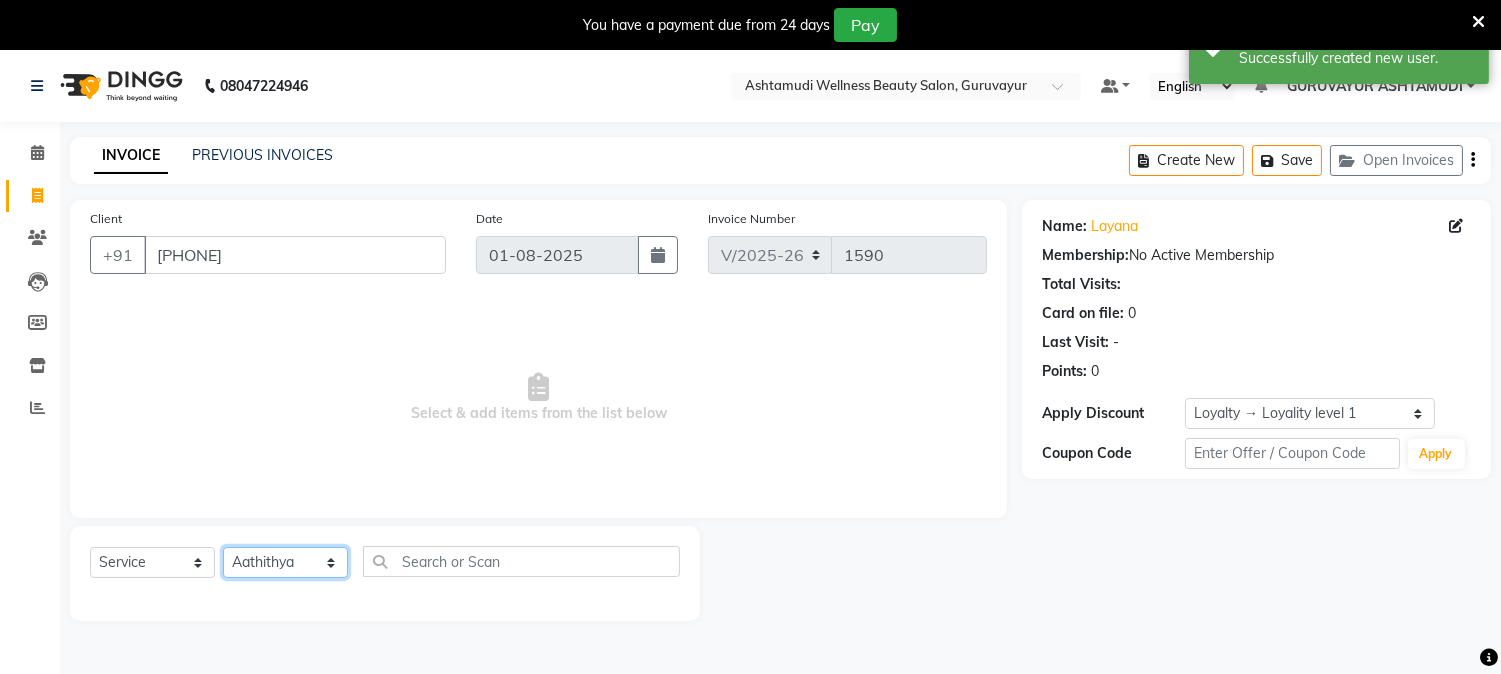 click on "Select Stylist Aathithya ANILA Anjana Das ARYA GURUVAYUR ASHTAMUDI NEETHU Nigisha POOJA PRACHI PRASEETHA REESHMA  Rini SMITHA THANKAMANI" 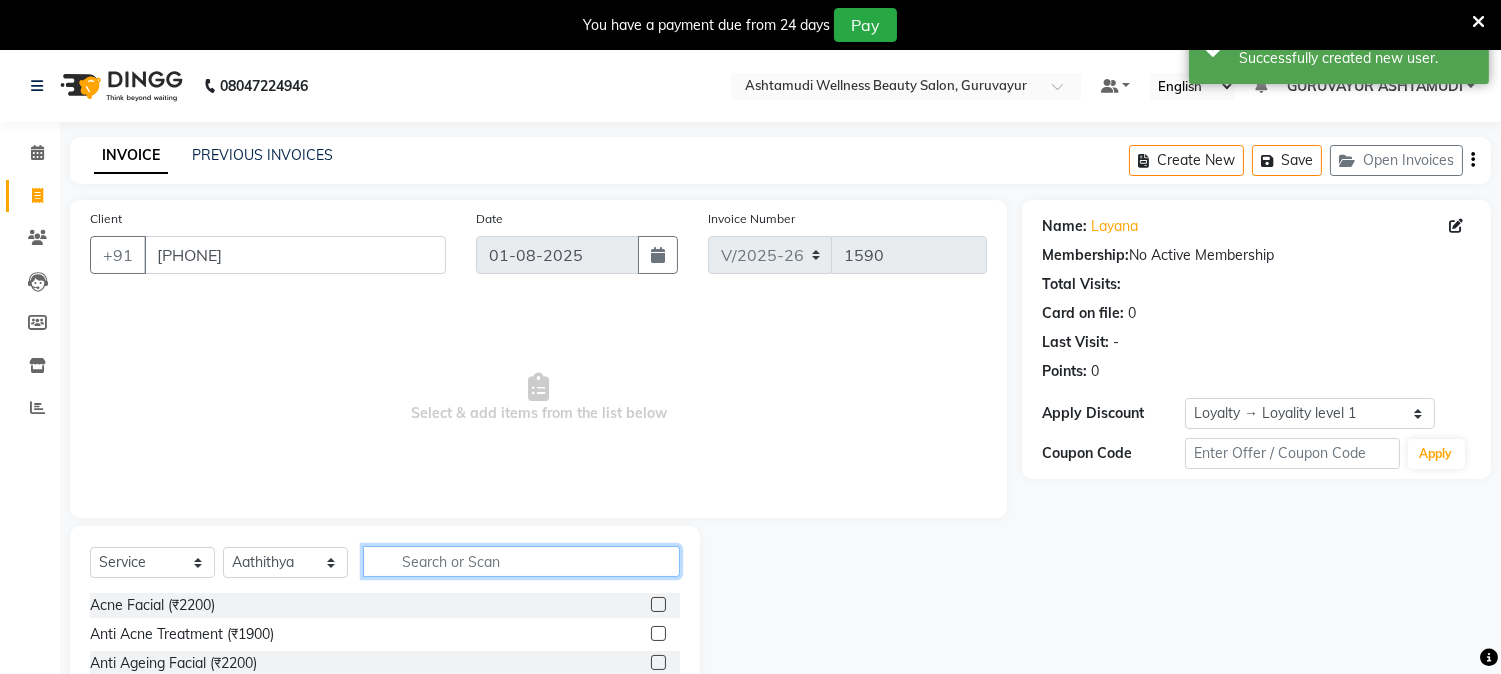click 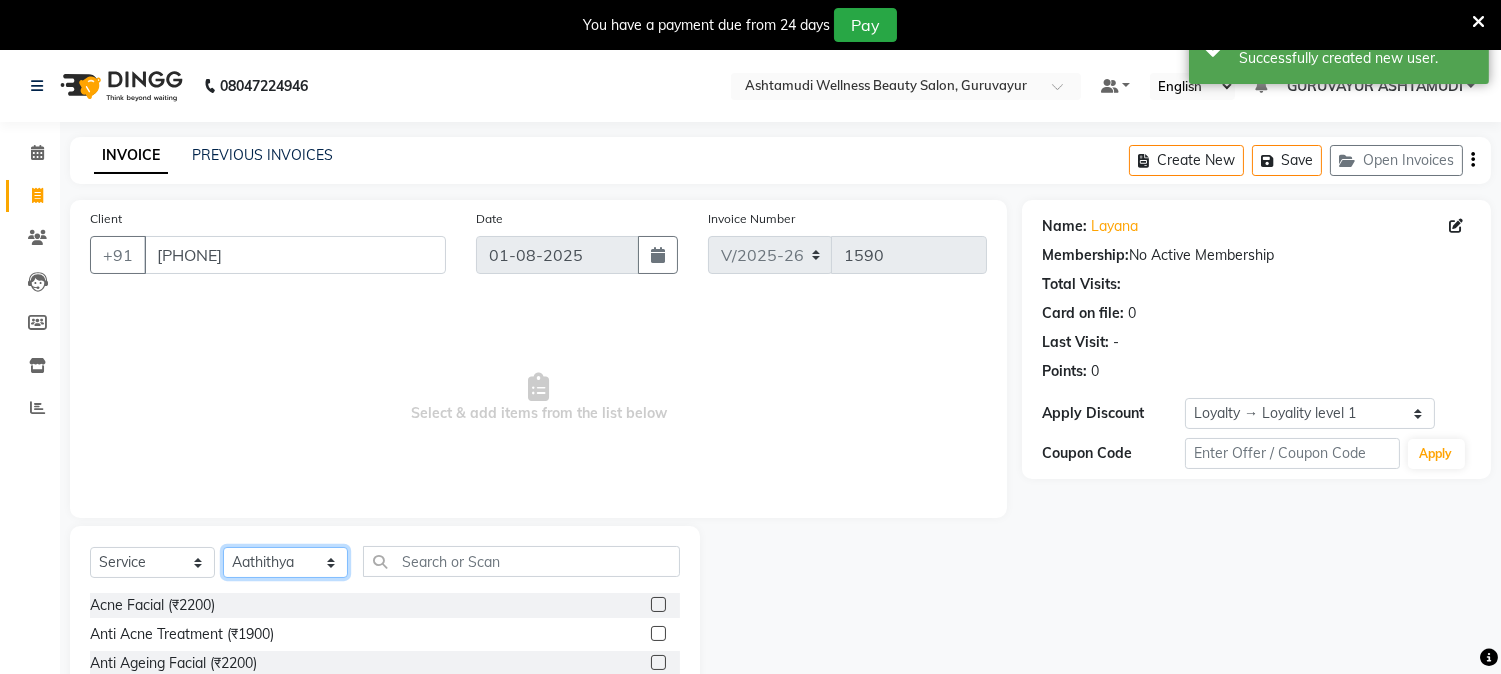 click on "Select Stylist Aathithya ANILA Anjana Das ARYA GURUVAYUR ASHTAMUDI NEETHU Nigisha POOJA PRACHI PRASEETHA REESHMA  Rini SMITHA THANKAMANI" 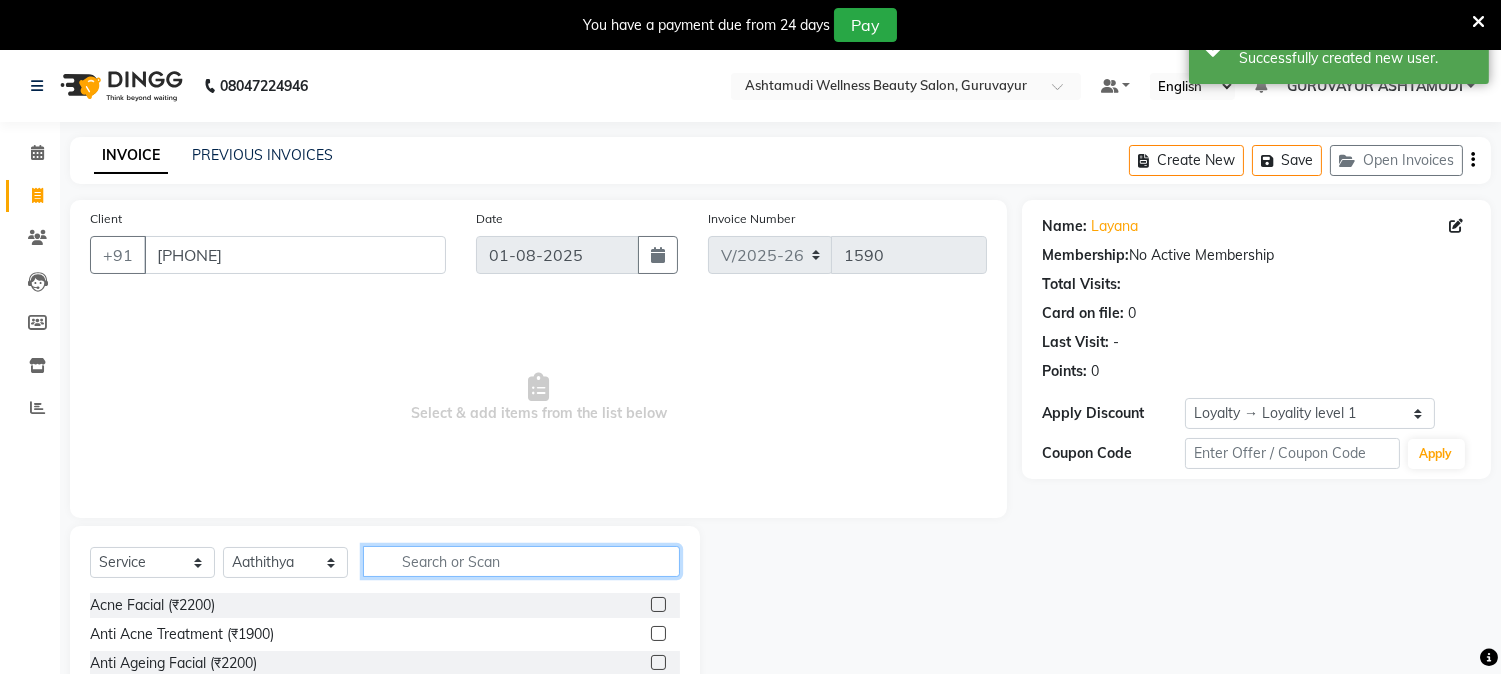click 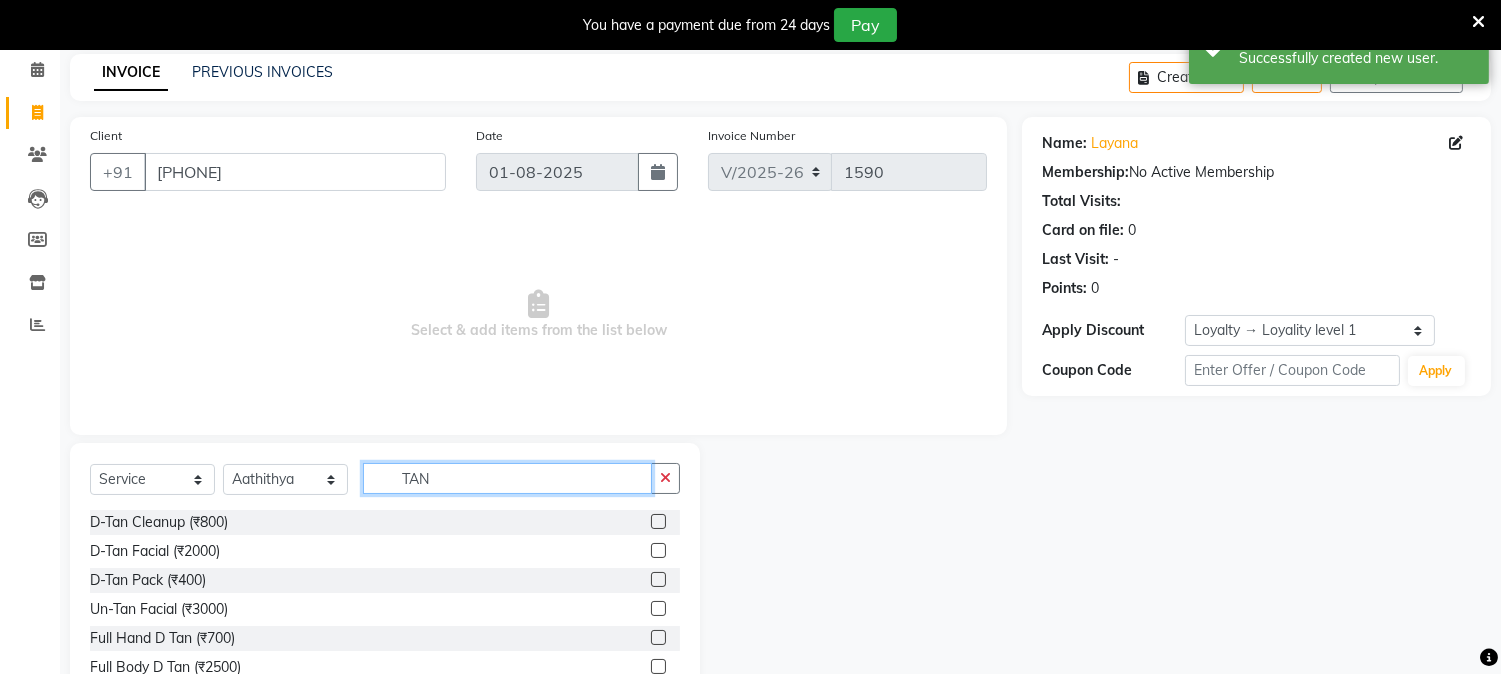 scroll, scrollTop: 176, scrollLeft: 0, axis: vertical 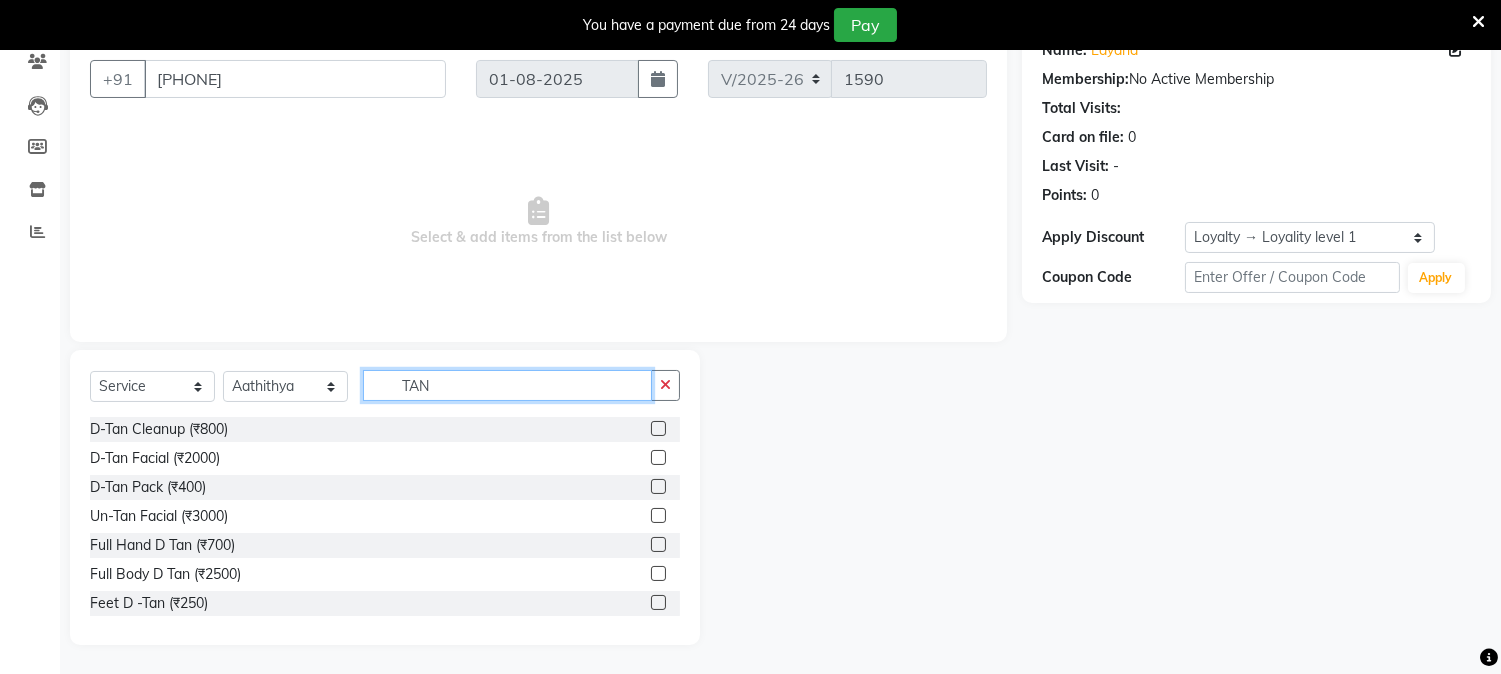 type on "TAN" 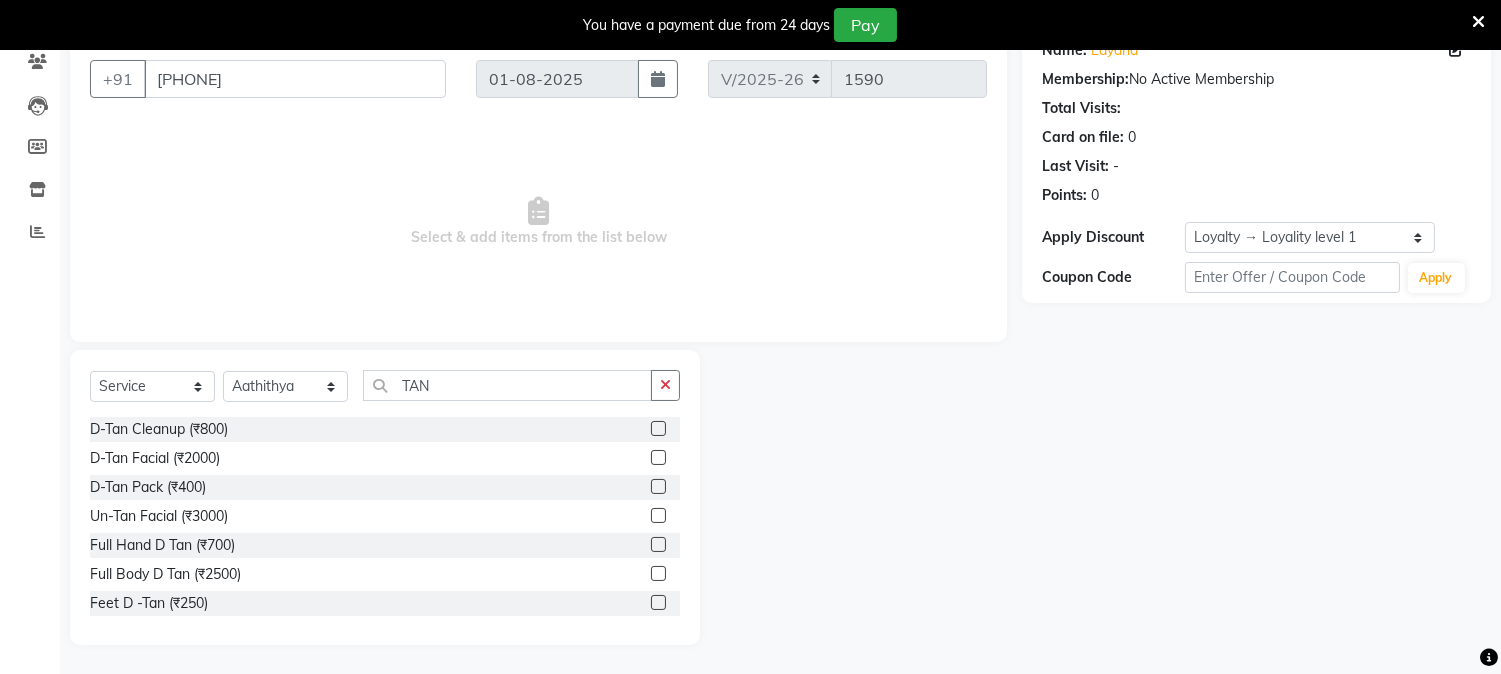 click 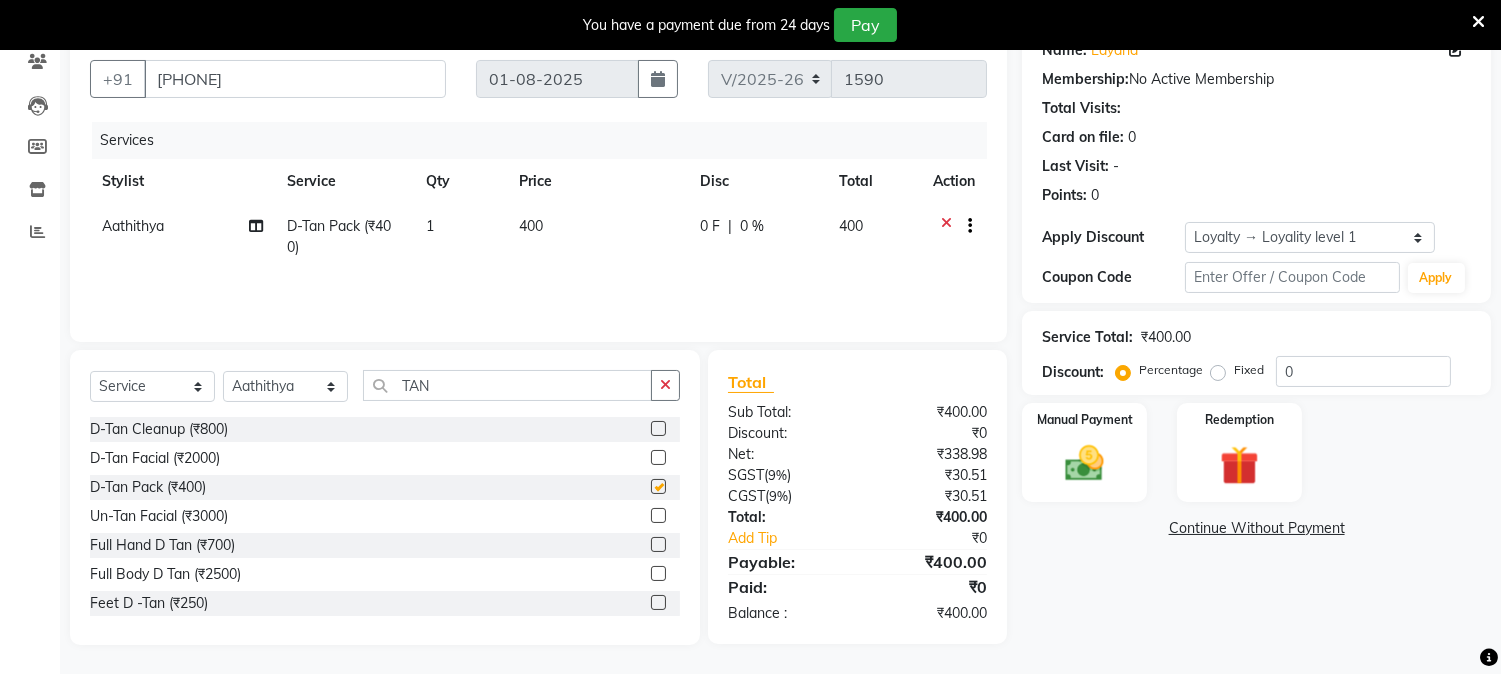 checkbox on "false" 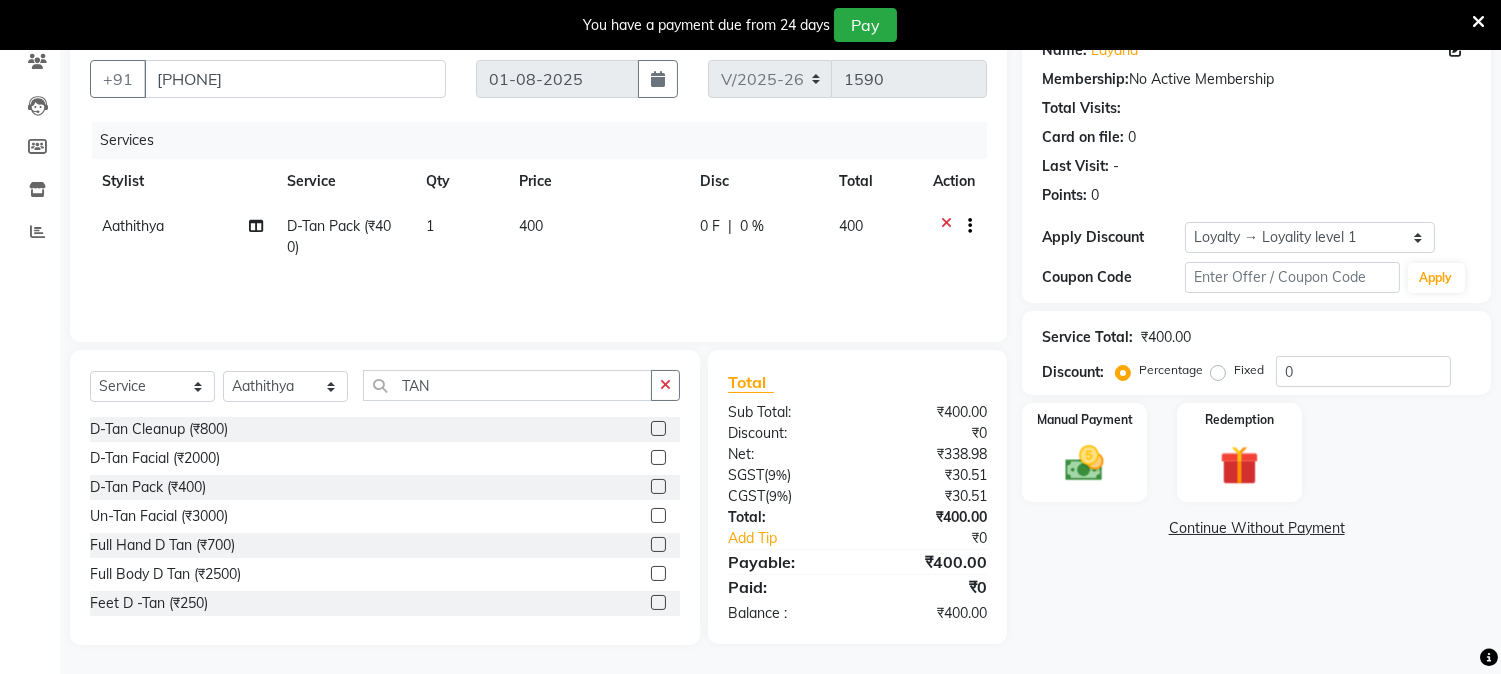 click 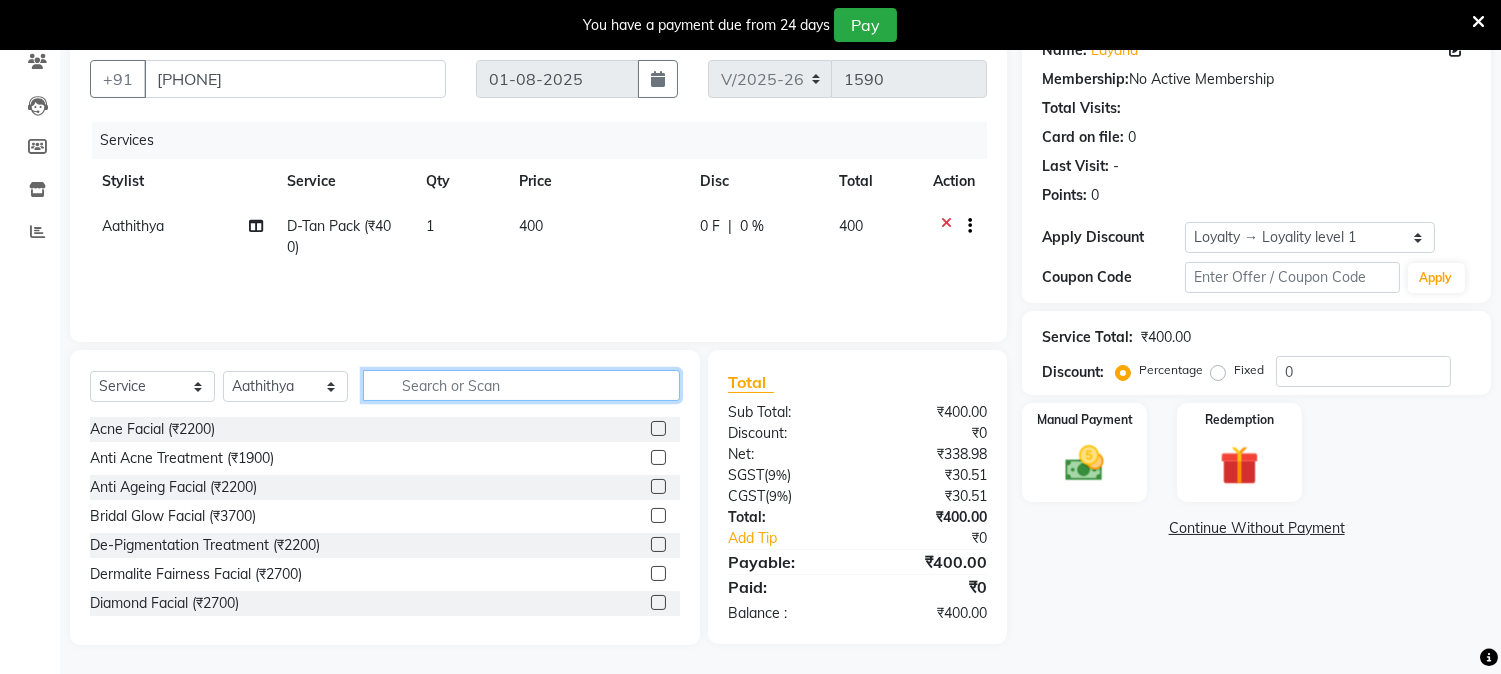 click 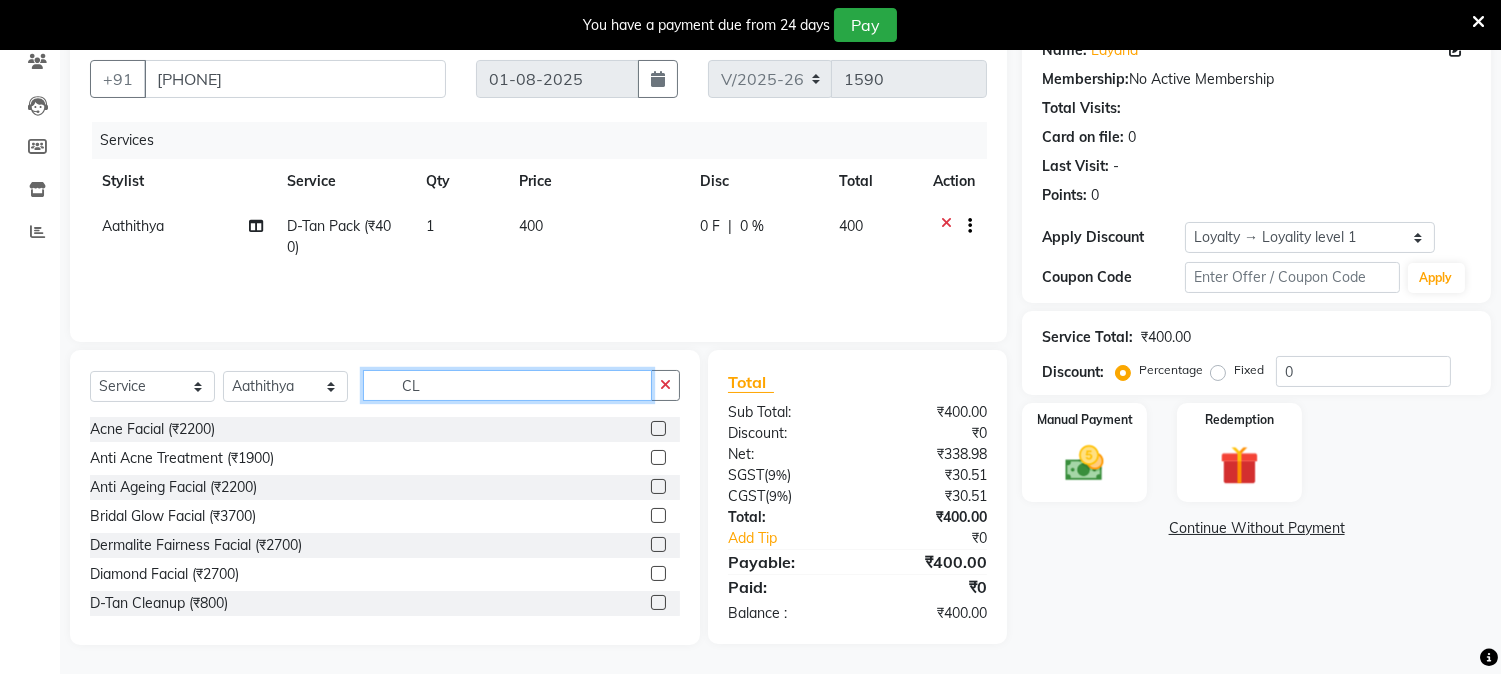 scroll, scrollTop: 175, scrollLeft: 0, axis: vertical 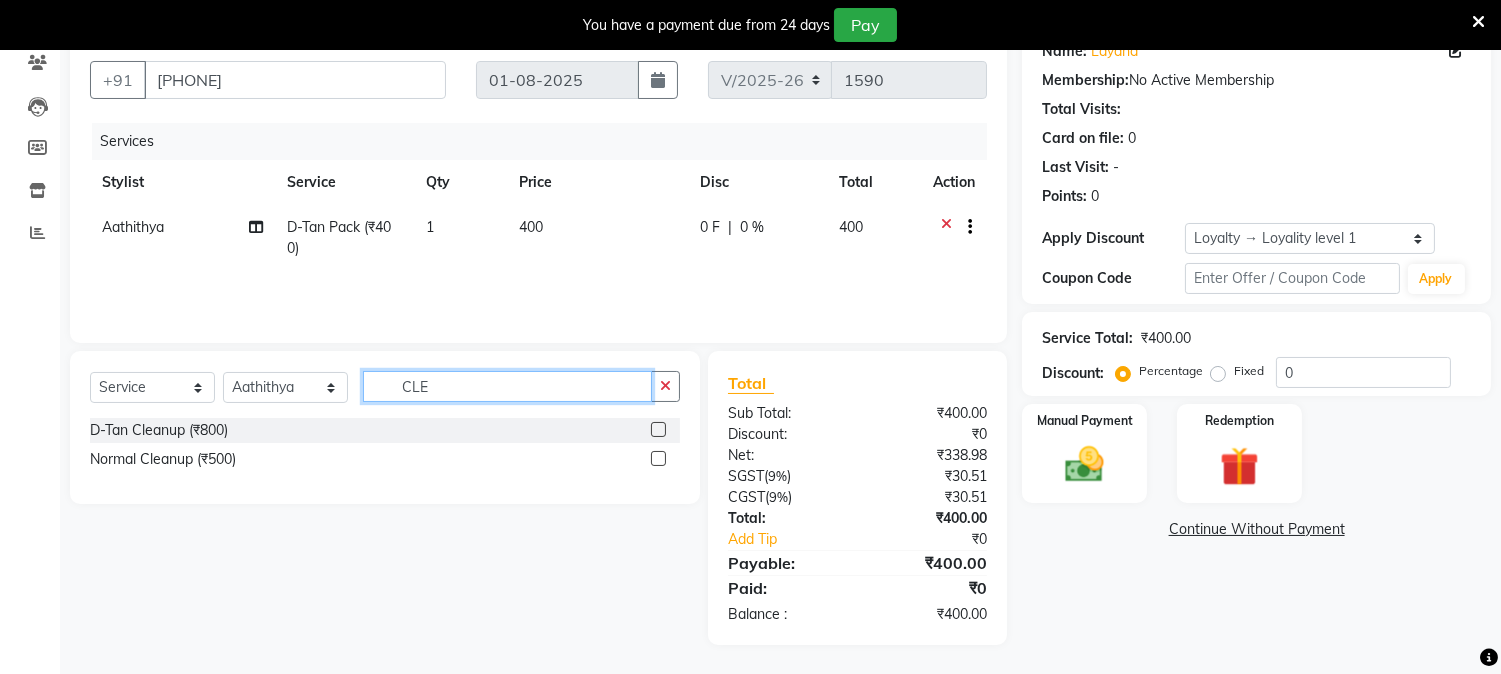 type on "CLE" 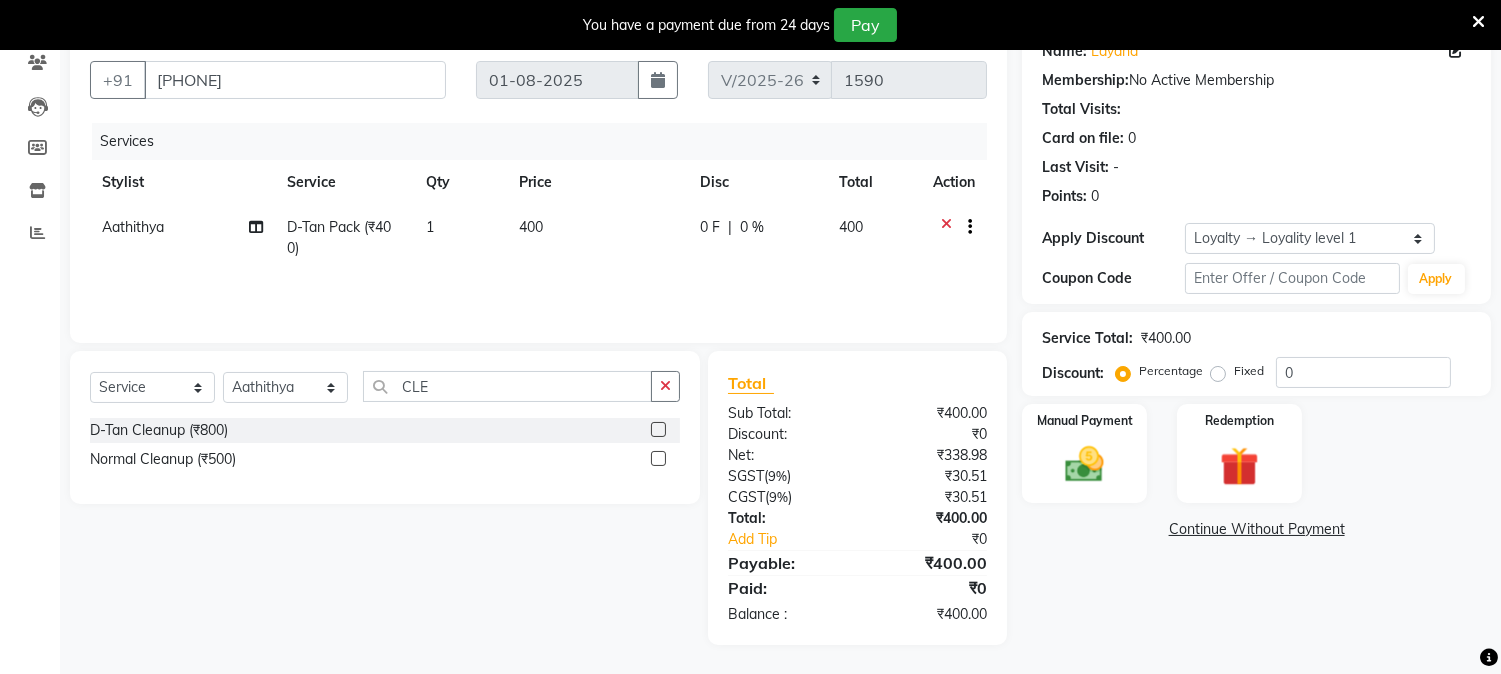 click 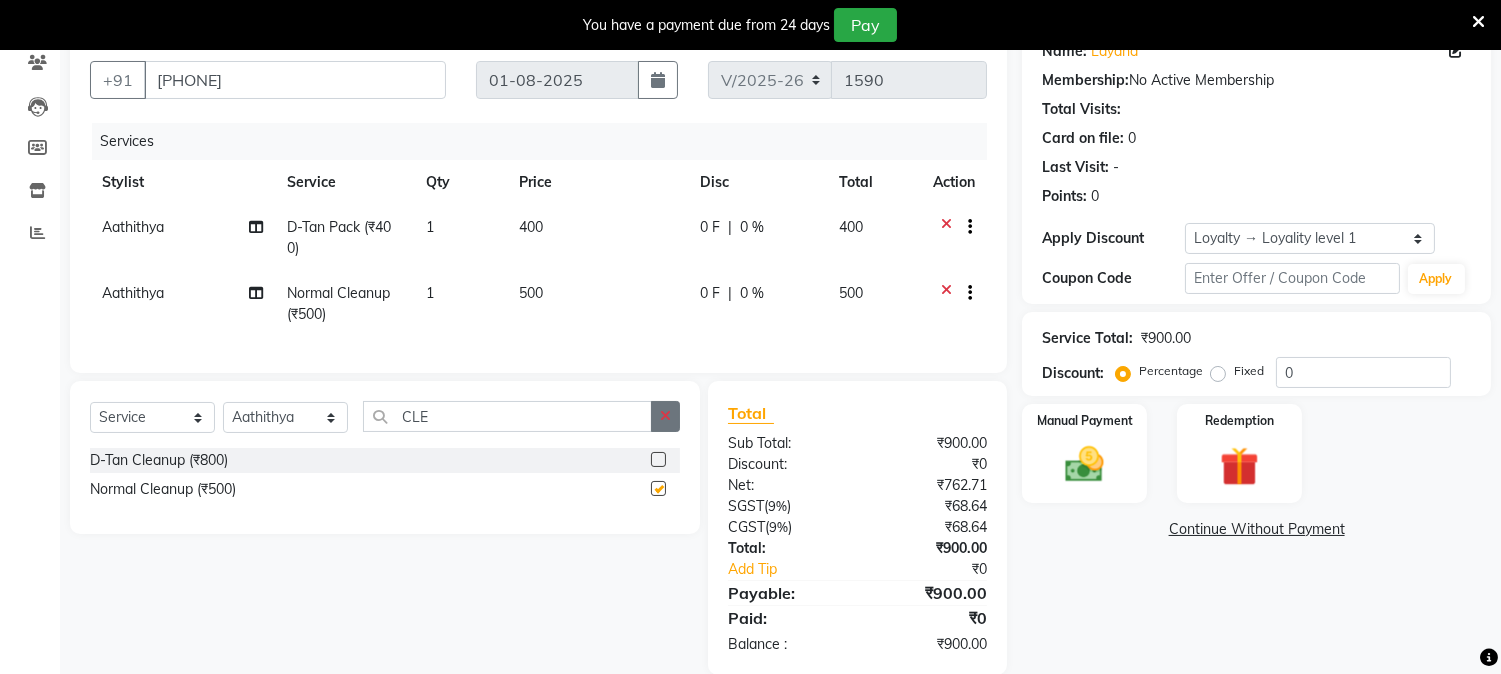 checkbox on "false" 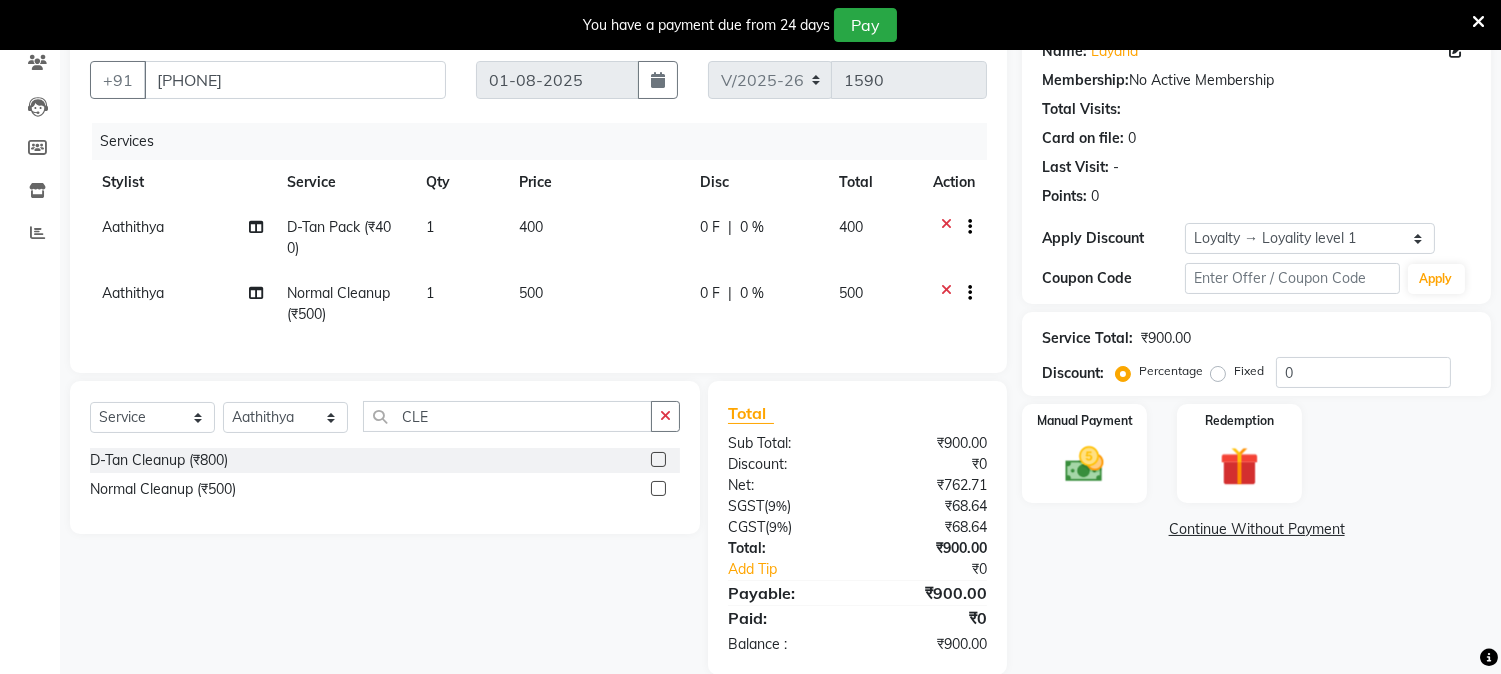 click 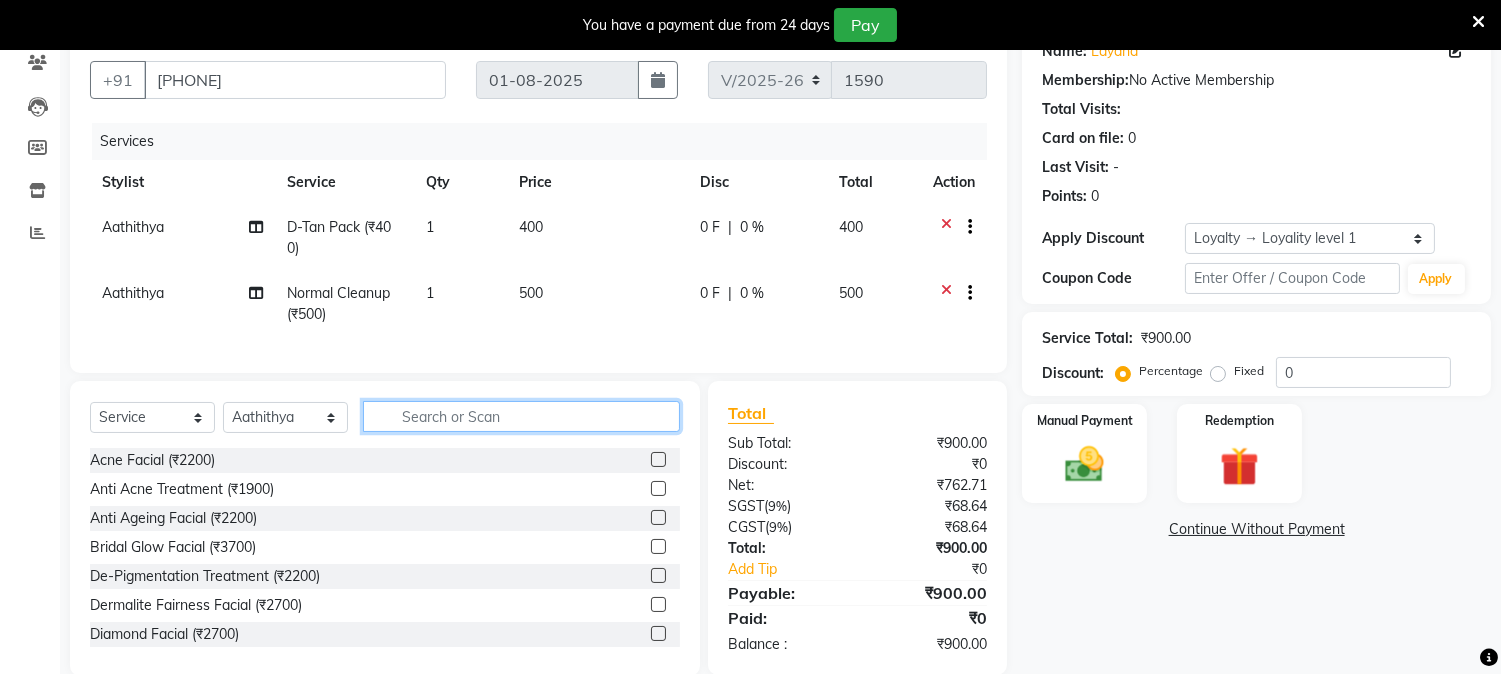 click 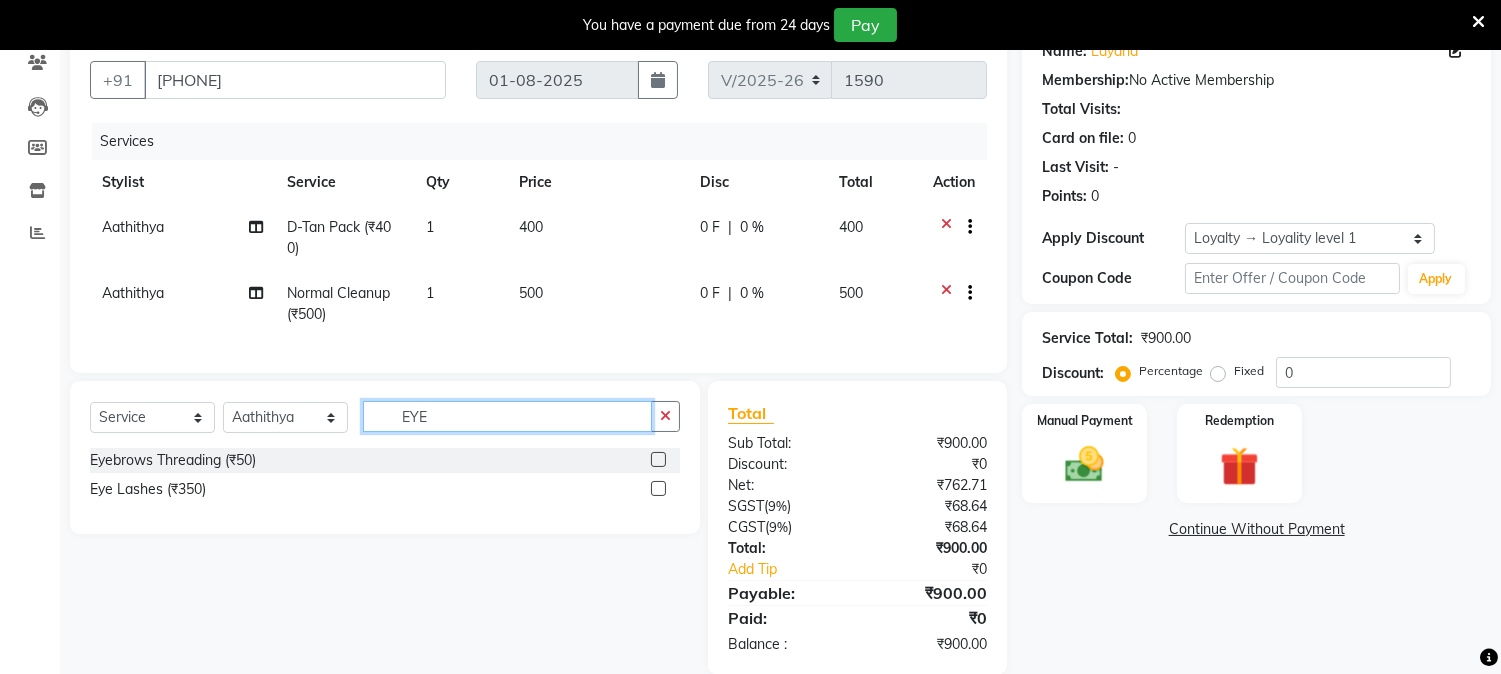 type on "EYE" 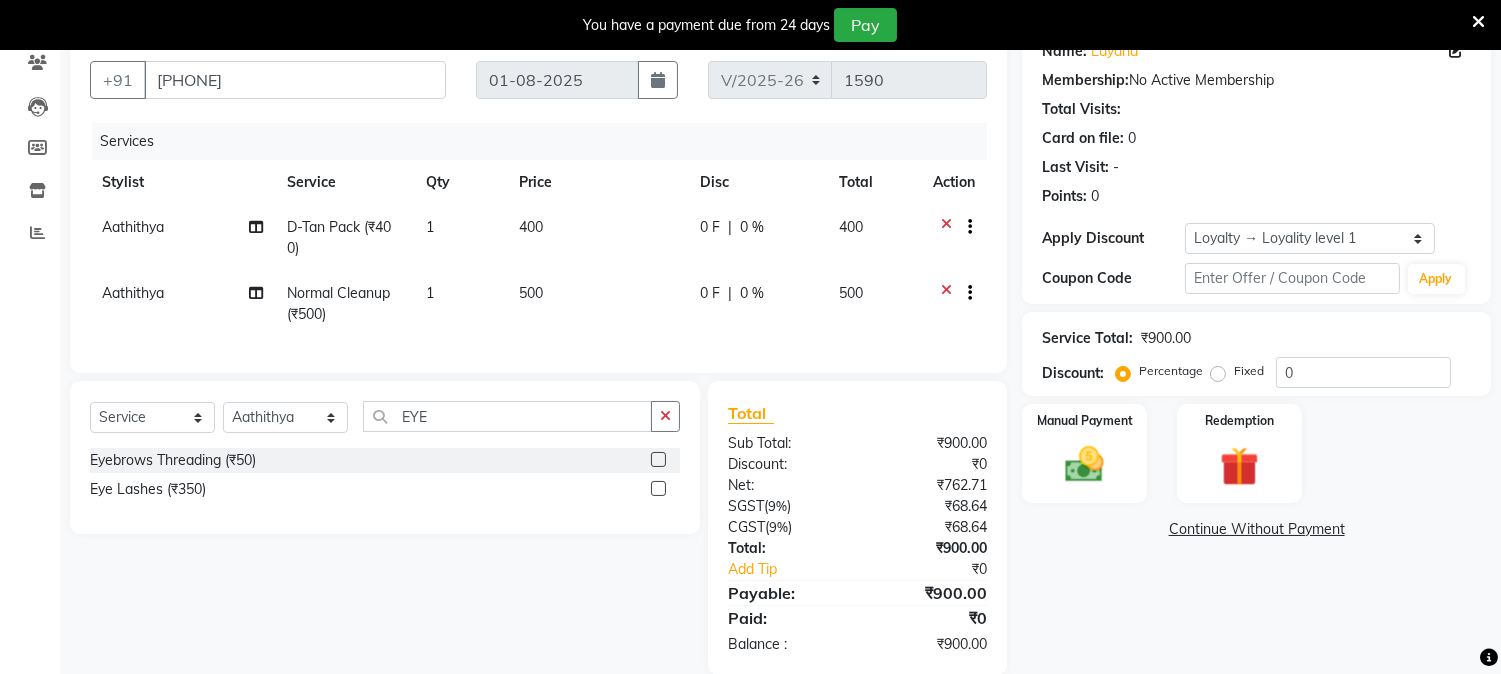 click 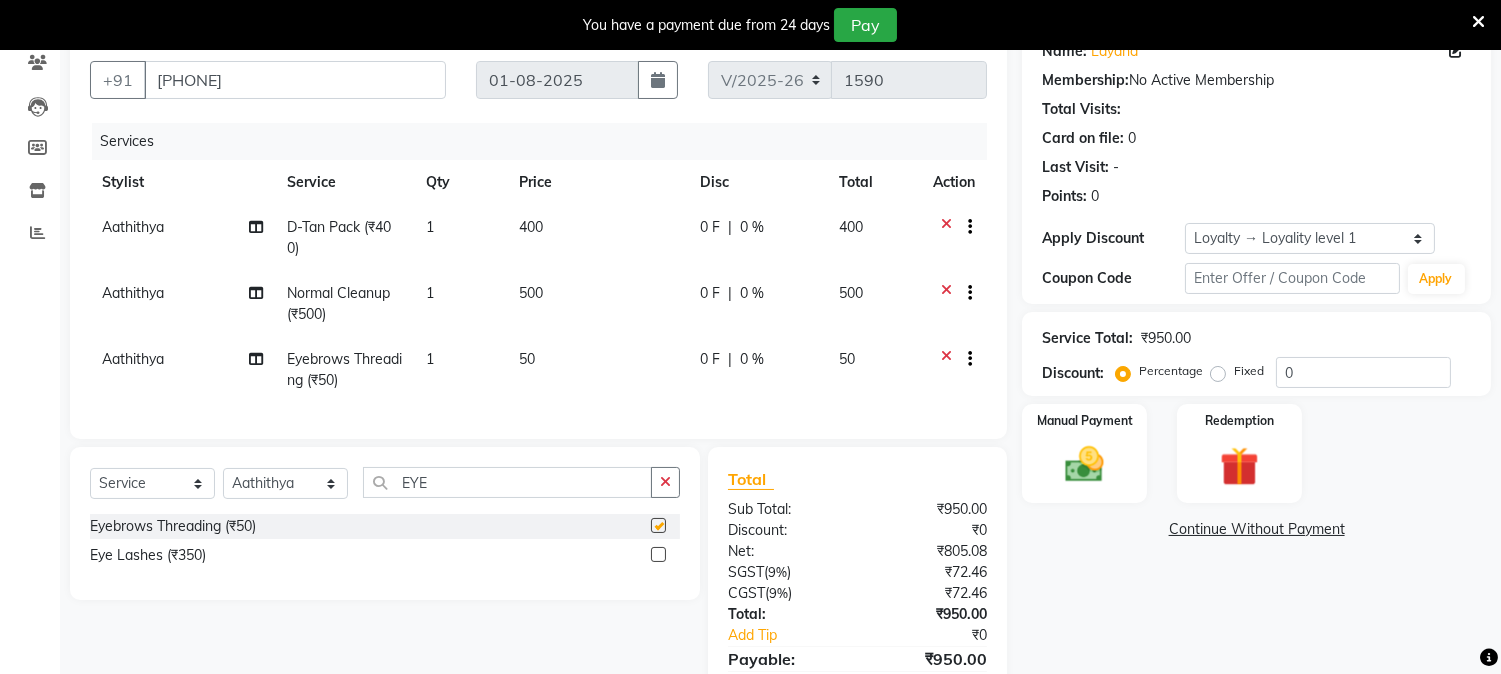 checkbox on "false" 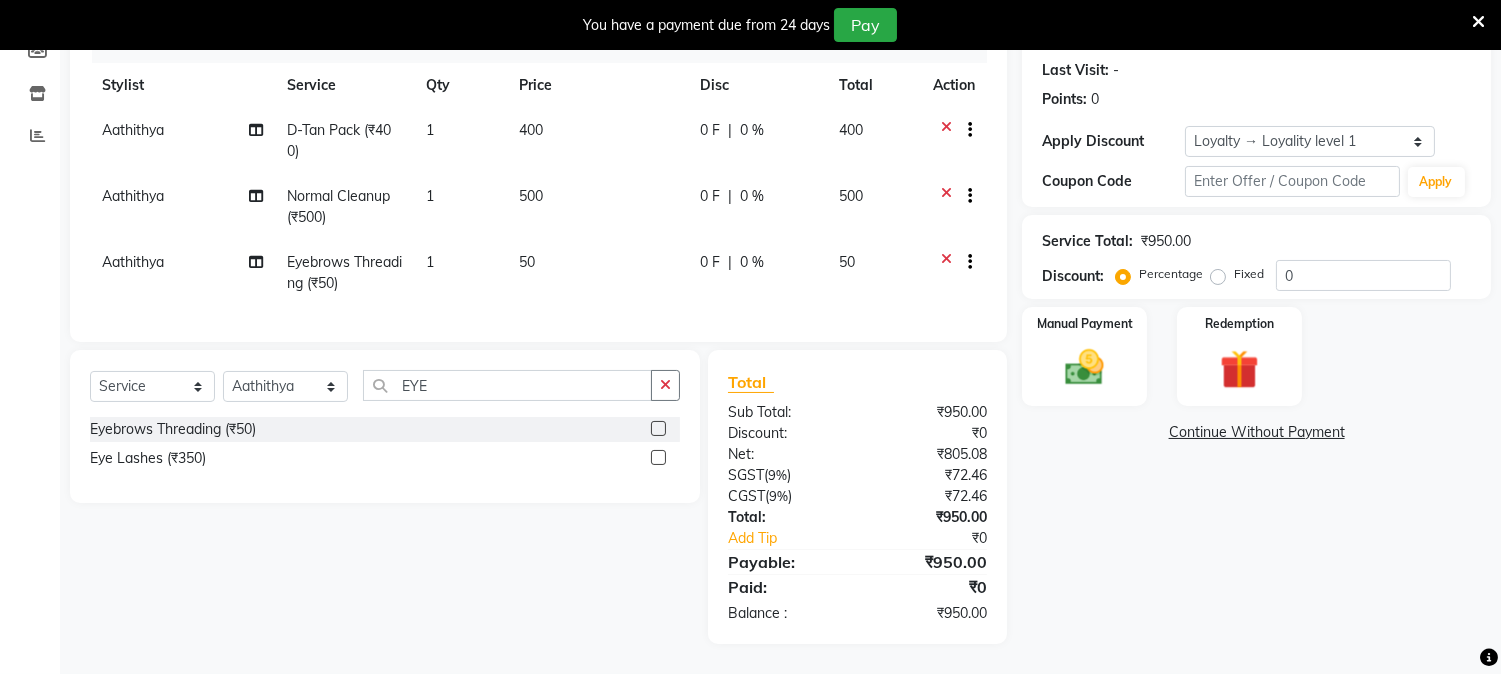 scroll, scrollTop: 288, scrollLeft: 0, axis: vertical 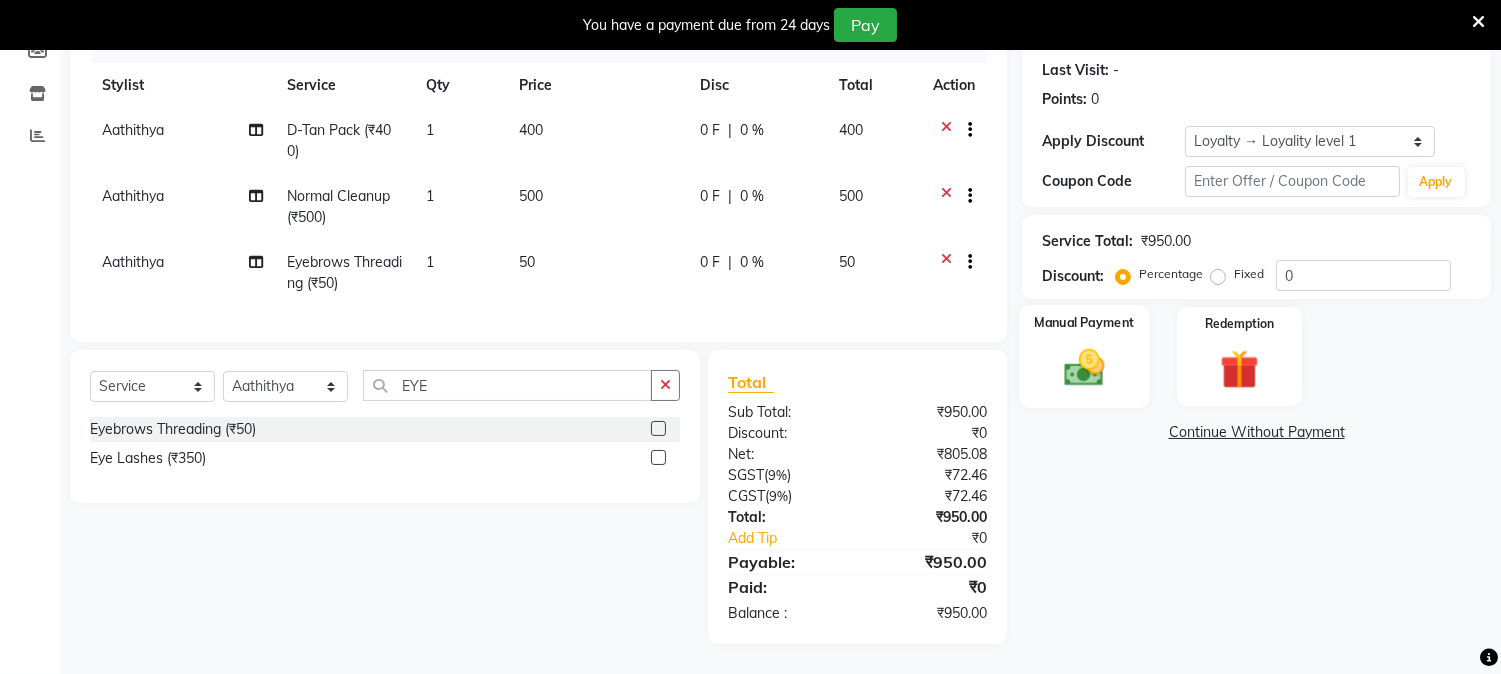 click 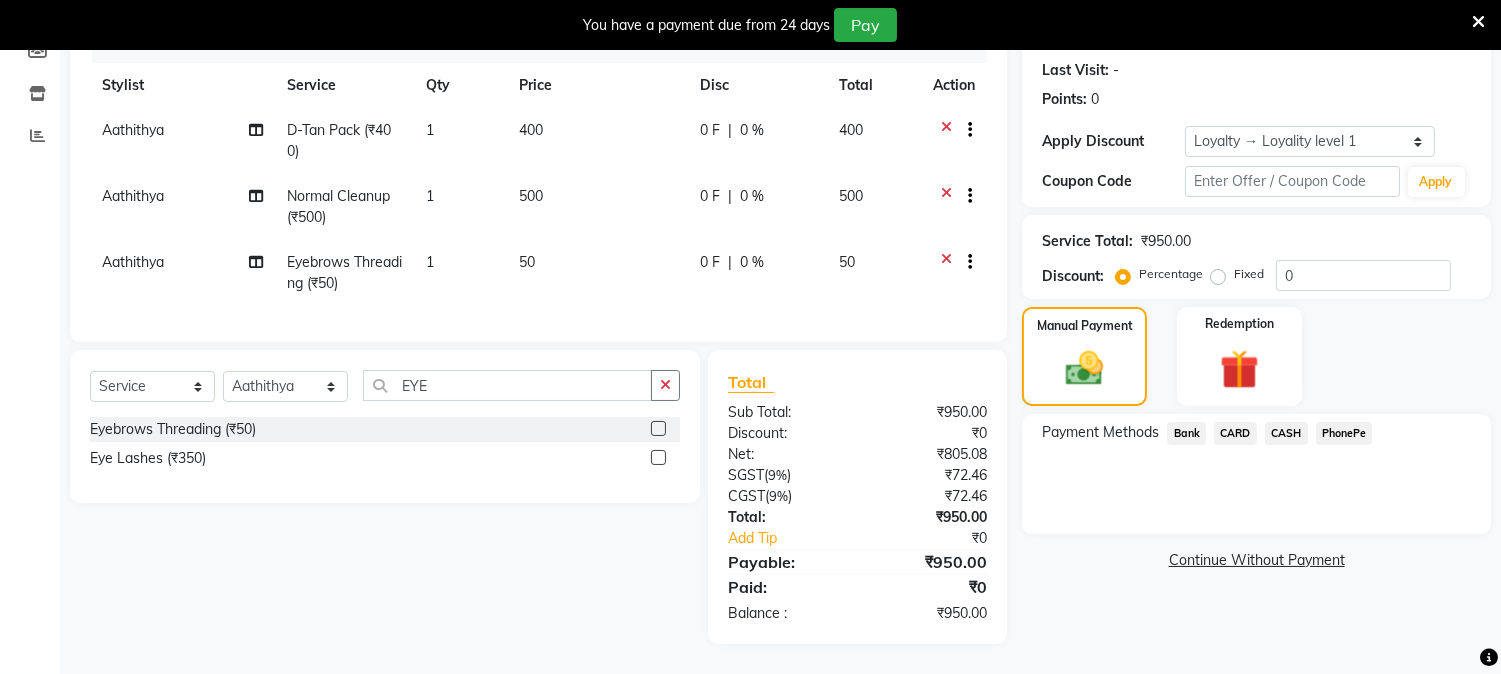 click on "CARD" 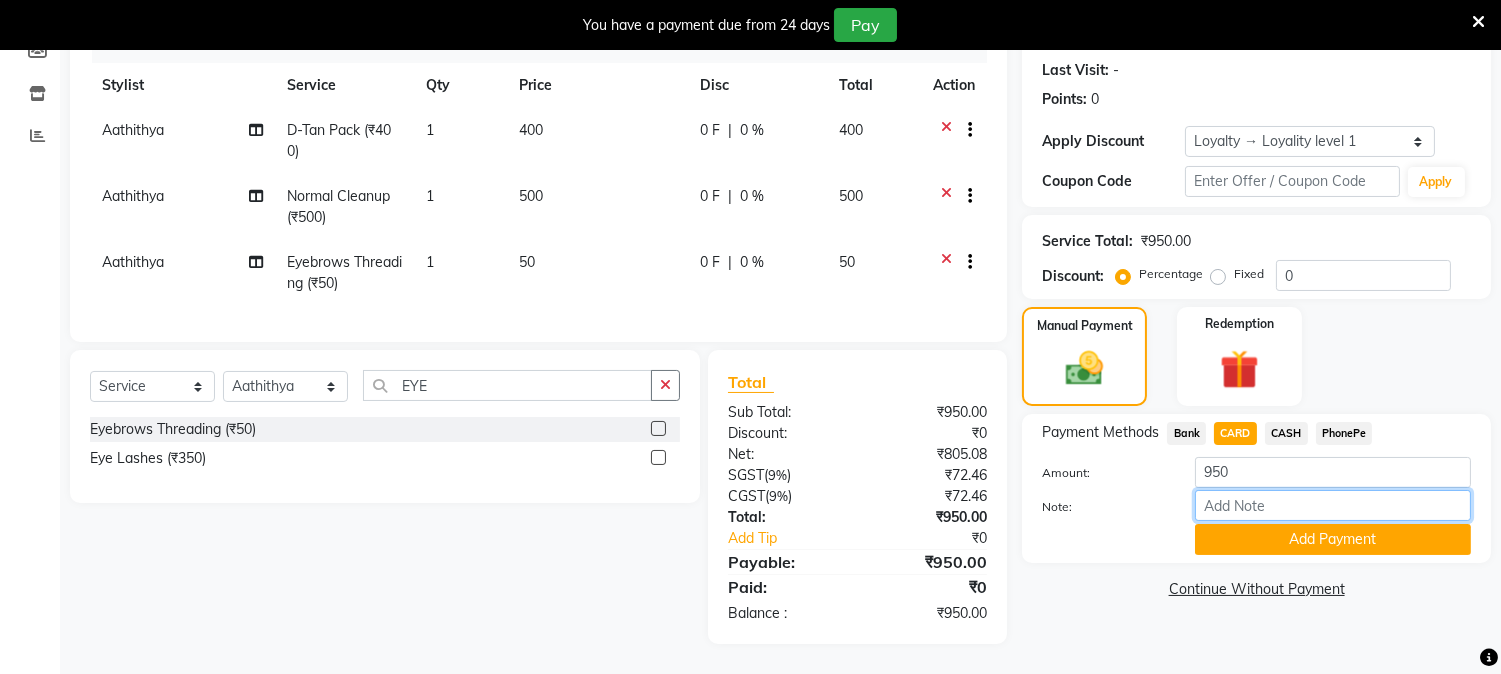 click on "Note:" at bounding box center [1333, 505] 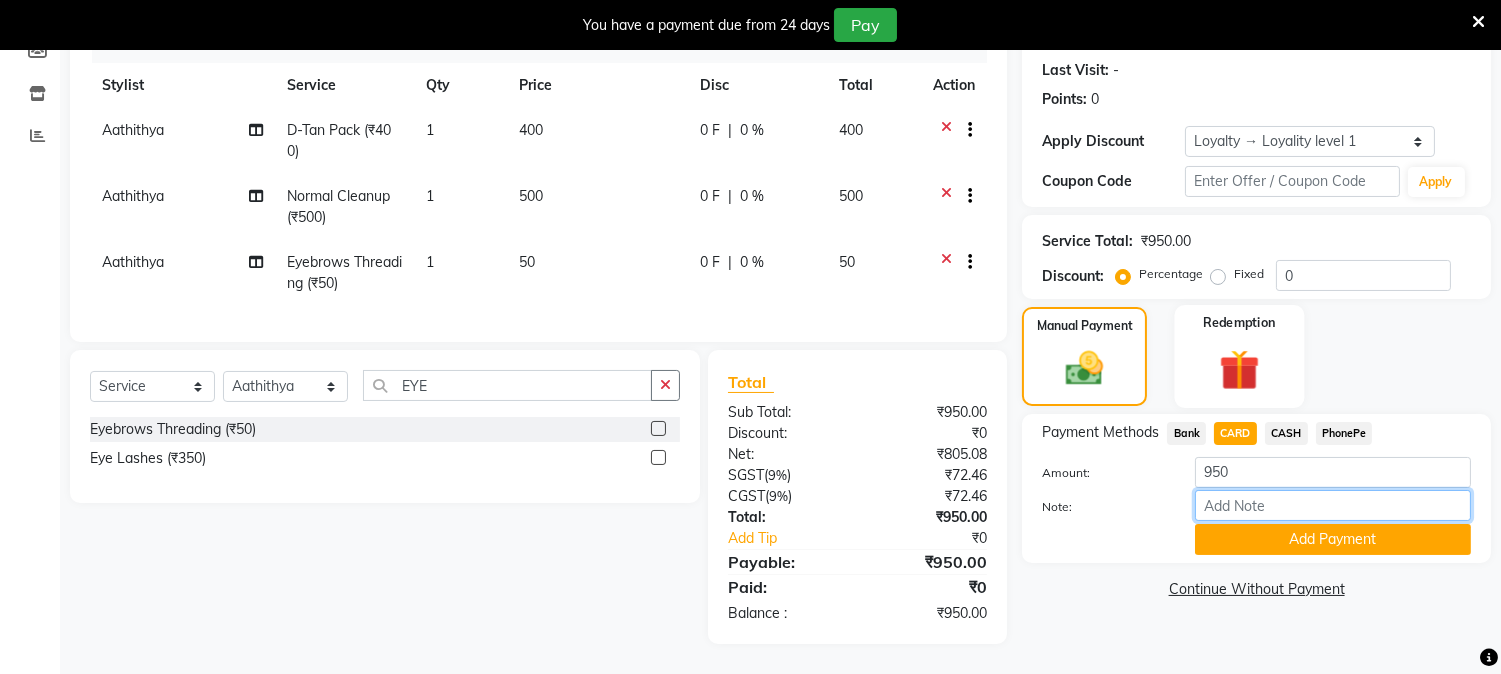 type on "NIGISHA" 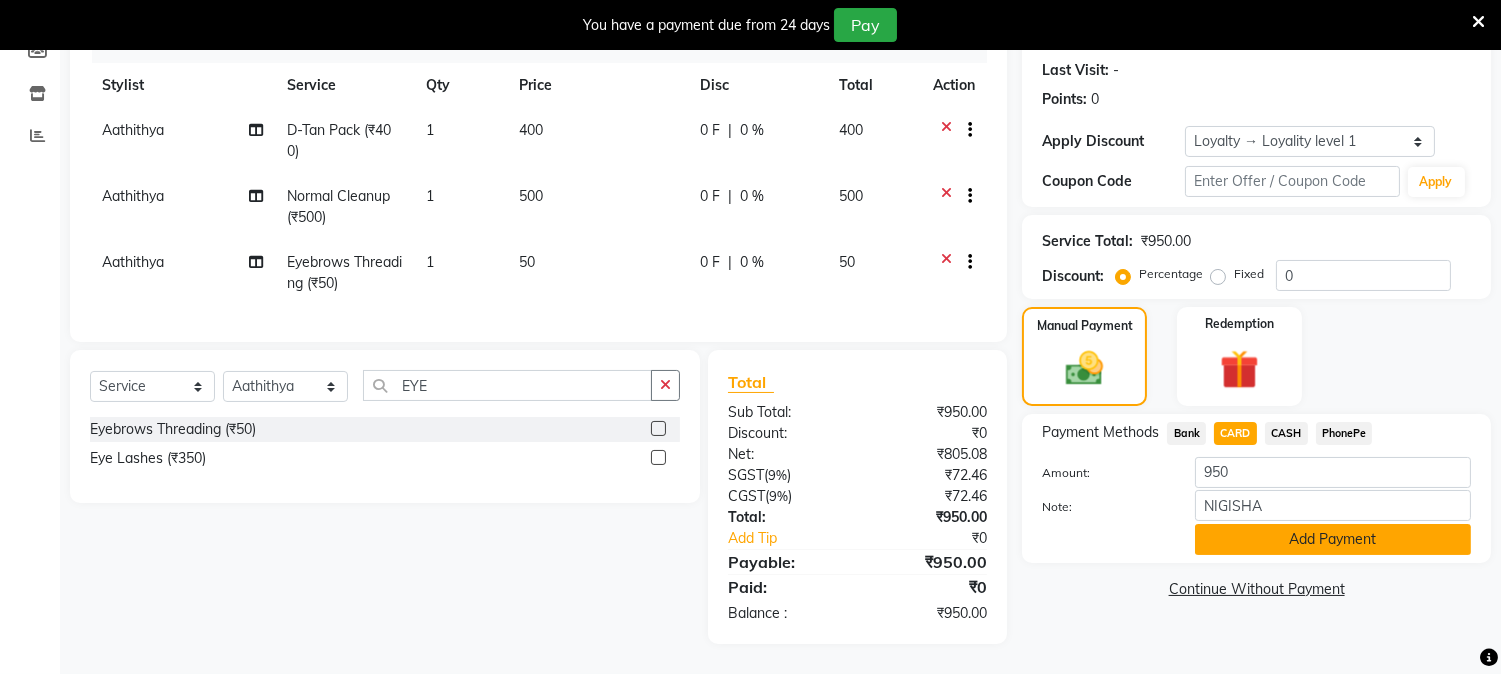 click on "Add Payment" 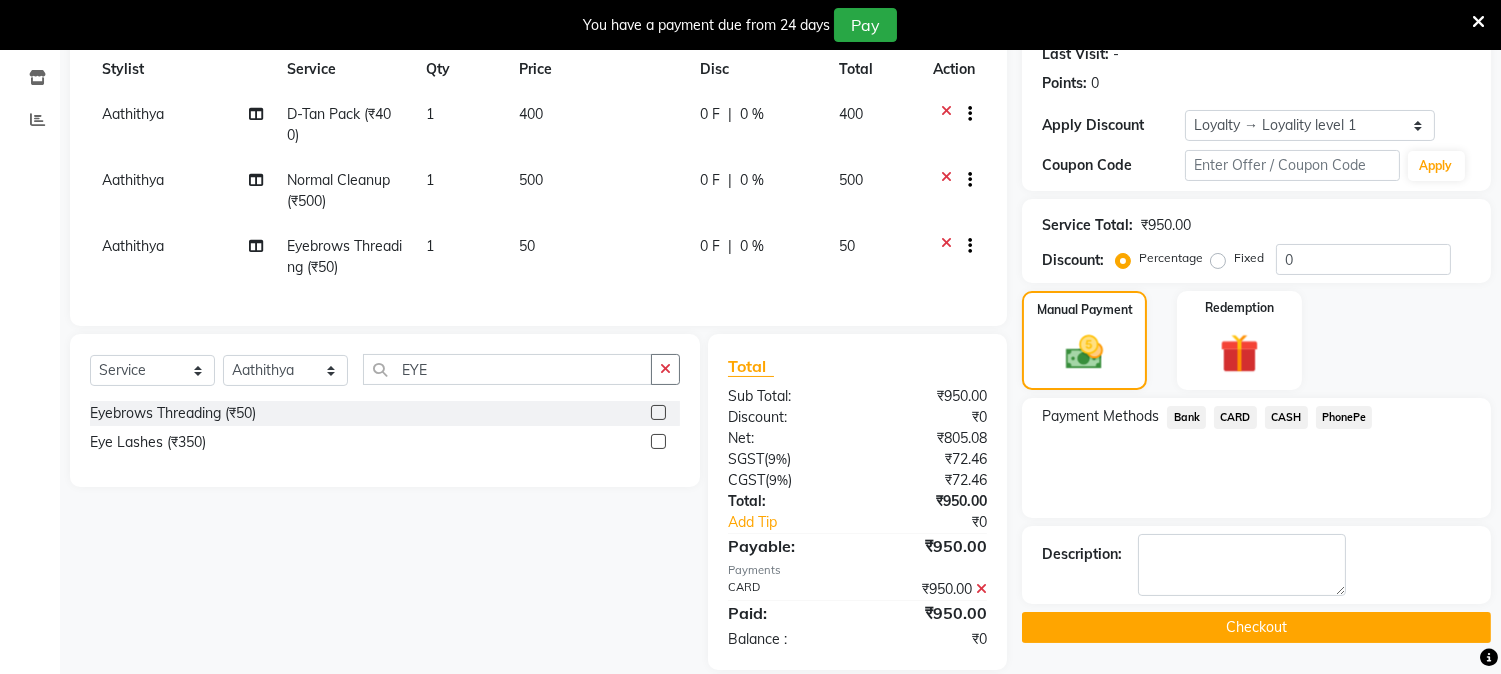 click on "Checkout" 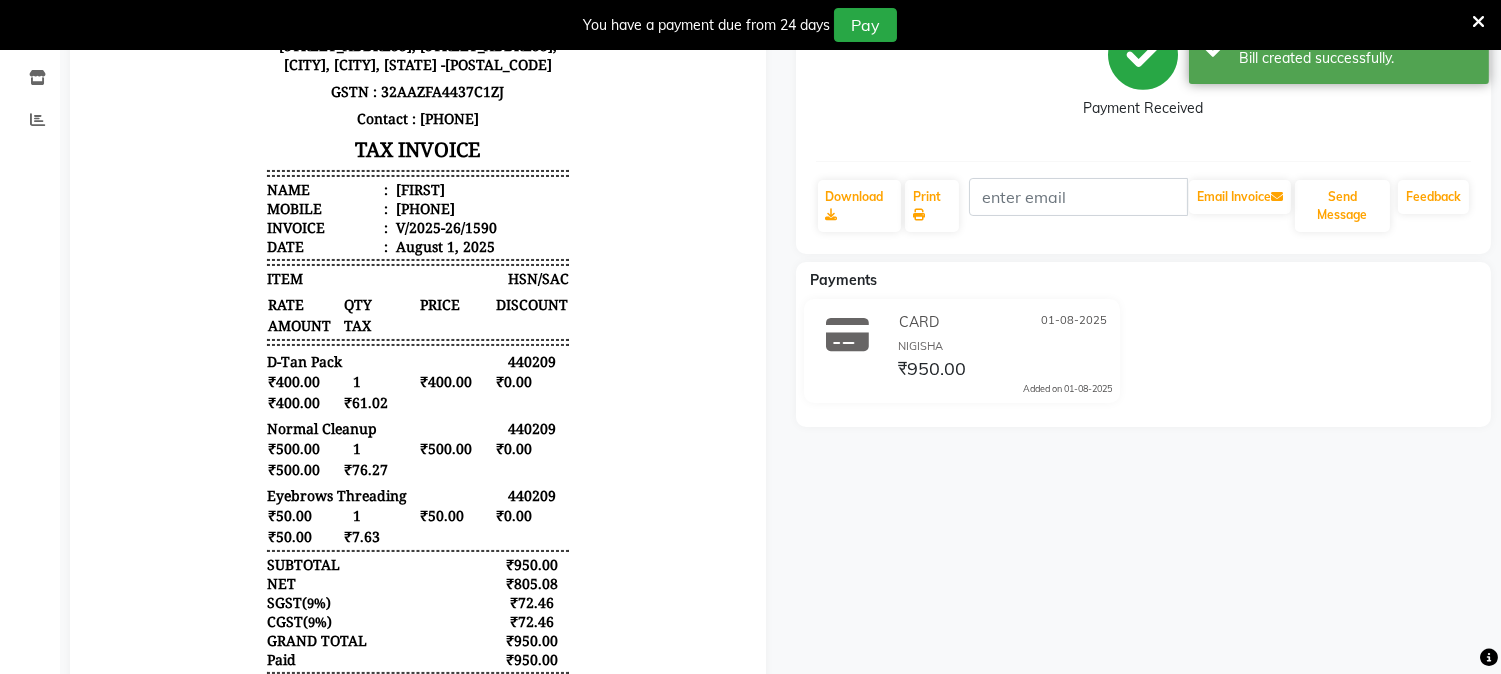 scroll, scrollTop: 0, scrollLeft: 0, axis: both 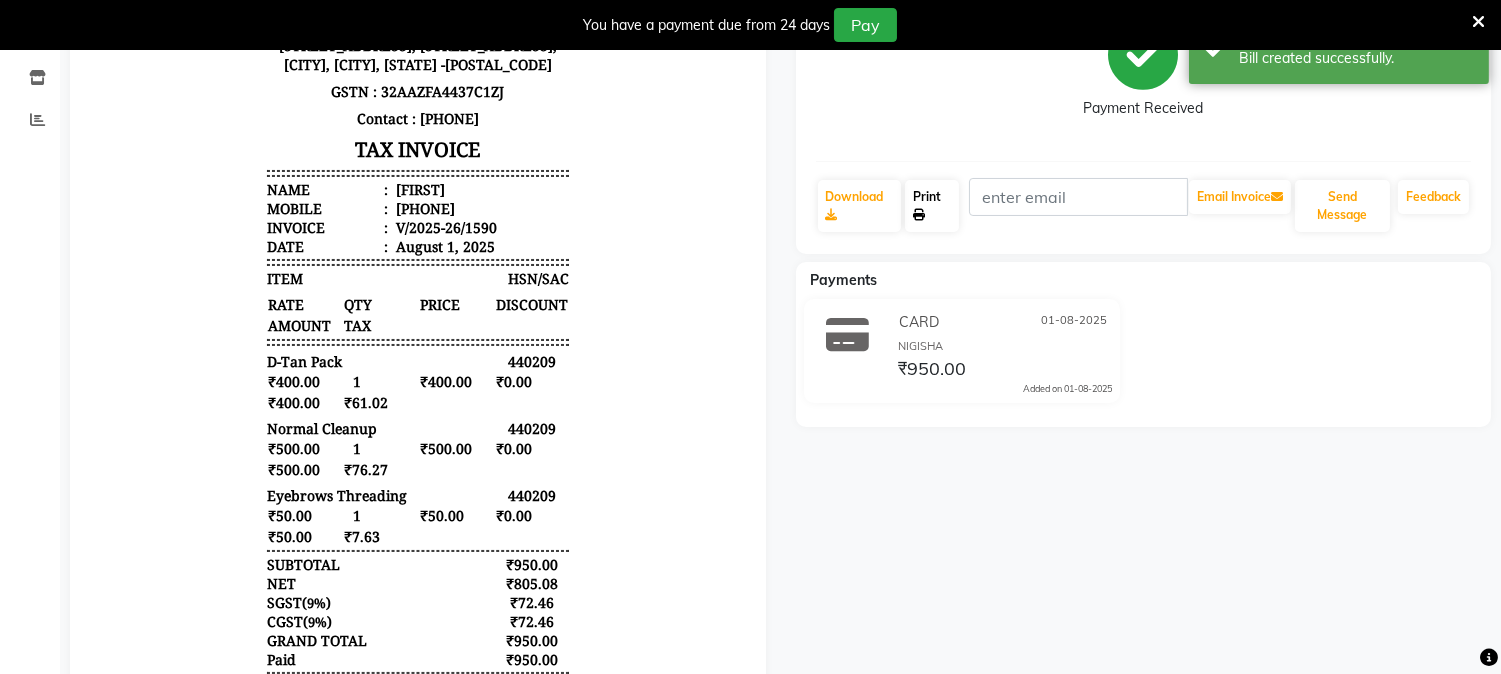 click on "Print" 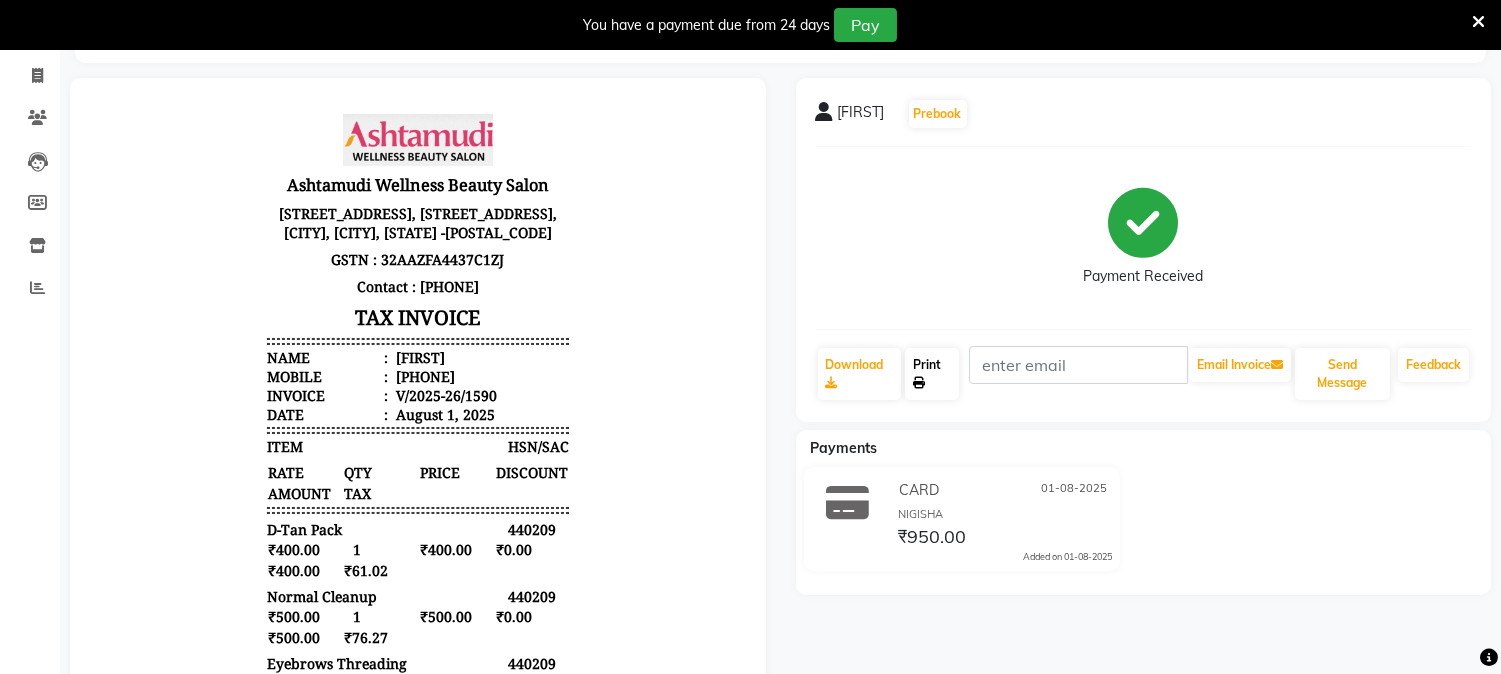 scroll, scrollTop: 0, scrollLeft: 0, axis: both 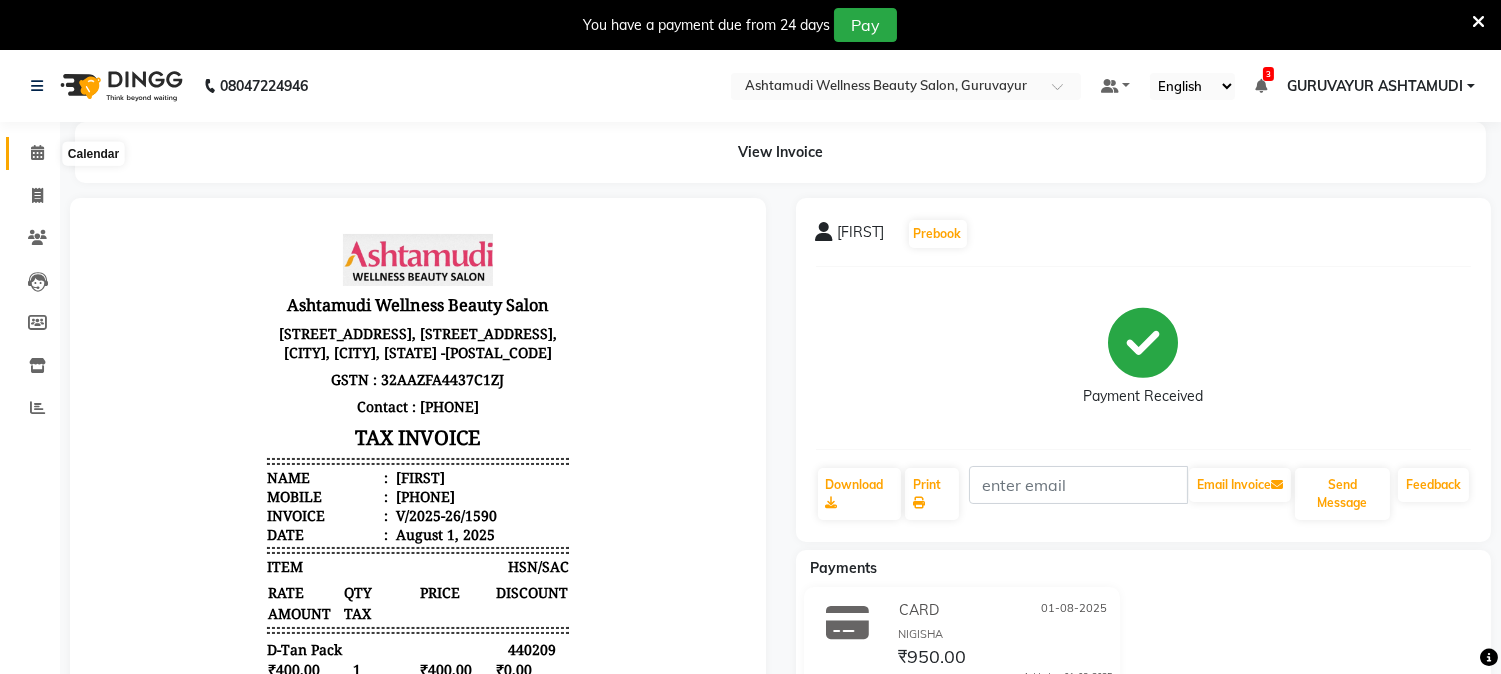 click 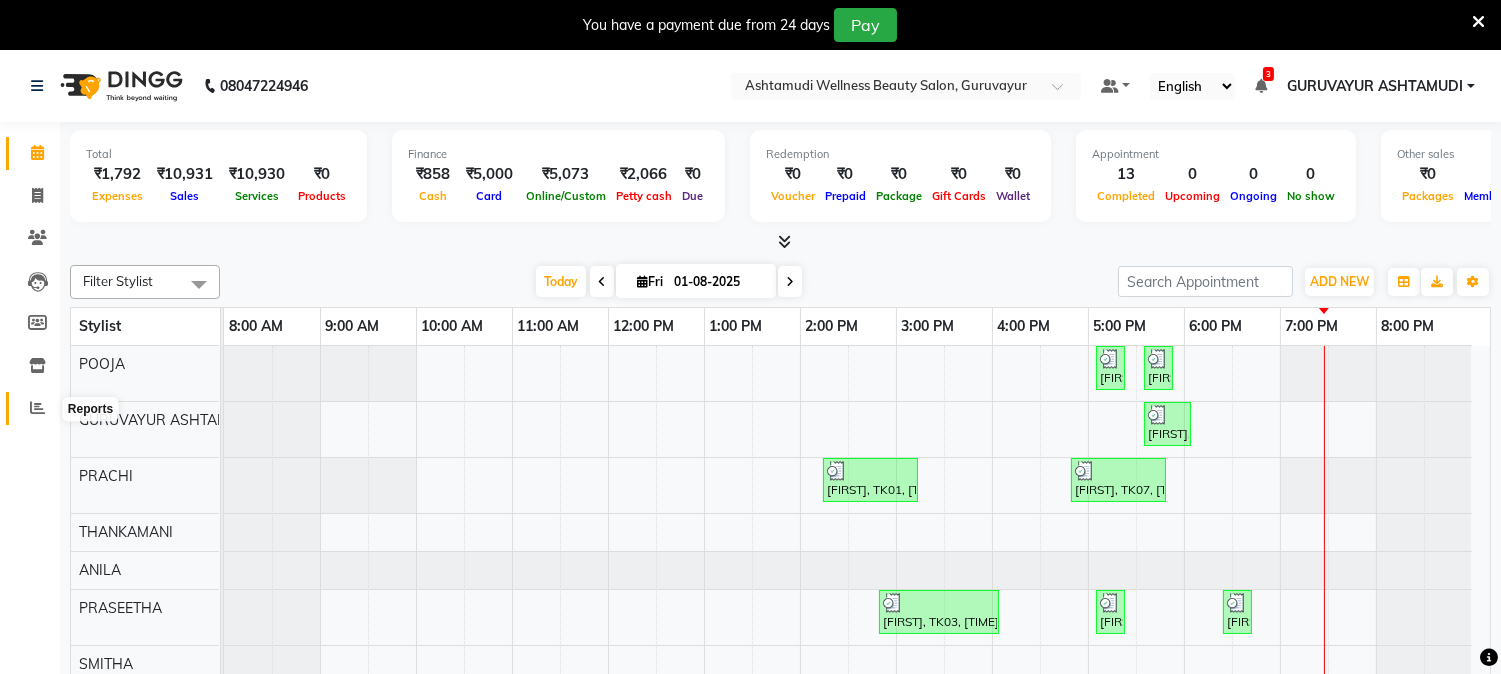 click 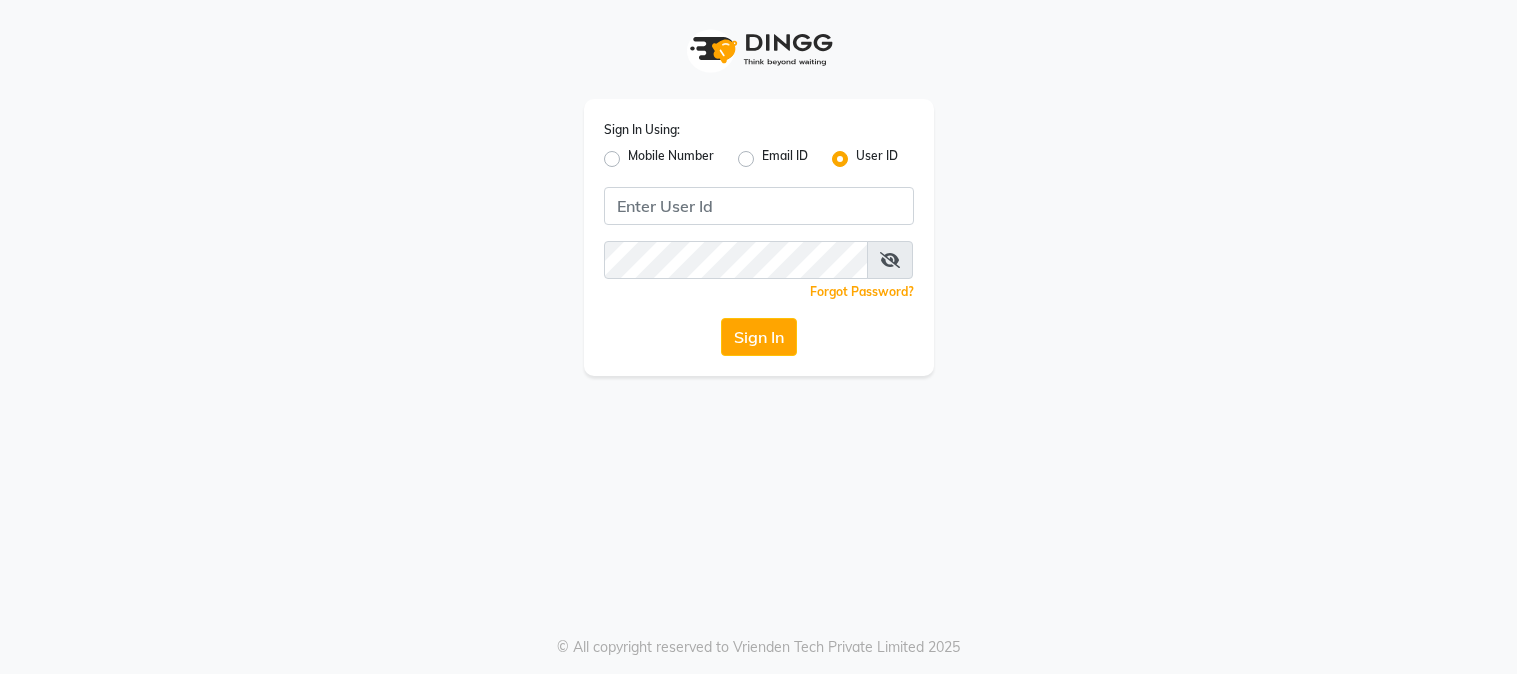 scroll, scrollTop: 0, scrollLeft: 0, axis: both 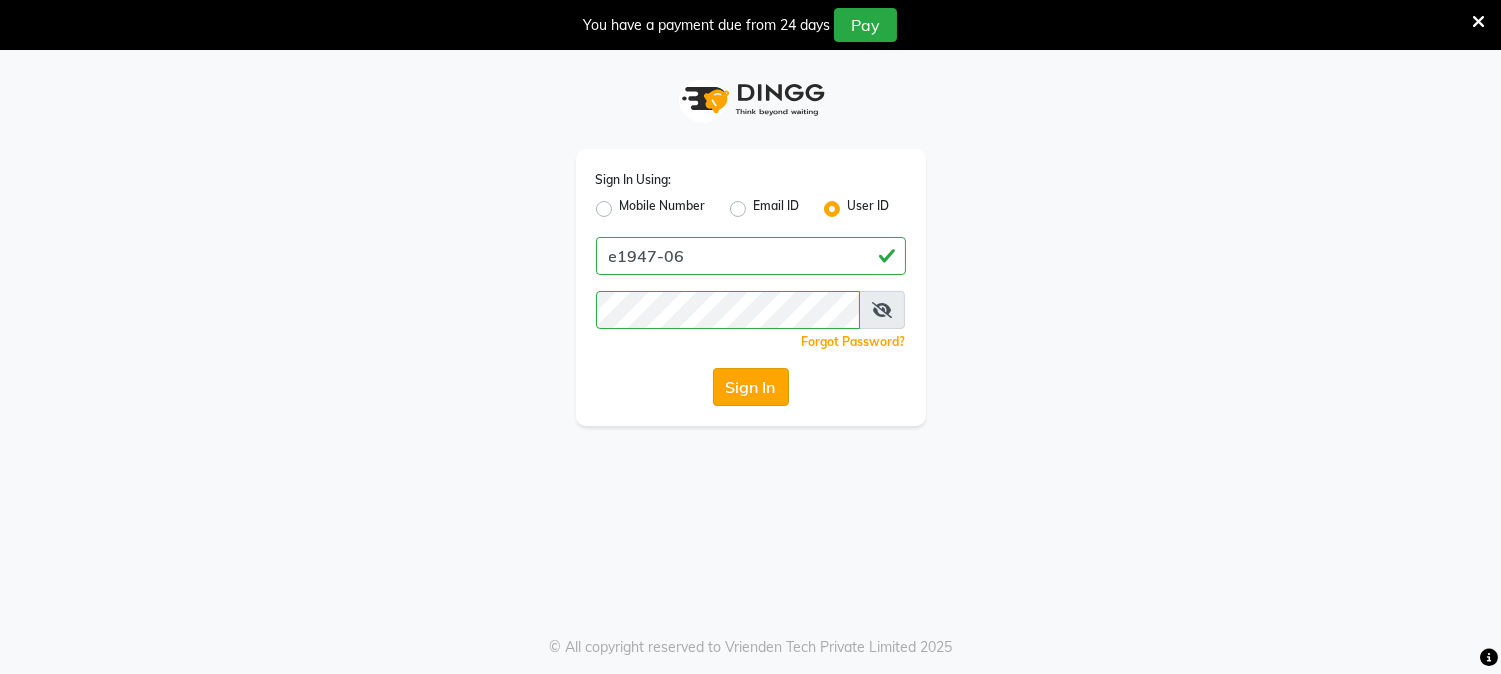 click on "Sign In" 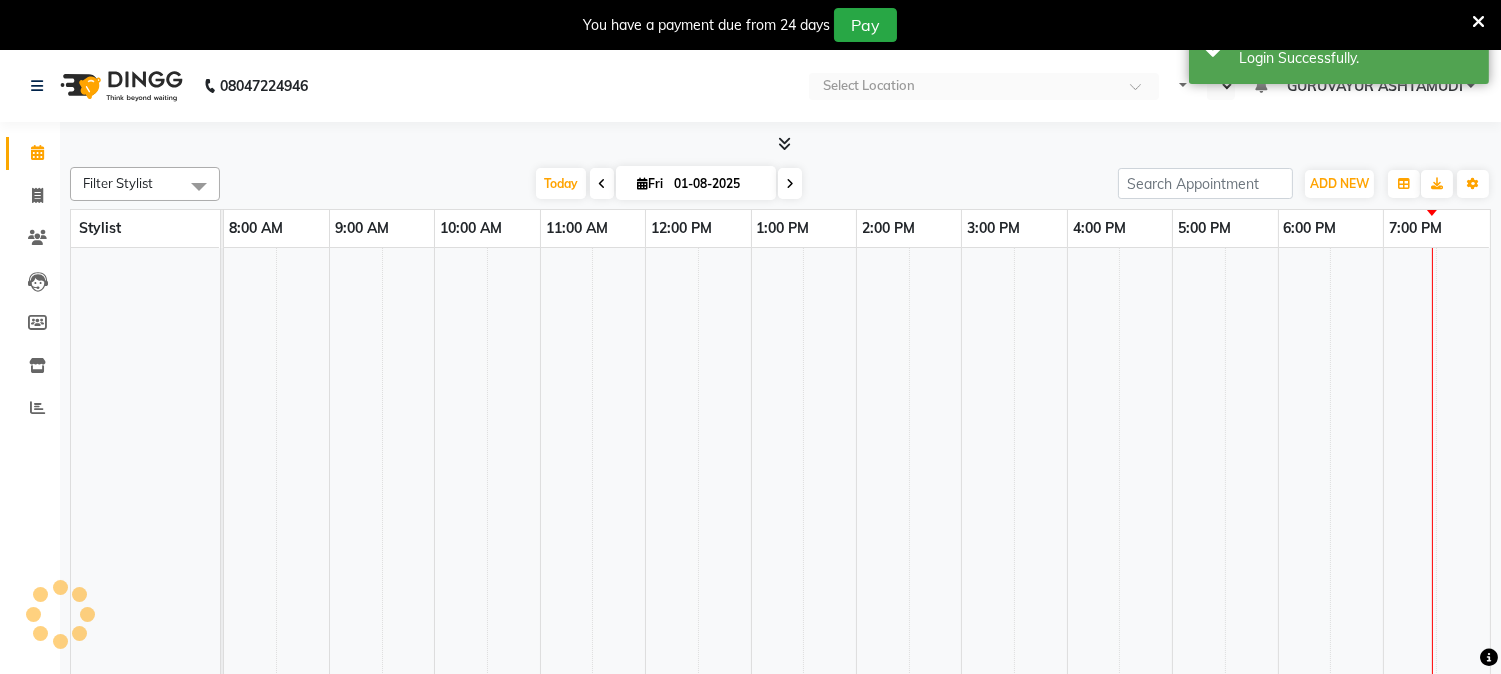 select on "en" 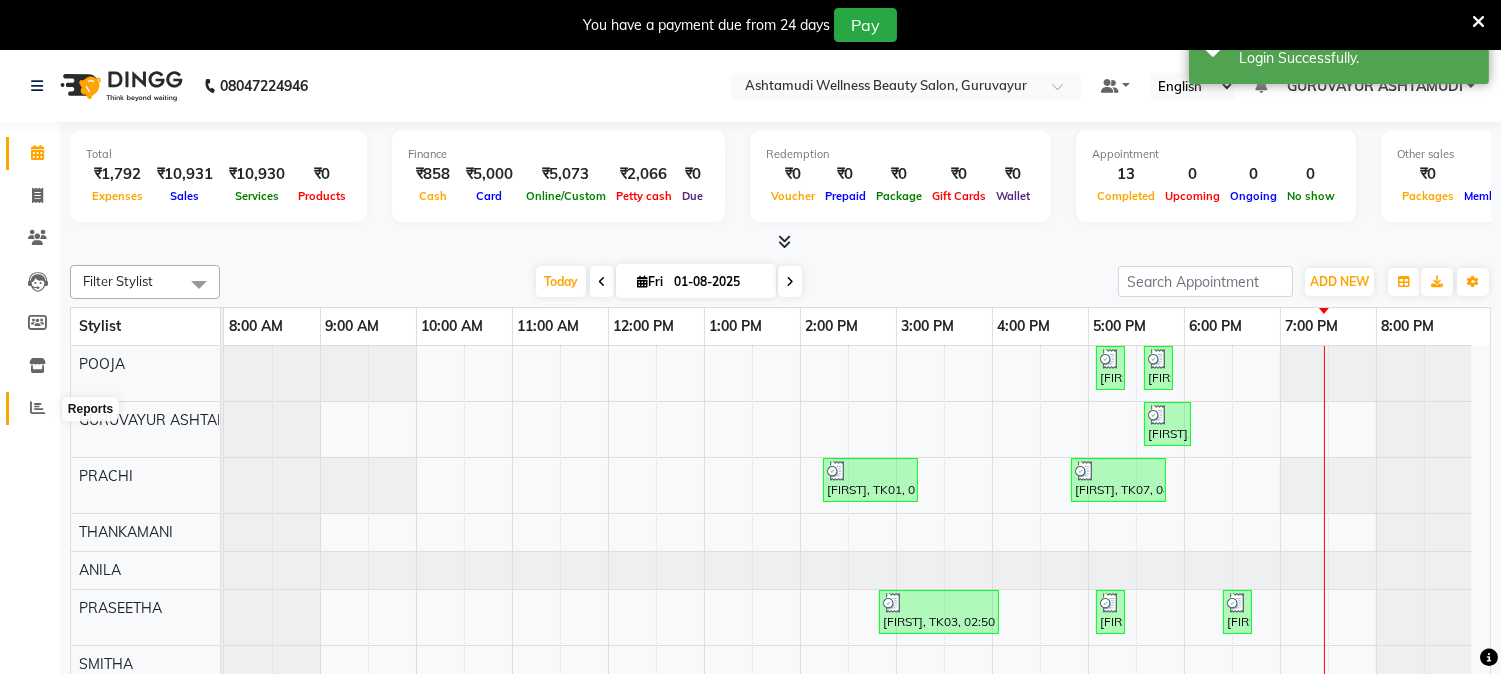 click 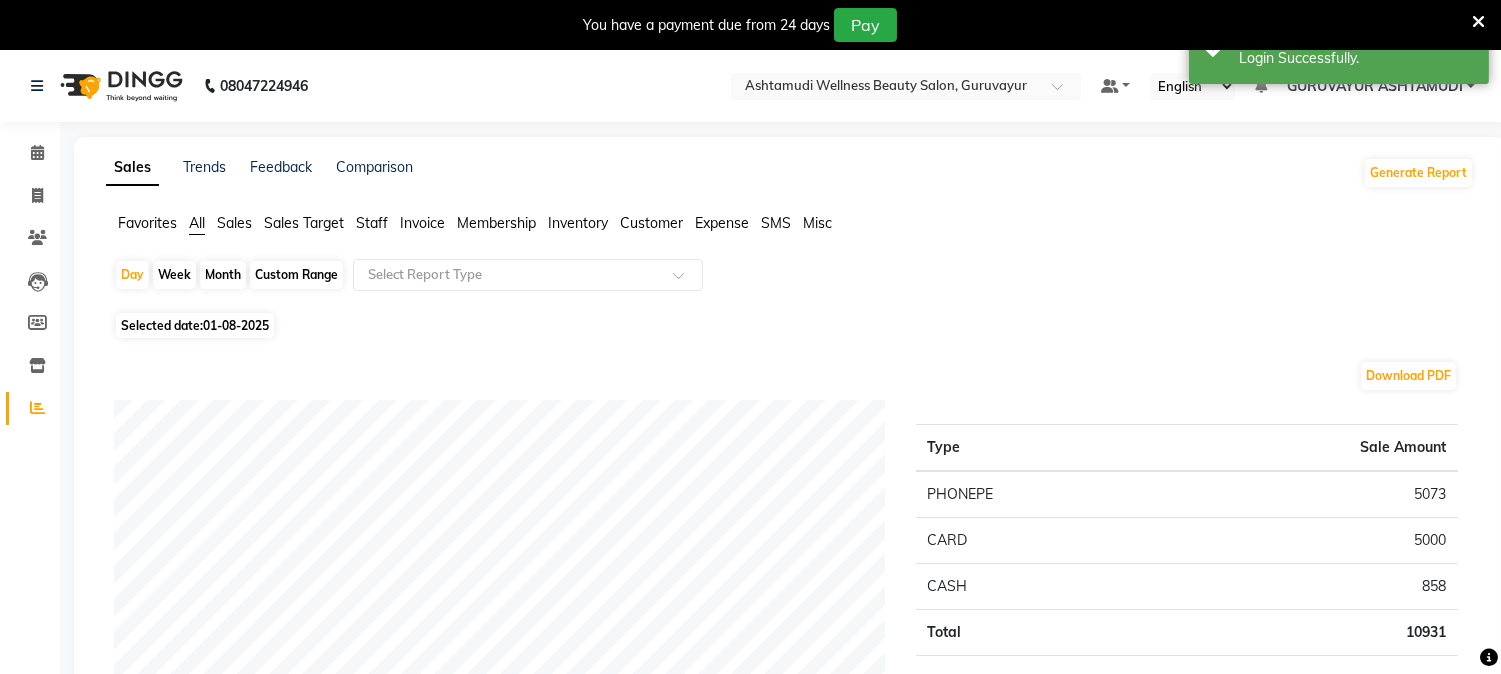 click on "Customer" 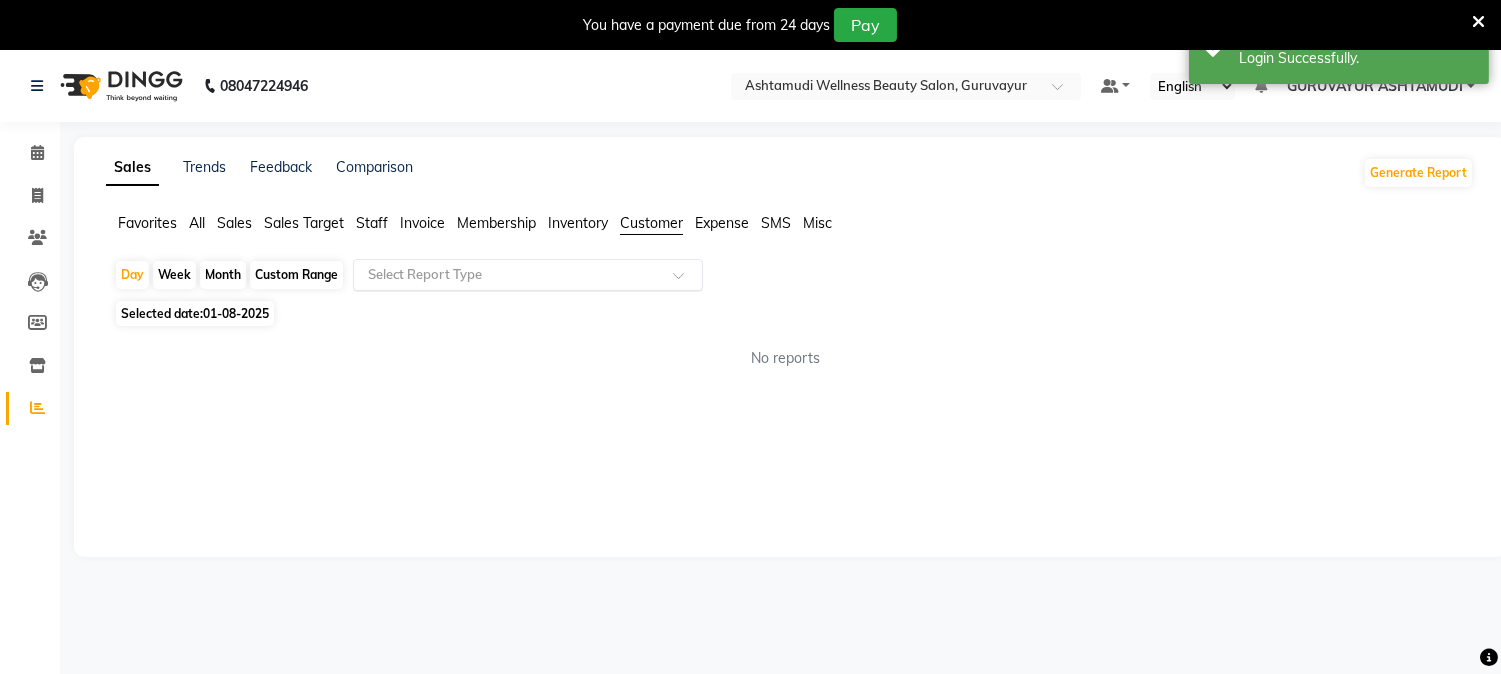 click 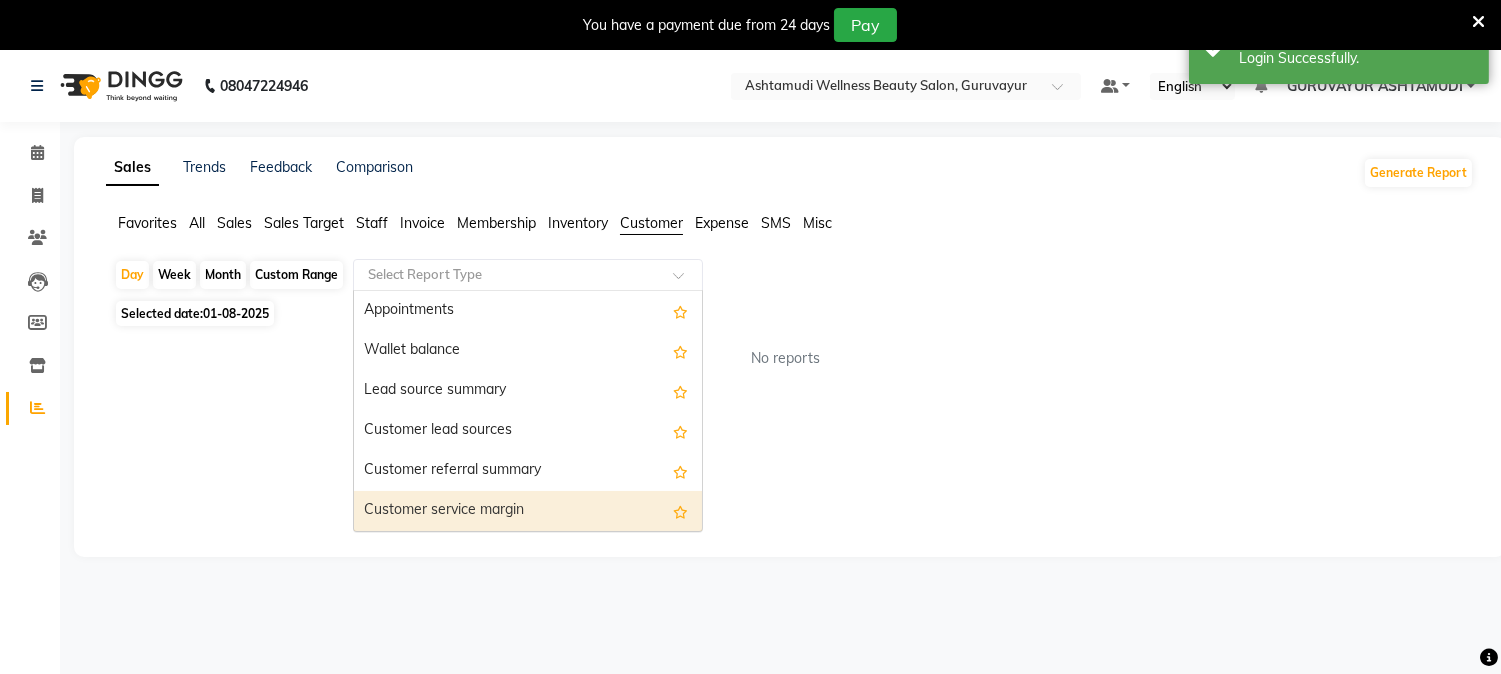 click on "Customer service margin" at bounding box center [528, 511] 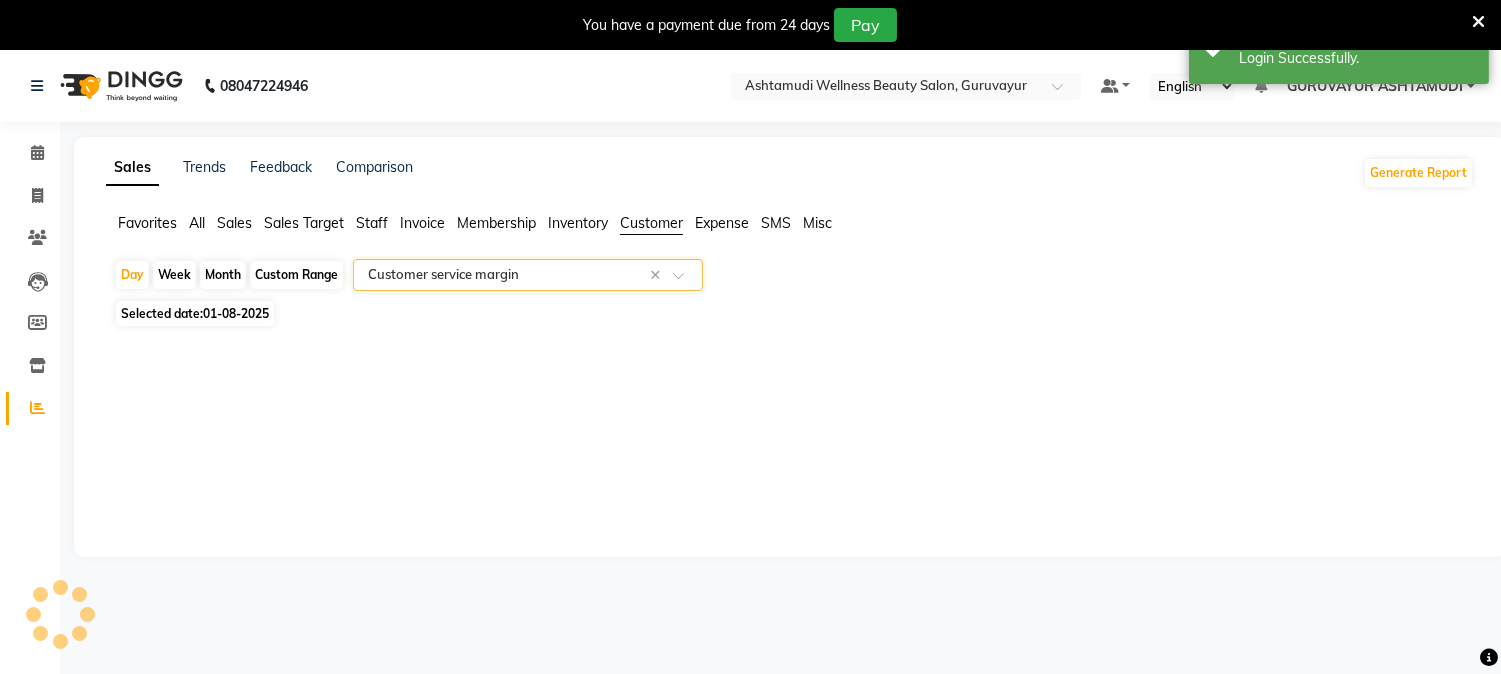 select on "filtered_report" 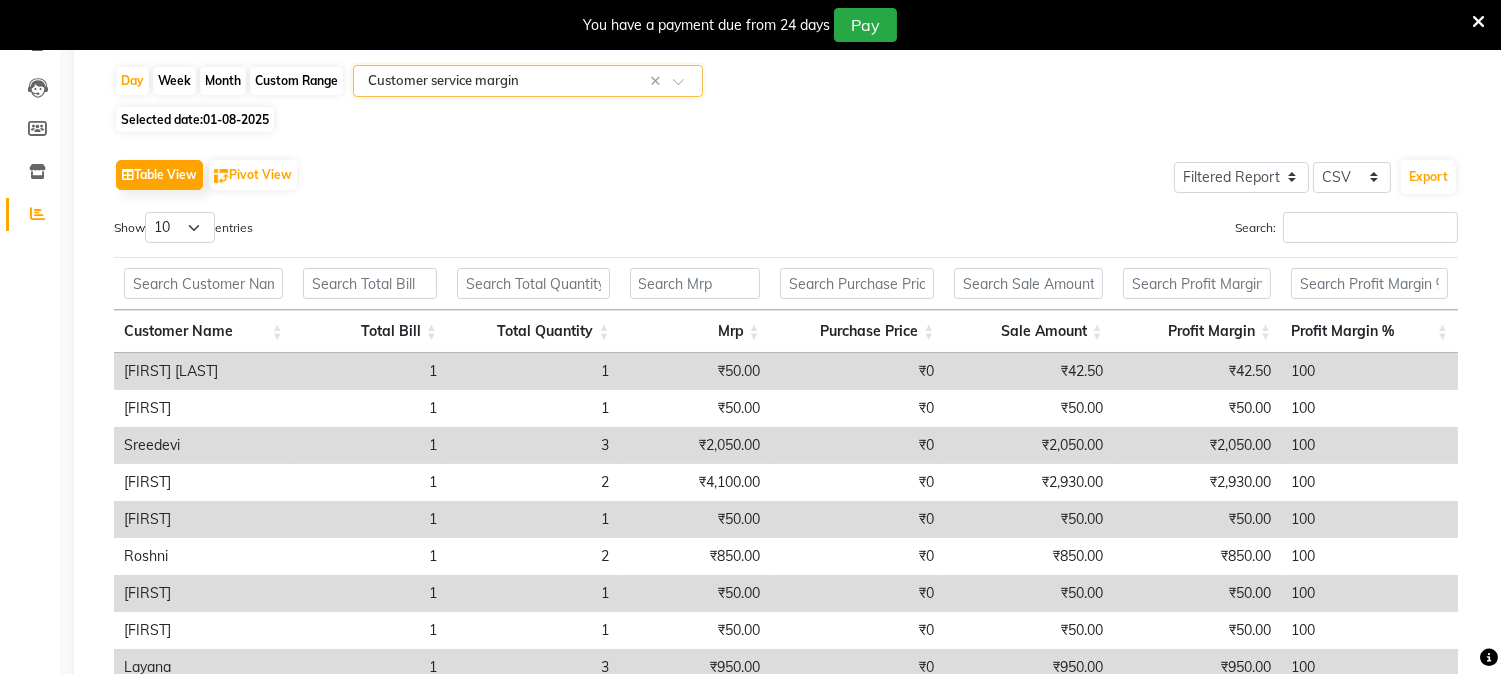 scroll, scrollTop: 0, scrollLeft: 0, axis: both 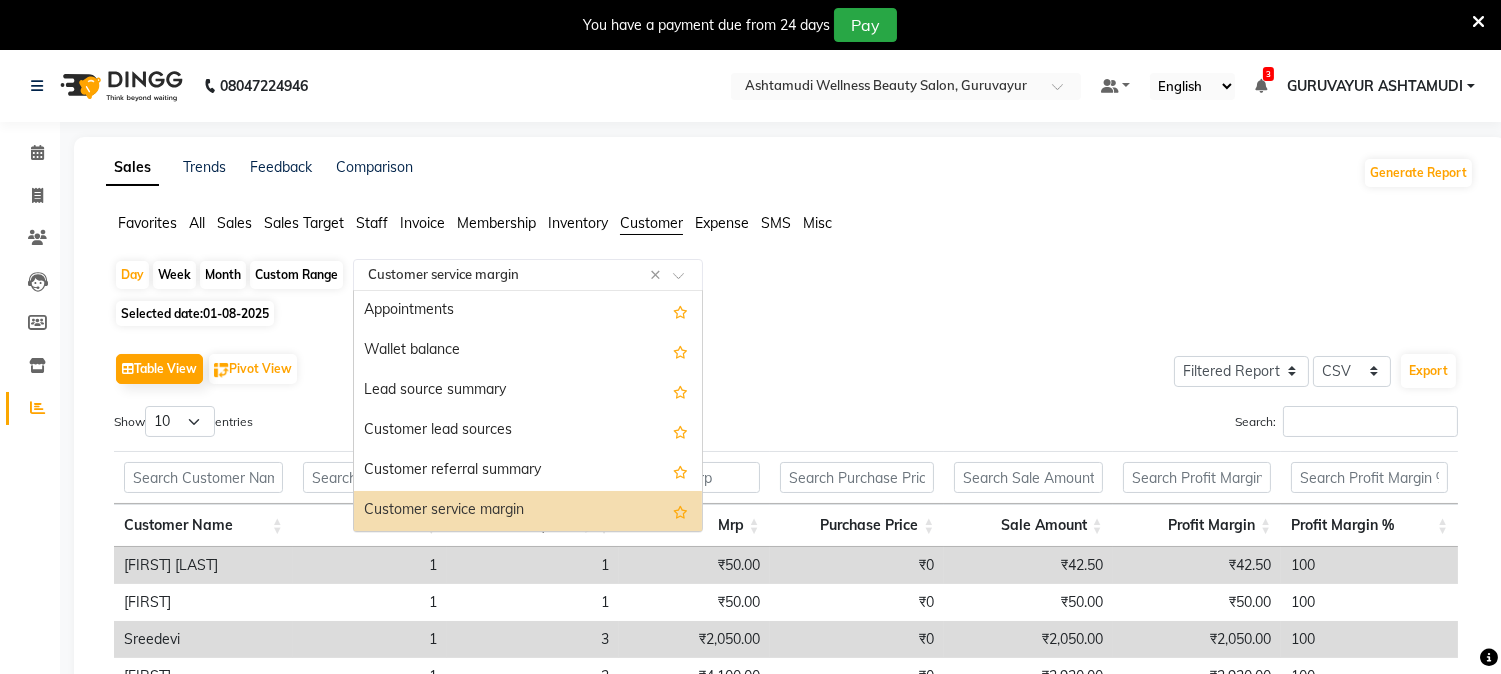 click 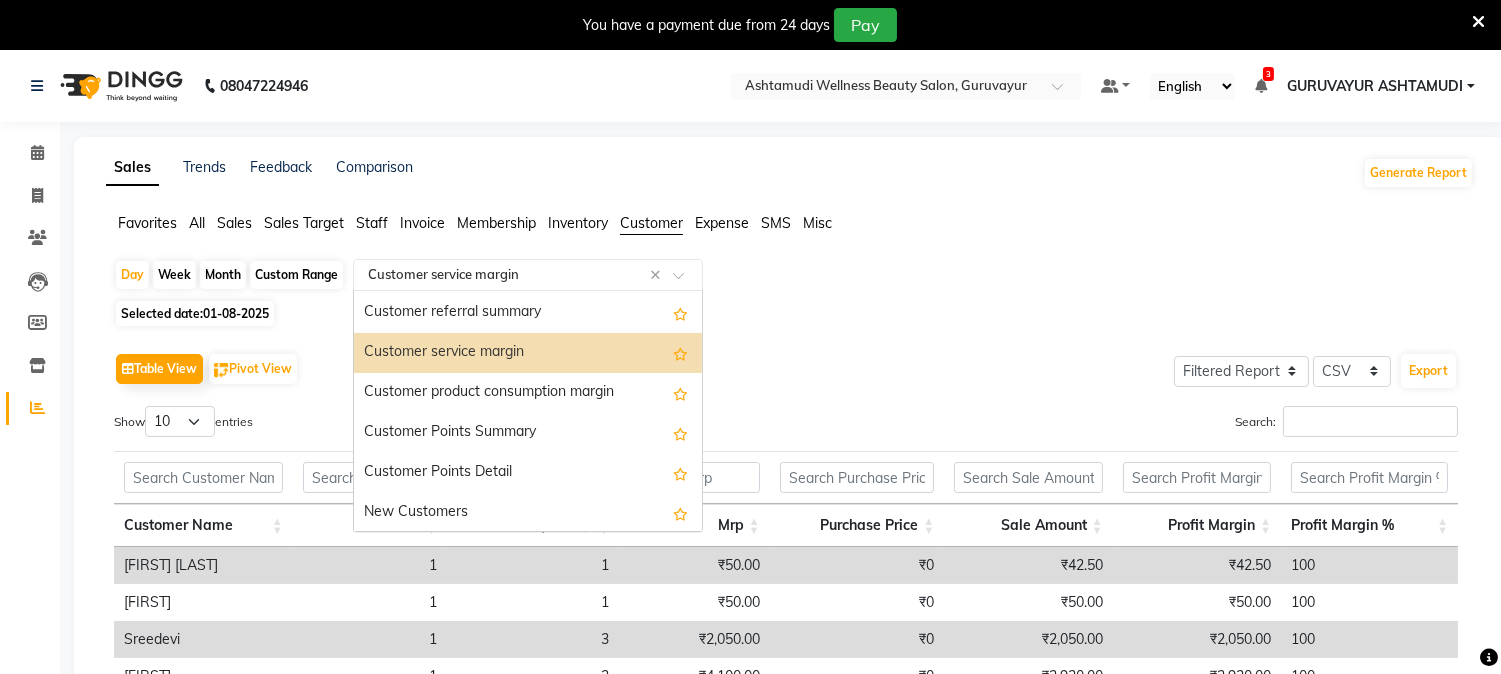 scroll, scrollTop: 160, scrollLeft: 0, axis: vertical 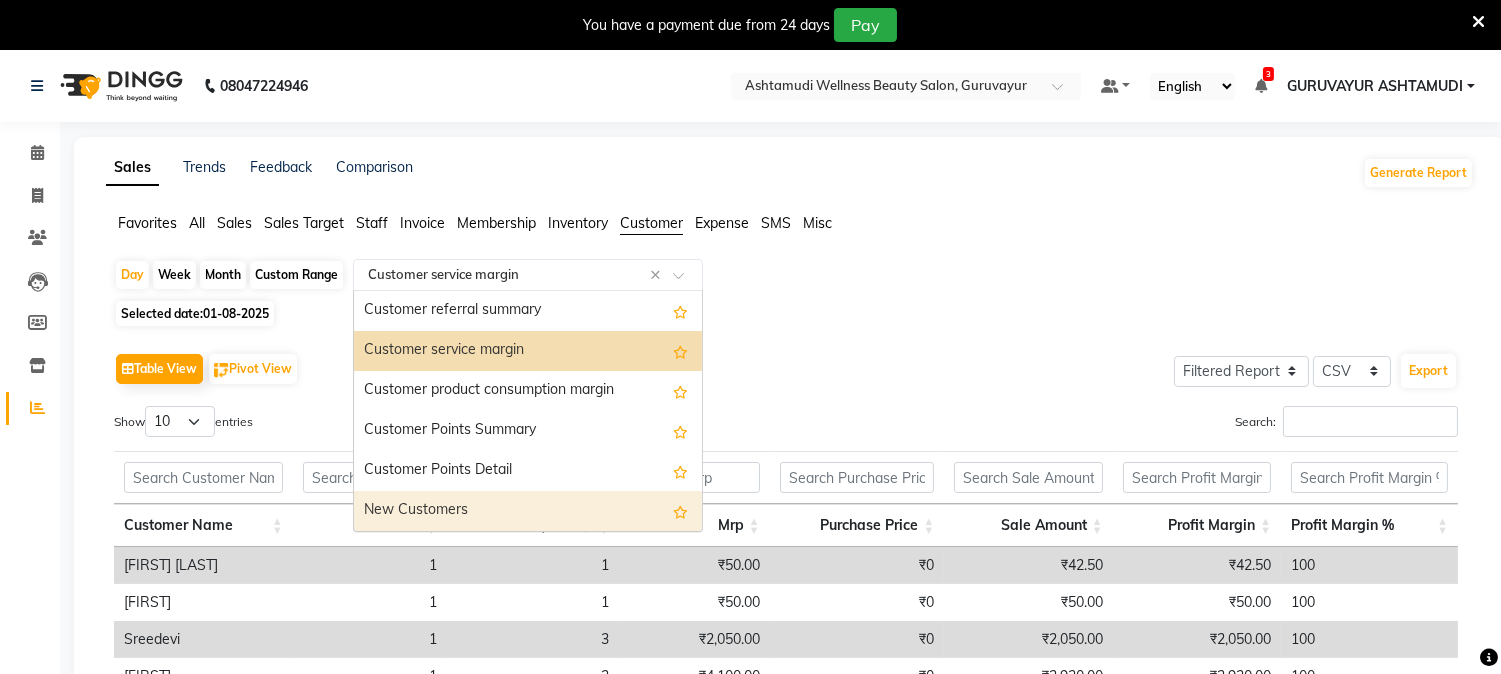 click on "New Customers" at bounding box center [528, 511] 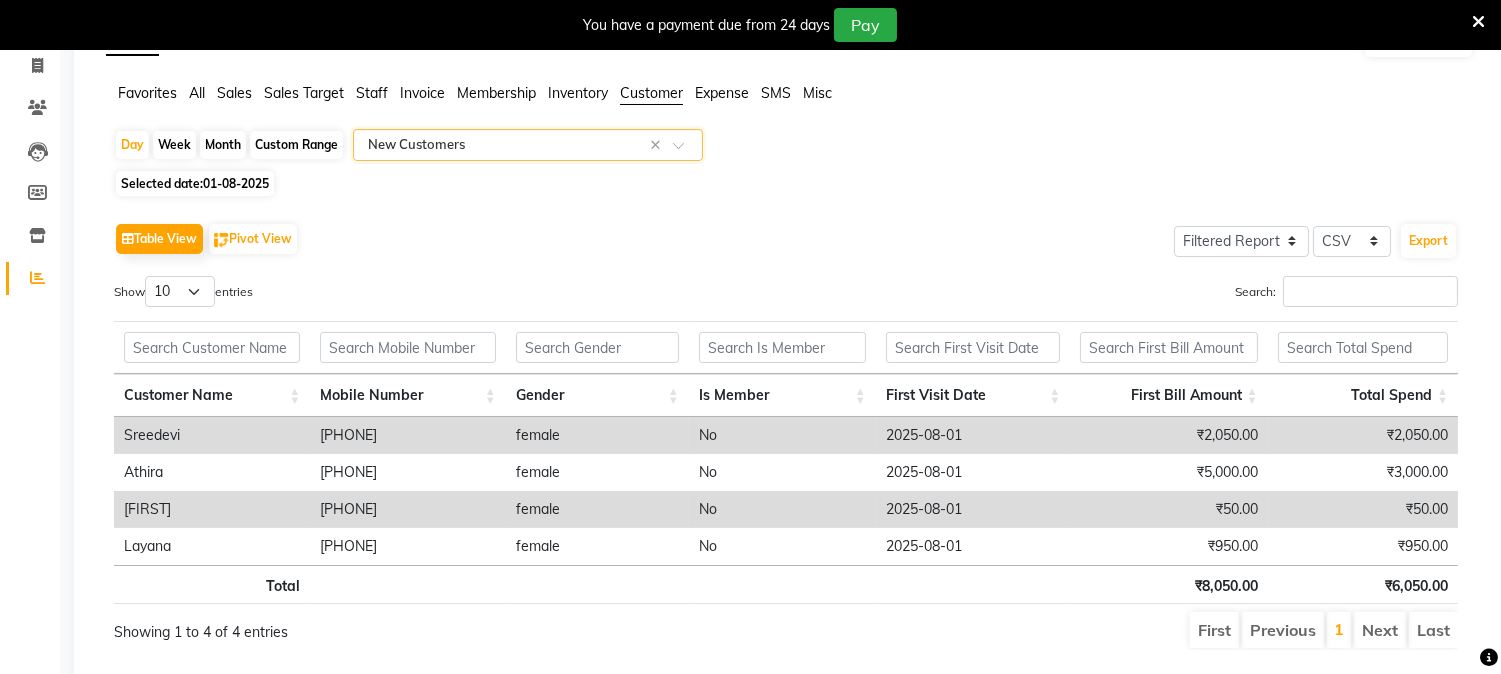 scroll, scrollTop: 0, scrollLeft: 0, axis: both 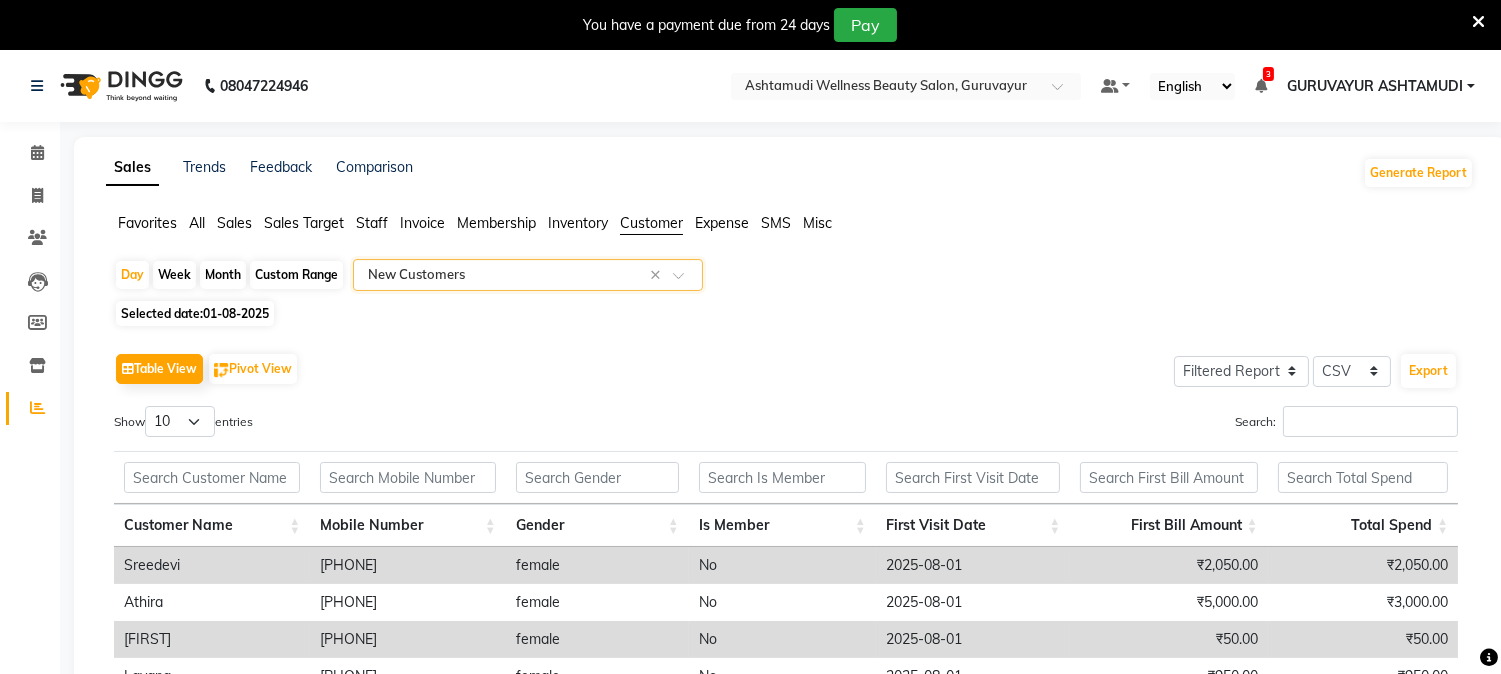 click 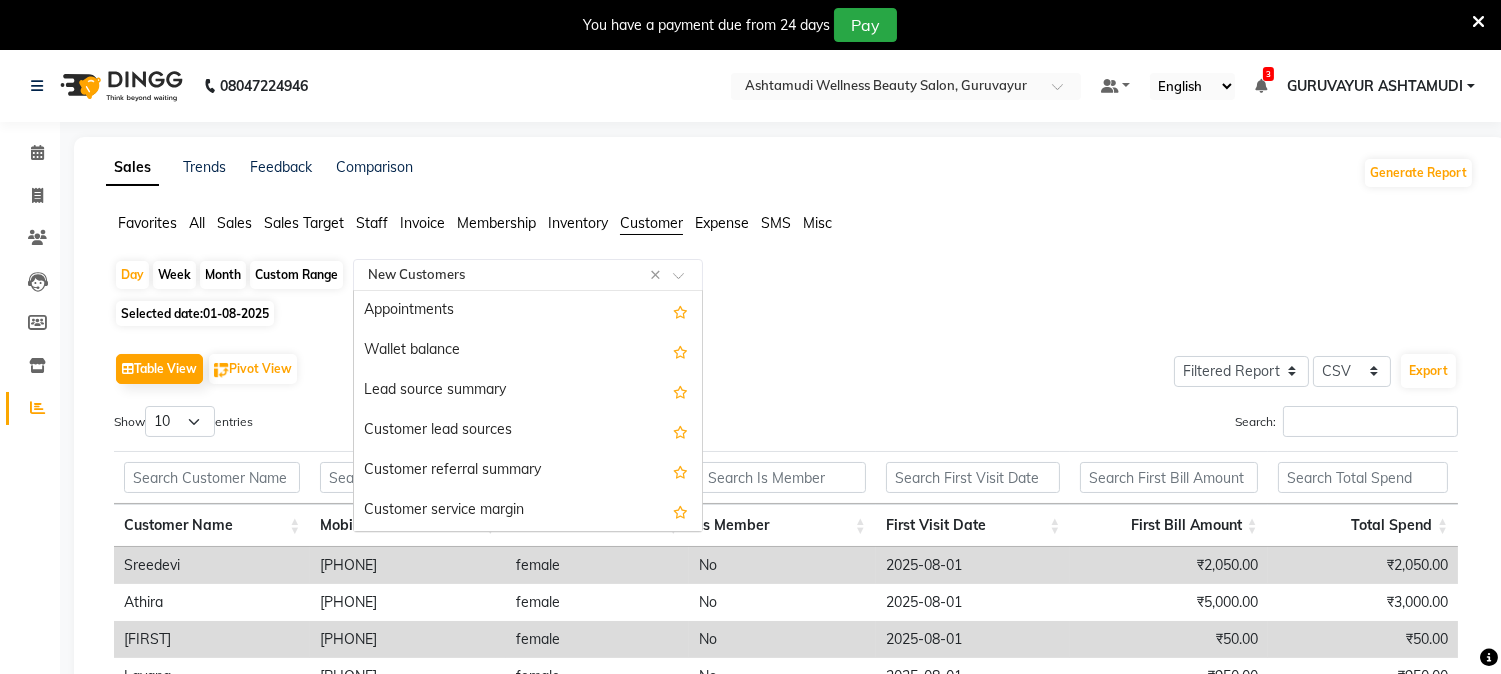 scroll, scrollTop: 160, scrollLeft: 0, axis: vertical 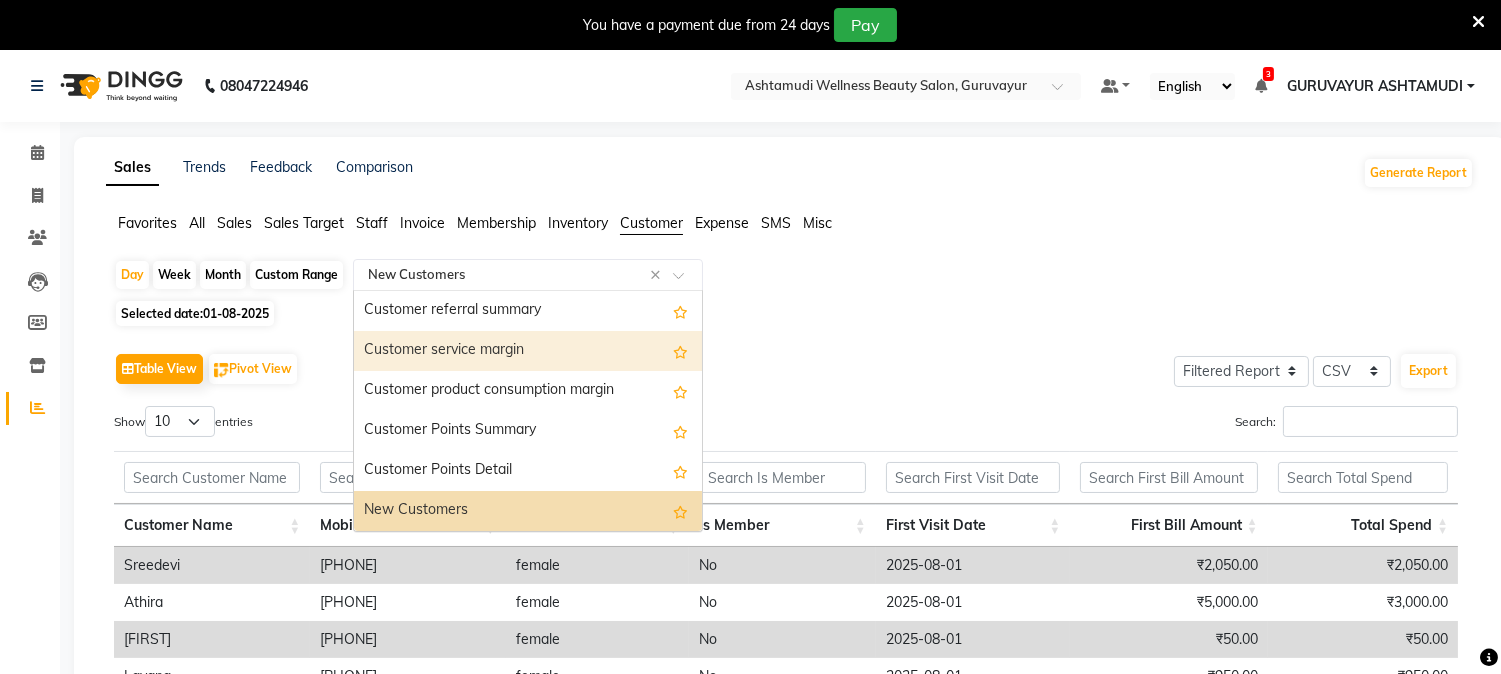 click on "Customer service margin" at bounding box center (528, 351) 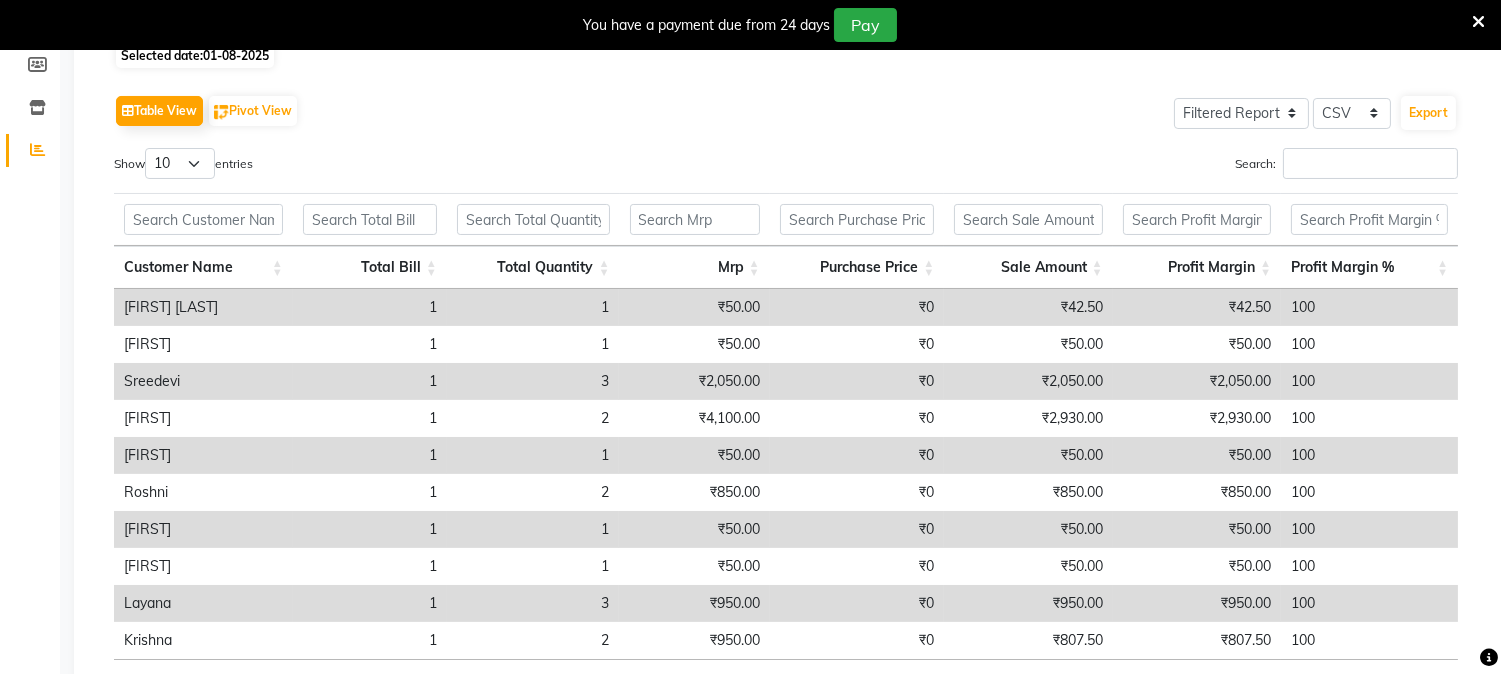 scroll, scrollTop: 0, scrollLeft: 0, axis: both 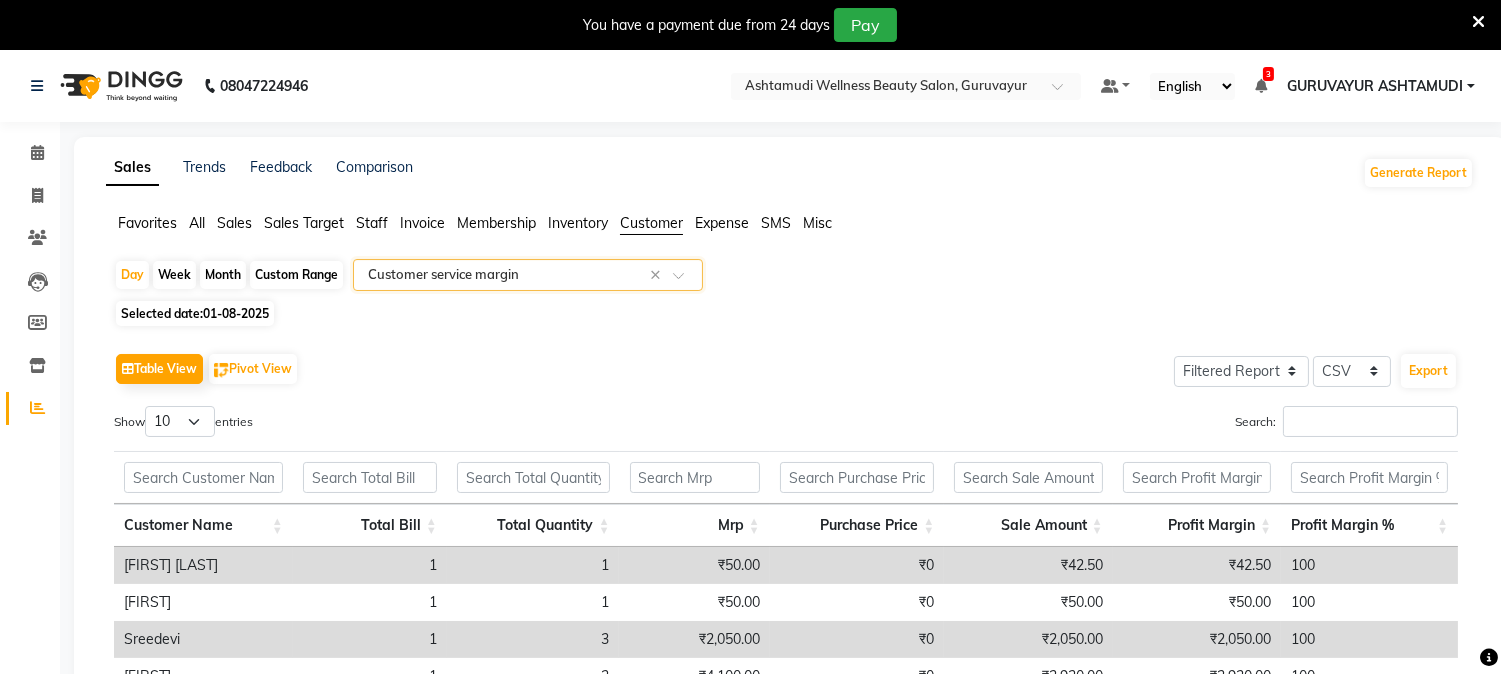 click on "All" 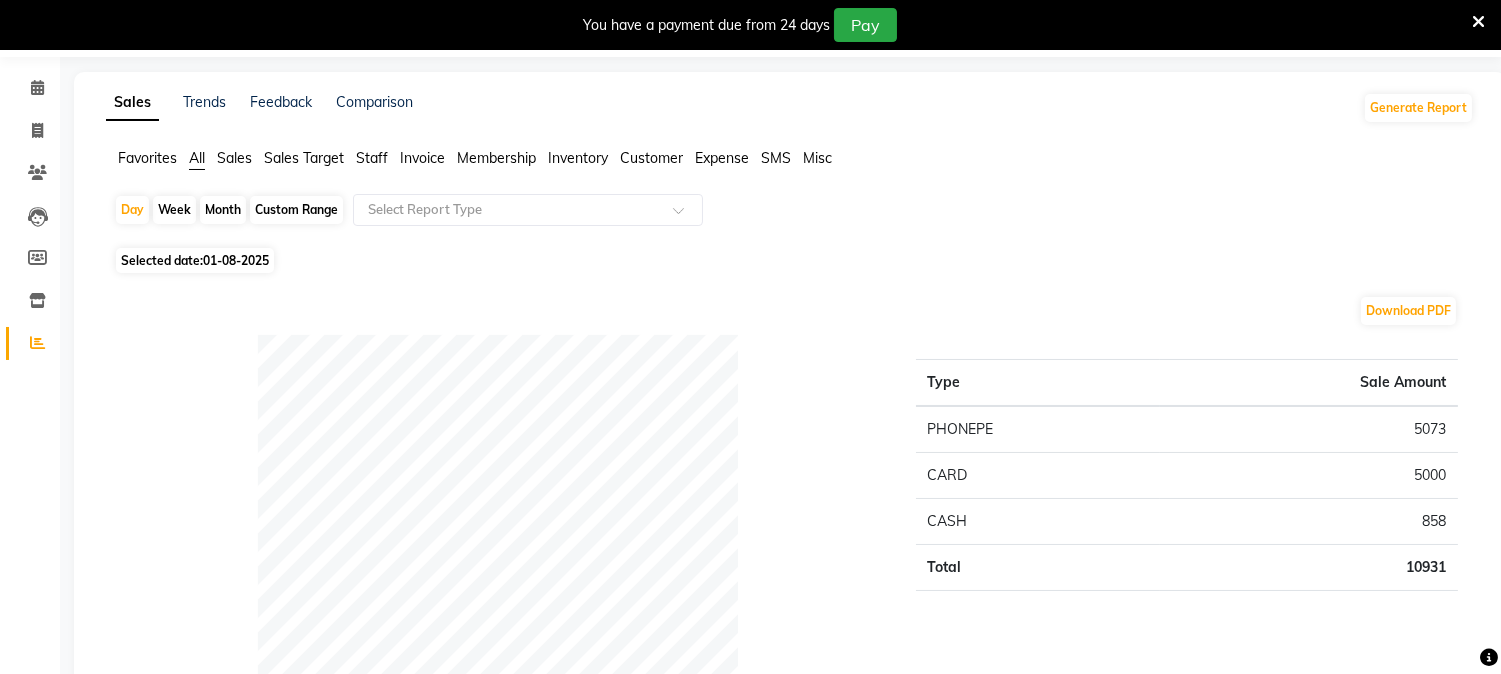 scroll, scrollTop: 0, scrollLeft: 0, axis: both 